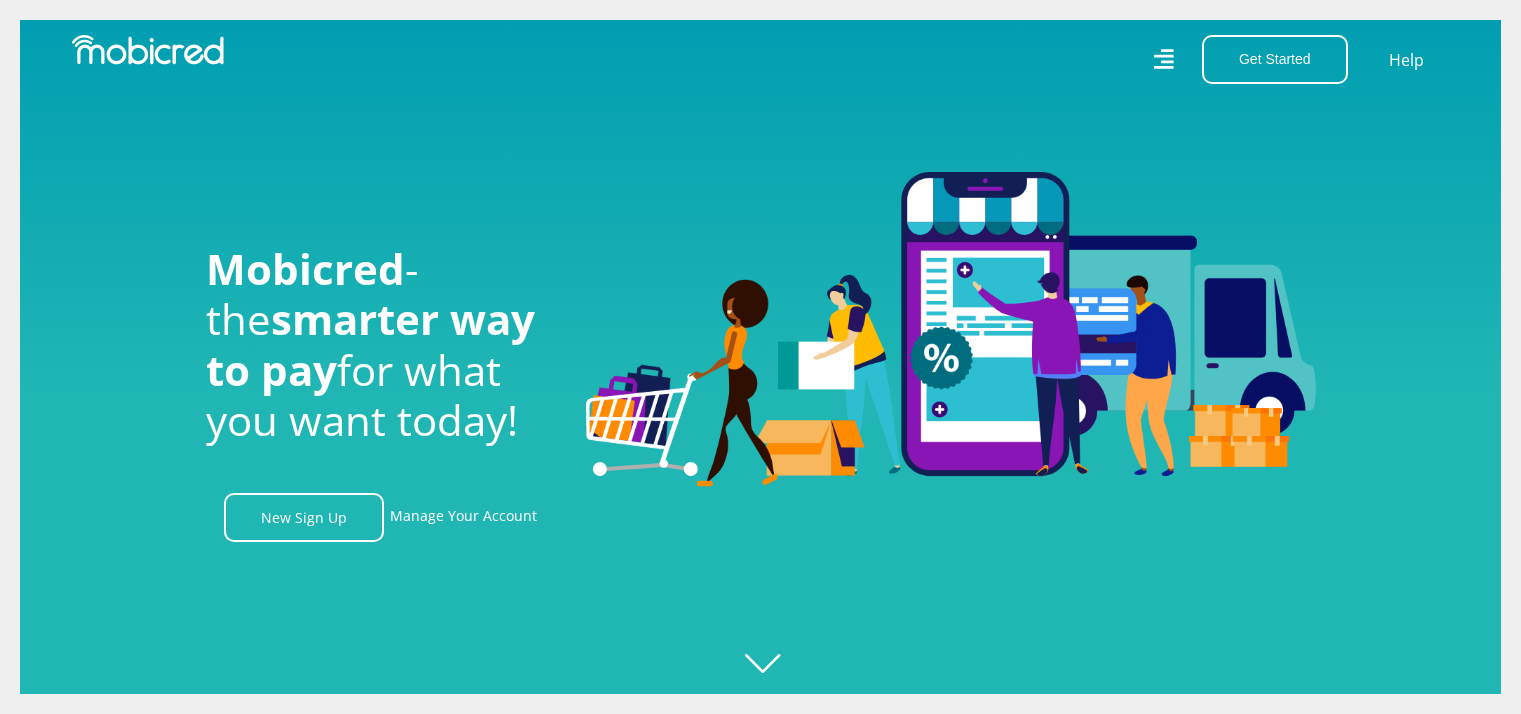 scroll, scrollTop: 464, scrollLeft: 0, axis: vertical 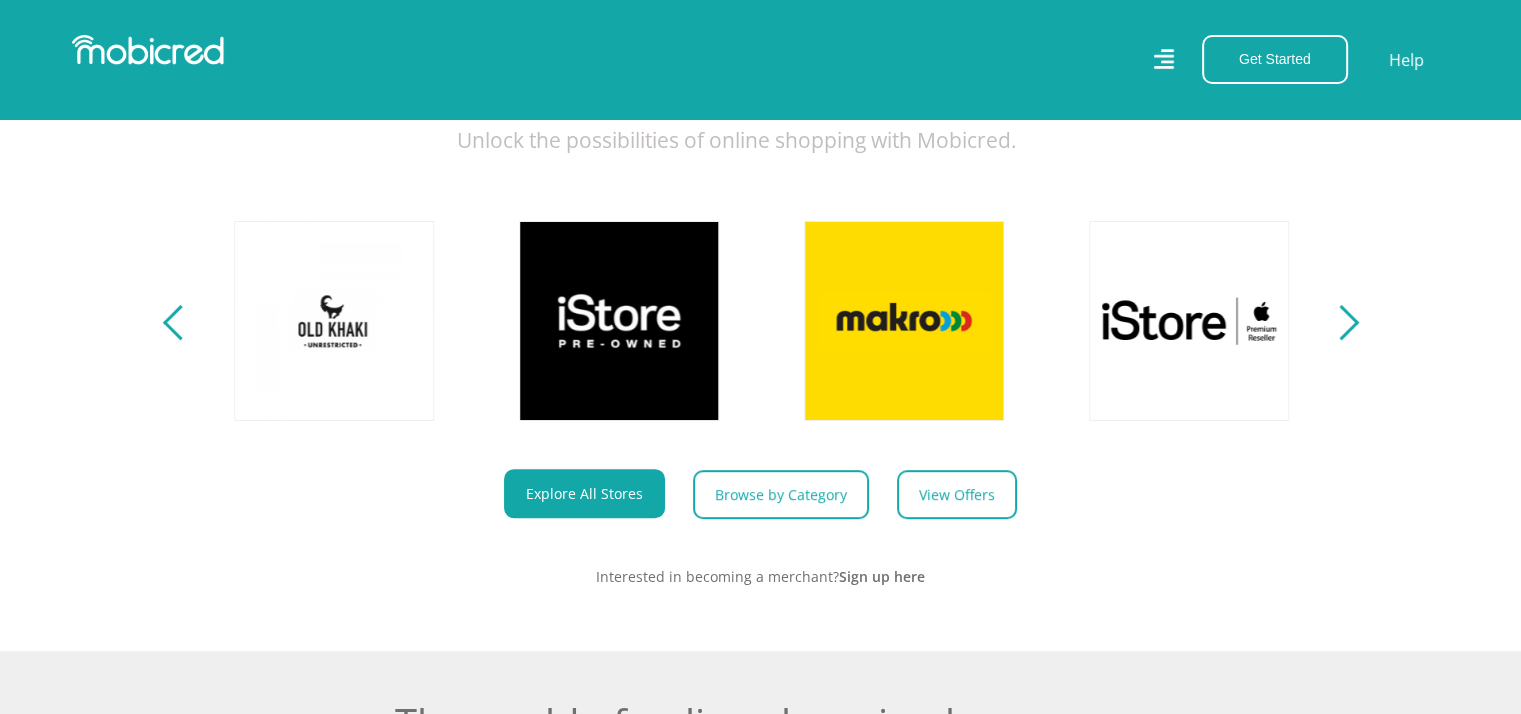 click on "Explore
One Account.  Infinite Possibilities.
Unlock the possibilities of online shopping with Mobicred." at bounding box center (760, 282) 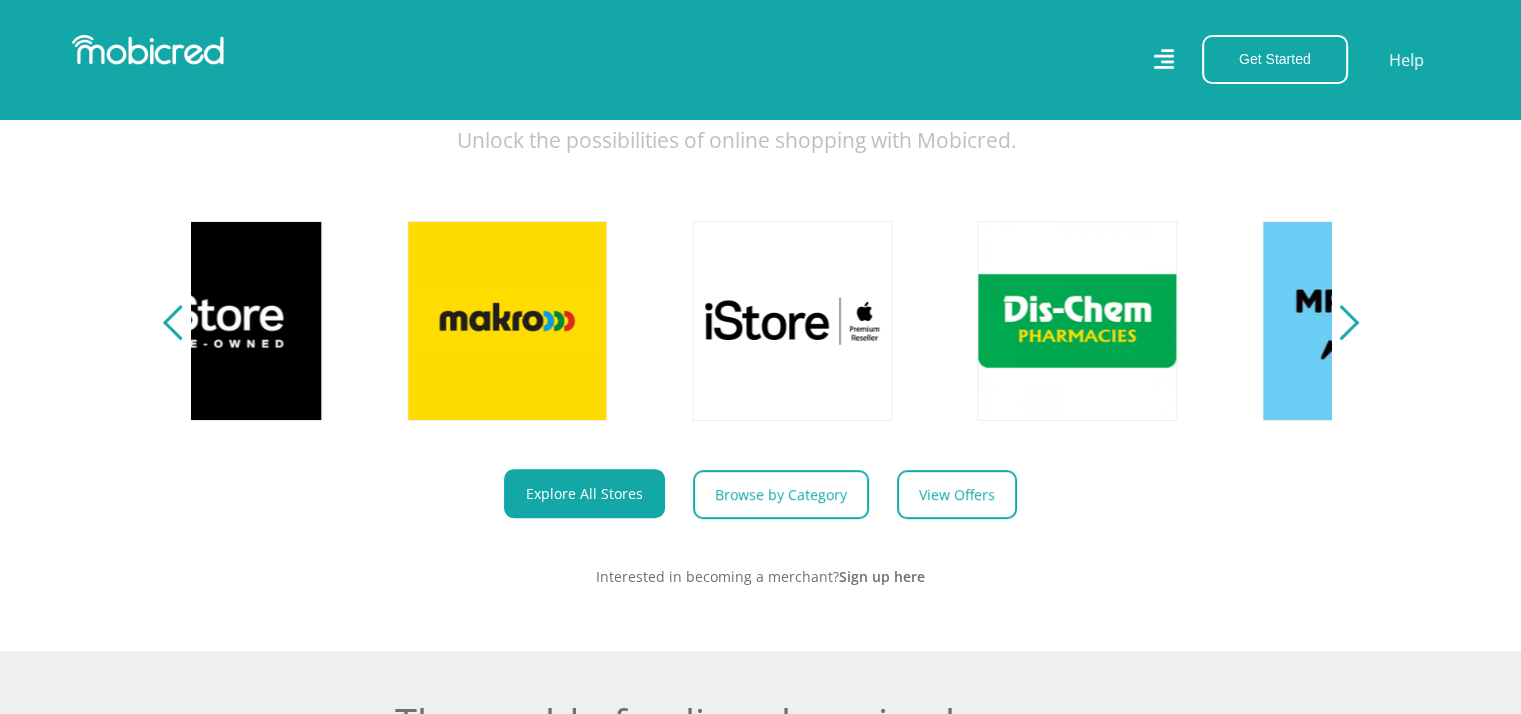 click at bounding box center [1340, 322] 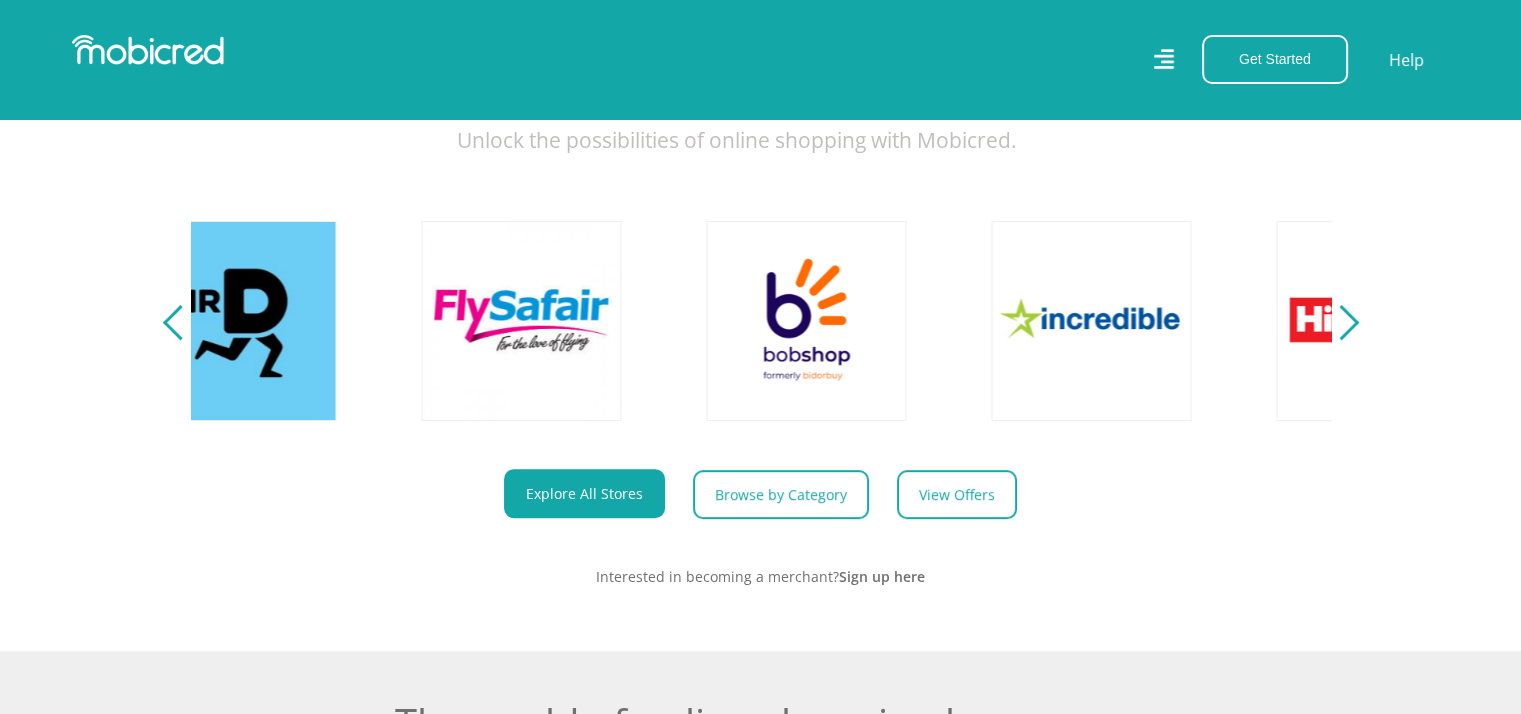 scroll, scrollTop: 0, scrollLeft: 3135, axis: horizontal 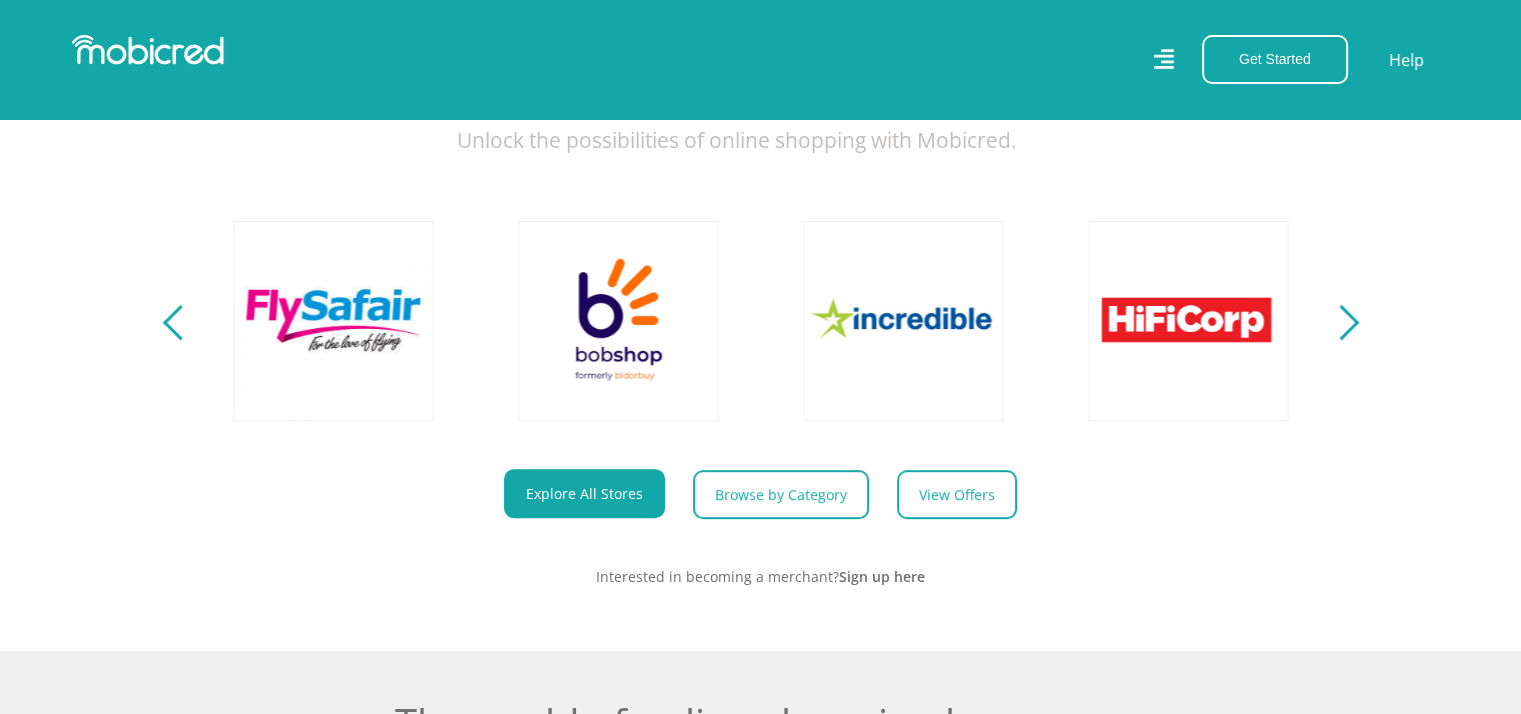 click at bounding box center [1340, 322] 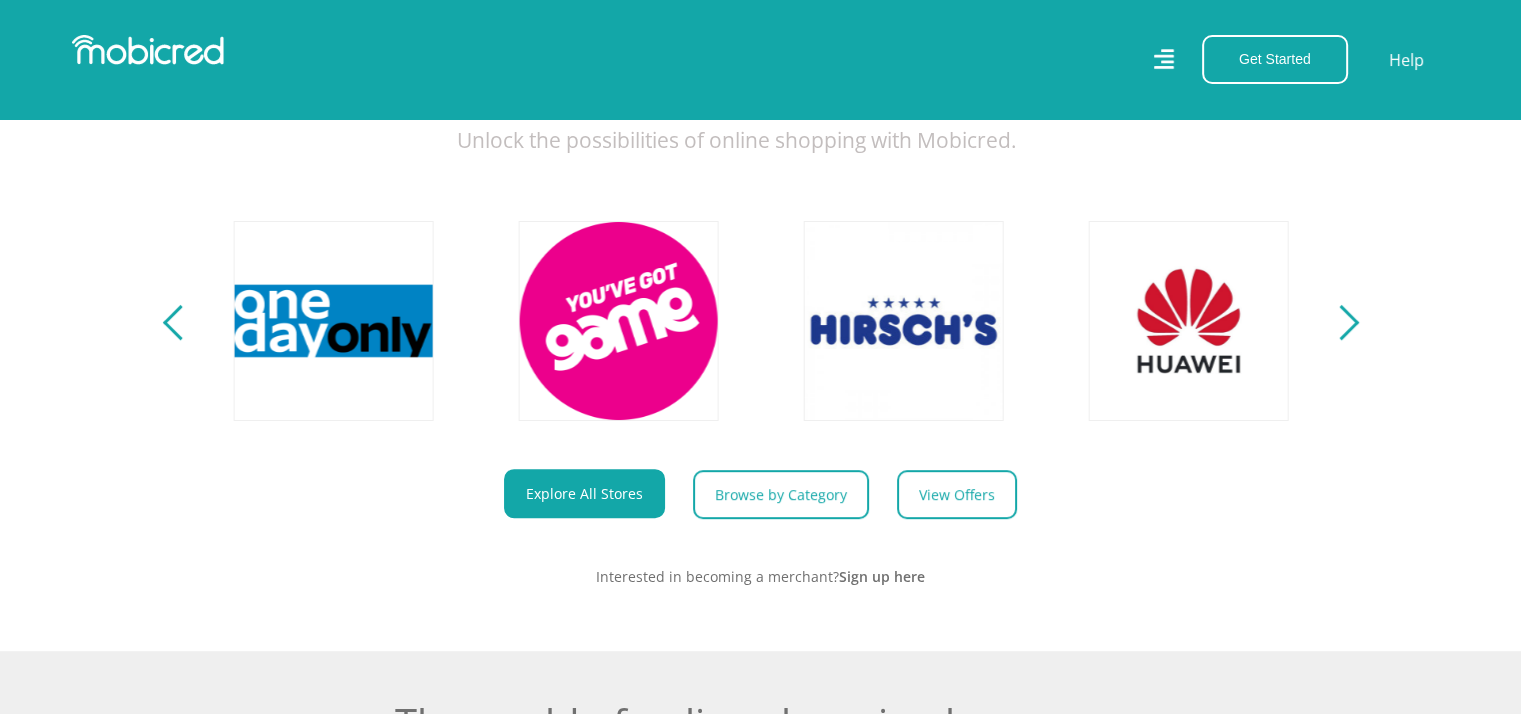 scroll, scrollTop: 0, scrollLeft: 4275, axis: horizontal 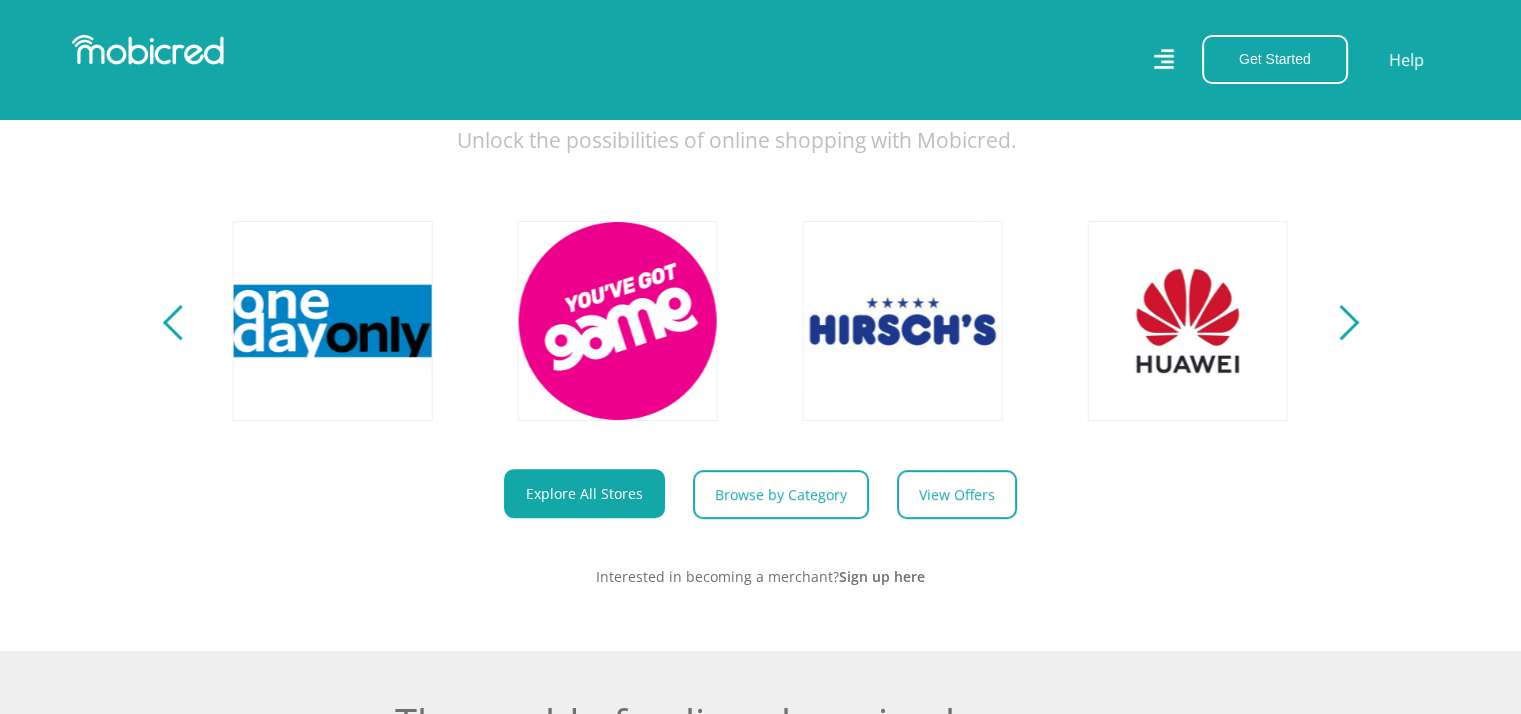 click at bounding box center [1340, 322] 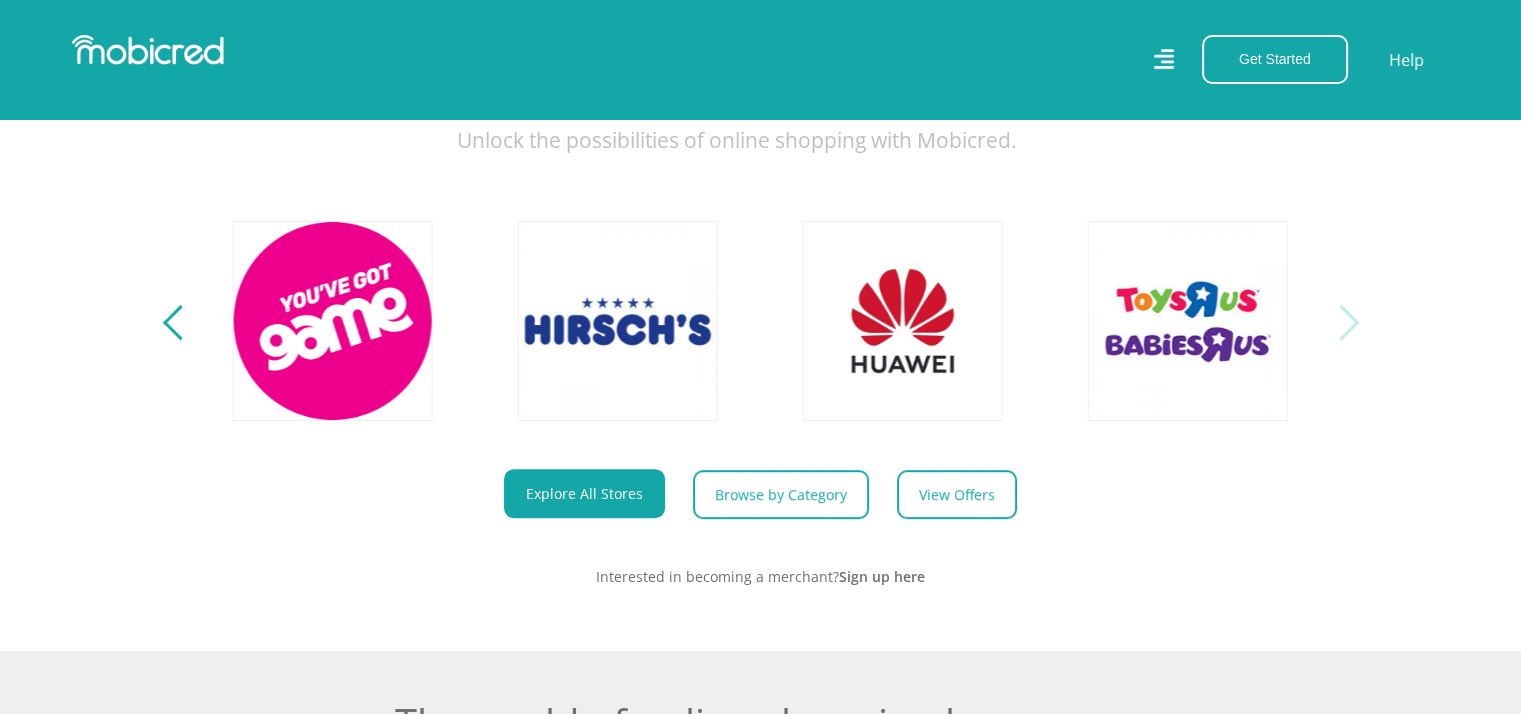 click at bounding box center (1340, 322) 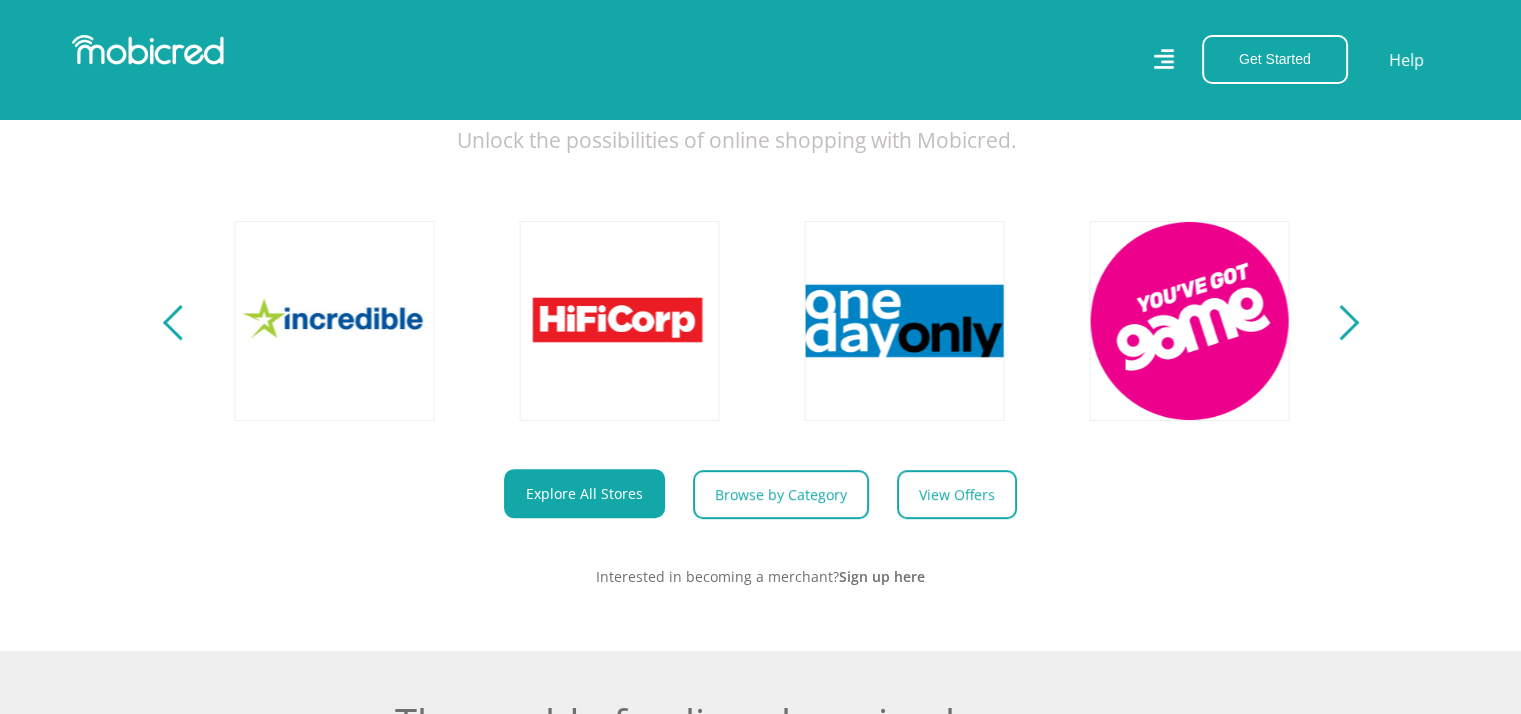 click at bounding box center (180, 321) 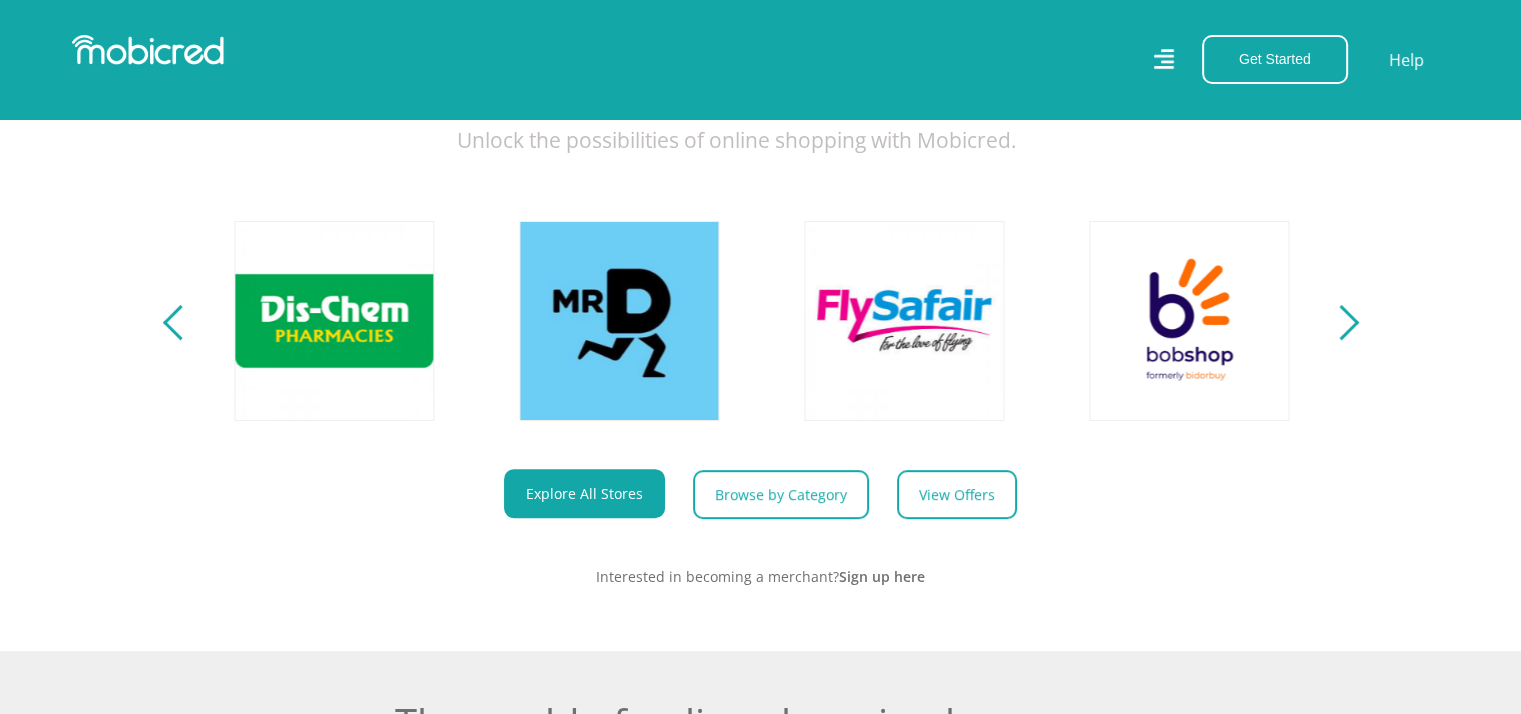 click at bounding box center [180, 321] 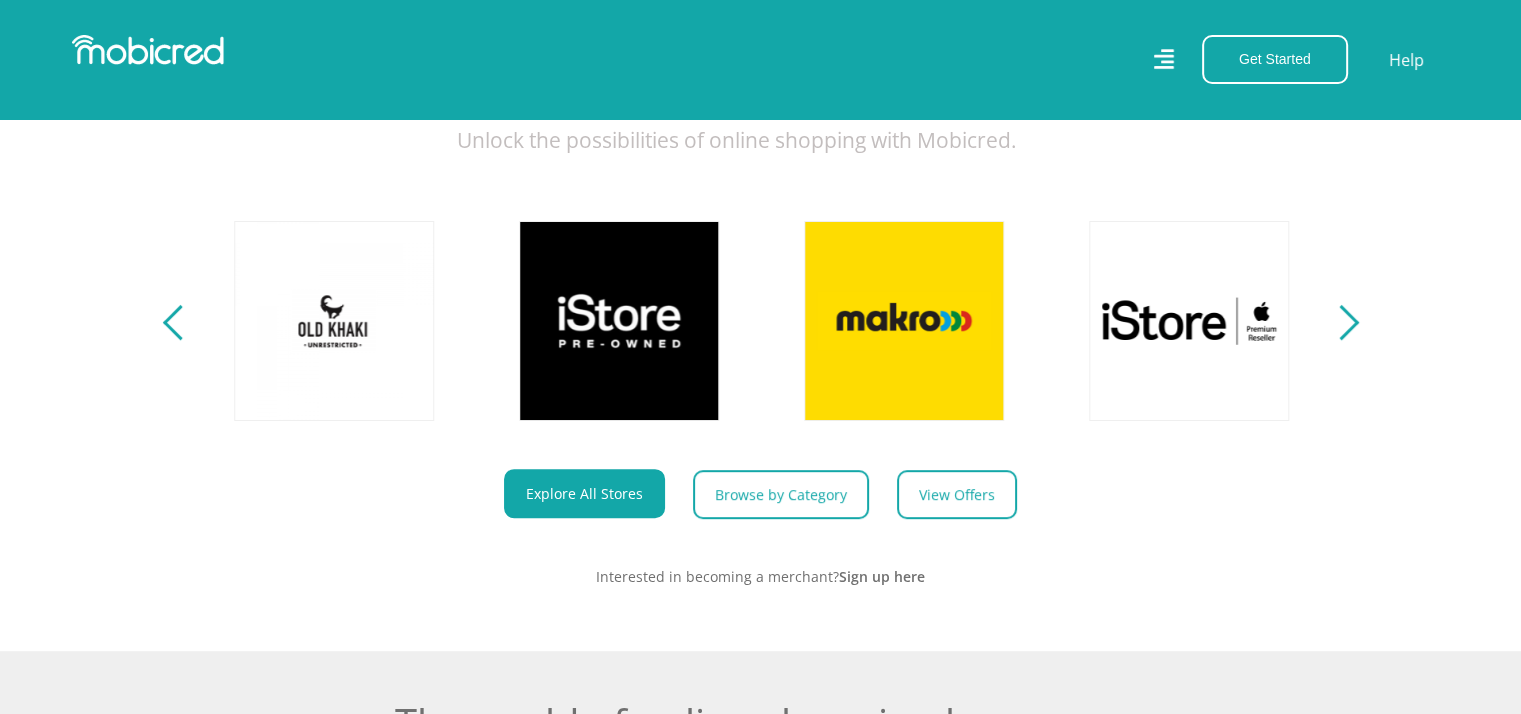 click at bounding box center (180, 321) 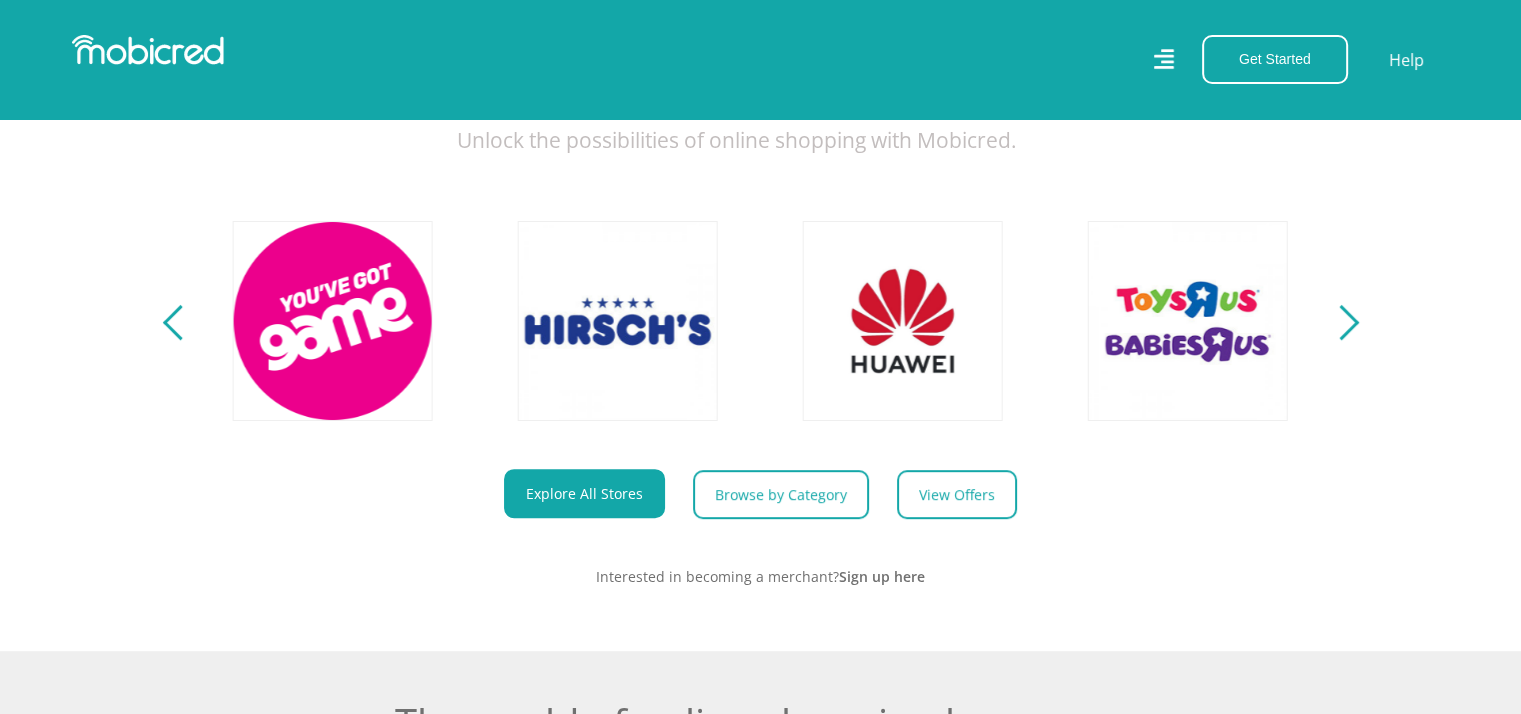 click at bounding box center (180, 321) 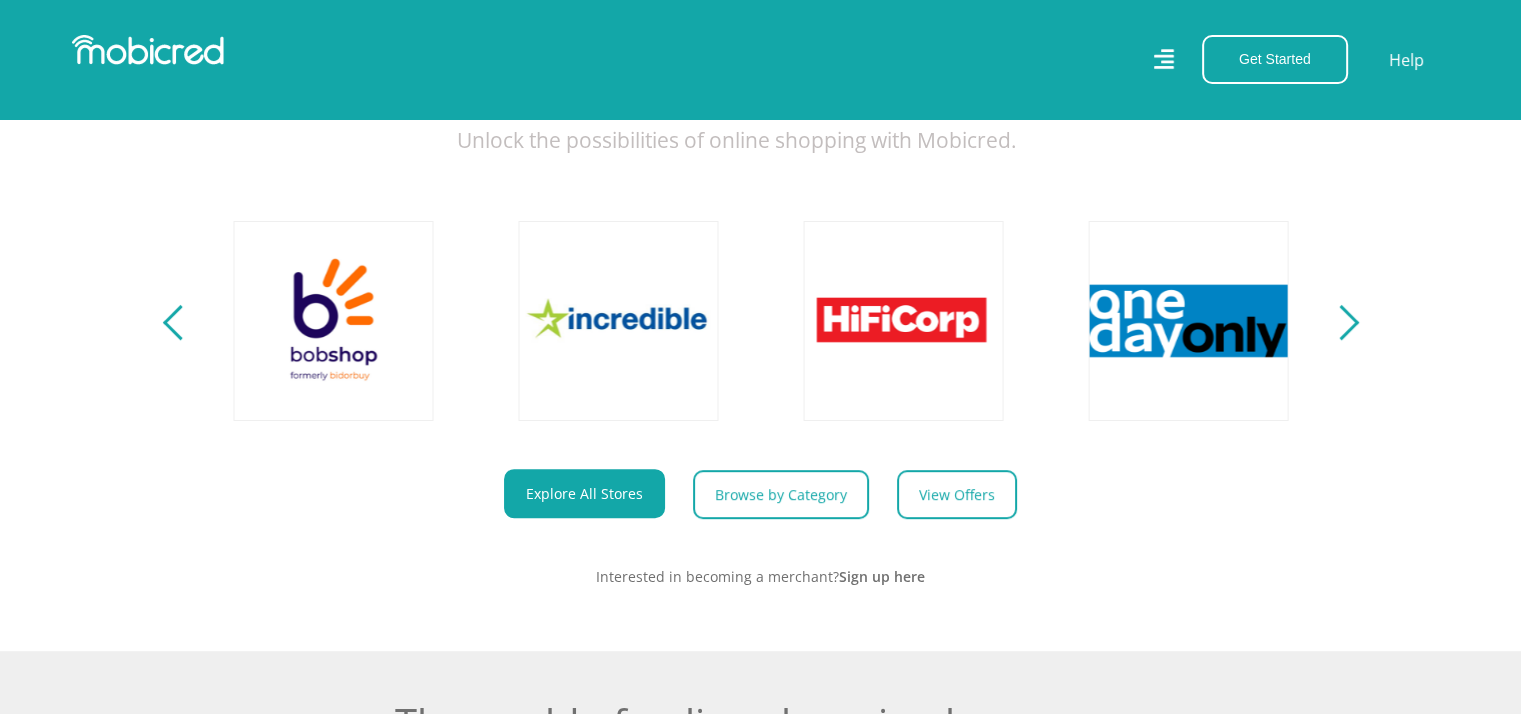 click at bounding box center [180, 321] 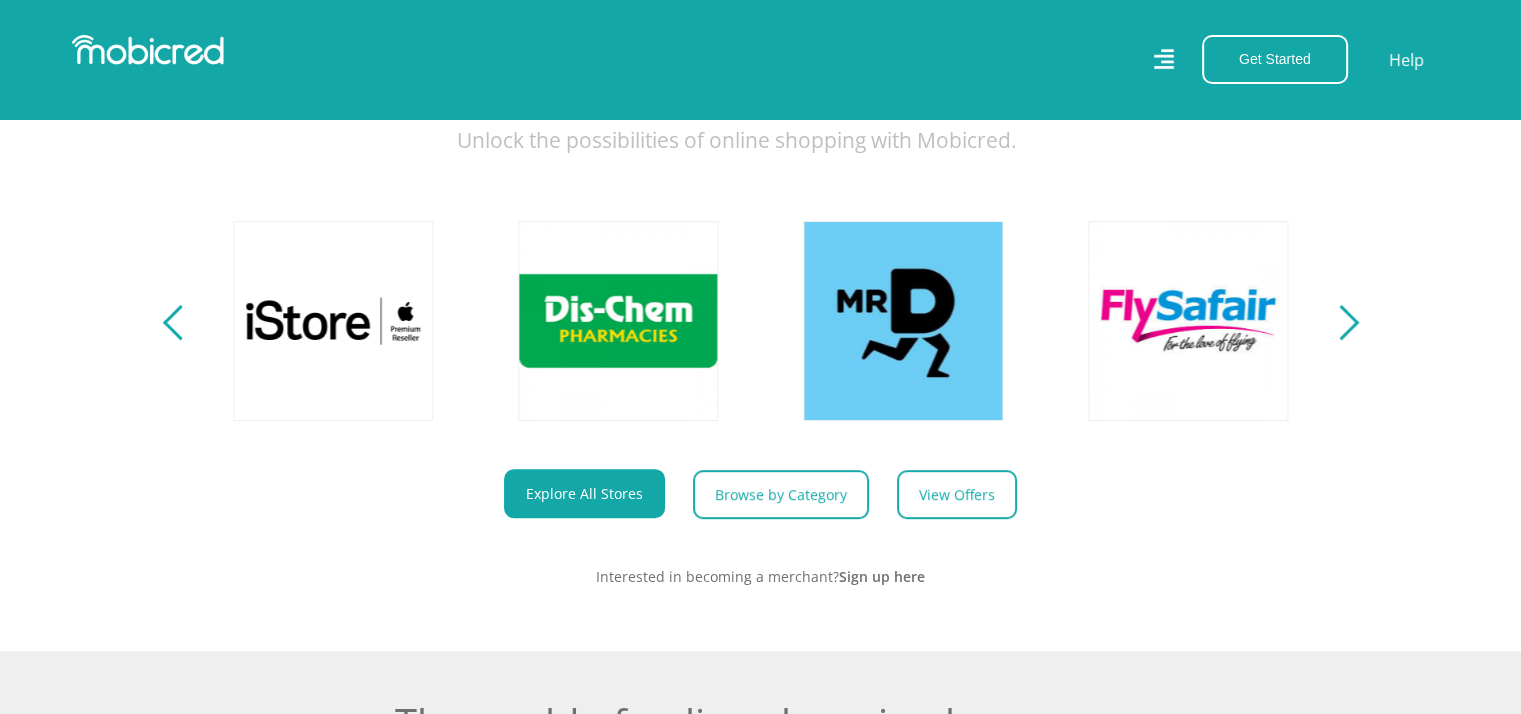 click at bounding box center [180, 321] 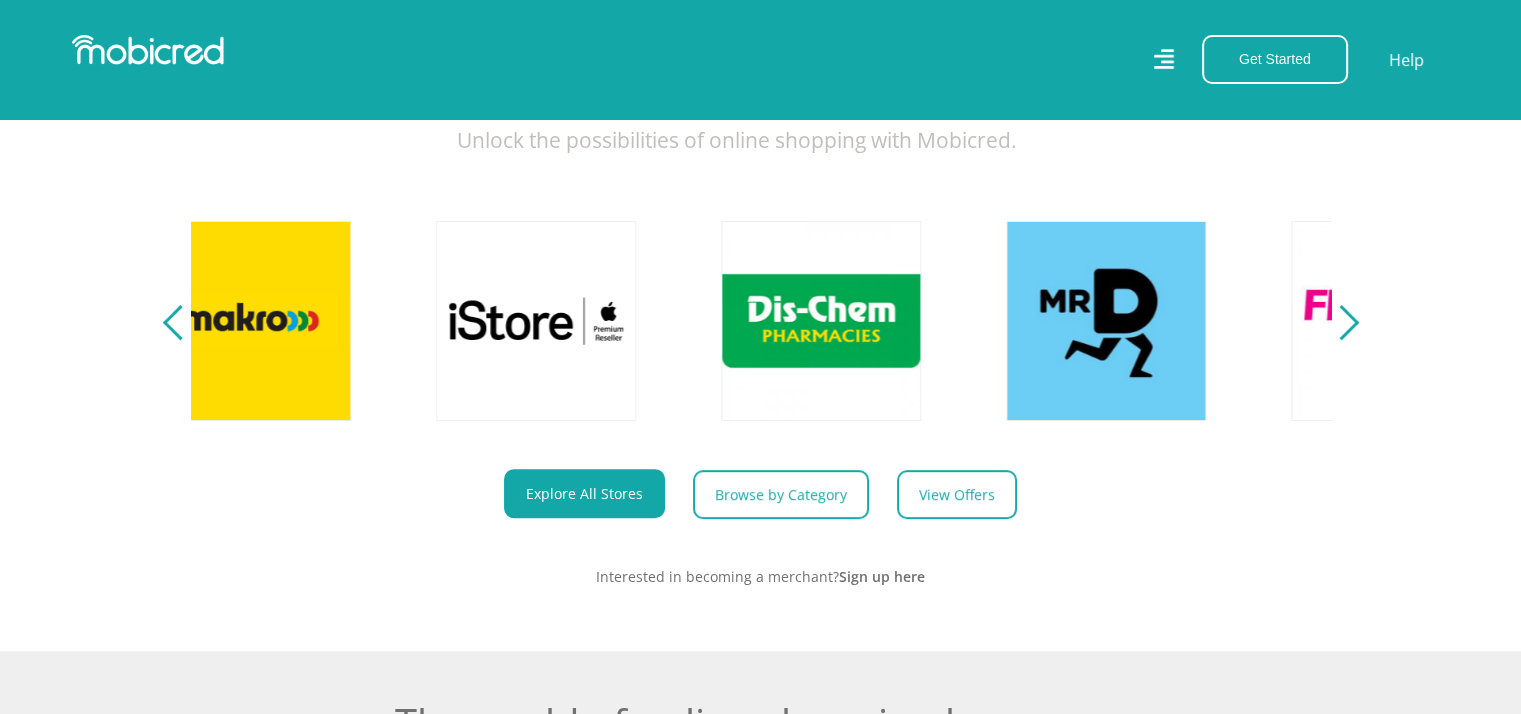 click at bounding box center [180, 321] 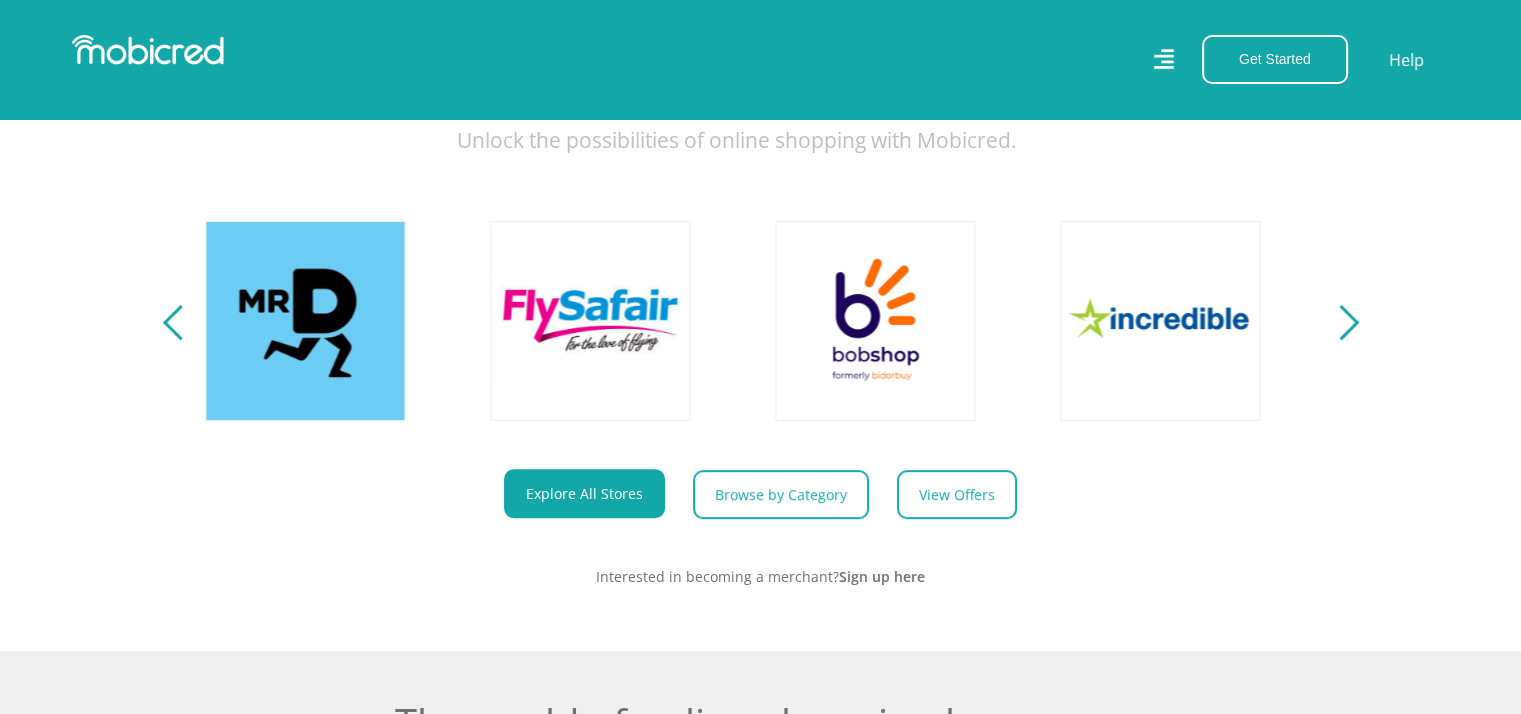 click at bounding box center [180, 321] 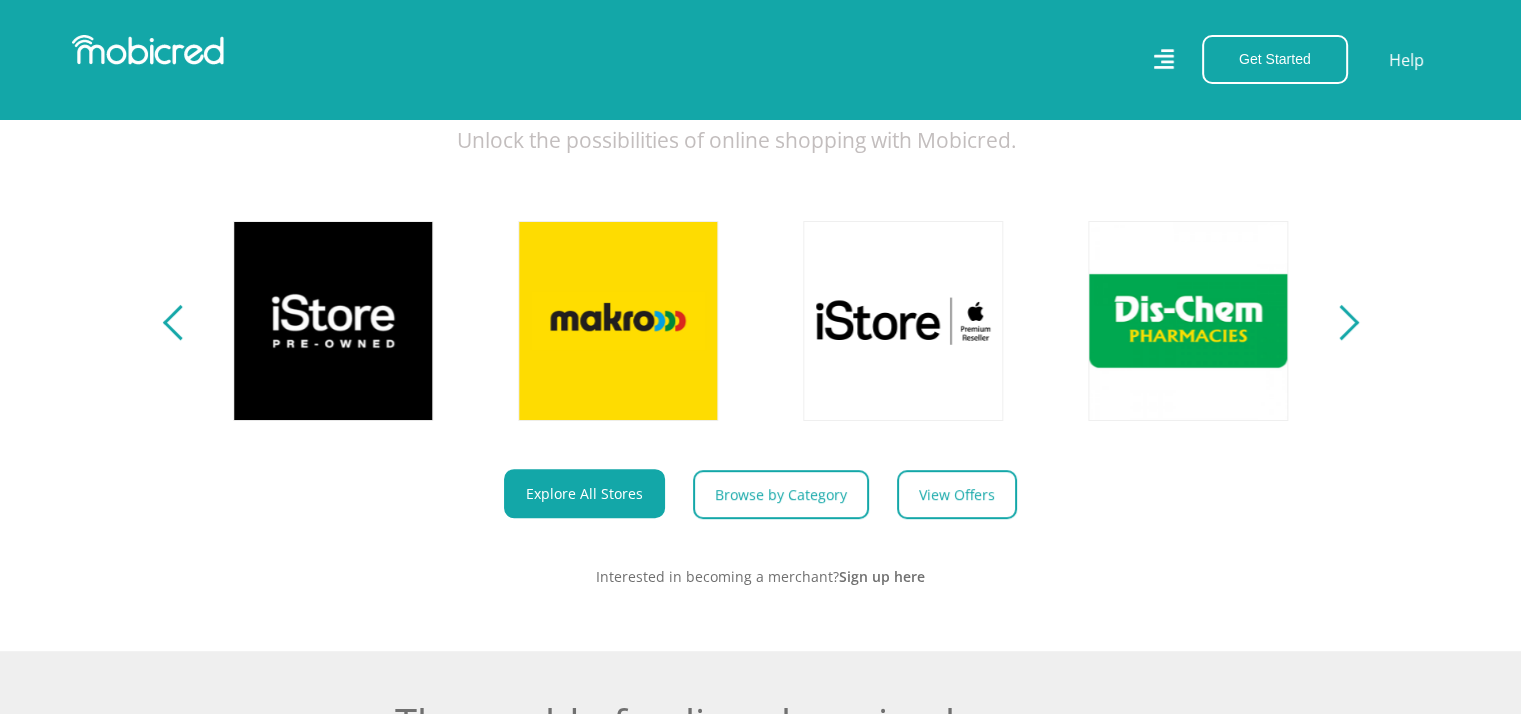 click at bounding box center [180, 321] 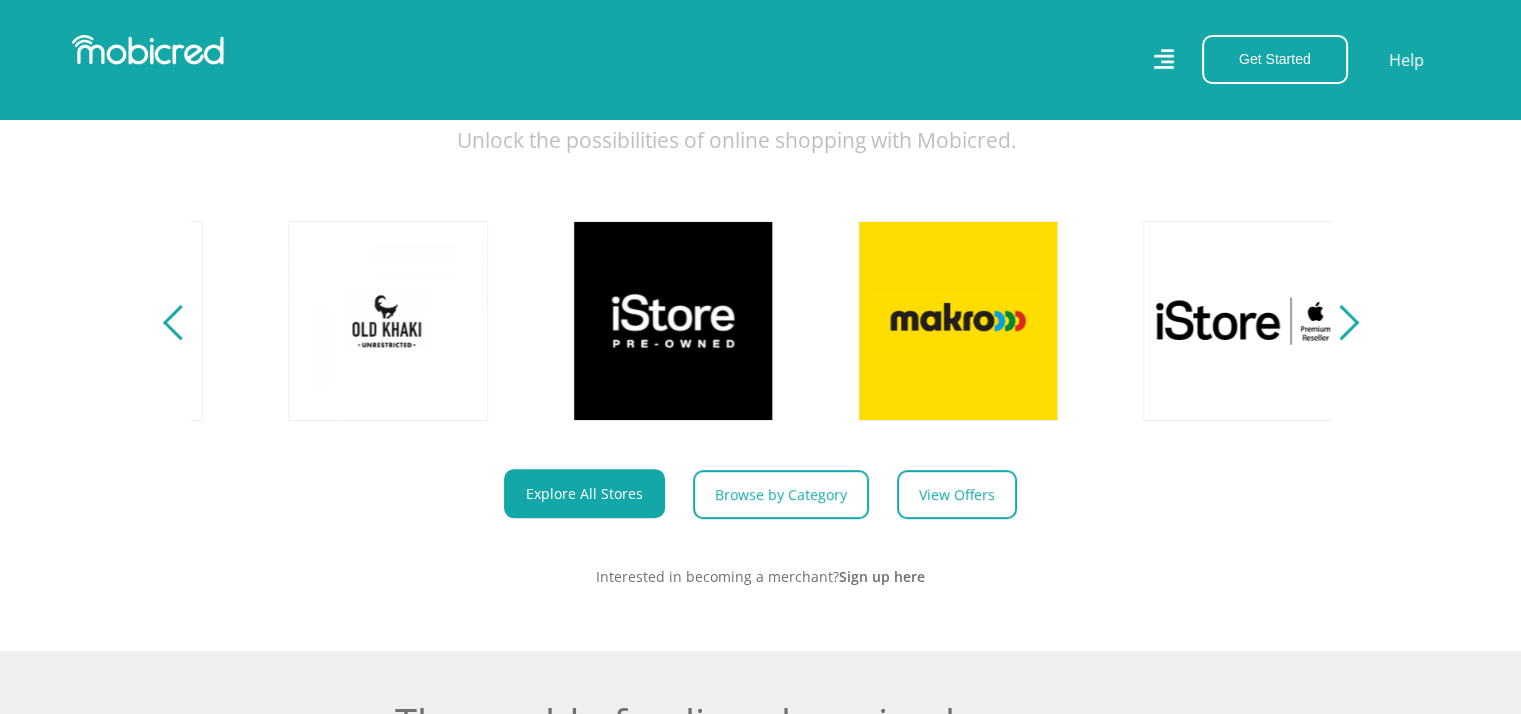 click at bounding box center [180, 321] 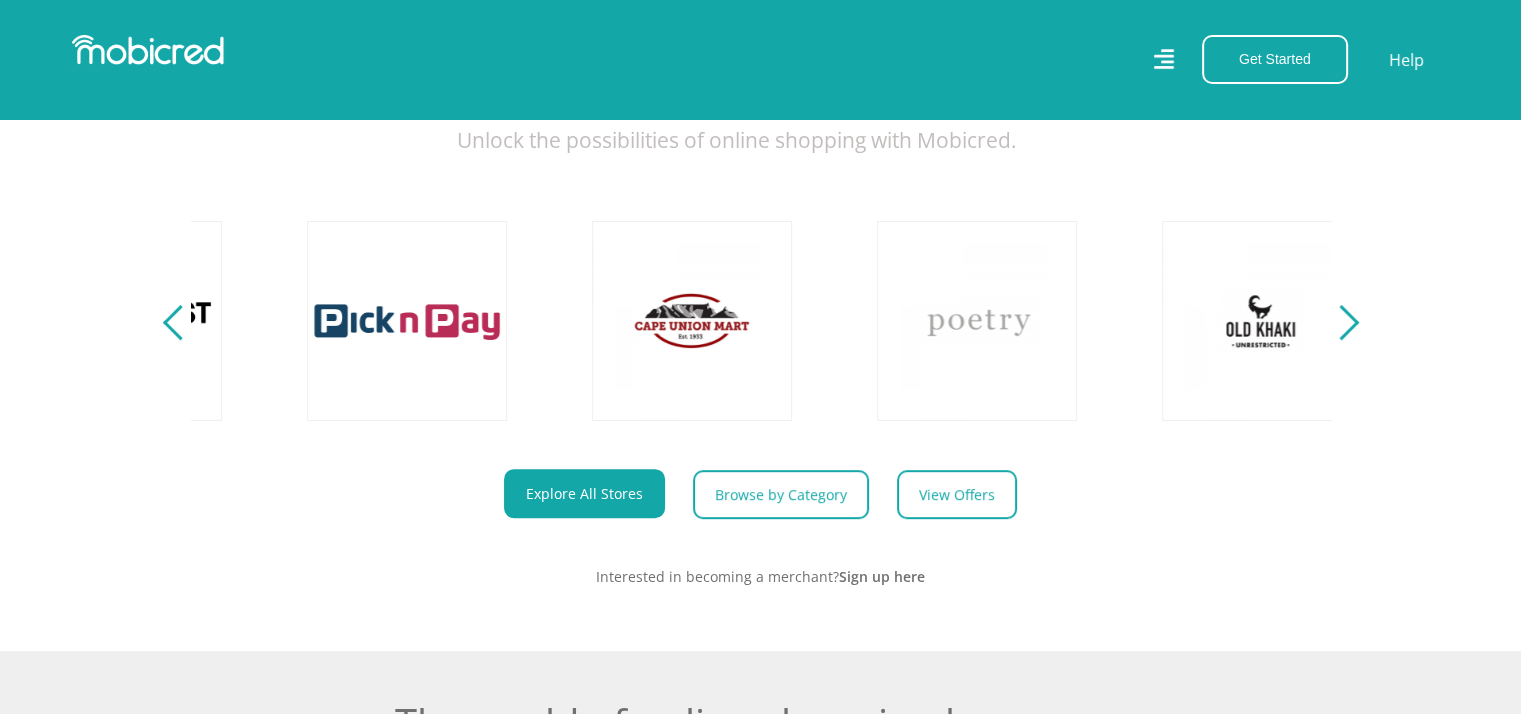 scroll, scrollTop: 0, scrollLeft: 14, axis: horizontal 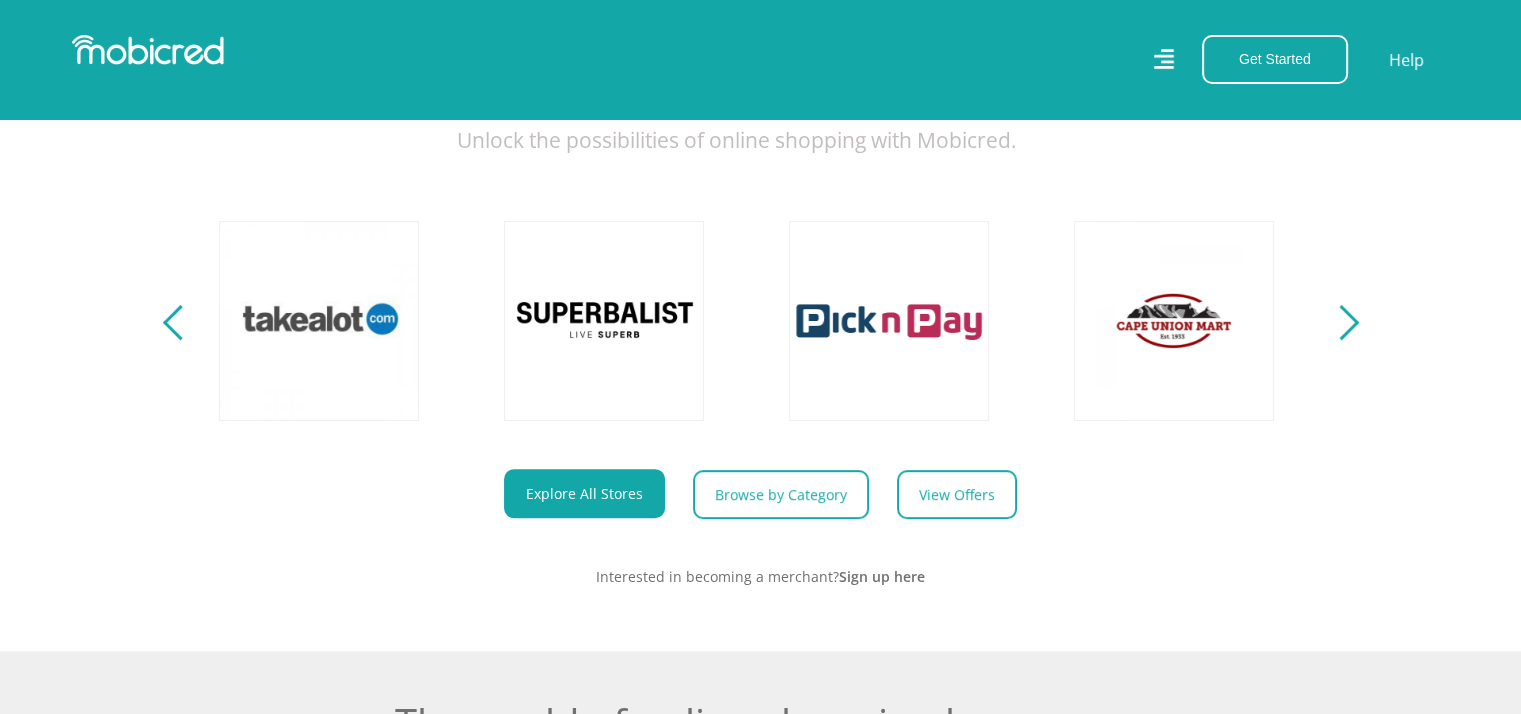 click at bounding box center (180, 321) 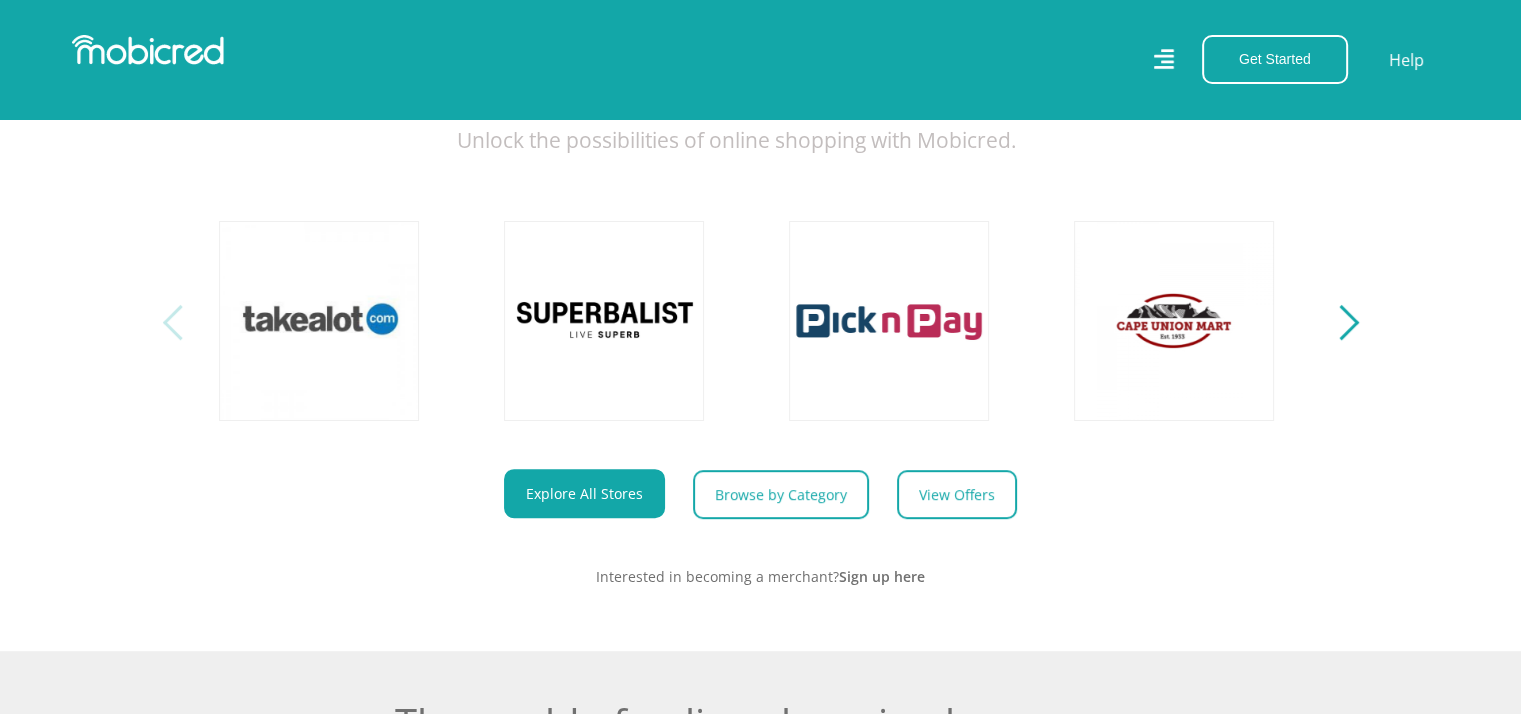 scroll, scrollTop: 0, scrollLeft: 0, axis: both 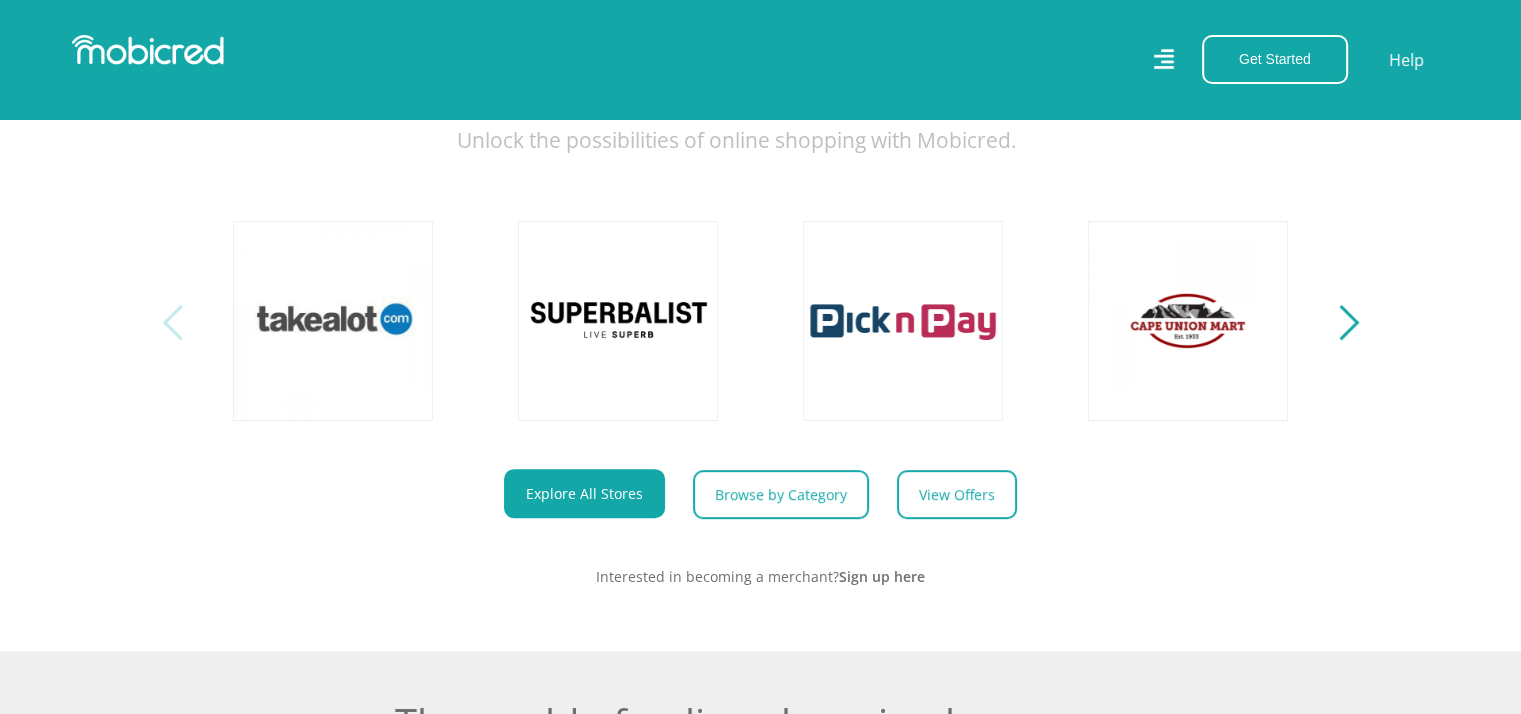 click at bounding box center (180, 321) 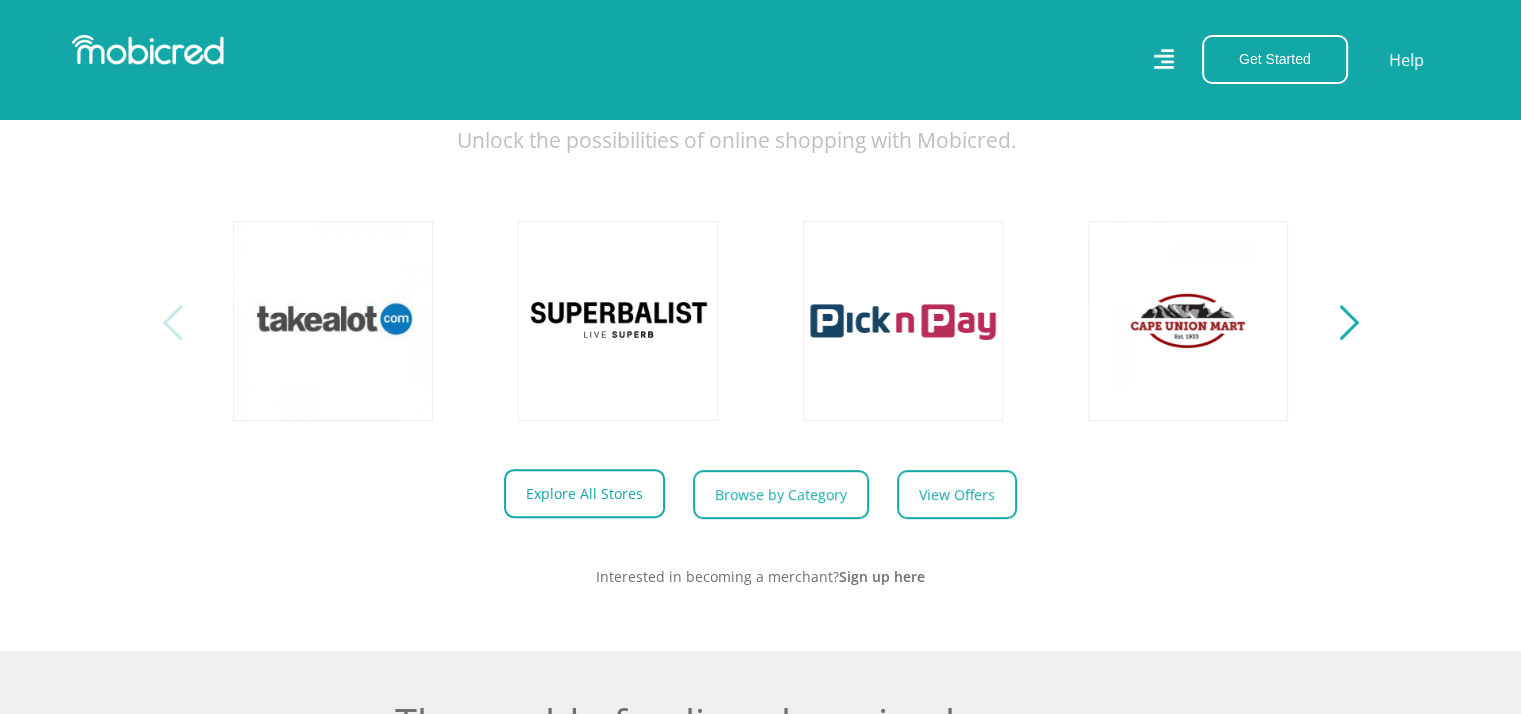 click on "Explore All Stores" at bounding box center (584, 493) 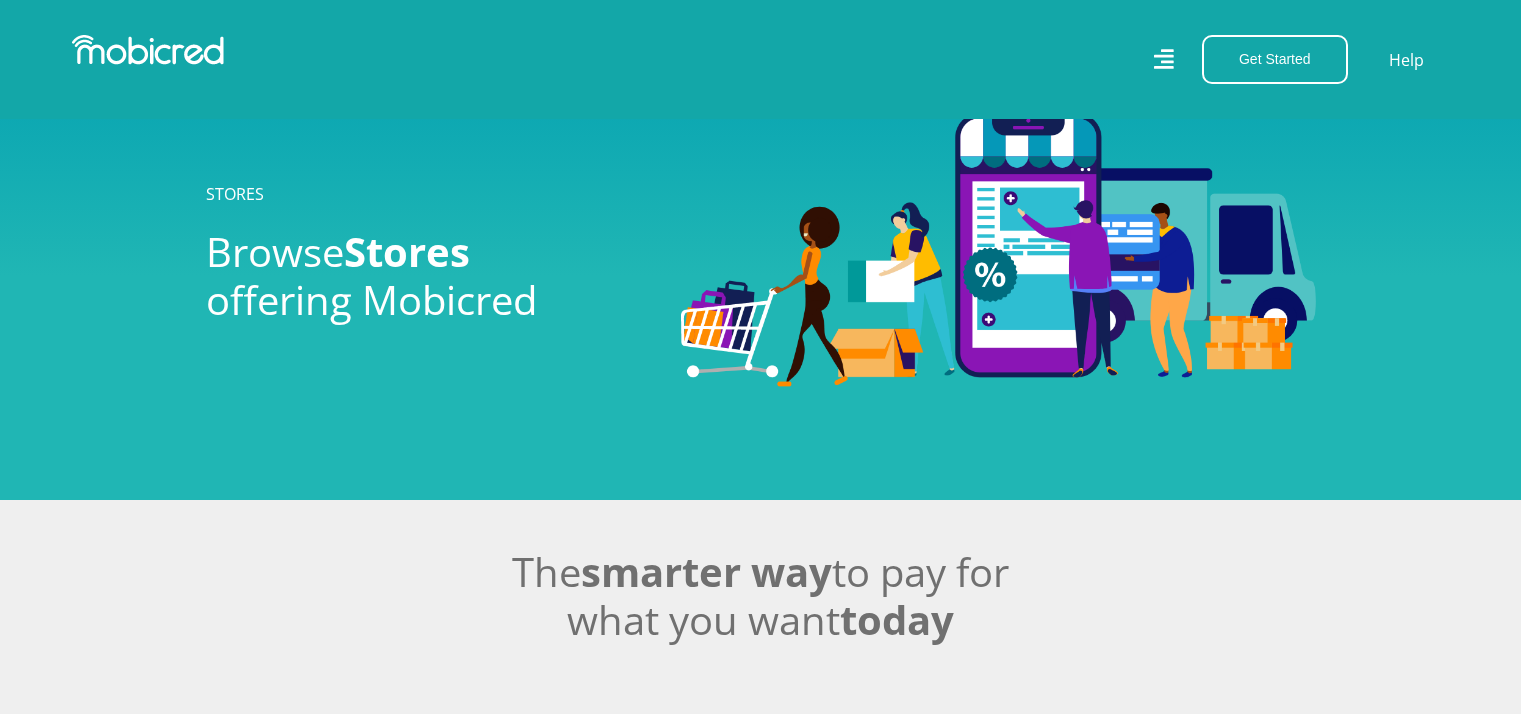 scroll, scrollTop: 562, scrollLeft: 0, axis: vertical 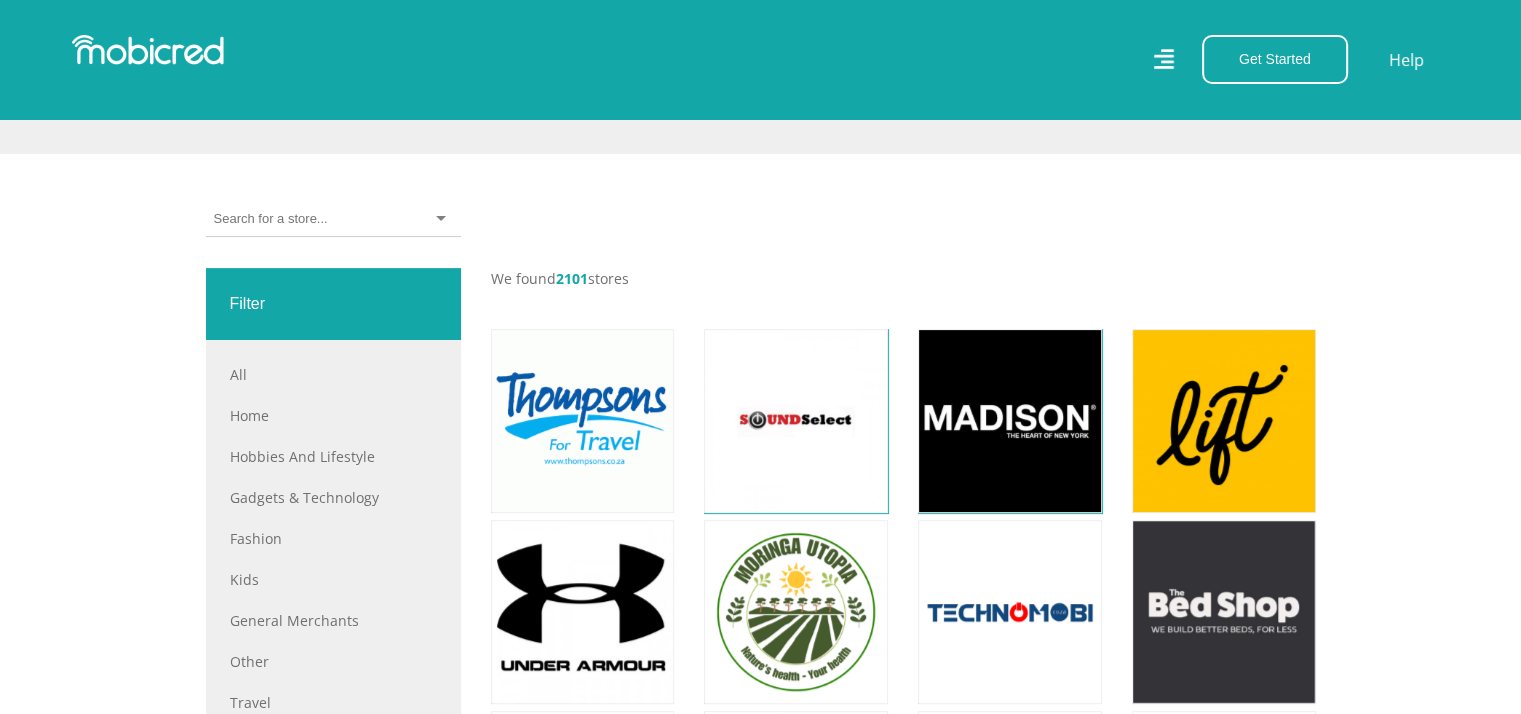 click at bounding box center [270, 219] 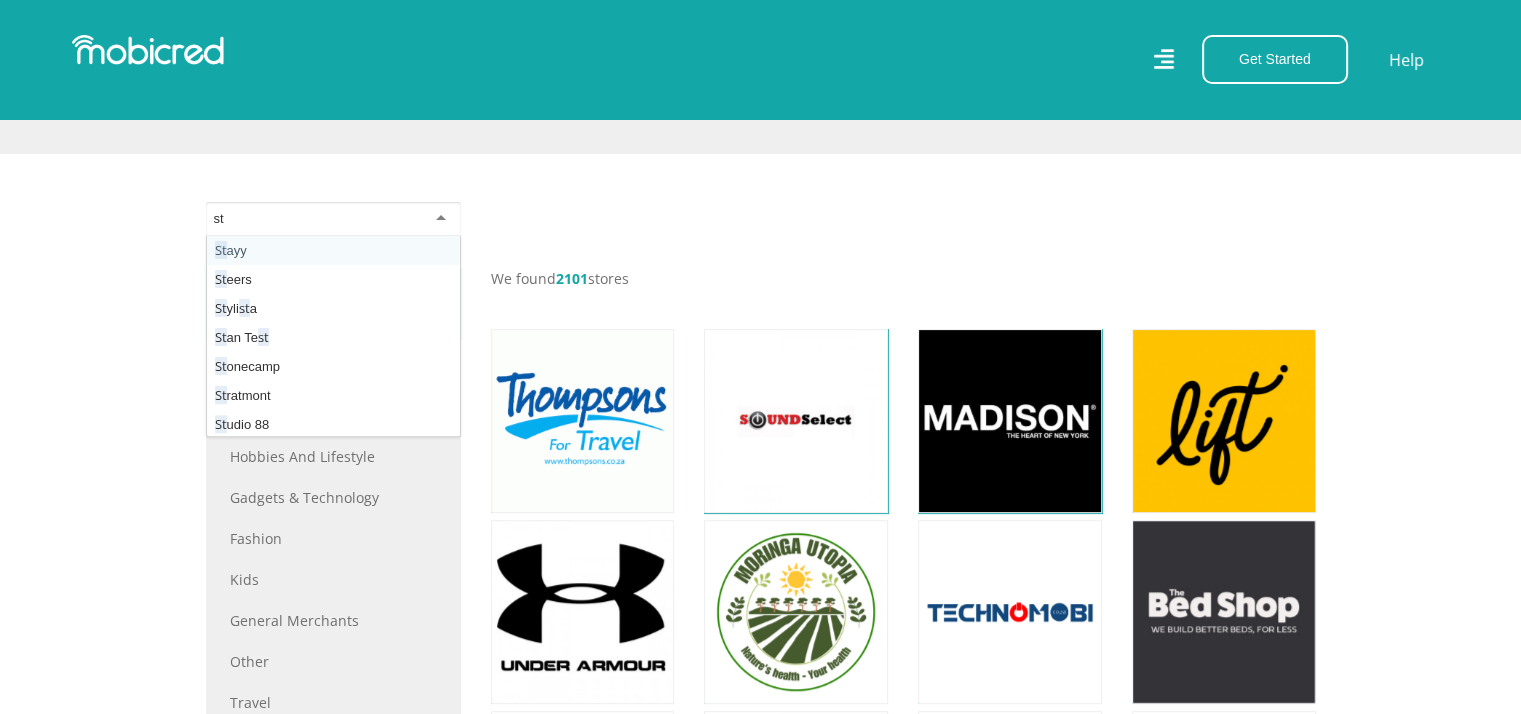 type on "stu" 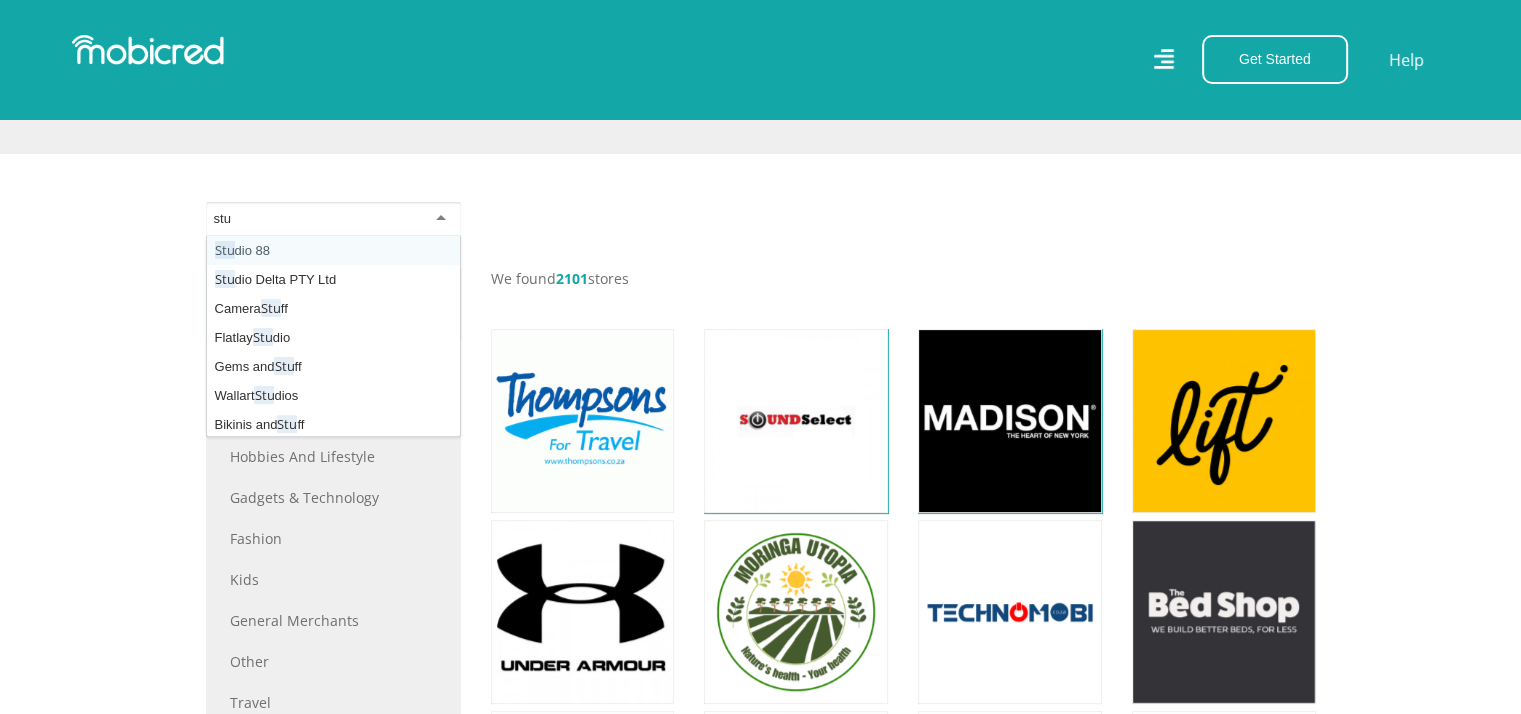 type 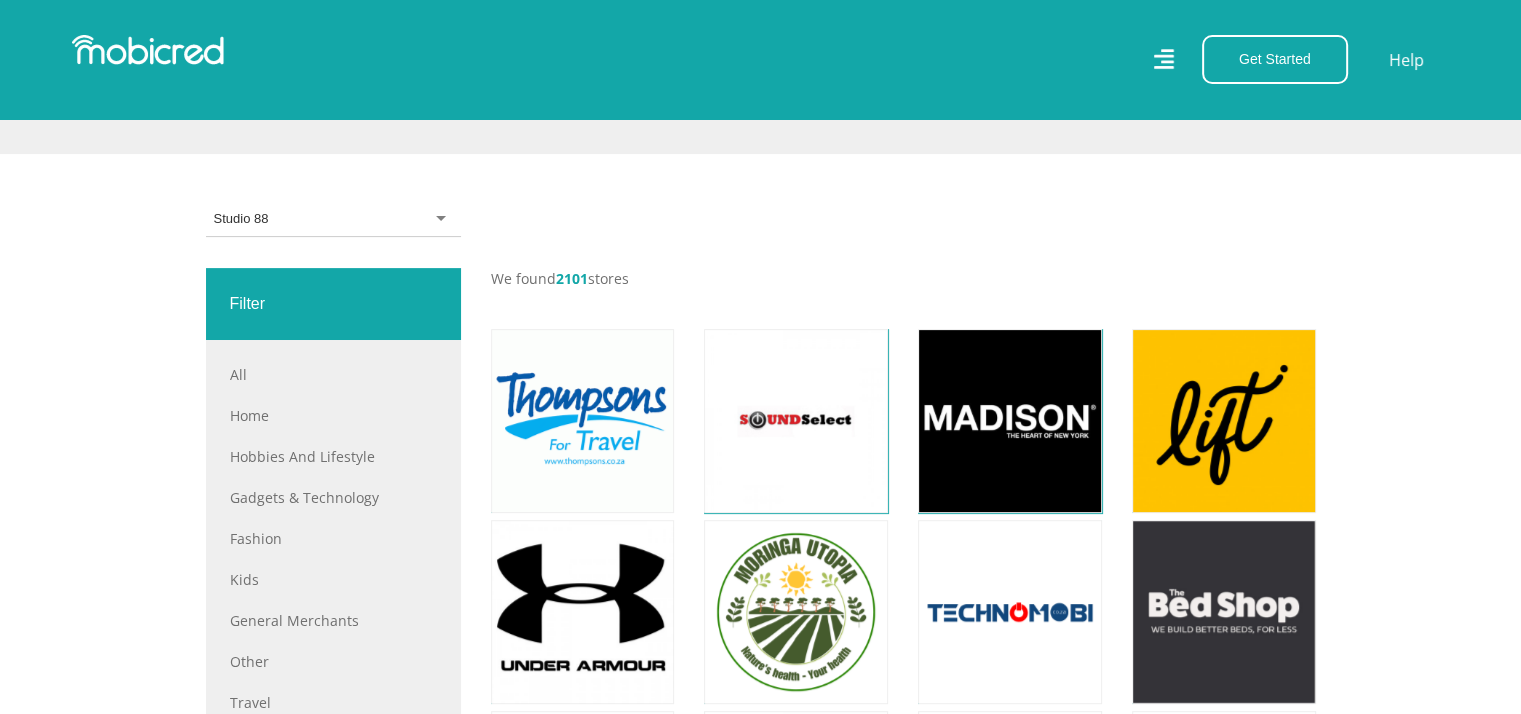scroll, scrollTop: 0, scrollLeft: 0, axis: both 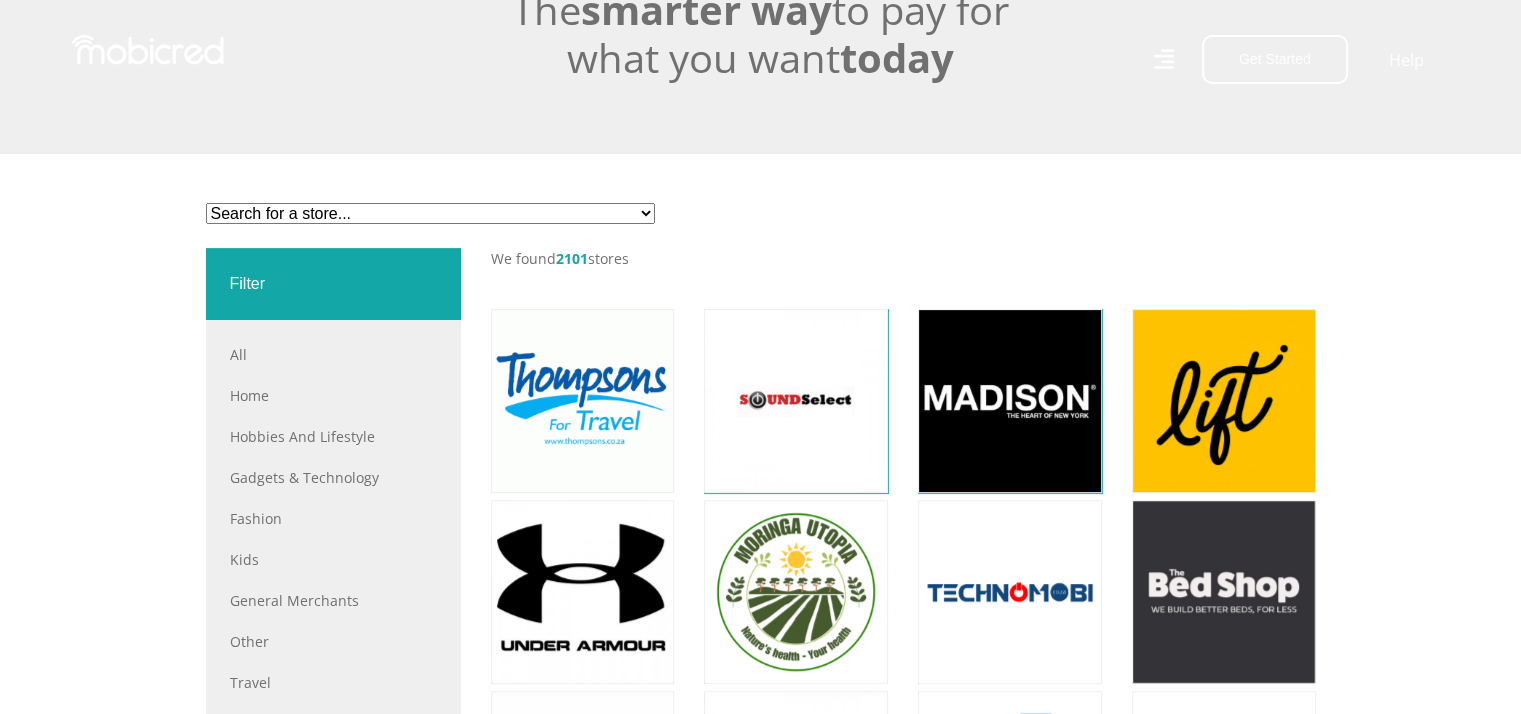 click on "Search for a store... American Tourister republik HiFiCorp Ceekah Closet Urban Flair Online Fashion Store Mamma Mafia Boutique Synergetix Finest Quality Shesha Favshop Alaïa Couture Blooms Polsa Tech Diva Slimming and Aesthetics Tool Shack The Scuba Shop ParaMount mirrors and prints But Why Not NeslienQ The Hemp Cream IXAXA OFFICE FURNITURE Zweep Betafence South Africa Nubian Queen 101 LGBTI Q PLUS PTY Ltd Urban Lingerie Collection Joleys Shoes PRINTWEBTRONIX PC Laptops WorldCart Online Mall Portamist Pty Ltd Killerdeals Quintrip Amuworx Online Tool Store BRAZILIA Designer Shoe Outlet Caterlynx Pty Ltd SimRacingSA KayCha~Lingerie & Beauty Eat Sleep Cycle (PTY) Ltd. Smart Squad (Pty) Ltd MoVee Performance Purple Acorn MCS Office National Swellpro Neotronics SA ( Pty) Ltd Shaw Group Georgie and Moon DJ Mix Club Bird and Bear The Pets Circle (Pty)Ltd Fitment For Africa Pty Ltd Africanpure ZEFKONT Home and Outdoor Natural Hair Co. Little Lumps Aldora Canvas Crazy Mr. D Lampetia Homeware Collective BerrieFitness" at bounding box center [430, 213] 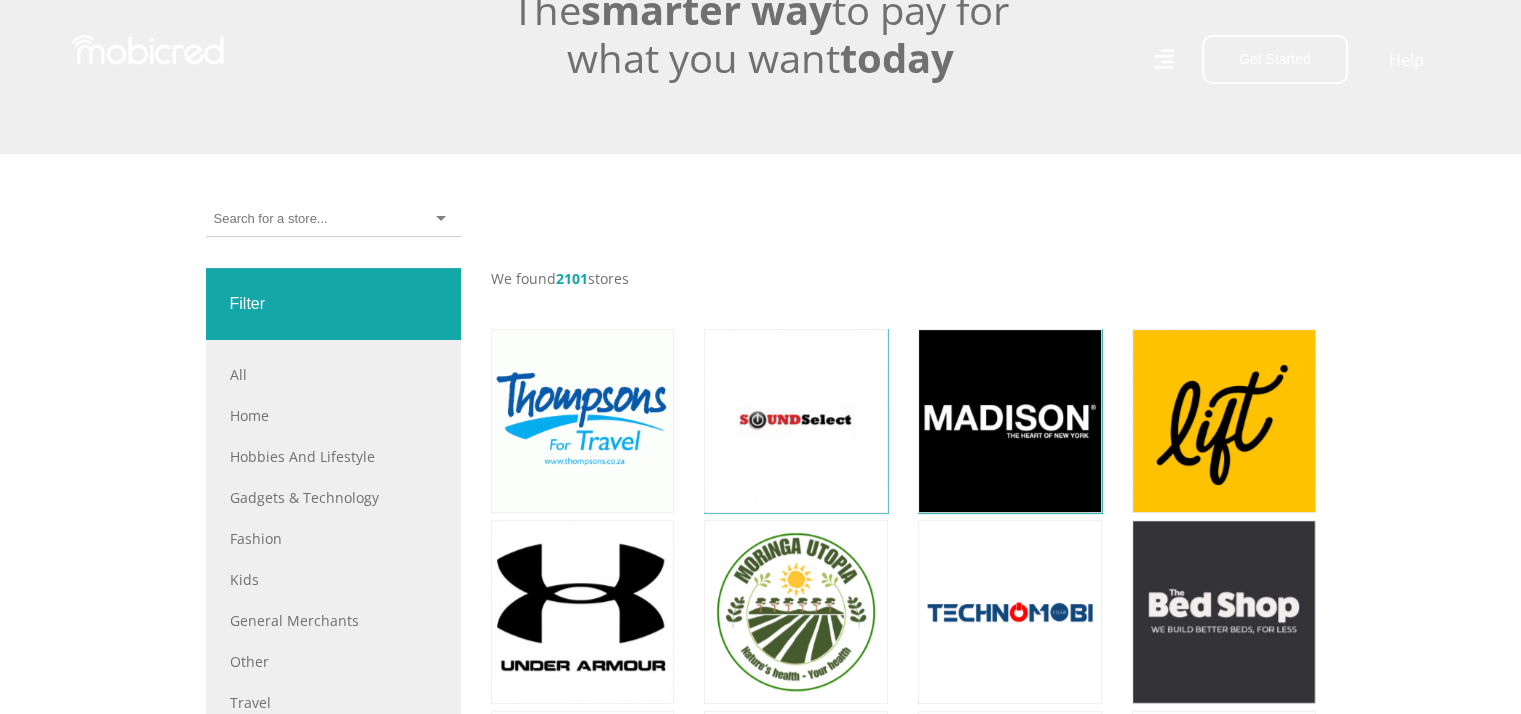 click at bounding box center [333, 219] 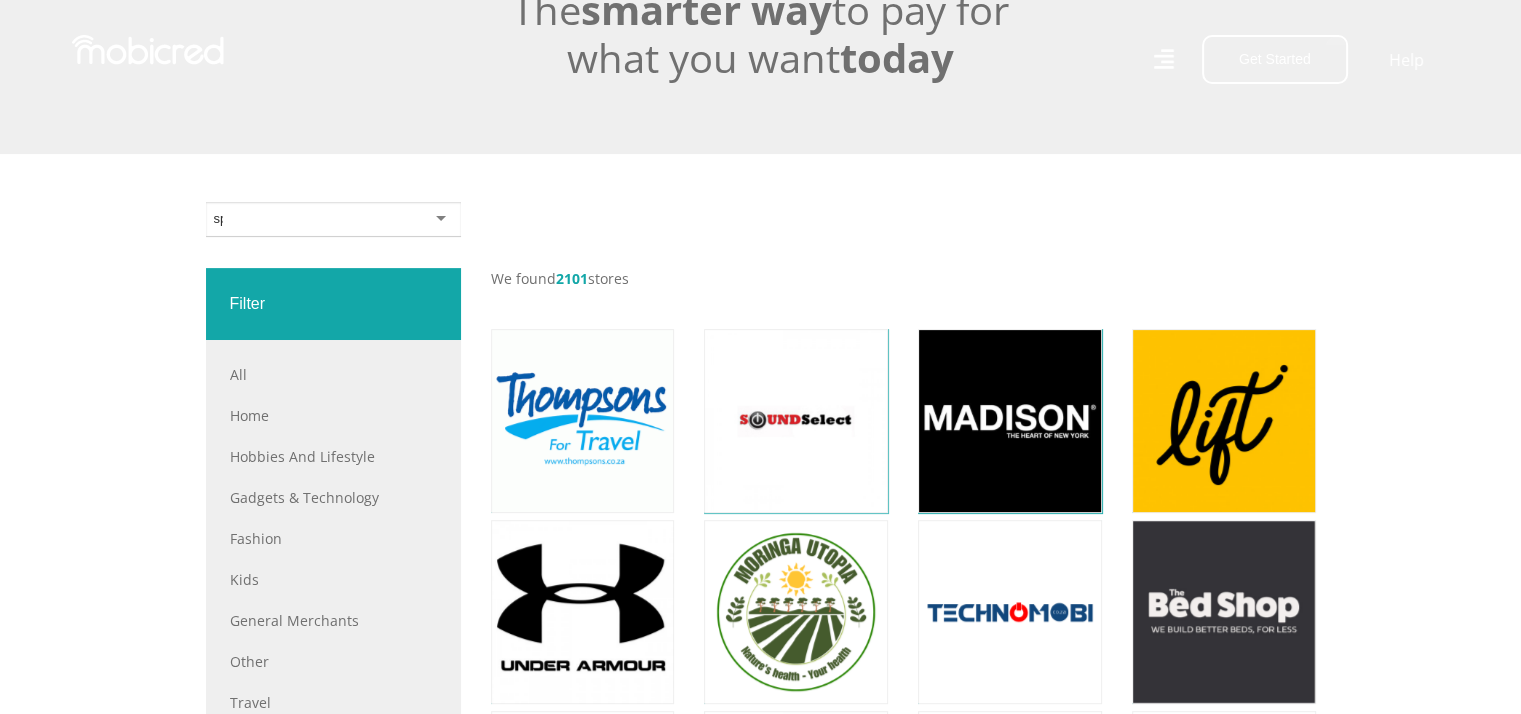 type on "s" 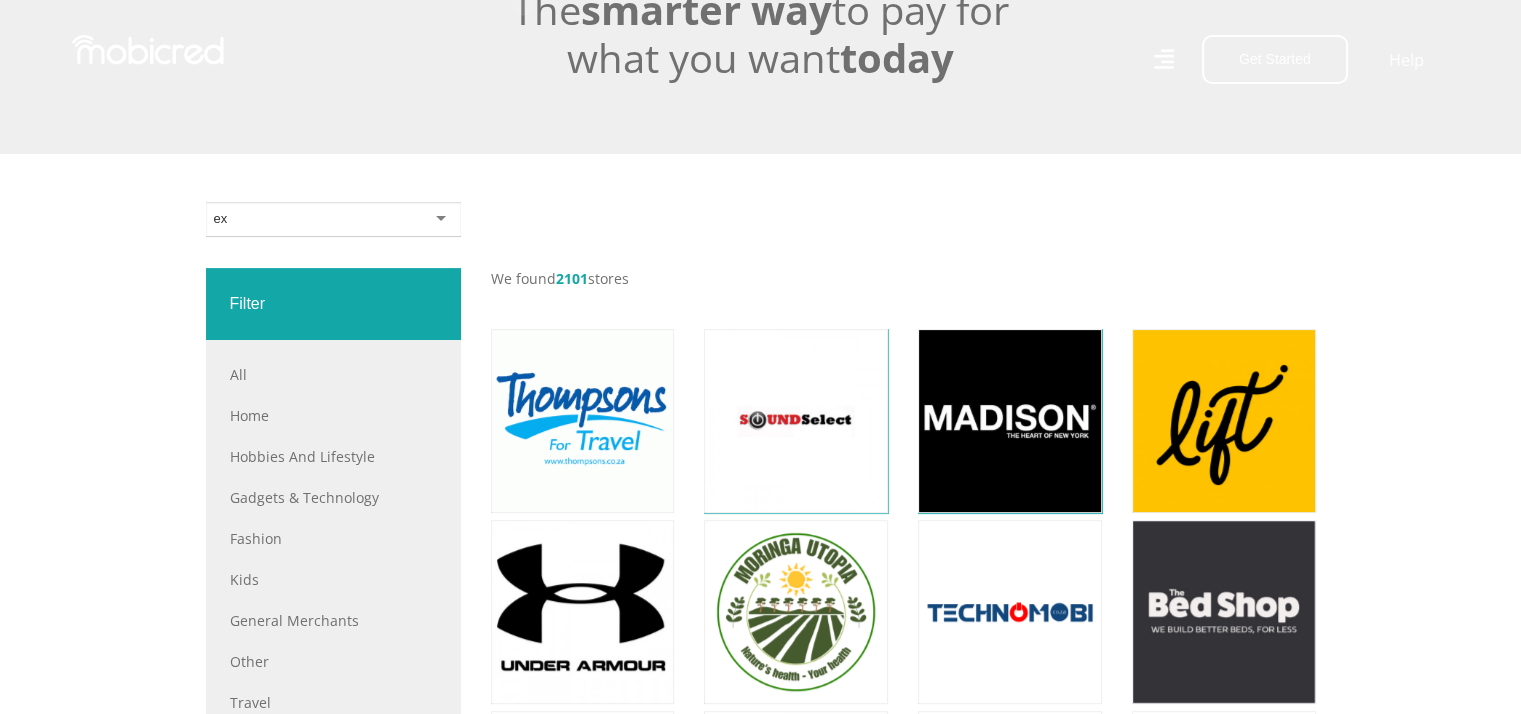 type on "e" 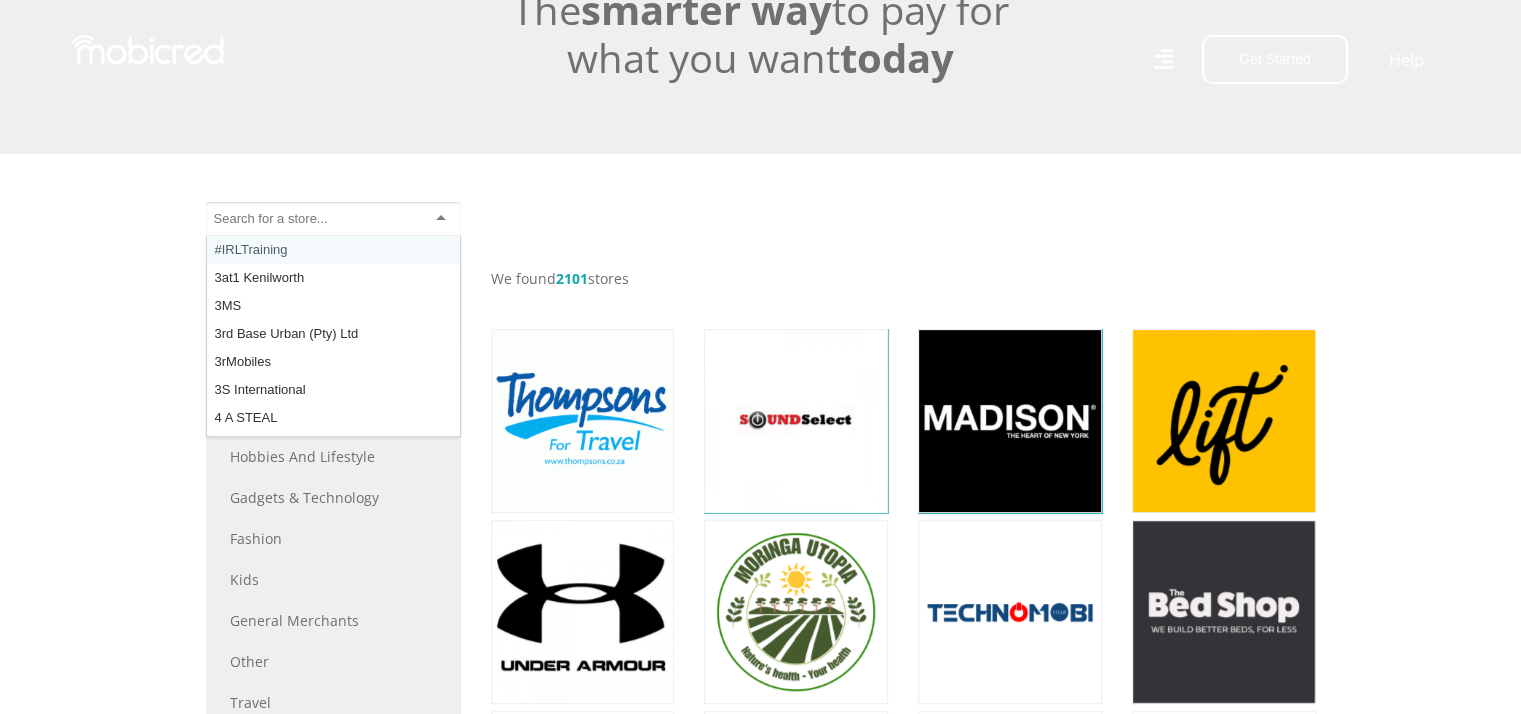 type on "m" 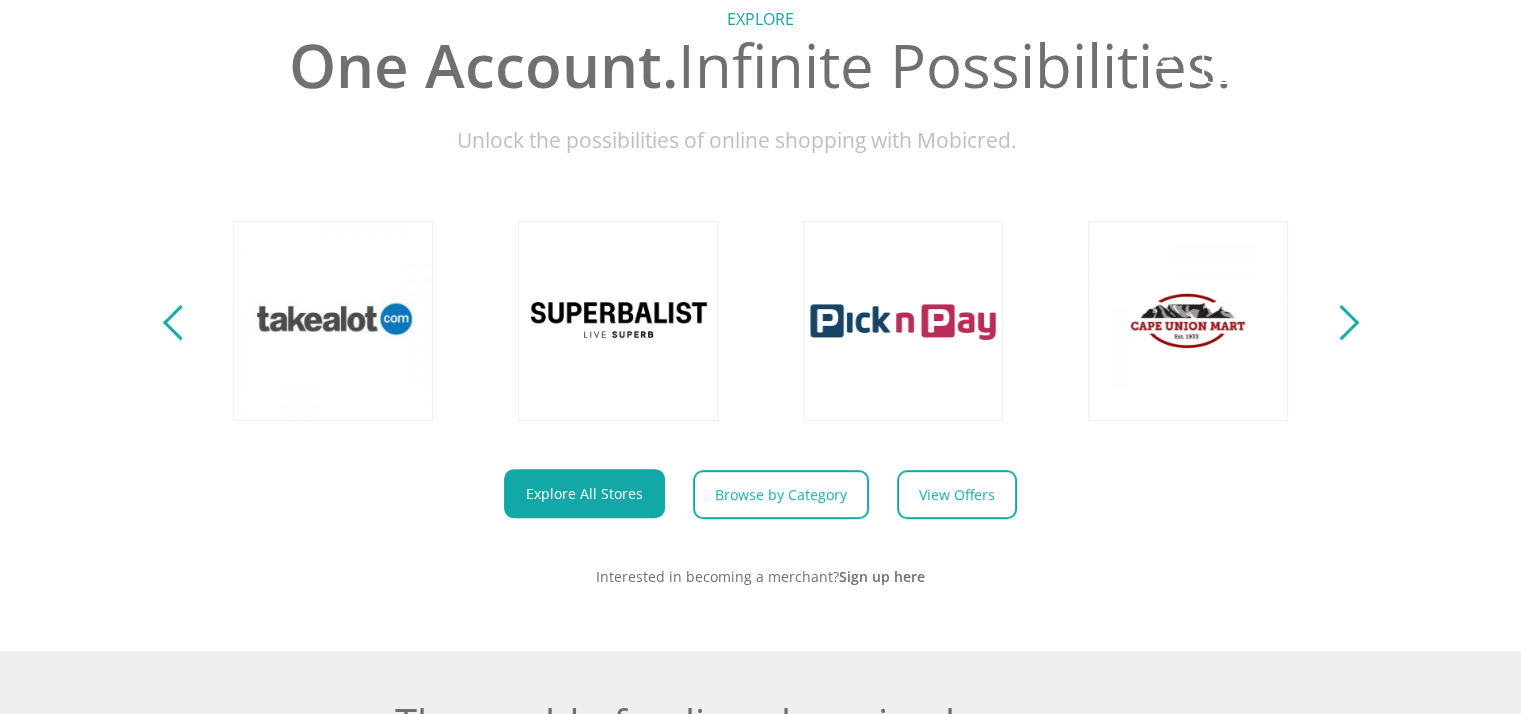 scroll, scrollTop: 800, scrollLeft: 0, axis: vertical 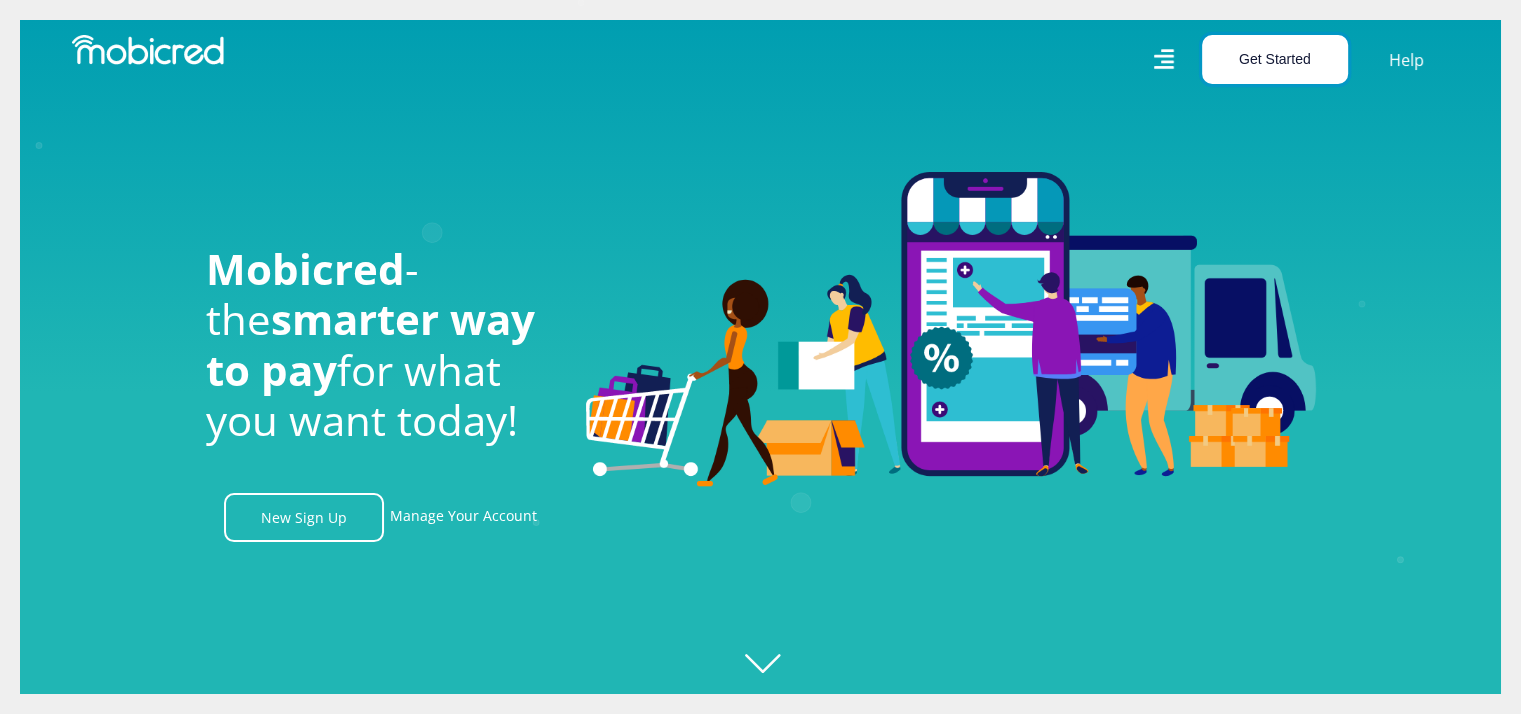 click on "Get Started" at bounding box center (1275, 59) 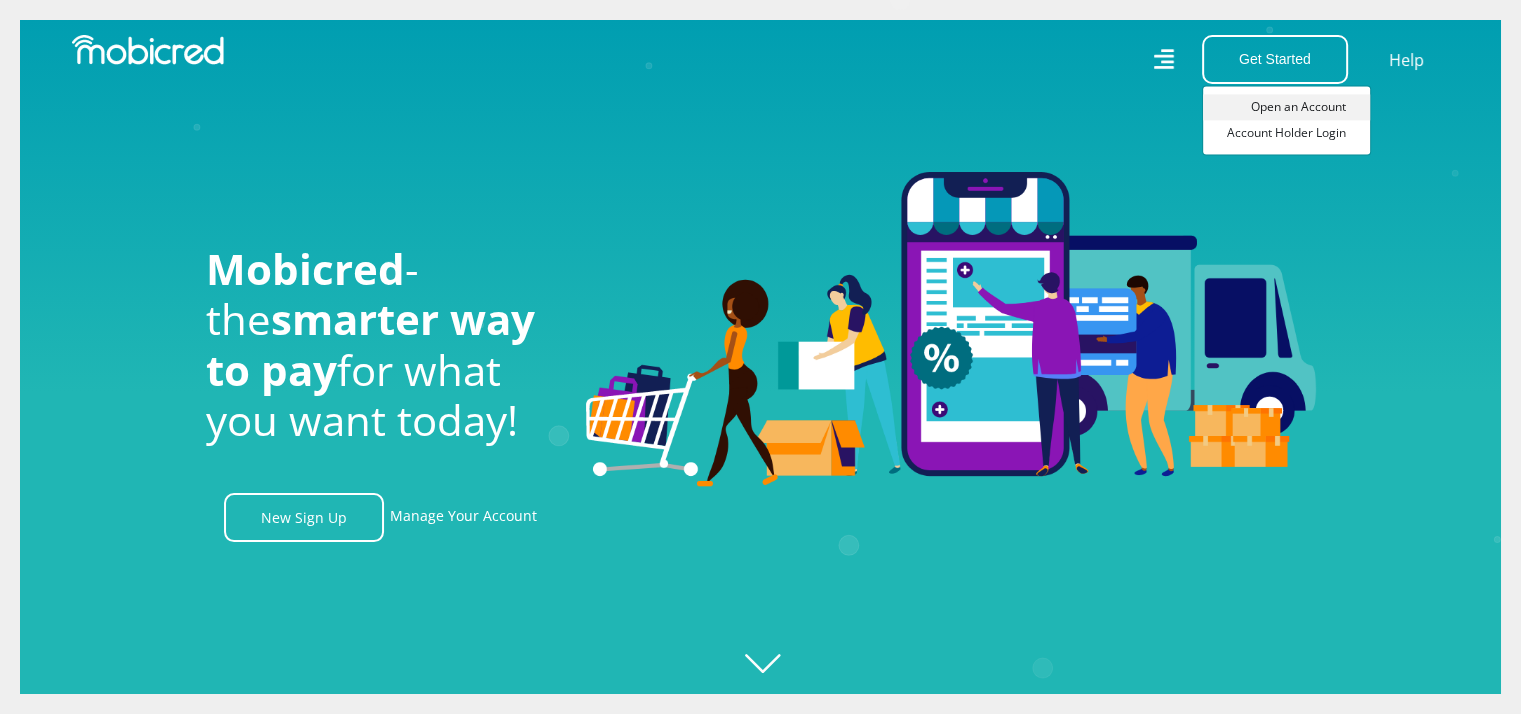 click on "Open an Account" at bounding box center [1286, 107] 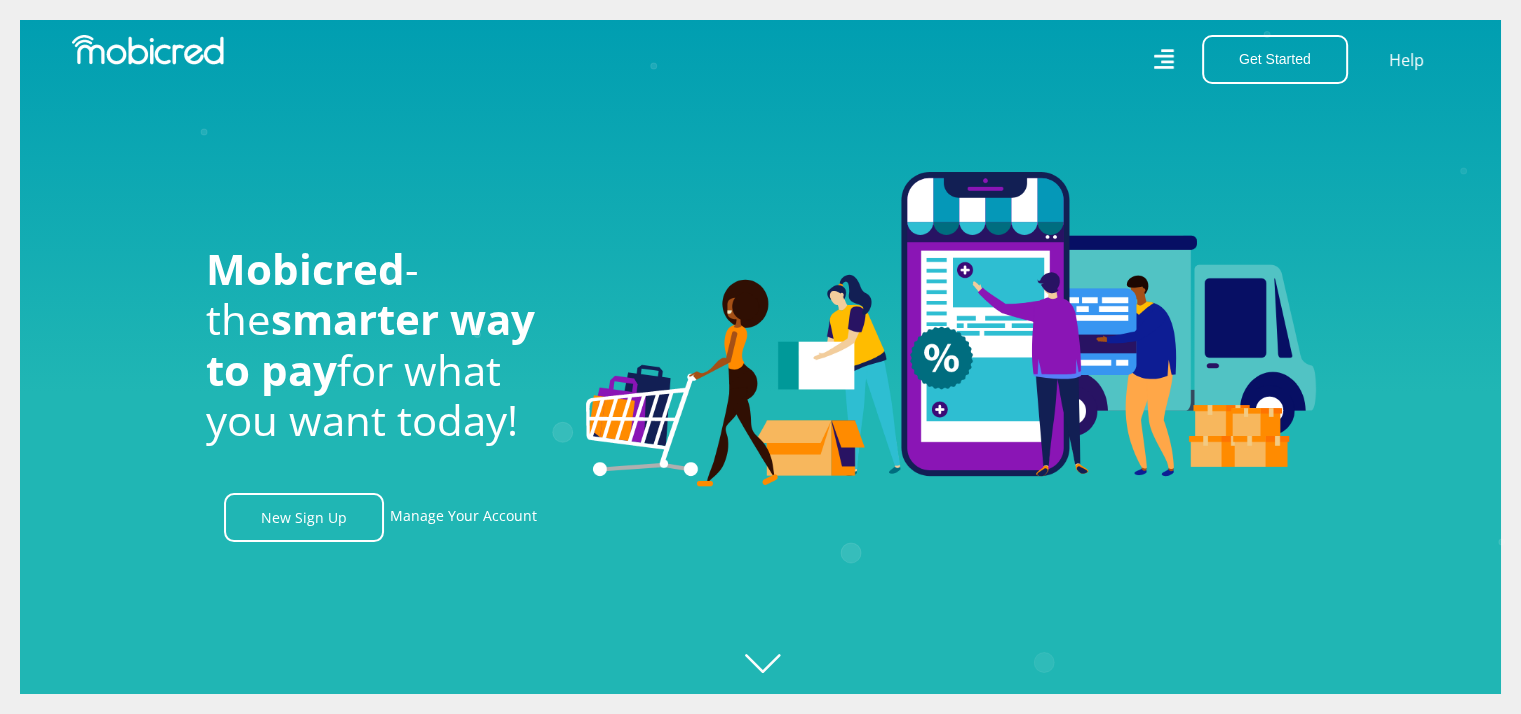 scroll, scrollTop: 0, scrollLeft: 1140, axis: horizontal 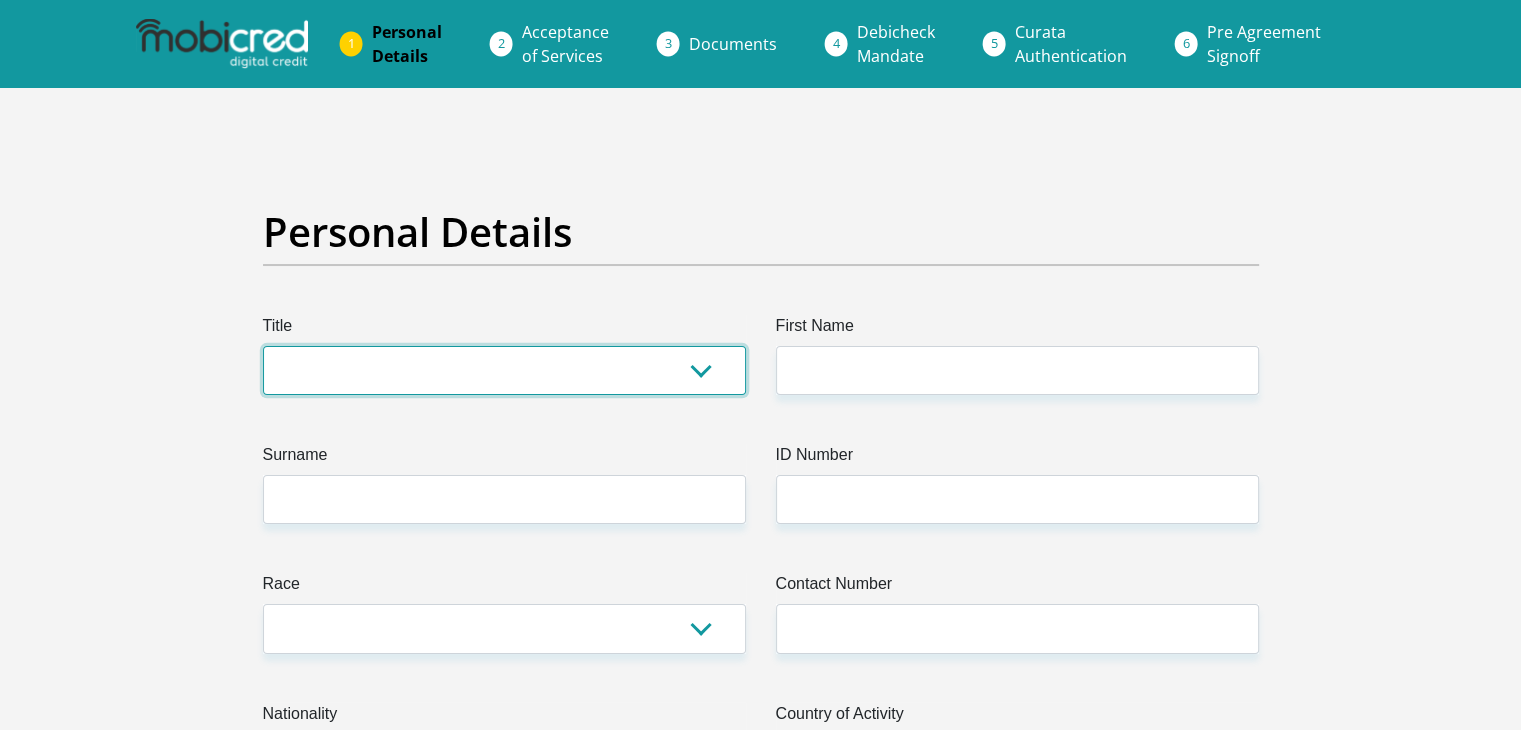 click on "Mr
Ms
Mrs
Dr
Other" at bounding box center [504, 370] 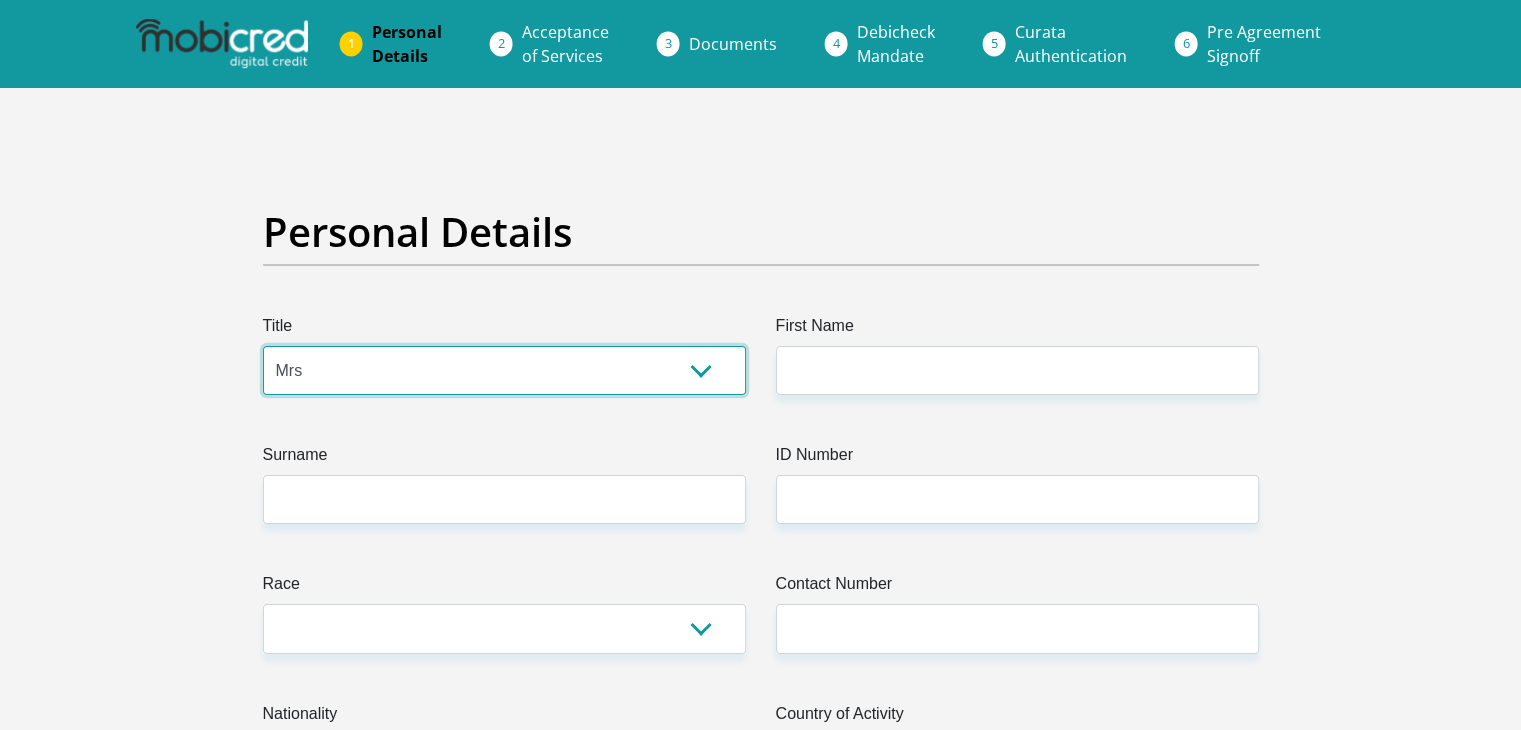 click on "Mr
Ms
Mrs
Dr
Other" at bounding box center (504, 370) 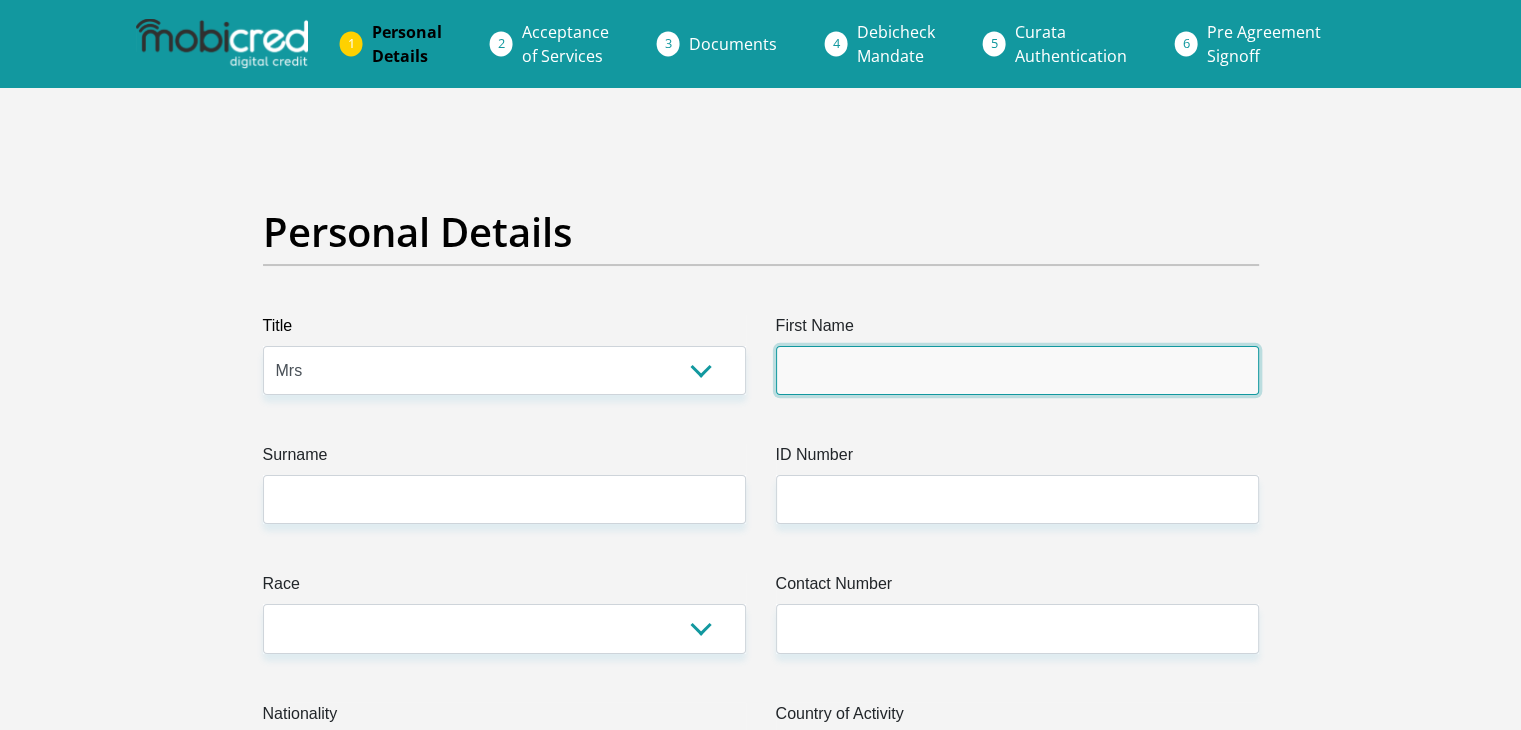 click on "First Name" at bounding box center [1017, 370] 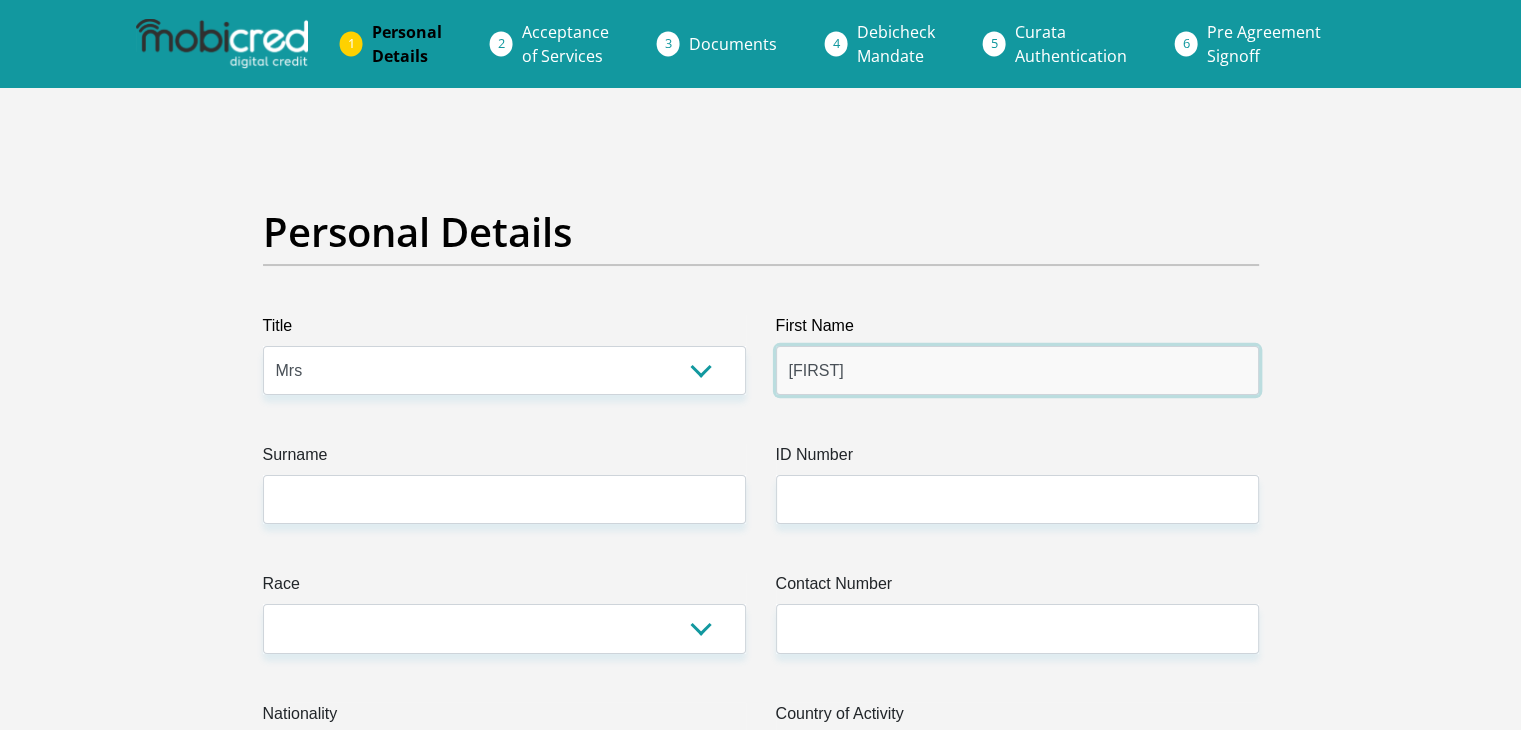 type on "Yandiswa" 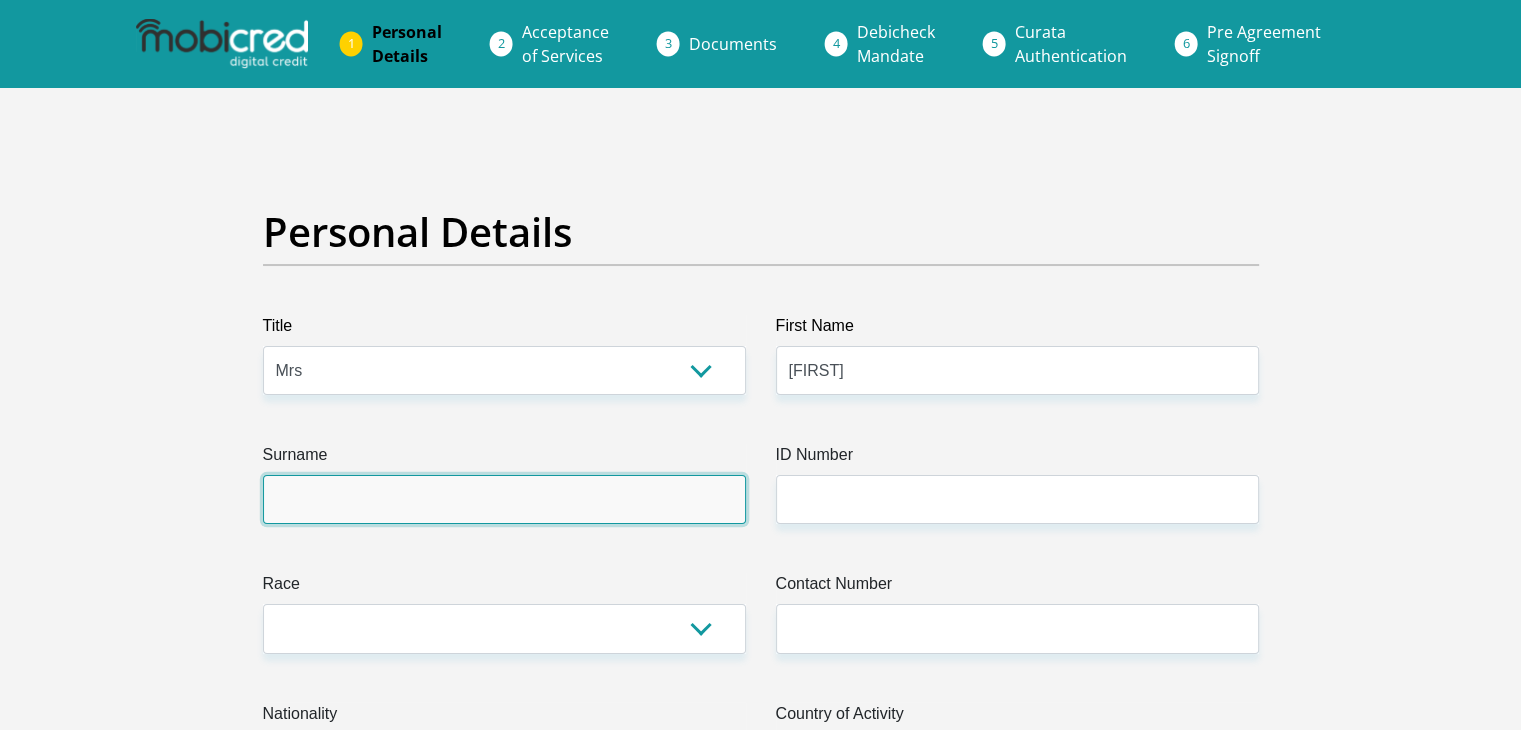 click on "Surname" at bounding box center (504, 499) 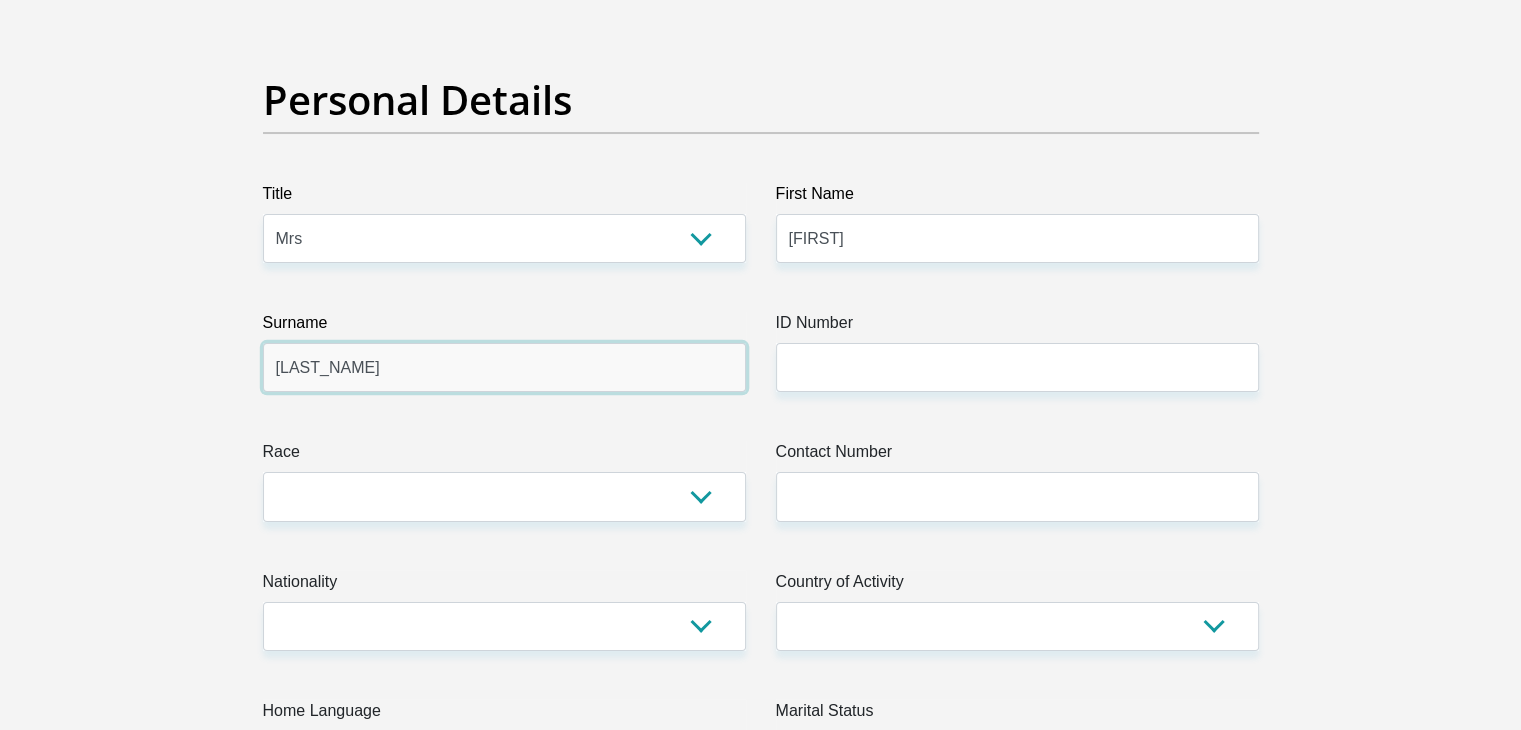 scroll, scrollTop: 200, scrollLeft: 0, axis: vertical 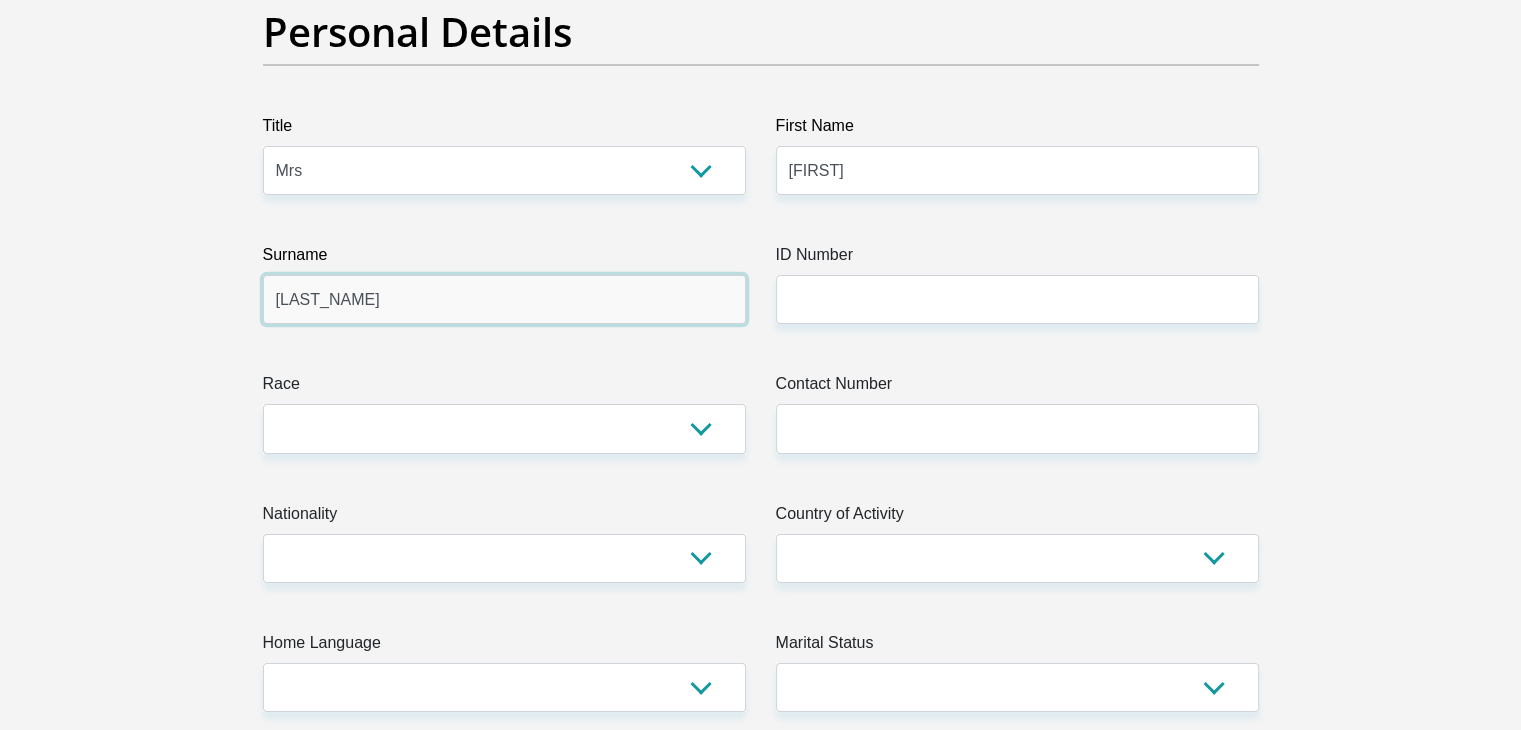 type on "Mqondeki" 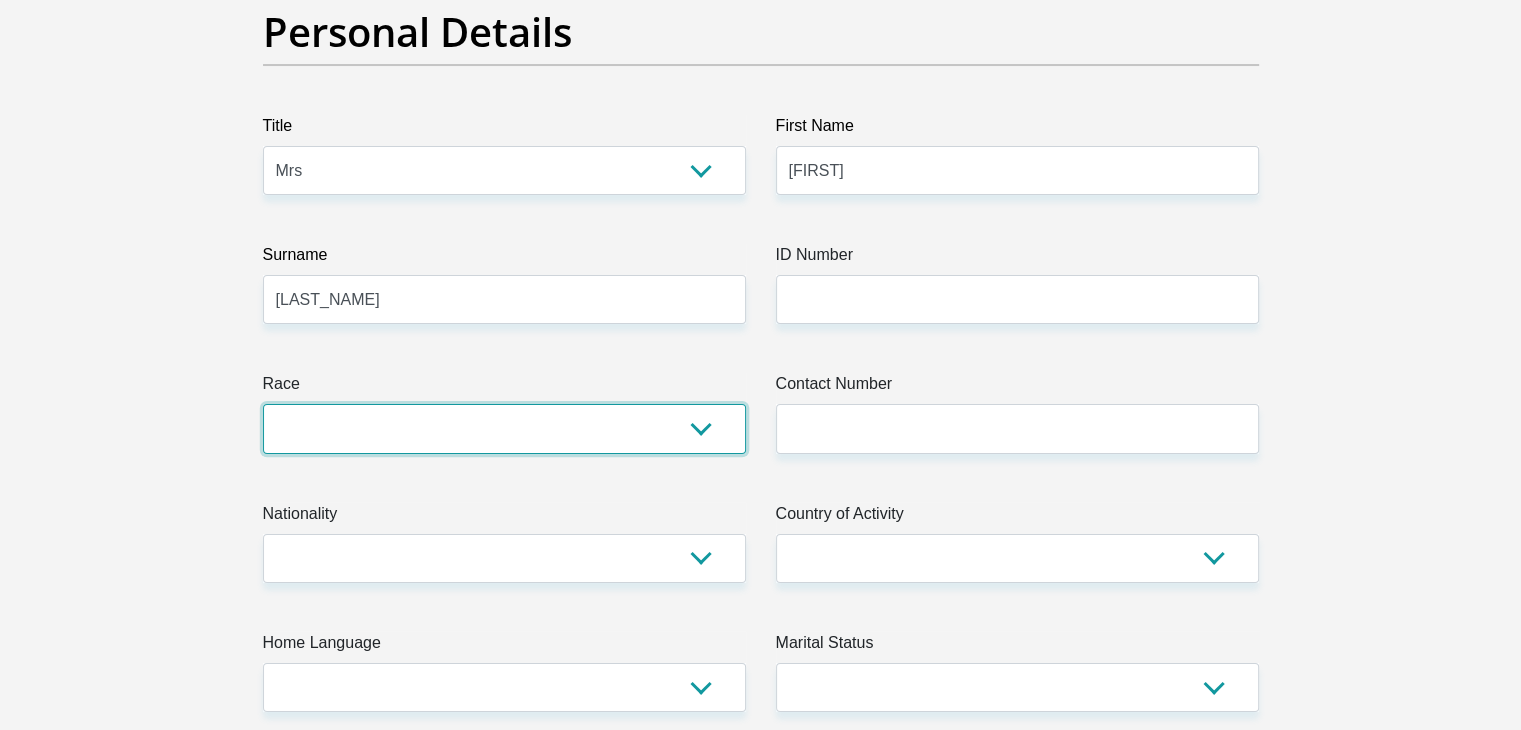 click on "Black
Coloured
Indian
White
Other" at bounding box center [504, 428] 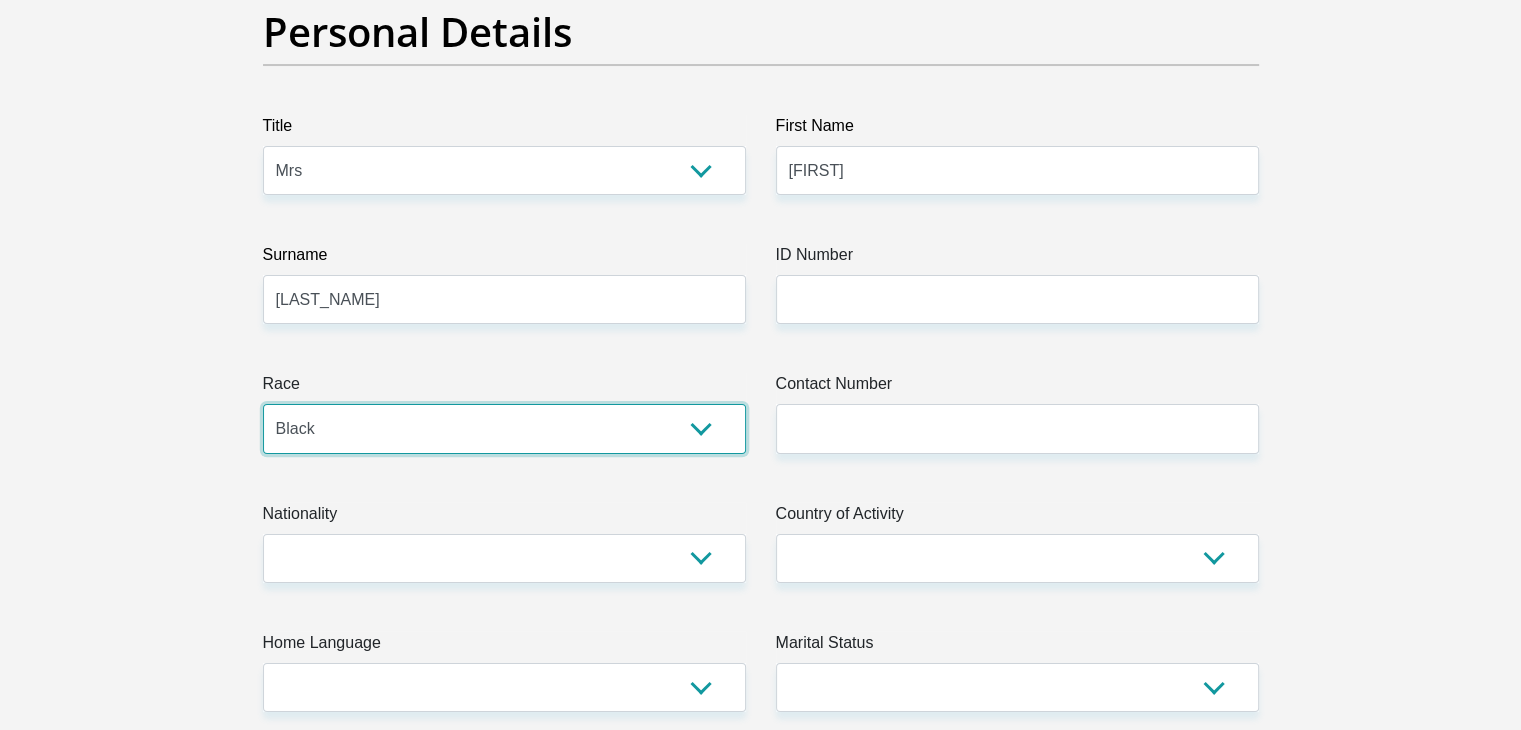 click on "Black
Coloured
Indian
White
Other" at bounding box center [504, 428] 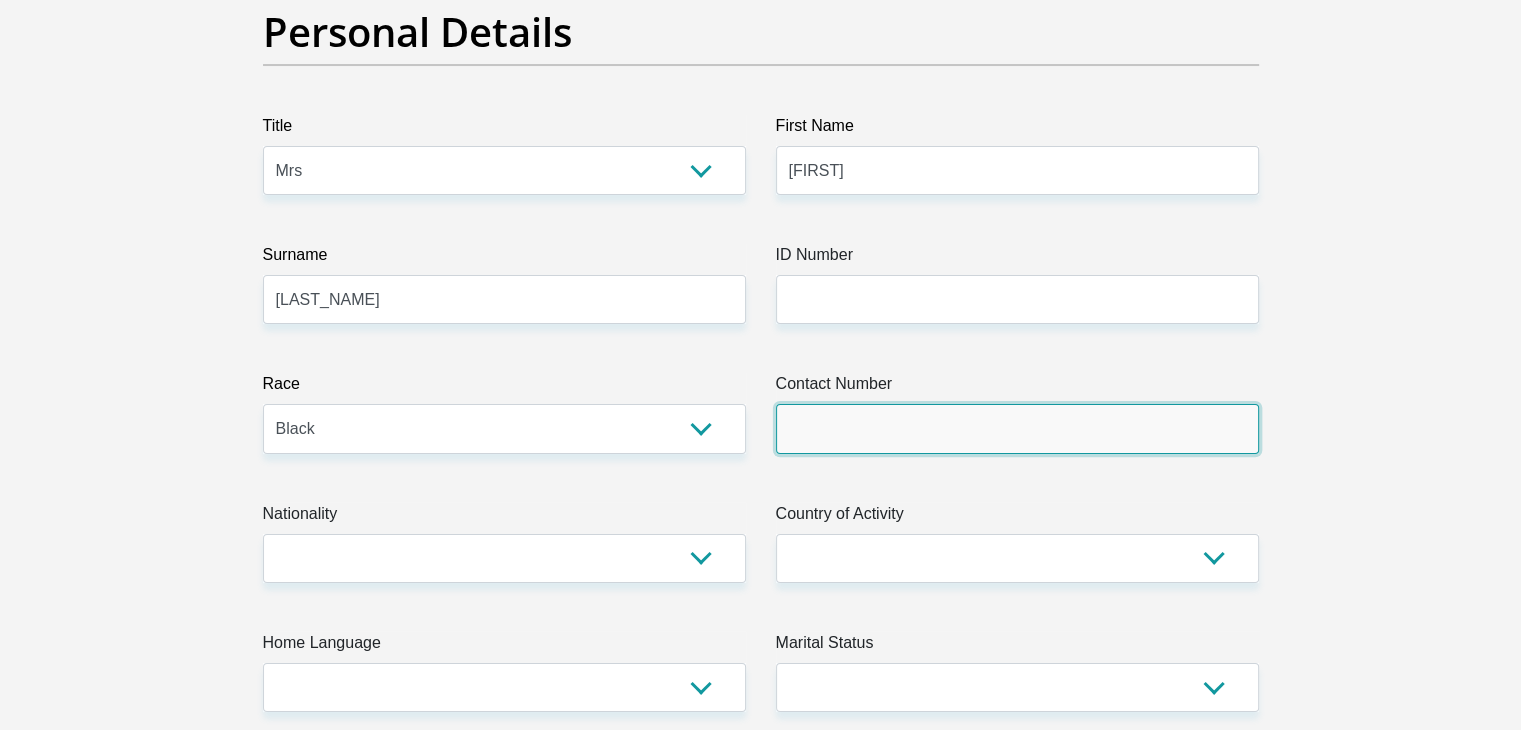 click on "Contact Number" at bounding box center [1017, 428] 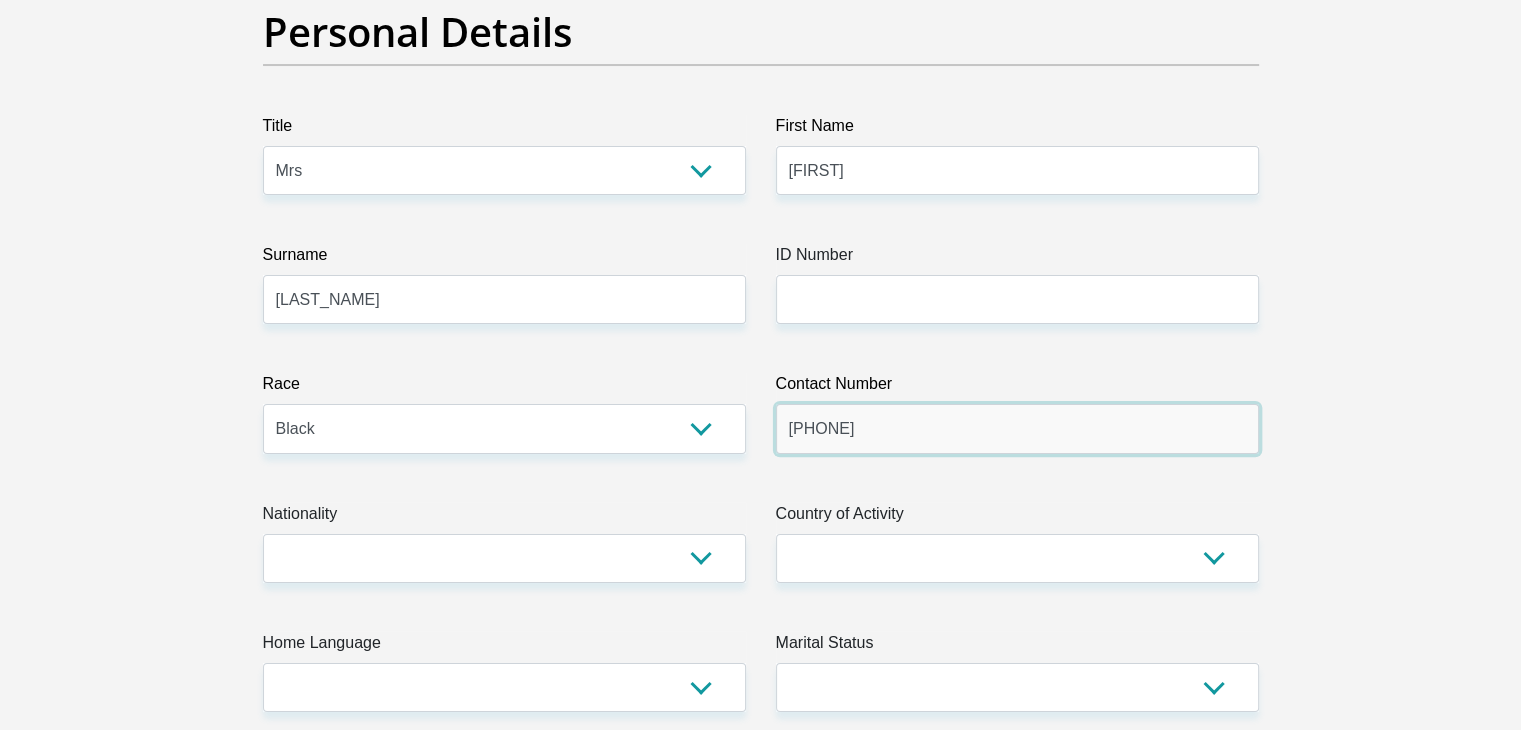 scroll, scrollTop: 300, scrollLeft: 0, axis: vertical 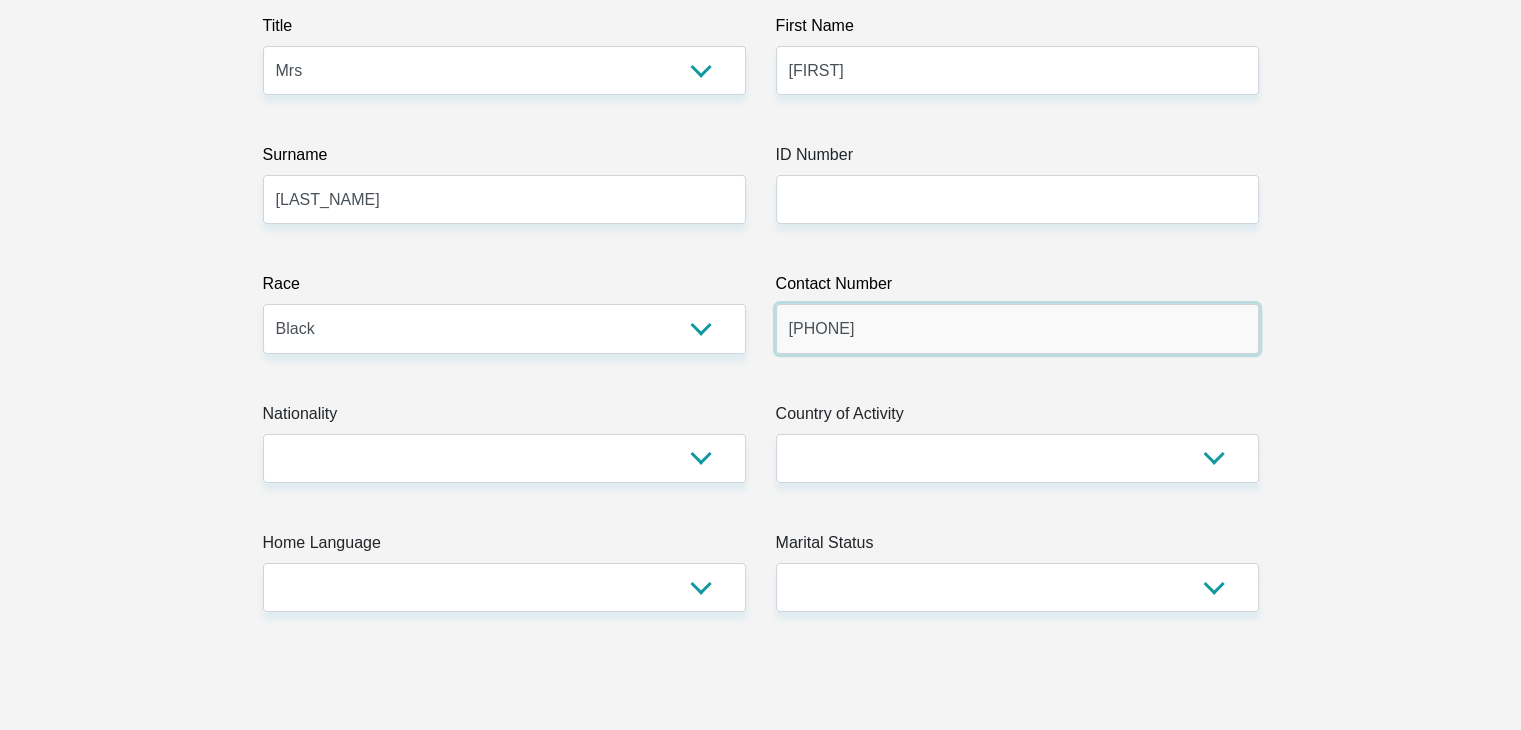 type on "0836861697" 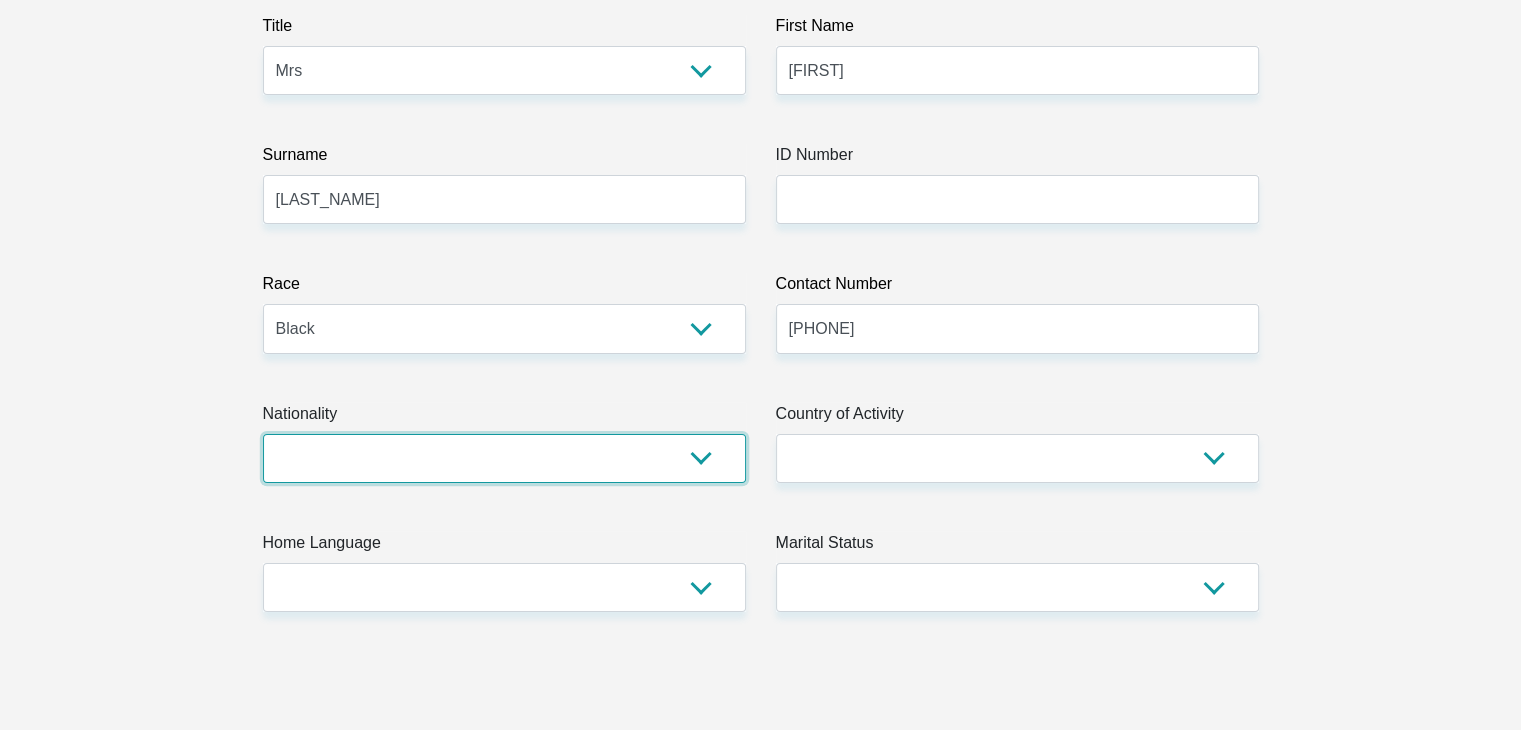 click on "South Africa
Afghanistan
Aland Islands
Albania
Algeria
America Samoa
American Virgin Islands
Andorra
Angola
Anguilla
Antarctica
Antigua and Barbuda
Argentina
Armenia
Aruba
Ascension Island
Australia
Austria
Azerbaijan
Bahamas
Bahrain
Bangladesh
Barbados
Chad" at bounding box center (504, 458) 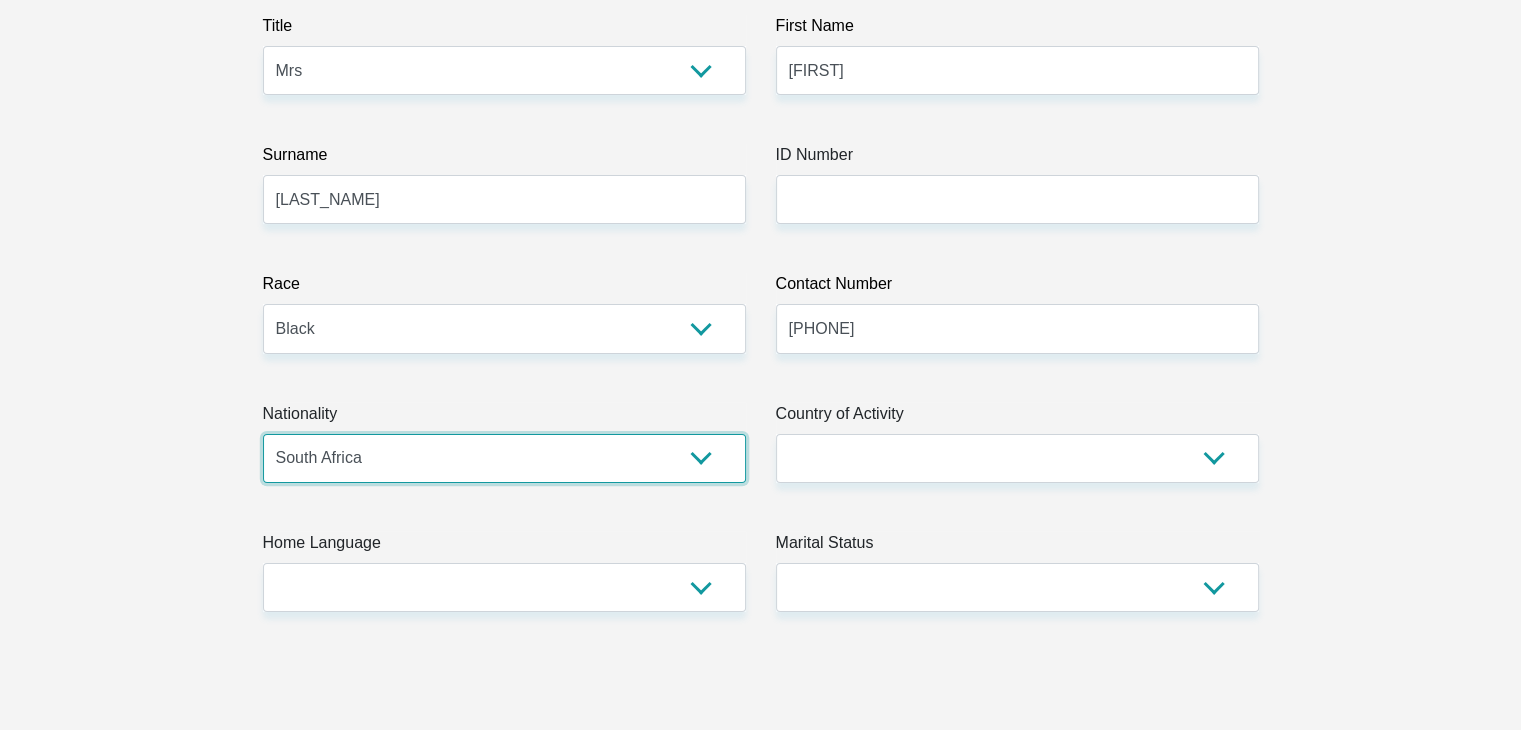 click on "South Africa
Afghanistan
Aland Islands
Albania
Algeria
America Samoa
American Virgin Islands
Andorra
Angola
Anguilla
Antarctica
Antigua and Barbuda
Argentina
Armenia
Aruba
Ascension Island
Australia
Austria
Azerbaijan
Bahamas
Bahrain
Bangladesh
Barbados
Chad" at bounding box center (504, 458) 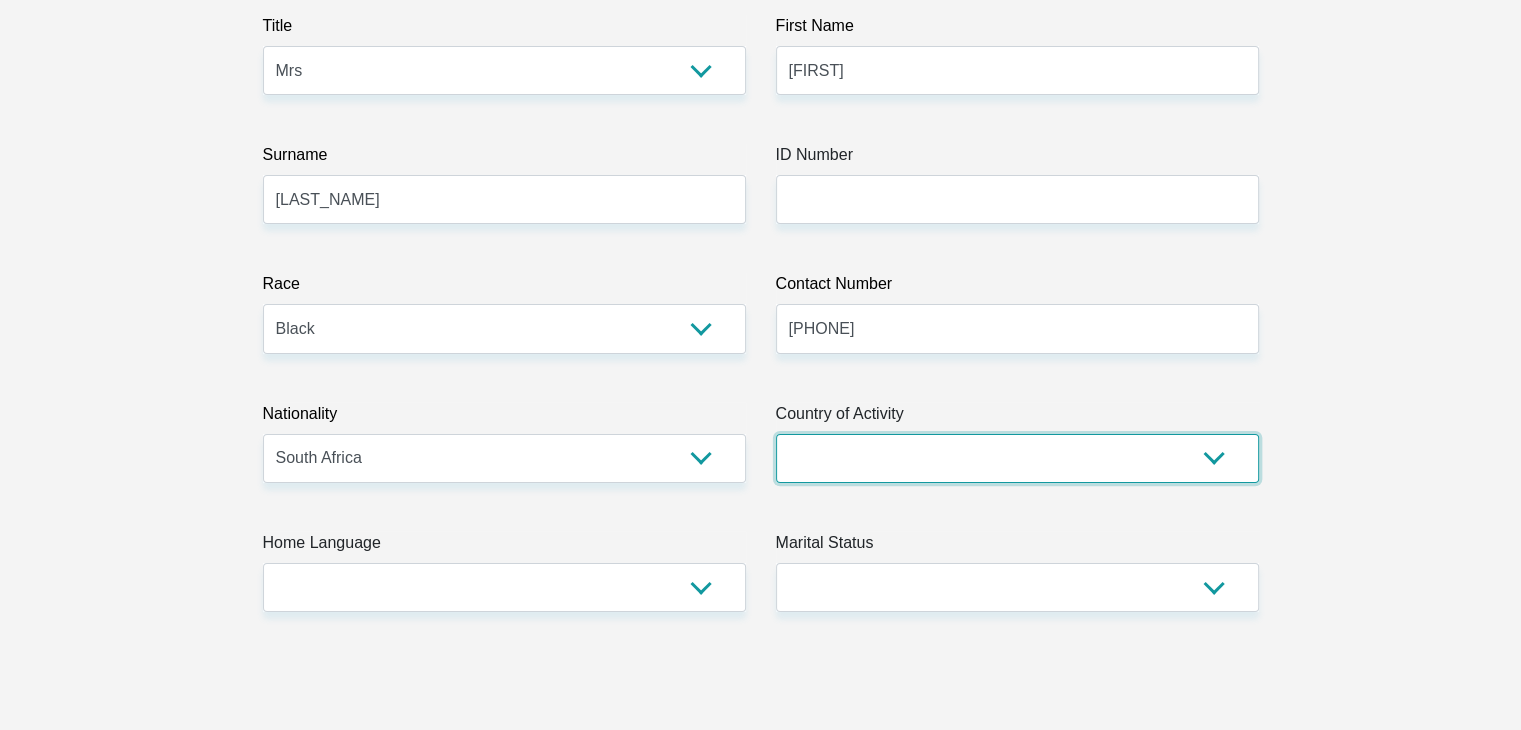 click on "South Africa
Afghanistan
Aland Islands
Albania
Algeria
America Samoa
American Virgin Islands
Andorra
Angola
Anguilla
Antarctica
Antigua and Barbuda
Argentina
Armenia
Aruba
Ascension Island
Australia
Austria
Azerbaijan
Chad" at bounding box center (1017, 458) 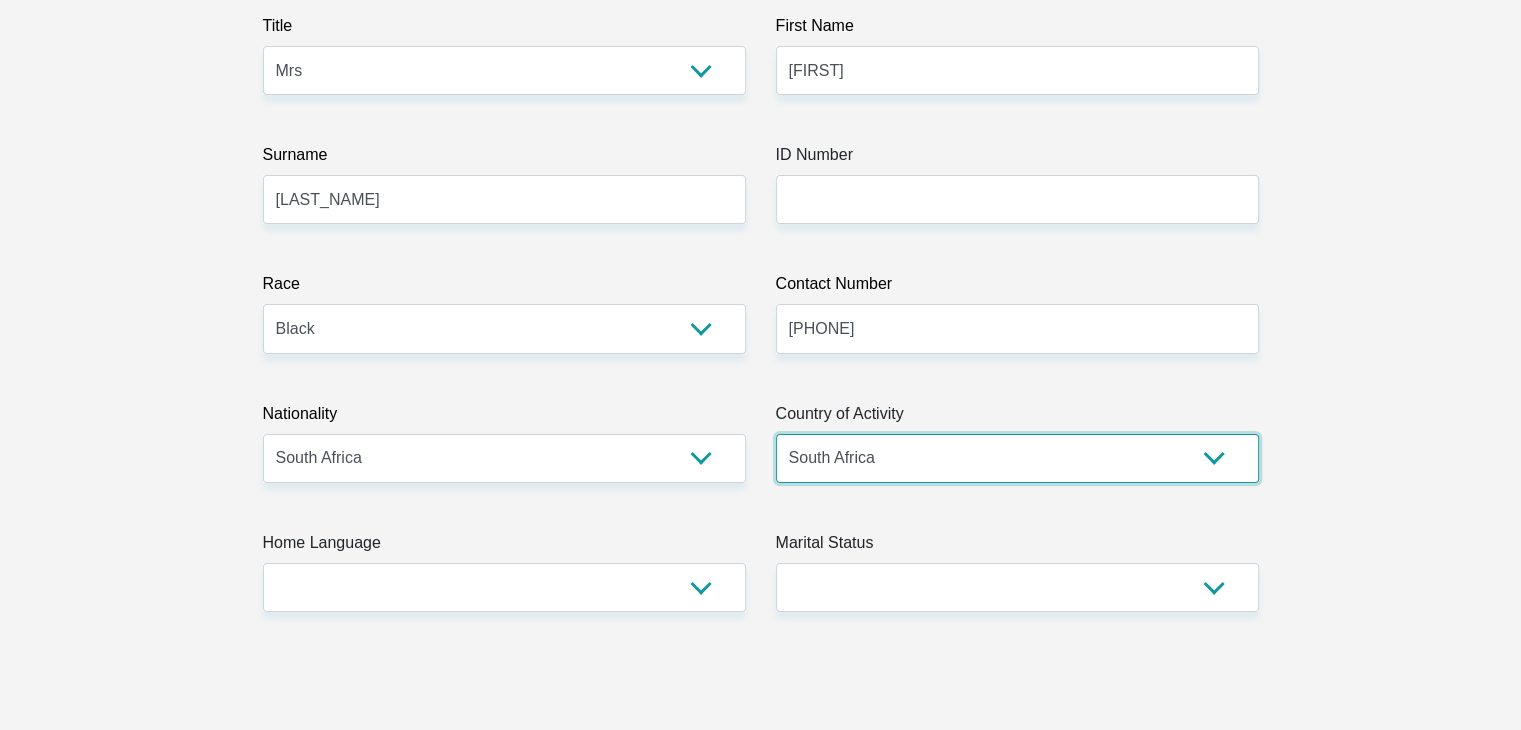 click on "South Africa
Afghanistan
Aland Islands
Albania
Algeria
America Samoa
American Virgin Islands
Andorra
Angola
Anguilla
Antarctica
Antigua and Barbuda
Argentina
Armenia
Aruba
Ascension Island
Australia
Austria
Azerbaijan
Chad" at bounding box center [1017, 458] 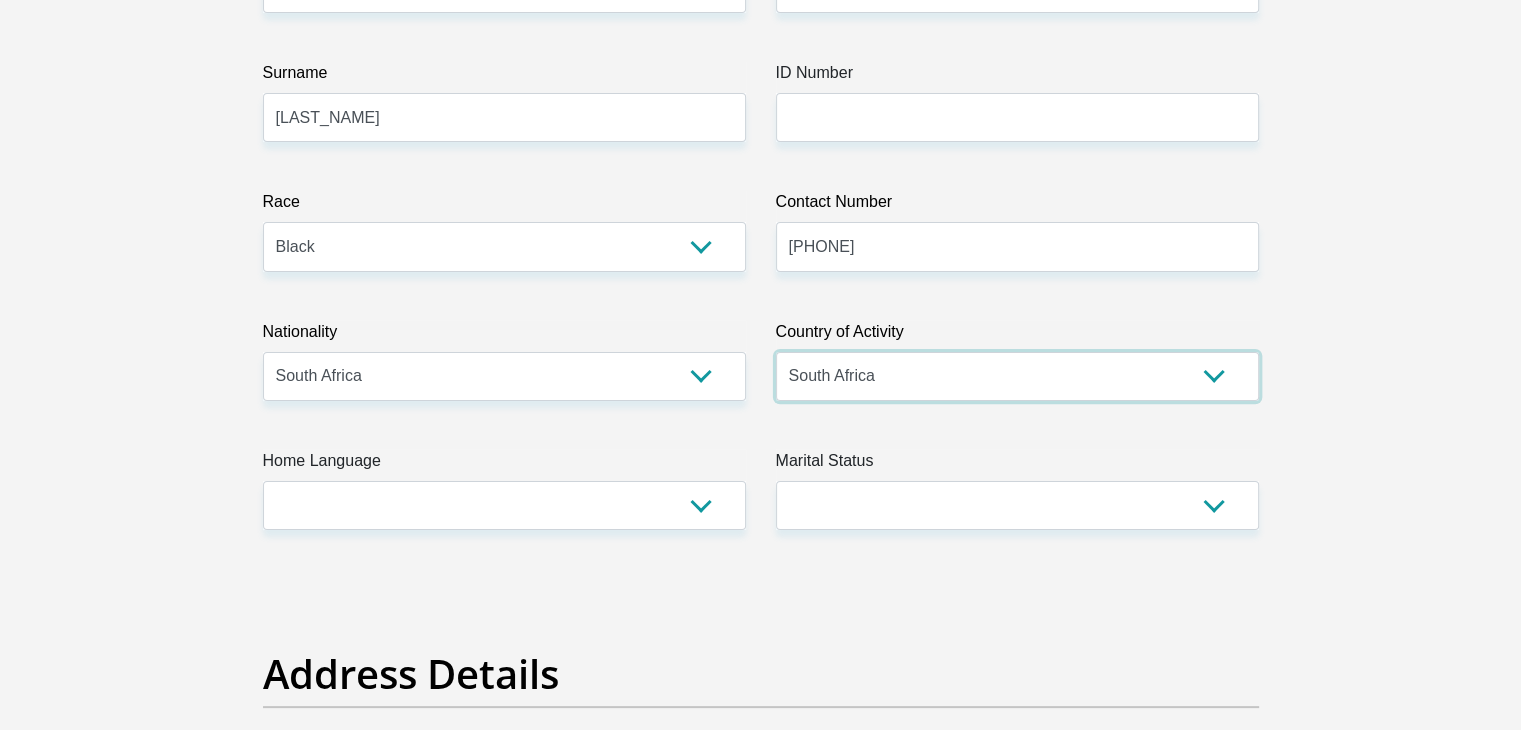 scroll, scrollTop: 500, scrollLeft: 0, axis: vertical 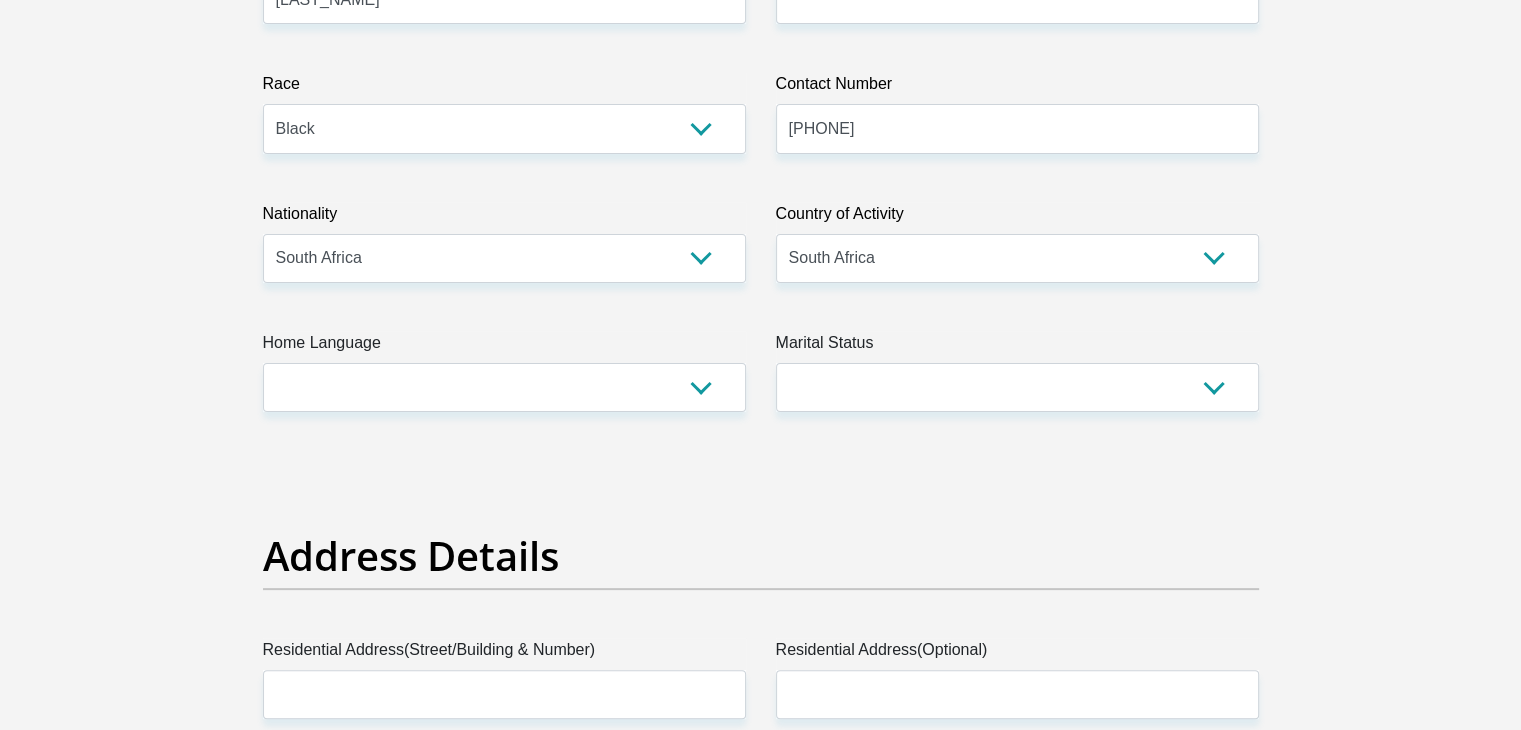 click on "Home Language
Afrikaans
English
Sepedi
South Ndebele
Southern Sotho
Swati
Tsonga
Tswana
Venda
Xhosa
Zulu
Other" at bounding box center [504, 371] 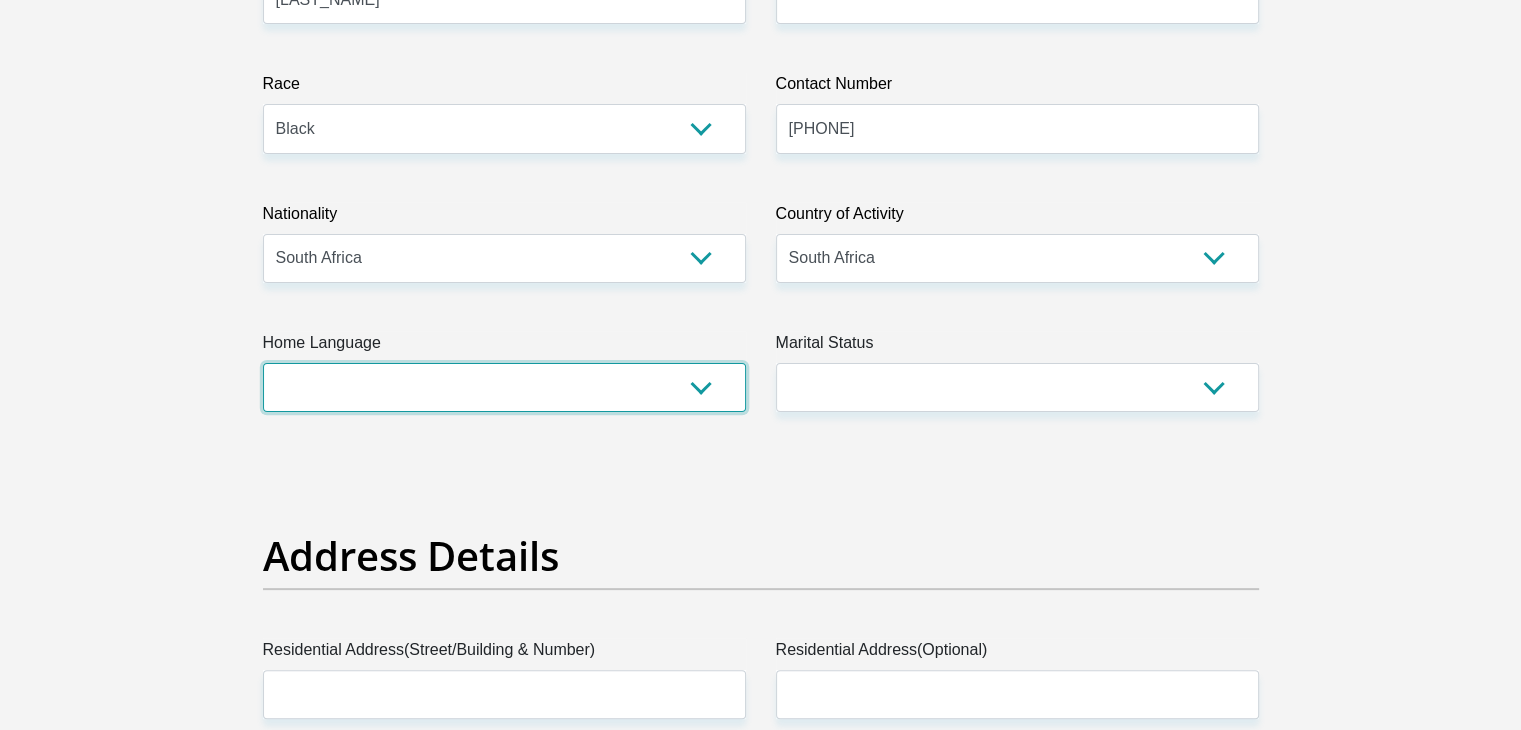 click on "Afrikaans
English
Sepedi
South Ndebele
Southern Sotho
Swati
Tsonga
Tswana
Venda
Xhosa
Zulu
Other" at bounding box center [504, 387] 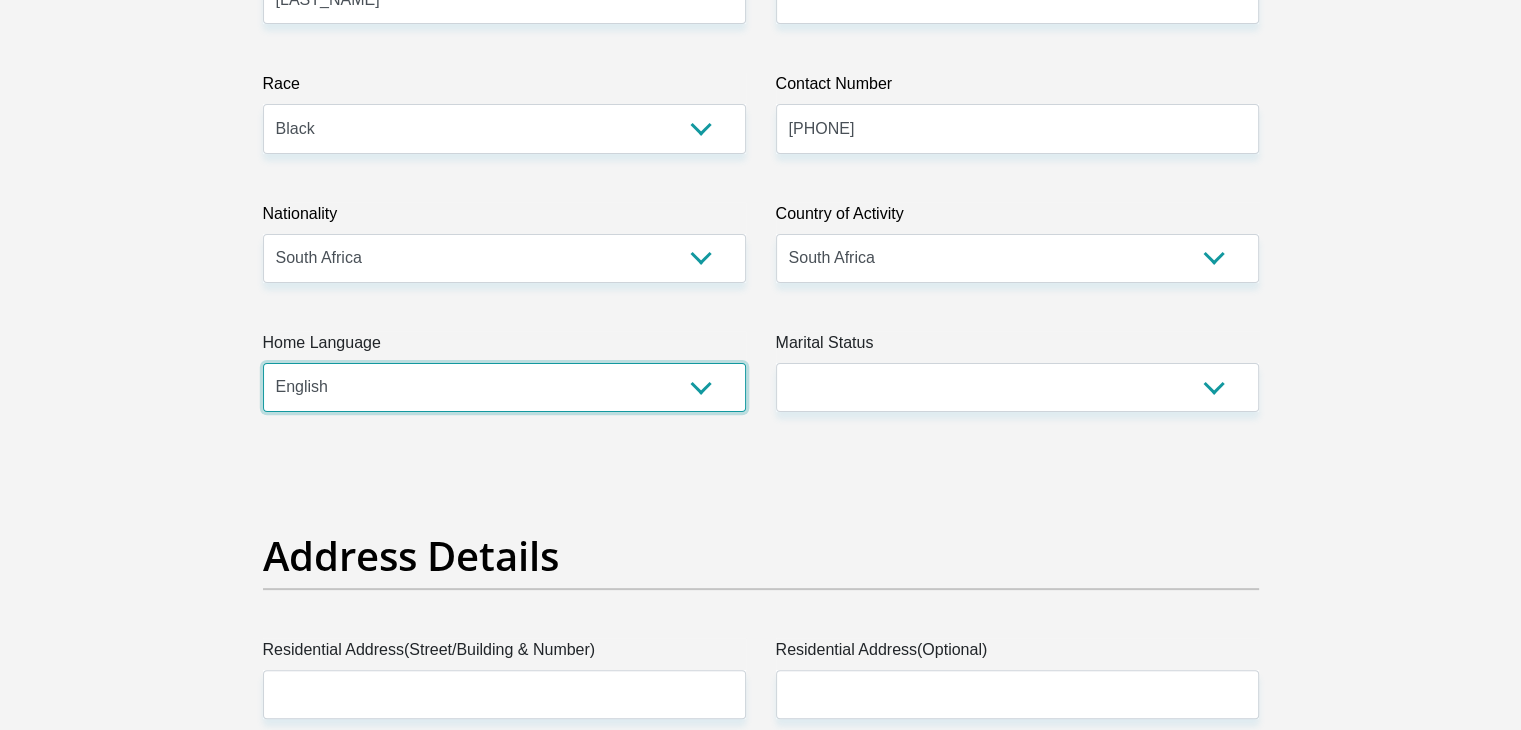 click on "Afrikaans
English
Sepedi
South Ndebele
Southern Sotho
Swati
Tsonga
Tswana
Venda
Xhosa
Zulu
Other" at bounding box center [504, 387] 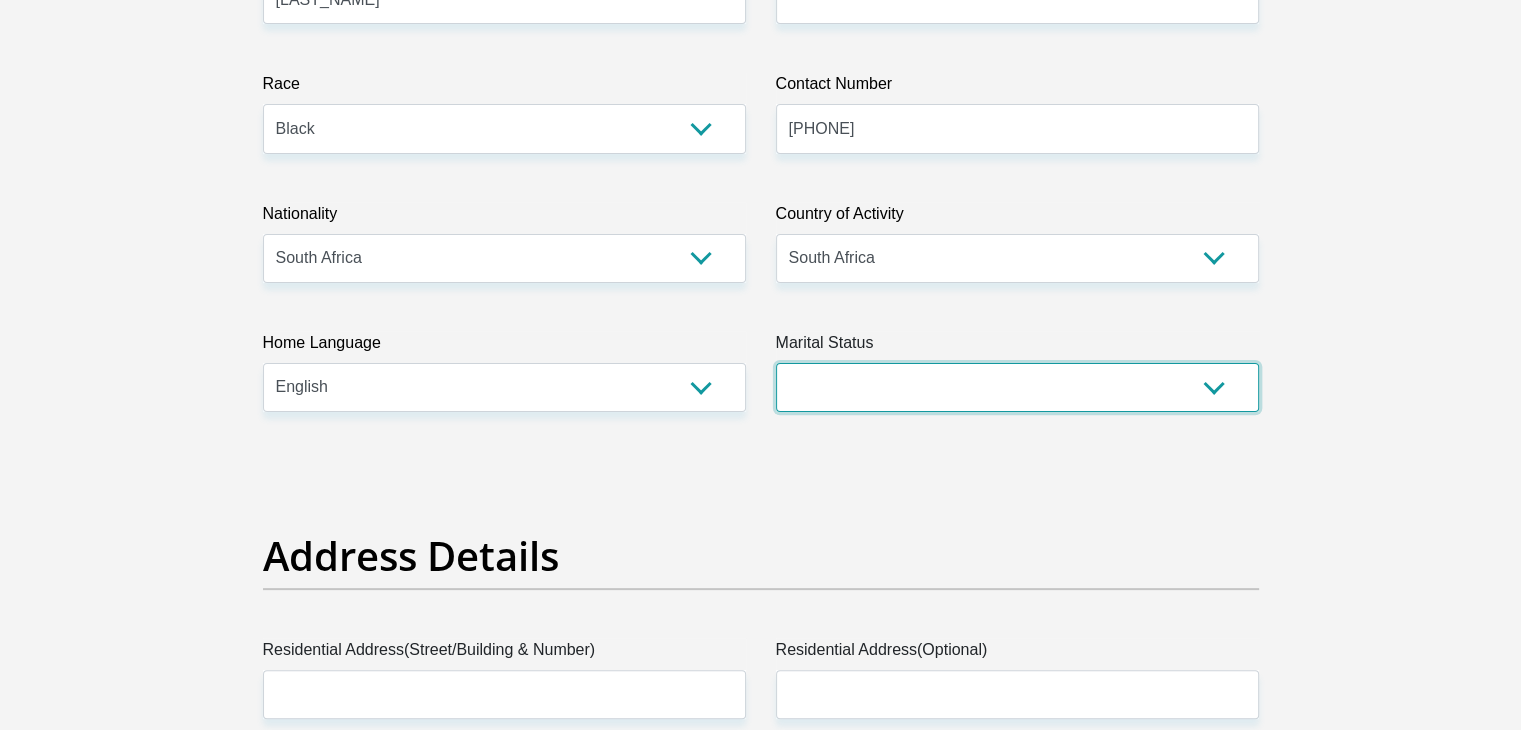 click on "Married ANC
Single
Divorced
Widowed
Married COP or Customary Law" at bounding box center (1017, 387) 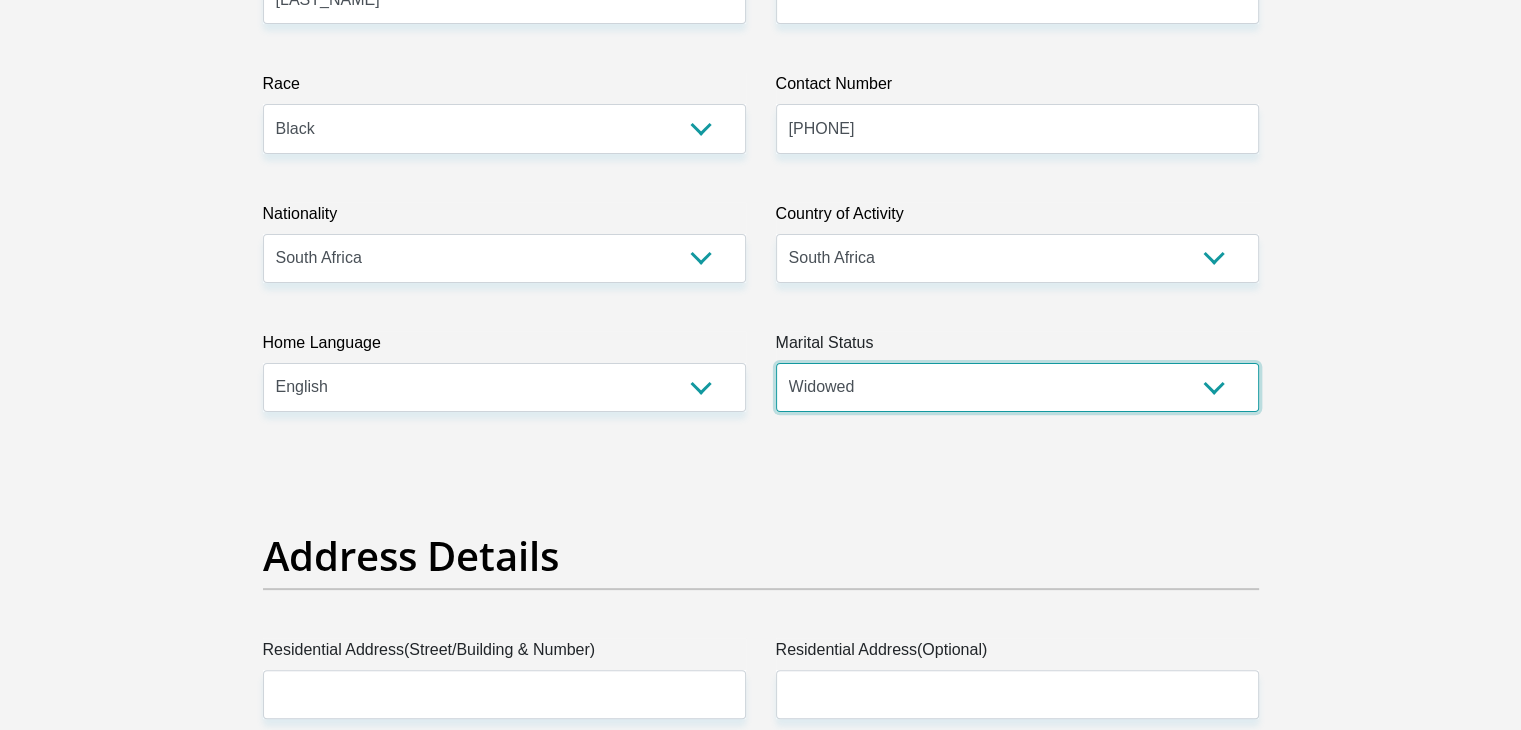 click on "Married ANC
Single
Divorced
Widowed
Married COP or Customary Law" at bounding box center (1017, 387) 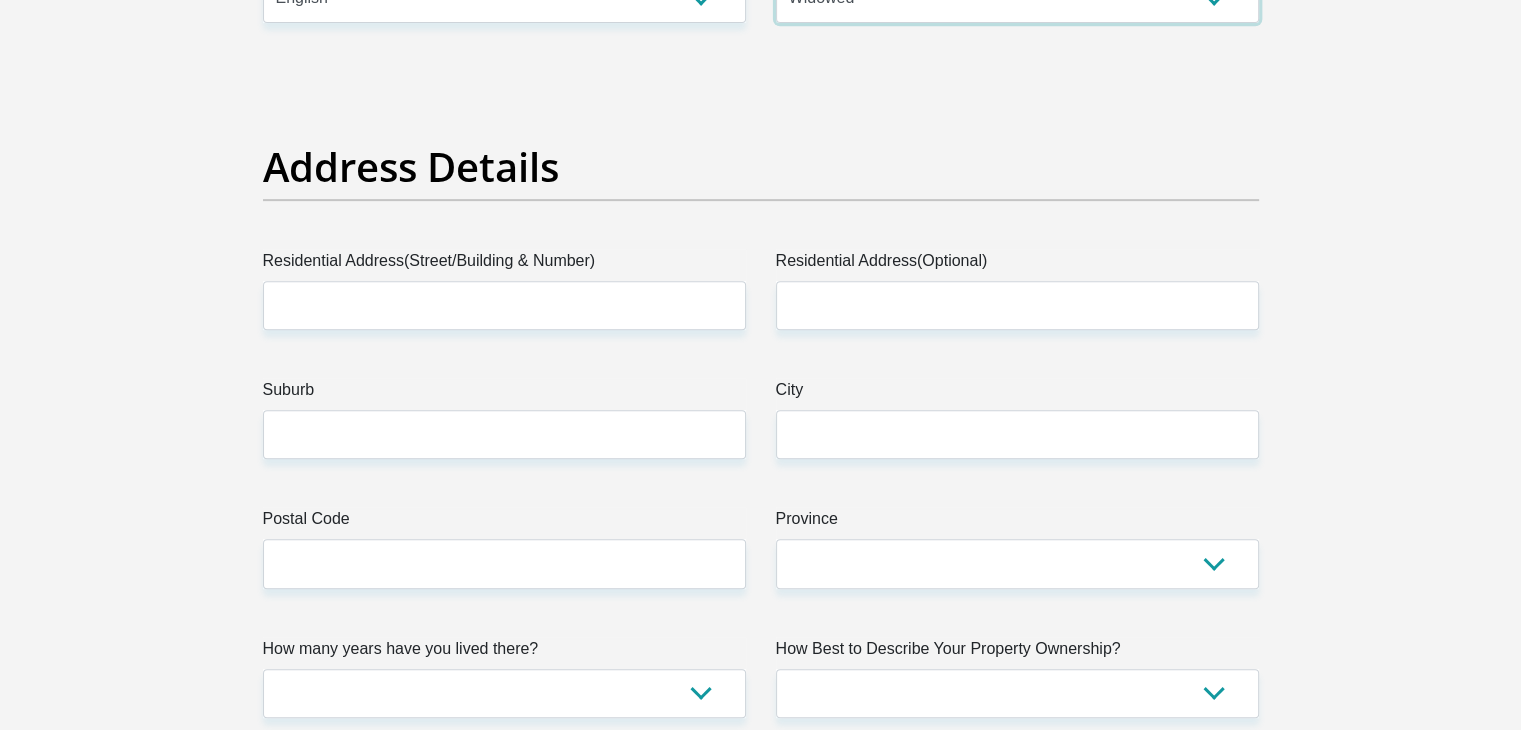 scroll, scrollTop: 900, scrollLeft: 0, axis: vertical 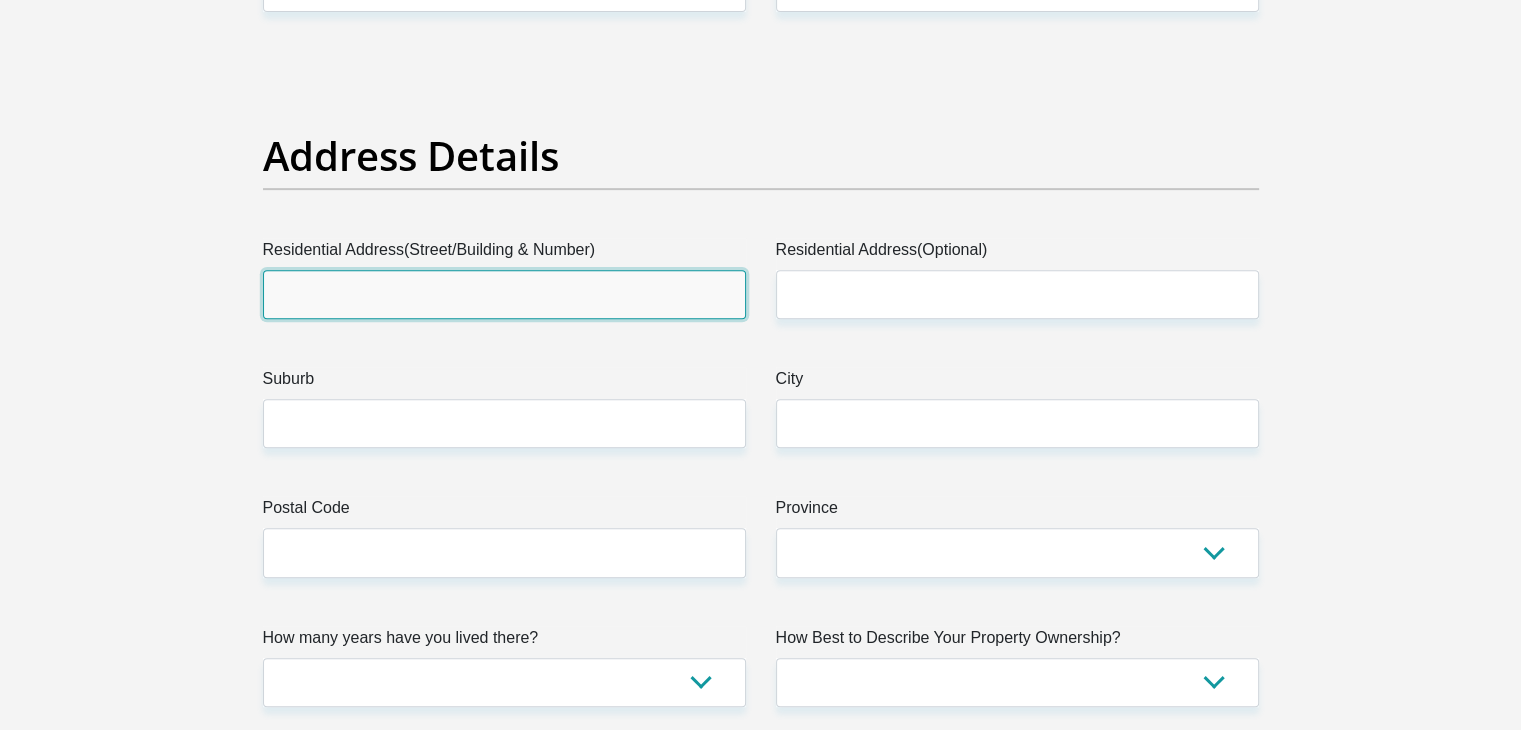 click on "Residential Address(Street/Building & Number)" at bounding box center [504, 294] 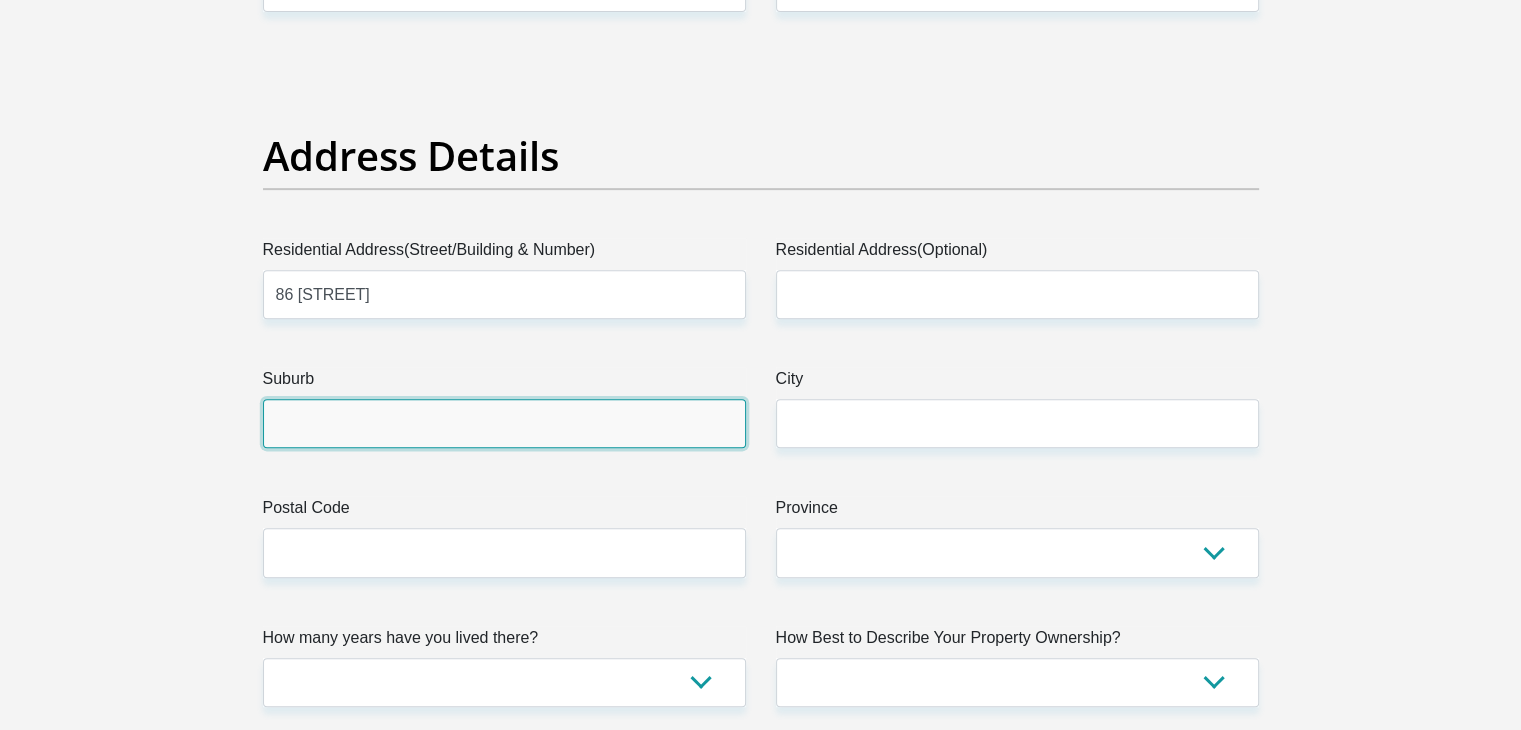 type on "Carletonville" 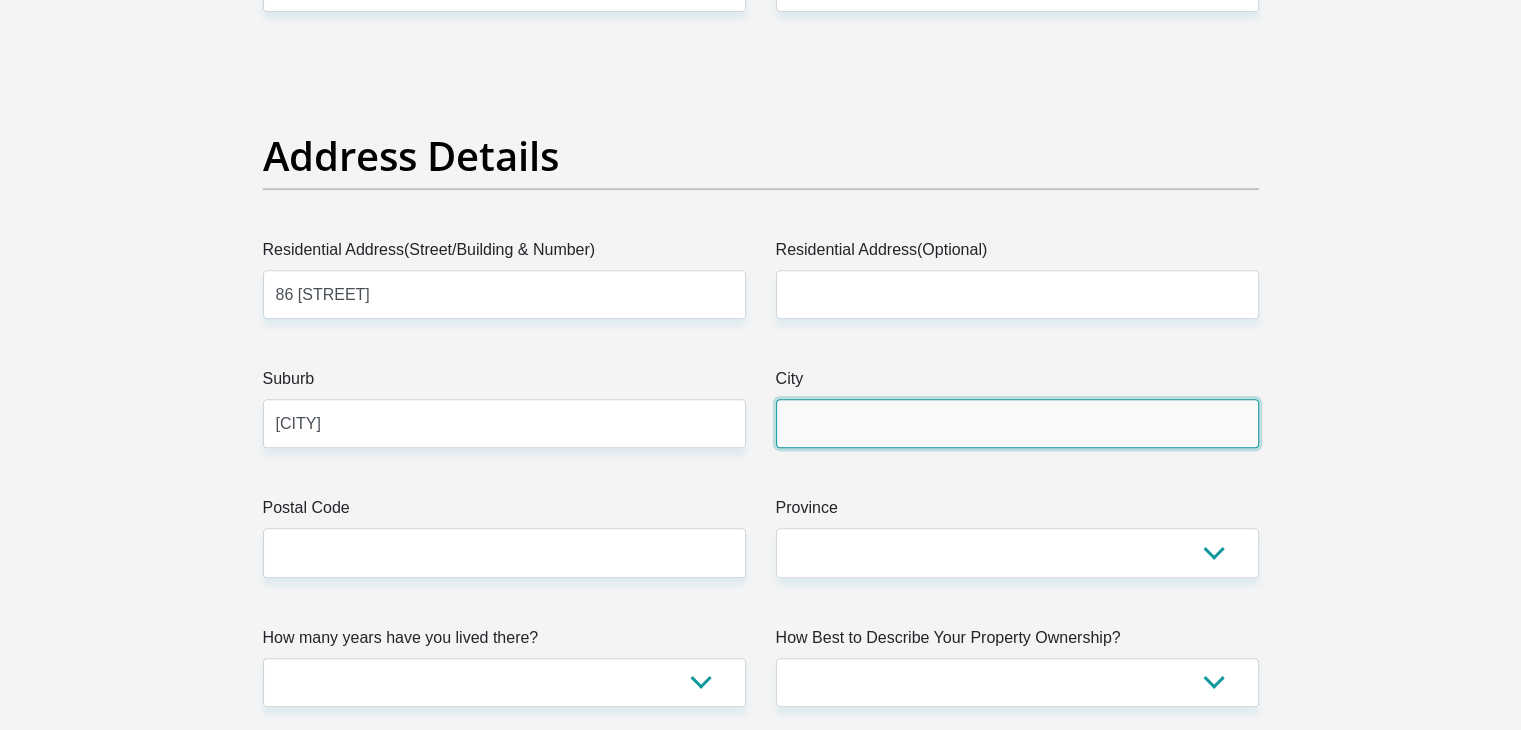 type on "Carletonville" 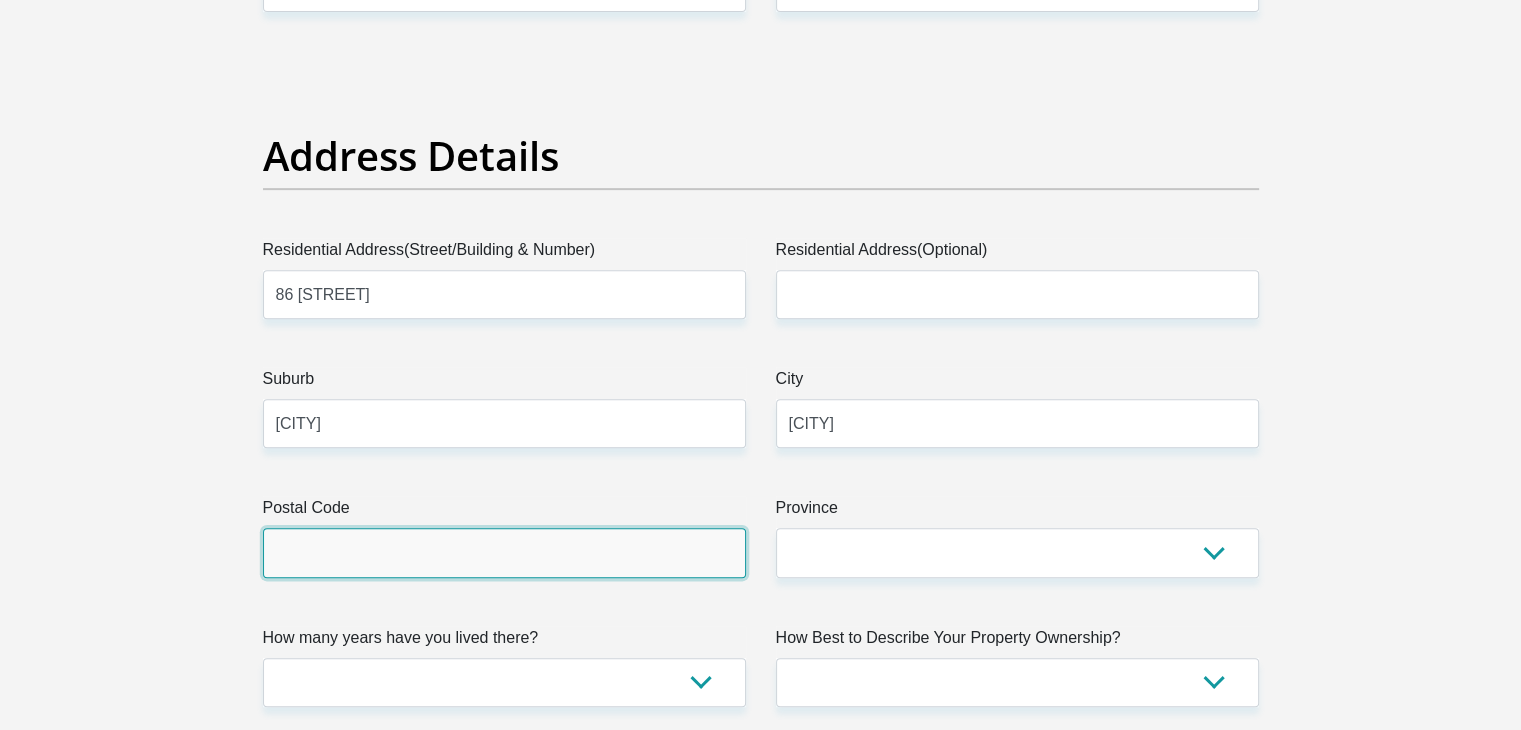 type on "2499" 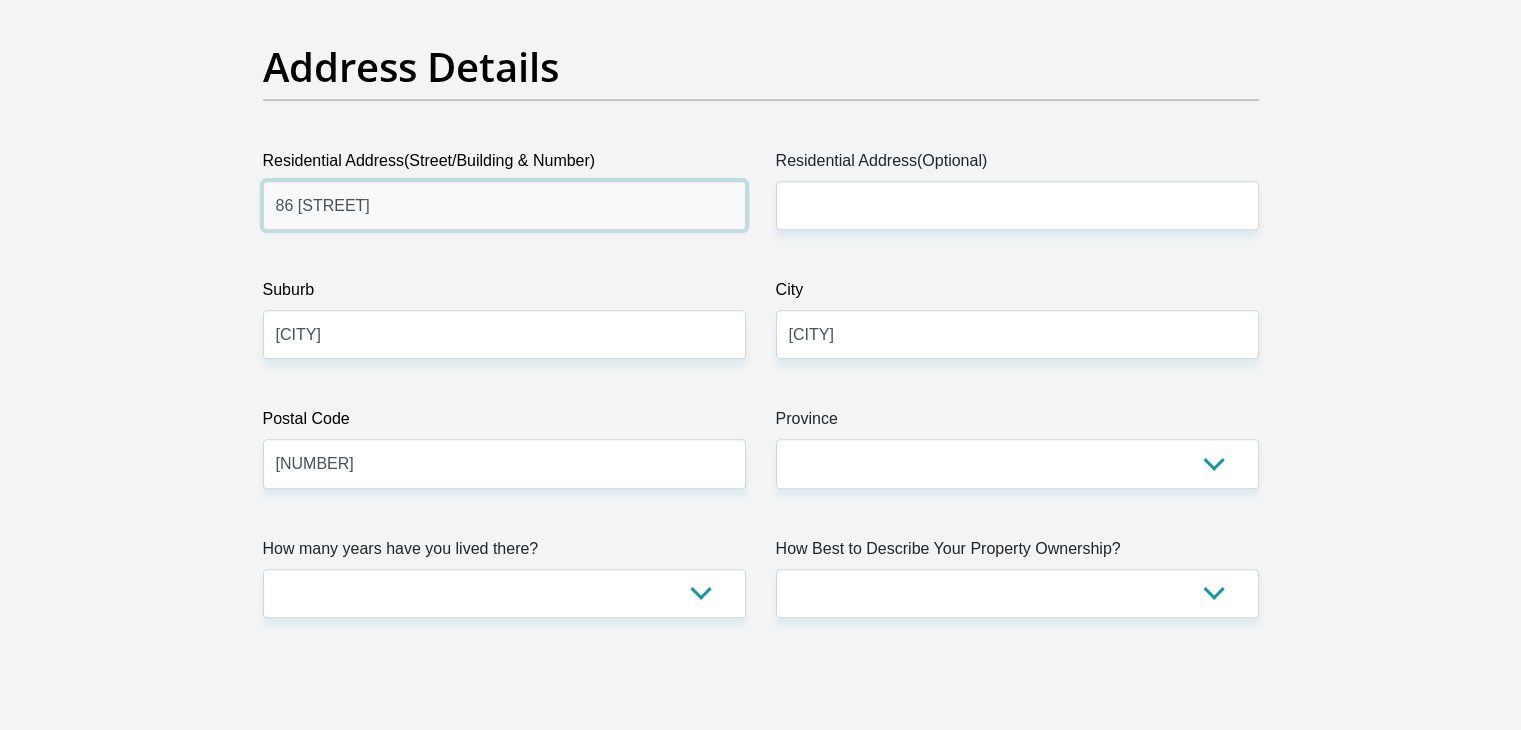 scroll, scrollTop: 1000, scrollLeft: 0, axis: vertical 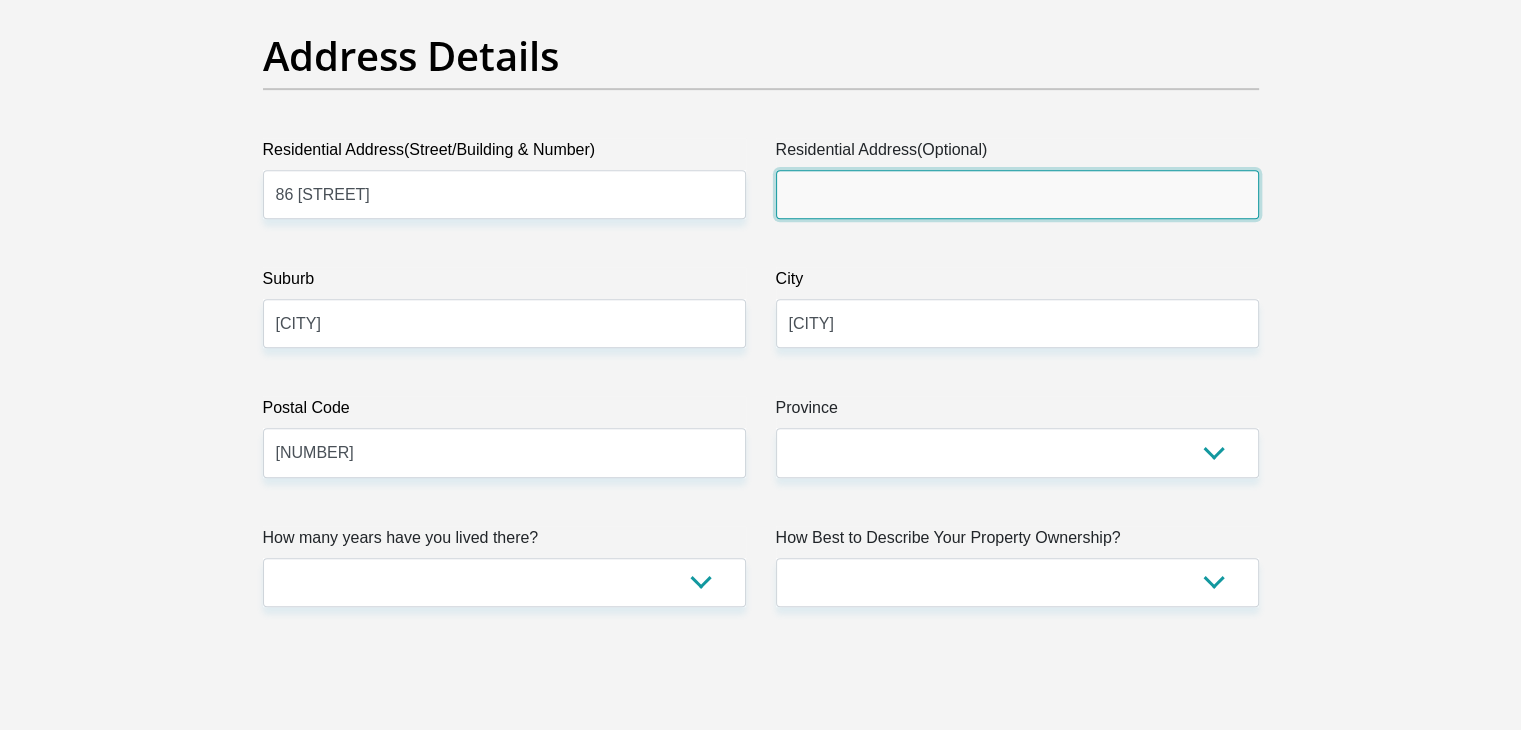 click on "Residential Address(Optional)" at bounding box center (1017, 194) 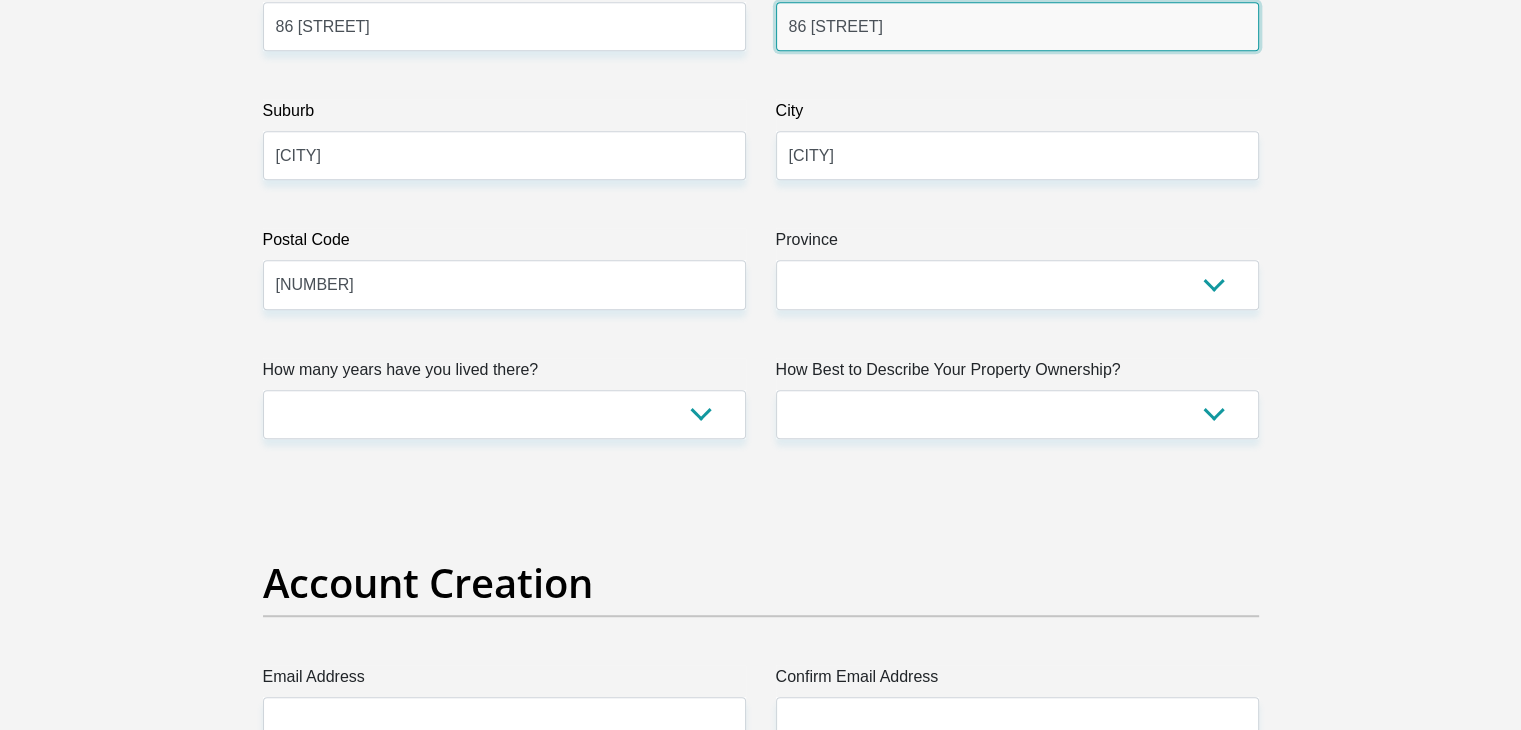 scroll, scrollTop: 1200, scrollLeft: 0, axis: vertical 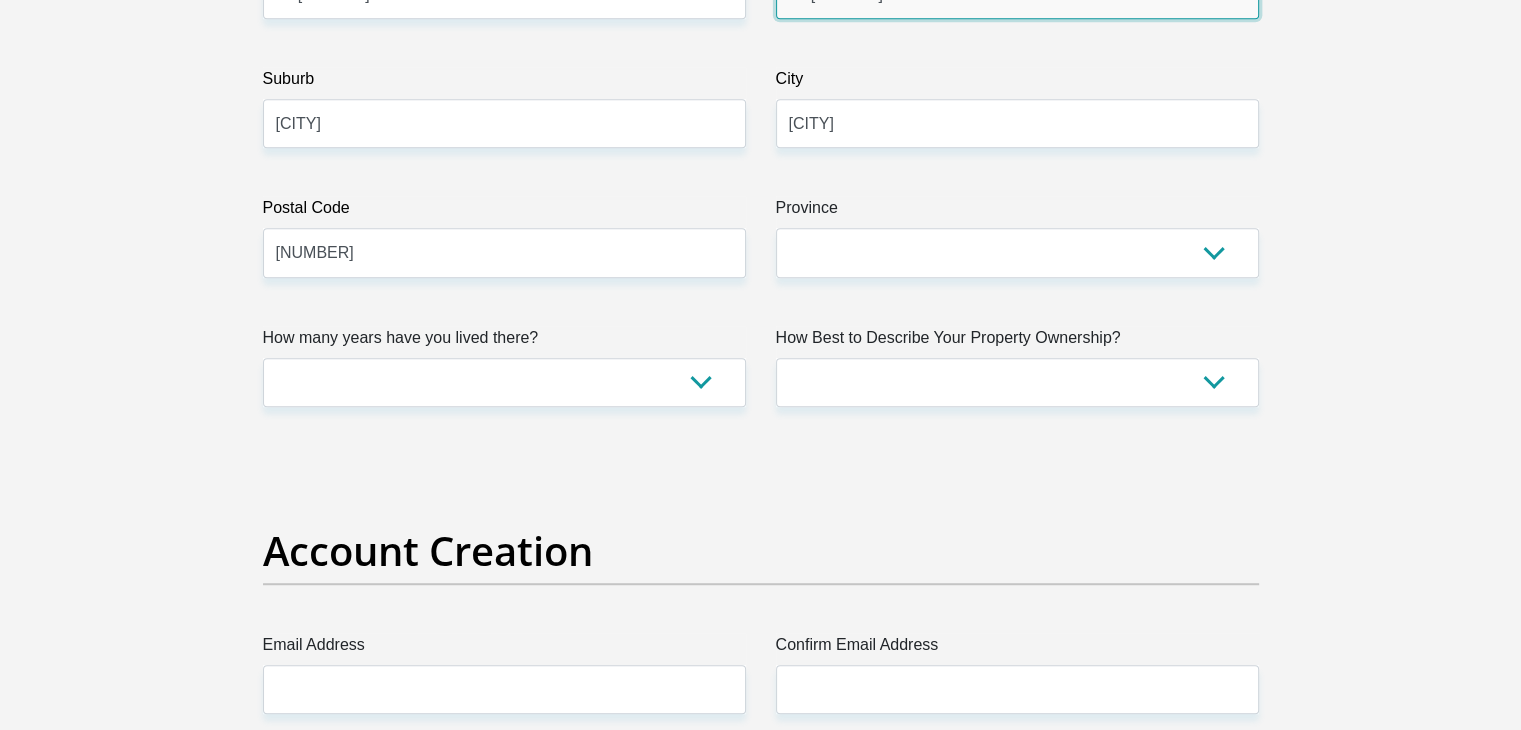type on "86 Coronation Street" 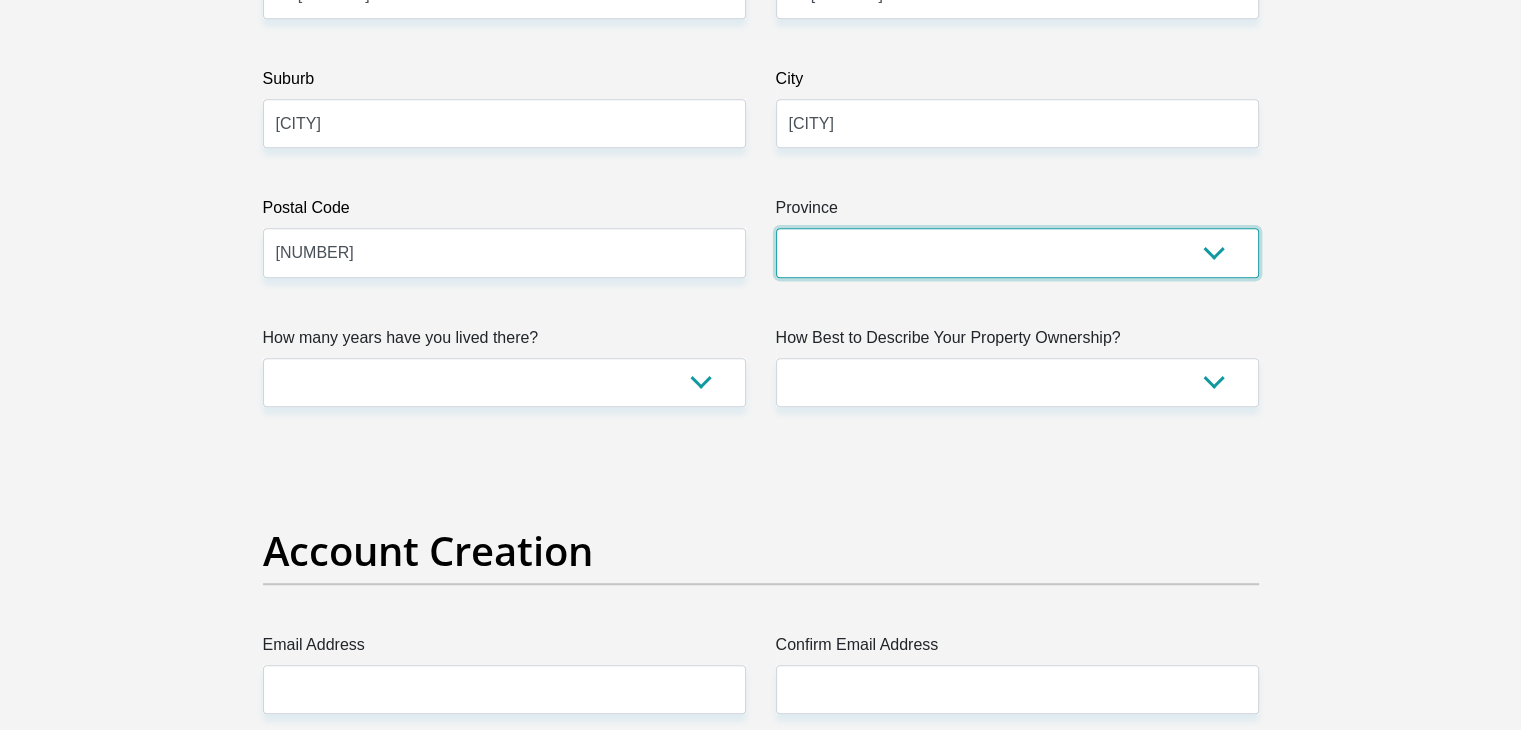 click on "Eastern Cape
Free State
Gauteng
KwaZulu-Natal
Limpopo
Mpumalanga
Northern Cape
North West
Western Cape" at bounding box center [1017, 252] 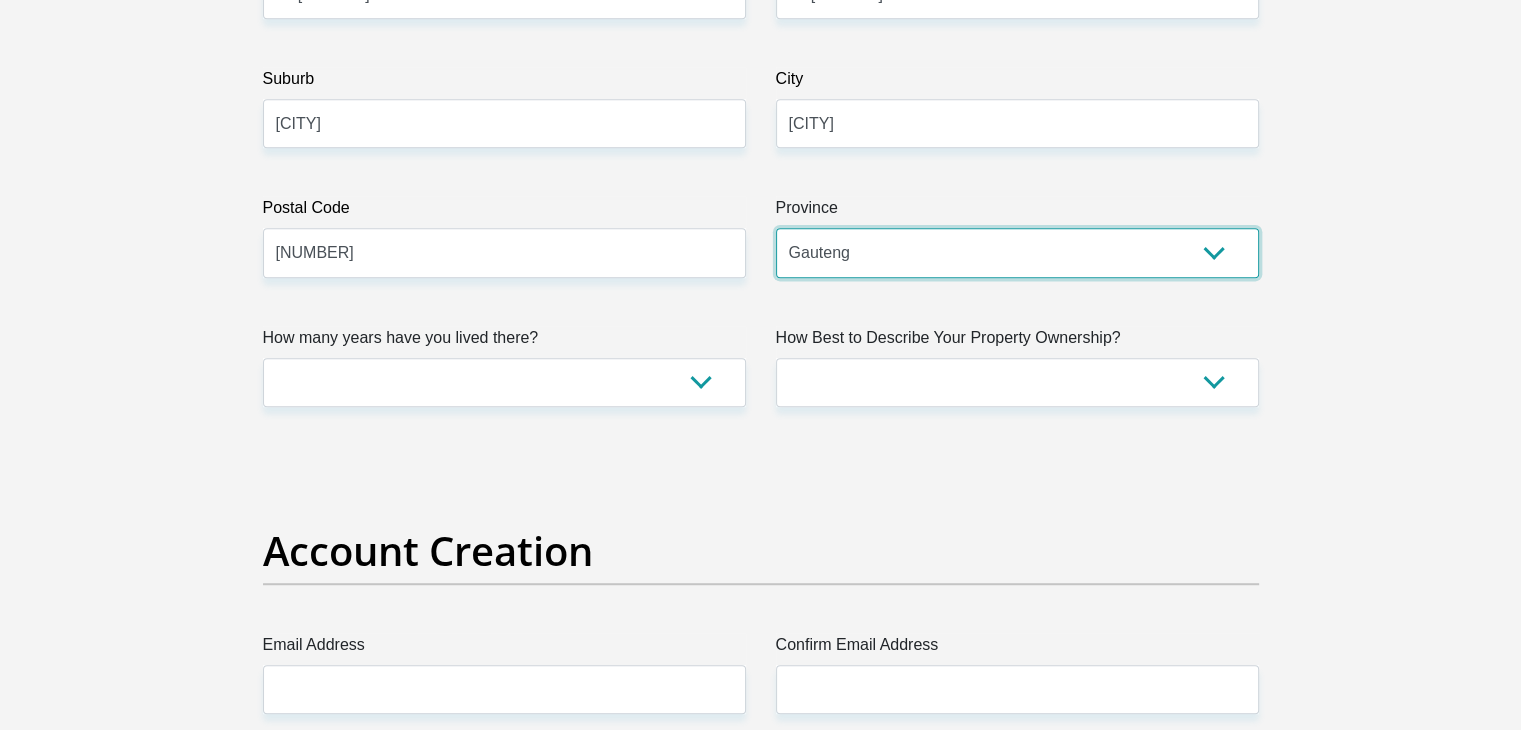 click on "Eastern Cape
Free State
Gauteng
KwaZulu-Natal
Limpopo
Mpumalanga
Northern Cape
North West
Western Cape" at bounding box center (1017, 252) 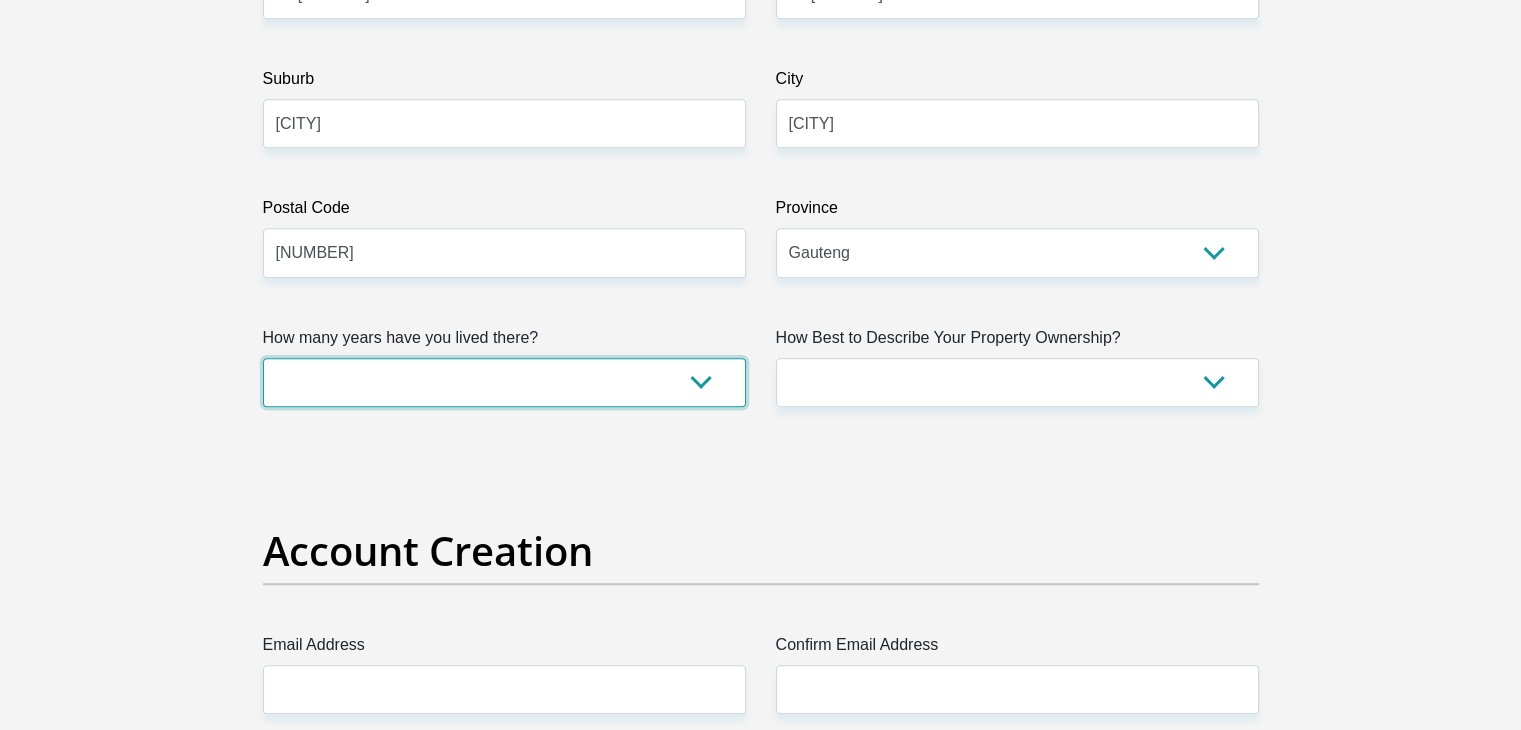 click on "less than 1 year
1-3 years
3-5 years
5+ years" at bounding box center [504, 382] 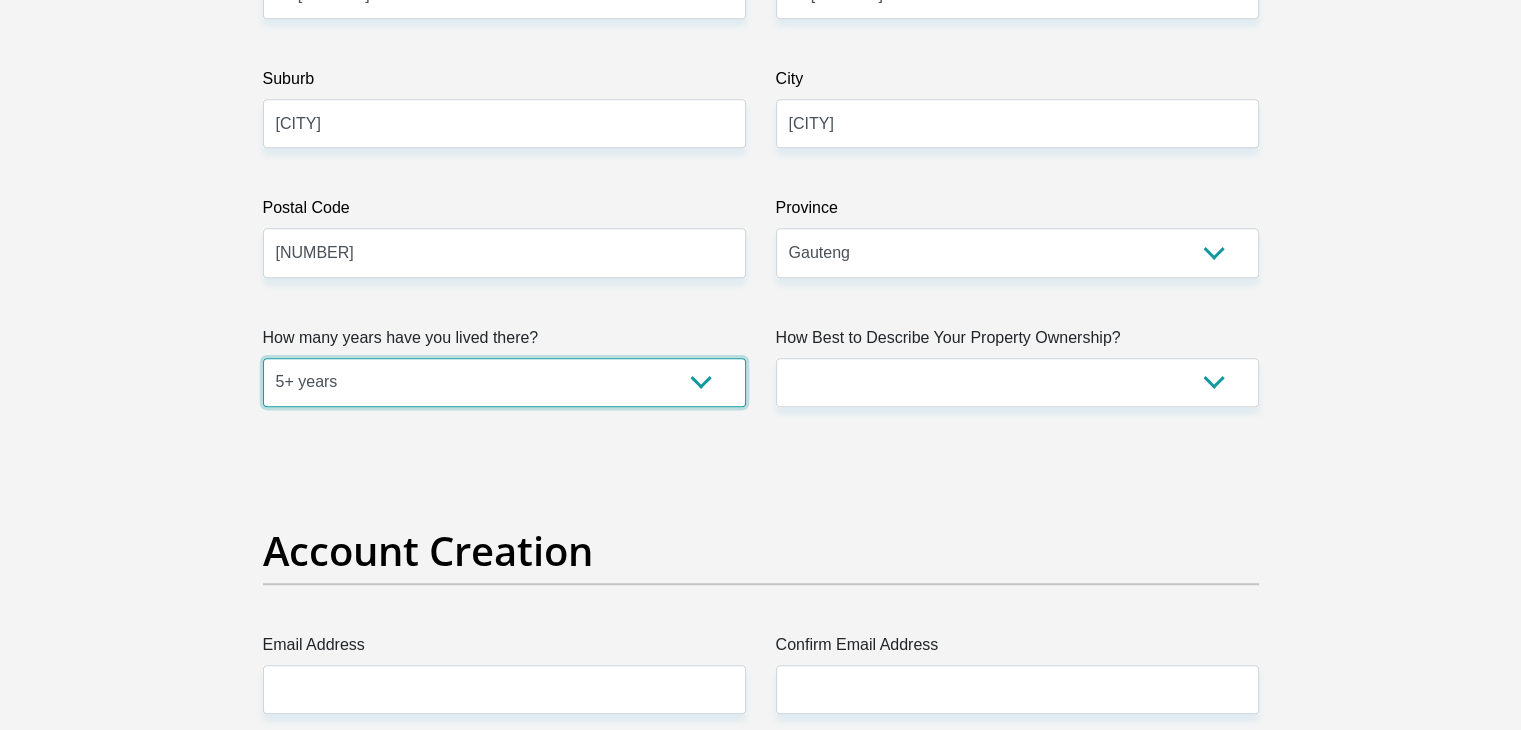click on "less than 1 year
1-3 years
3-5 years
5+ years" at bounding box center [504, 382] 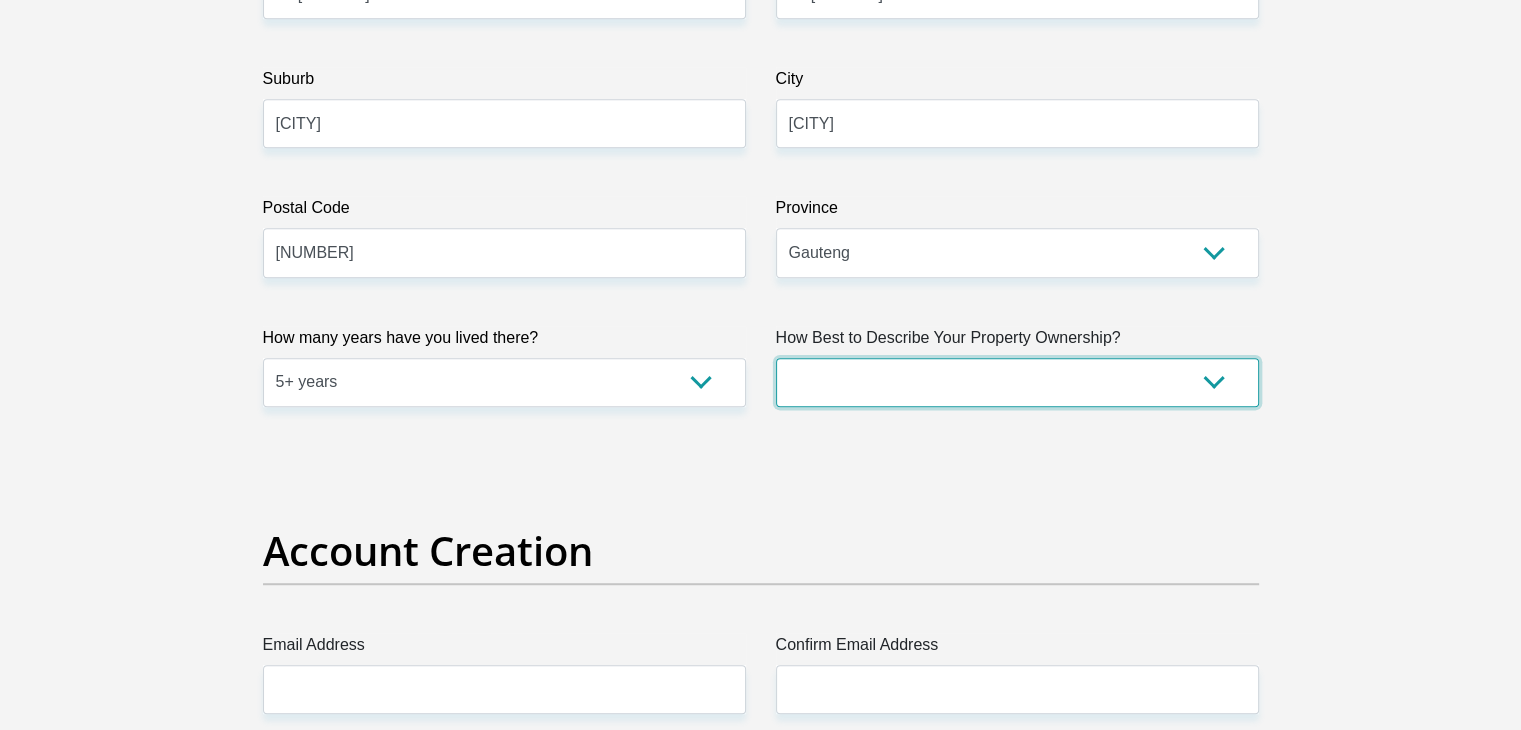 click on "Owned
Rented
Family Owned
Company Dwelling" at bounding box center [1017, 382] 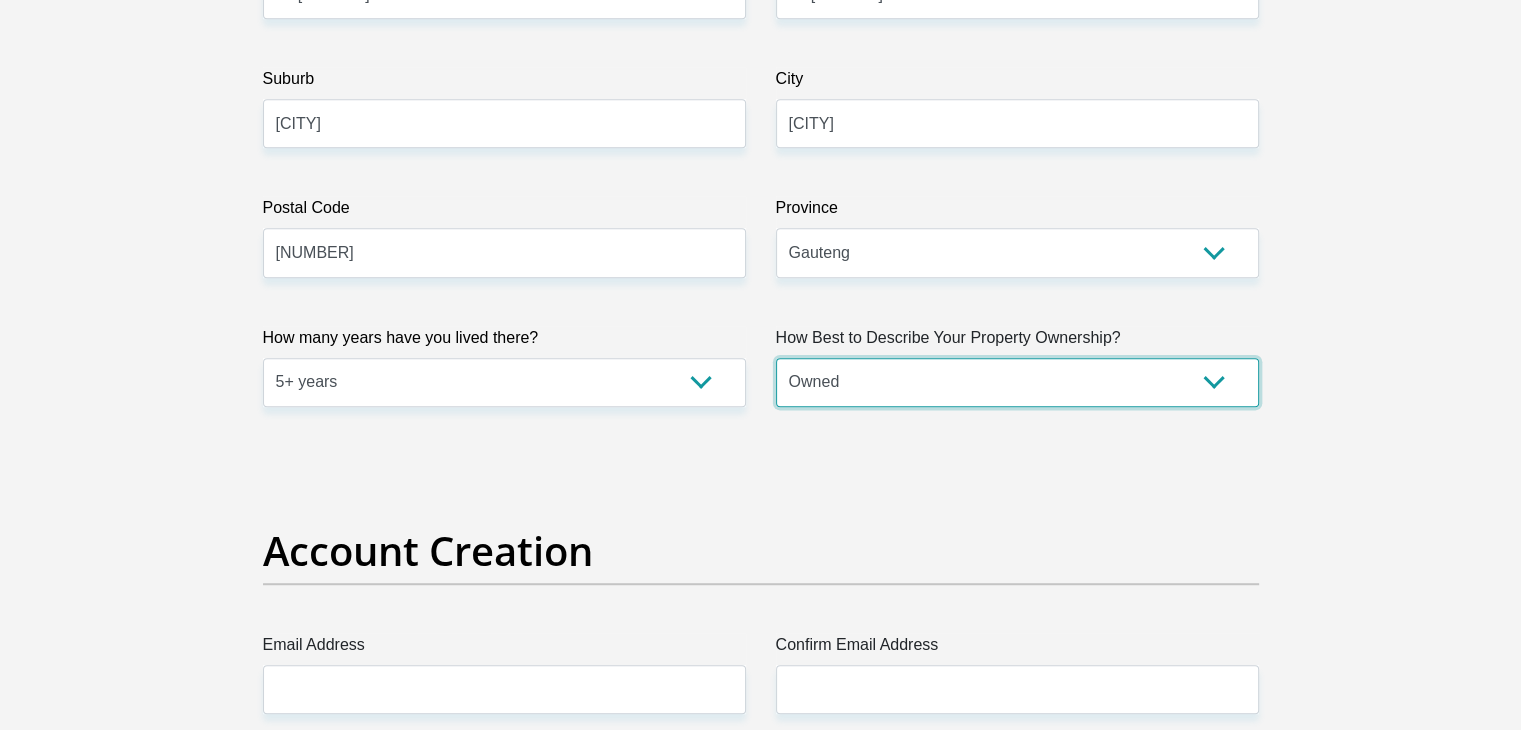 click on "Owned
Rented
Family Owned
Company Dwelling" at bounding box center (1017, 382) 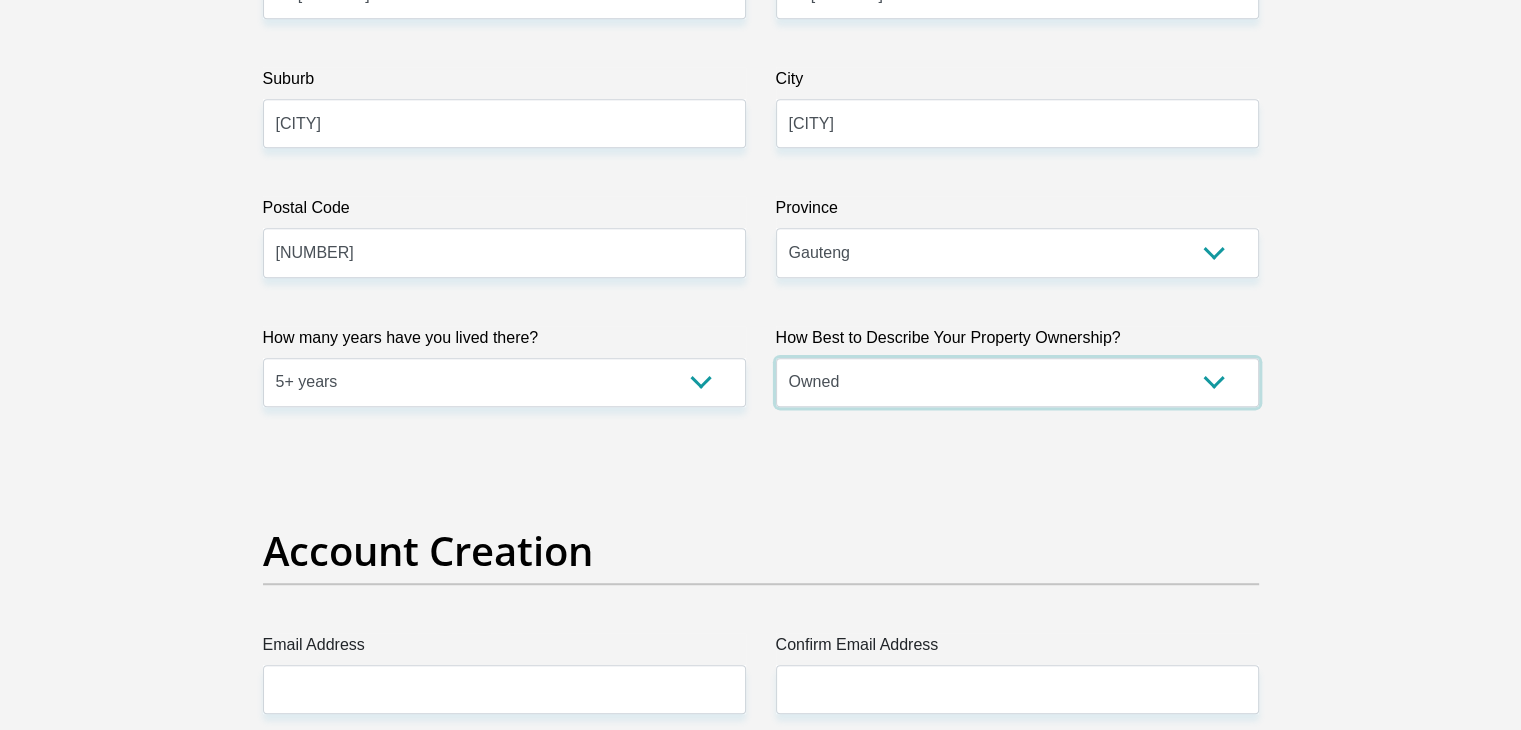 click on "Owned
Rented
Family Owned
Company Dwelling" at bounding box center (1017, 382) 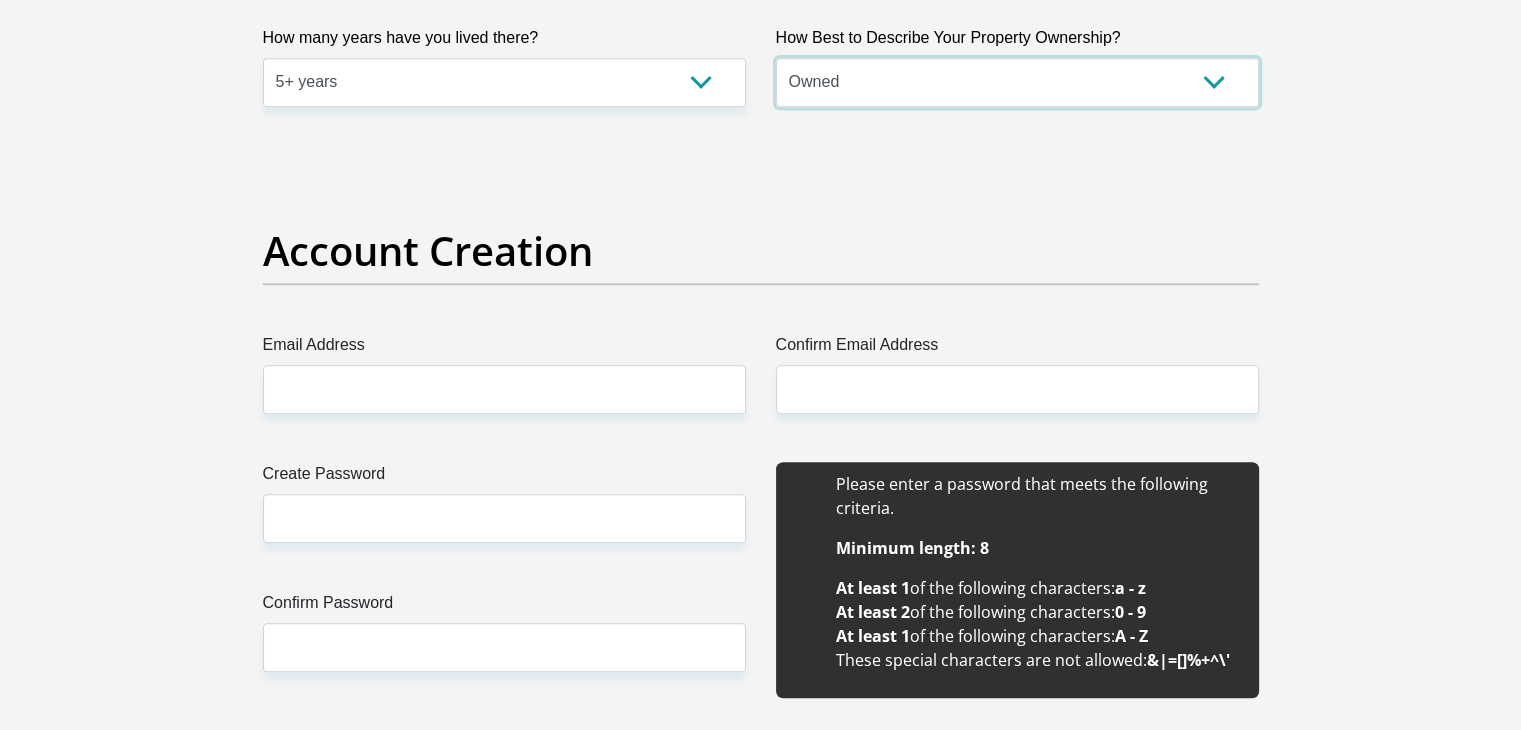 scroll, scrollTop: 1600, scrollLeft: 0, axis: vertical 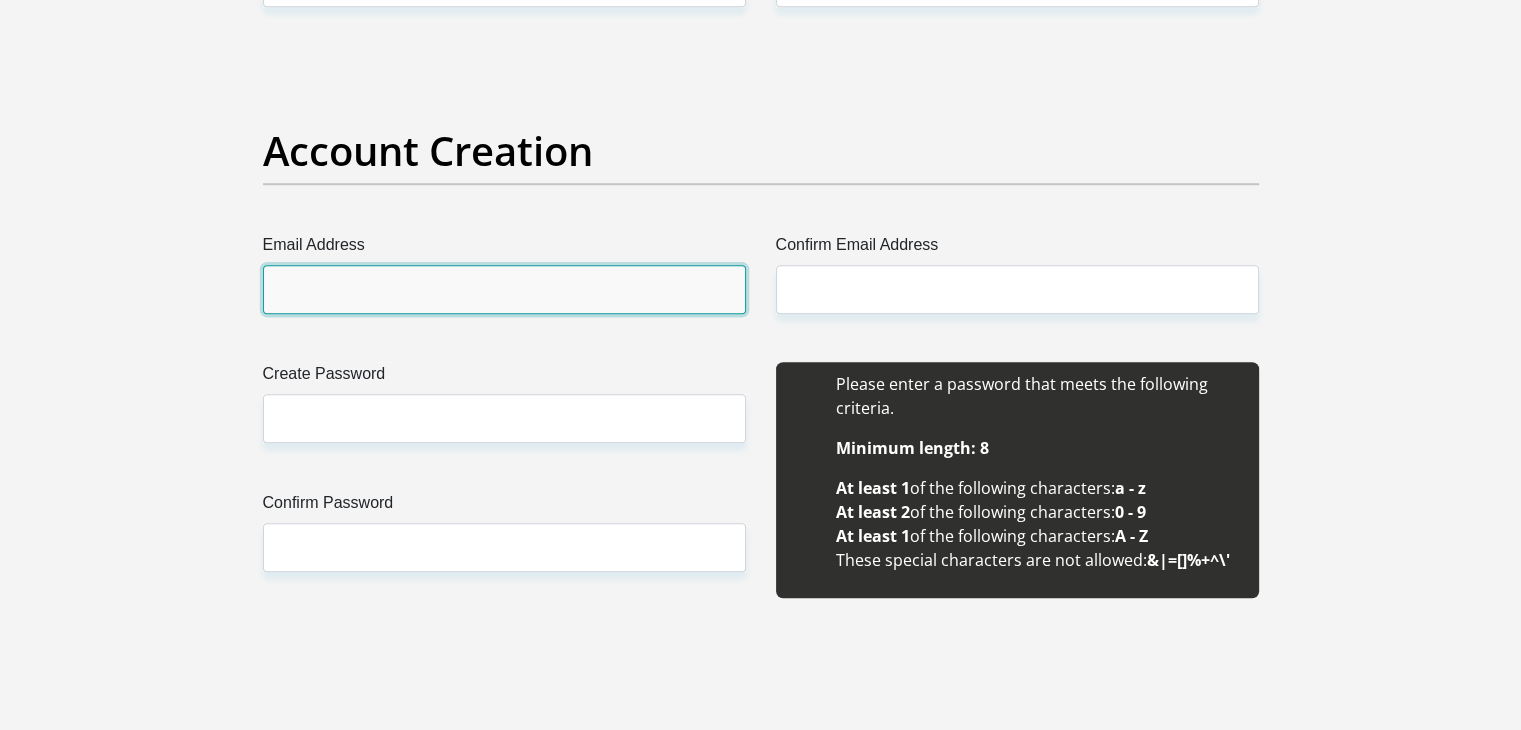 click on "Email Address" at bounding box center (504, 289) 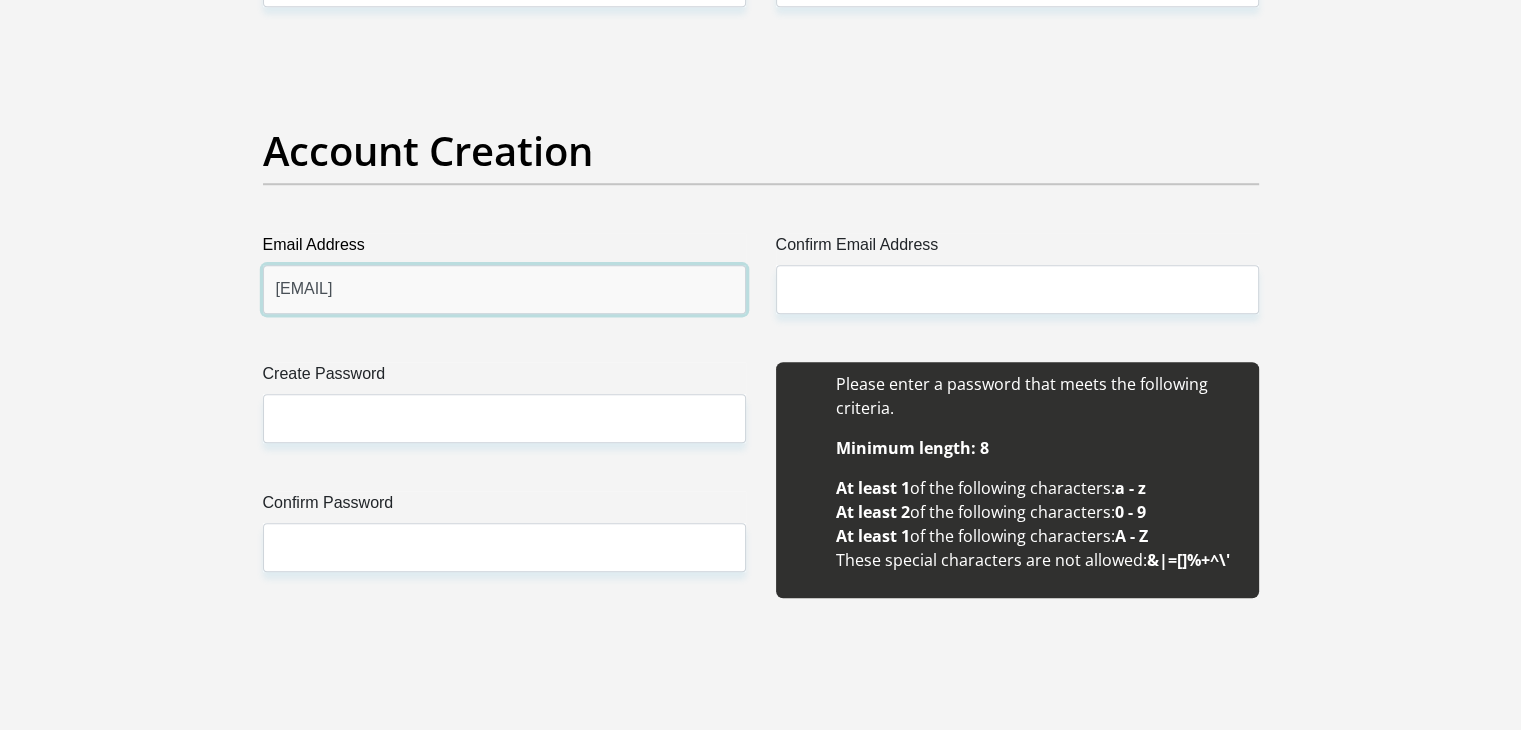 type on "sintumqondeki603@gmail.com" 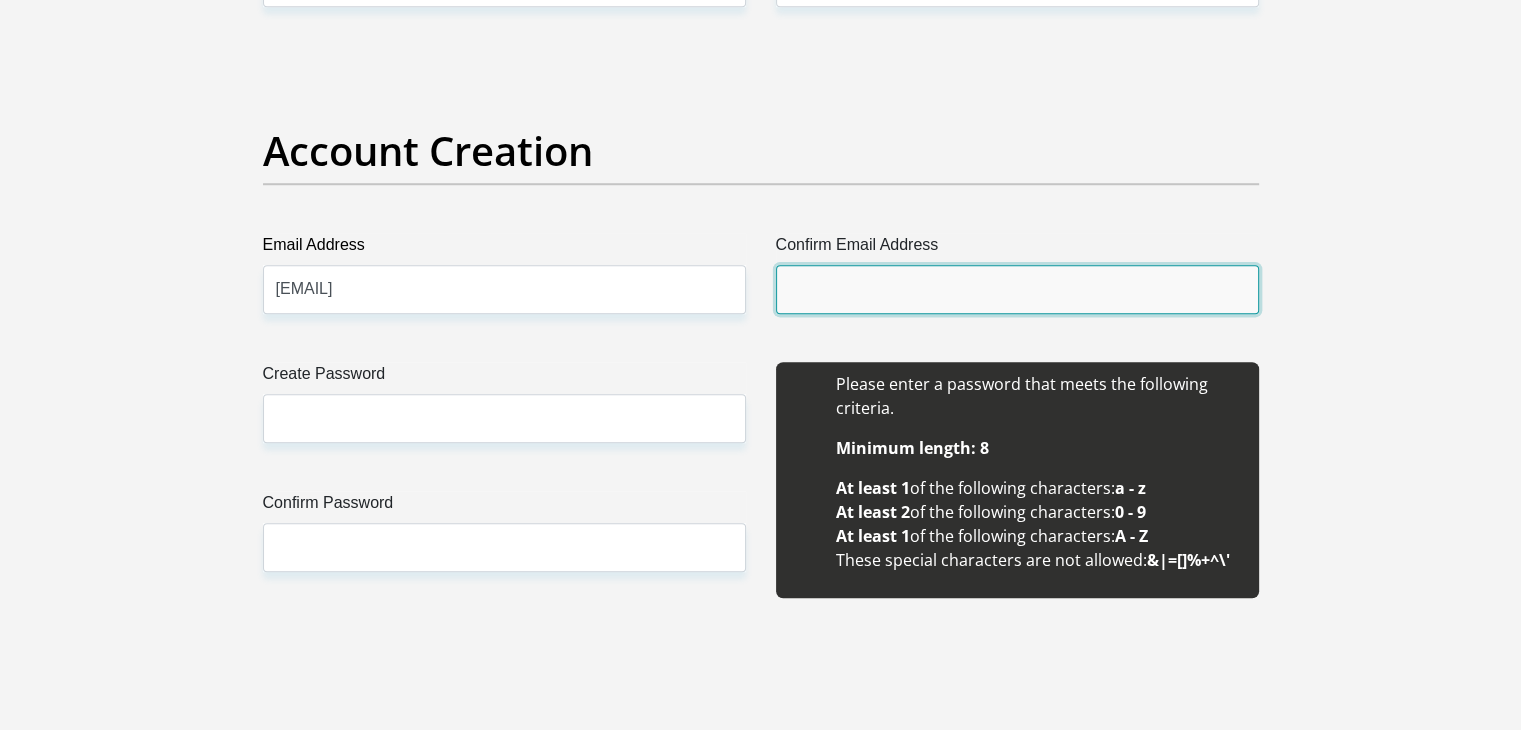 click on "Confirm Email Address" at bounding box center [1017, 289] 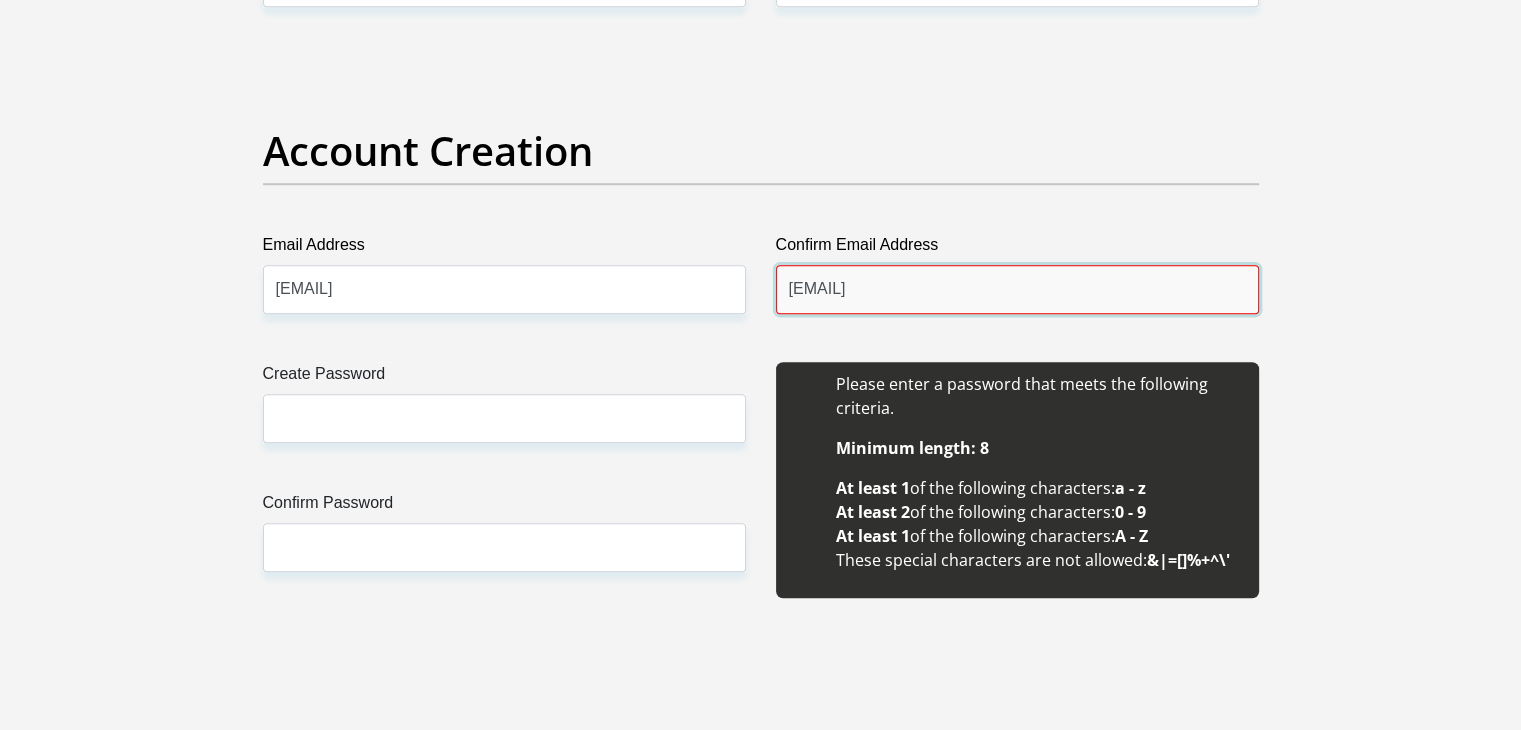 click on "sintumqondeki3@gmail.com" at bounding box center (1017, 289) 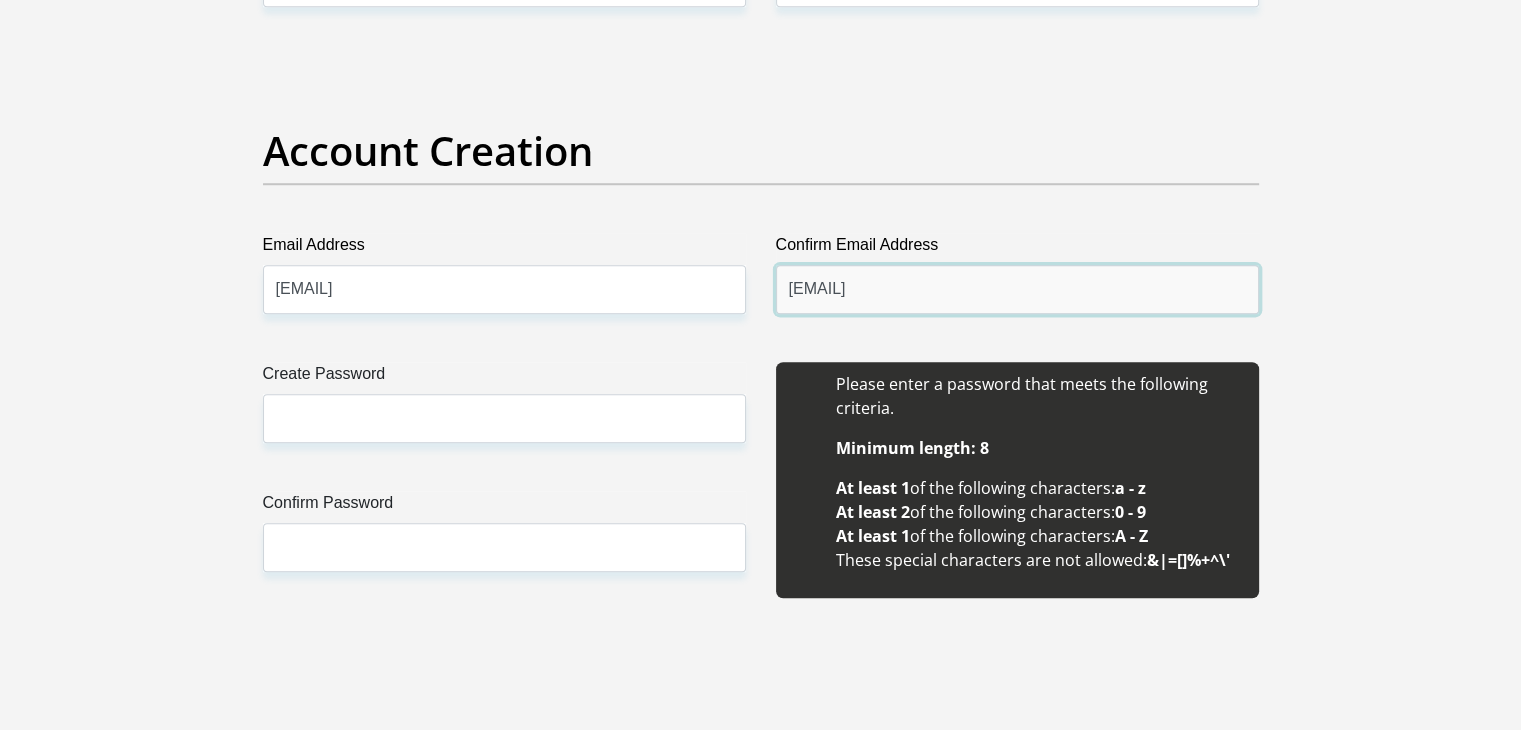 type on "sintumqondeki603@gmail.com" 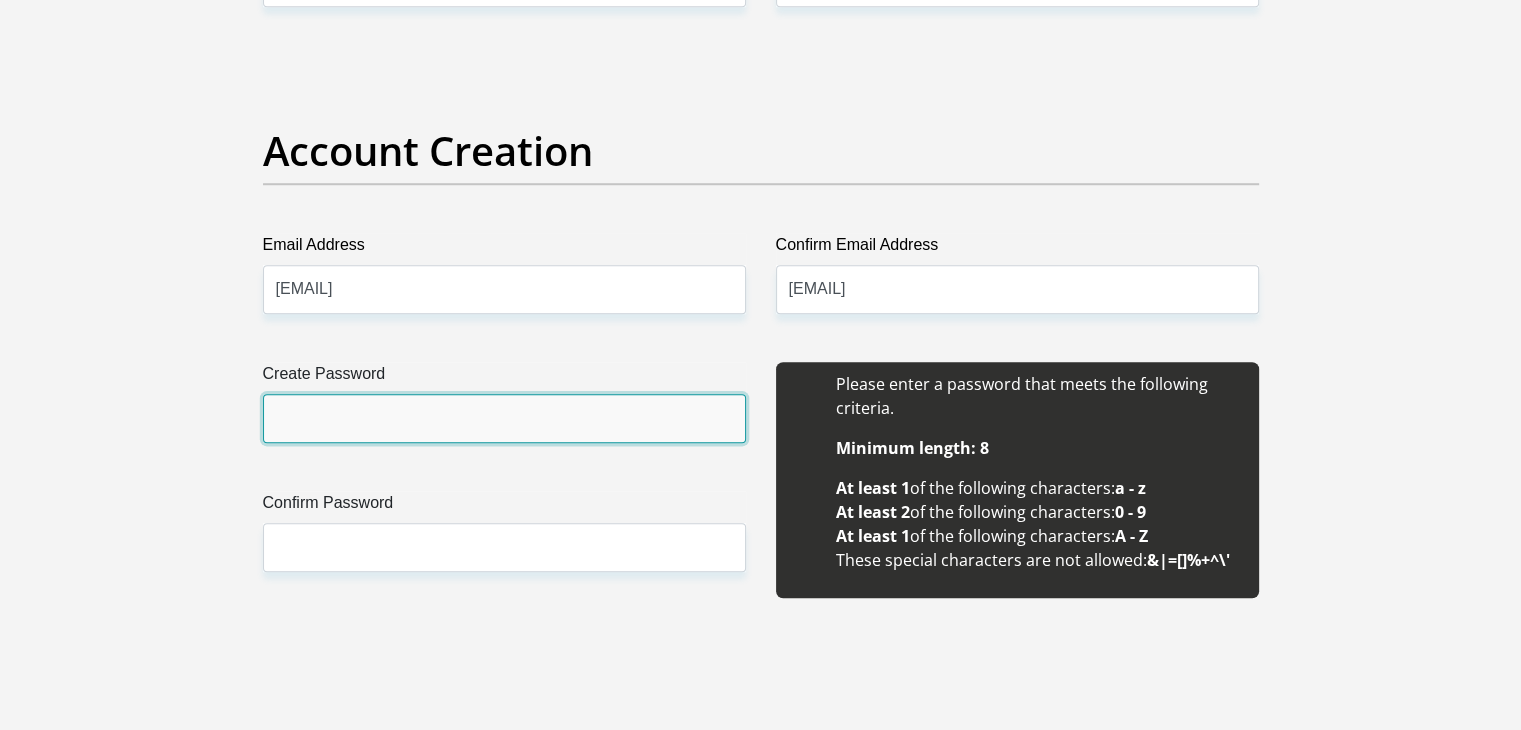 click on "Create Password" at bounding box center [504, 418] 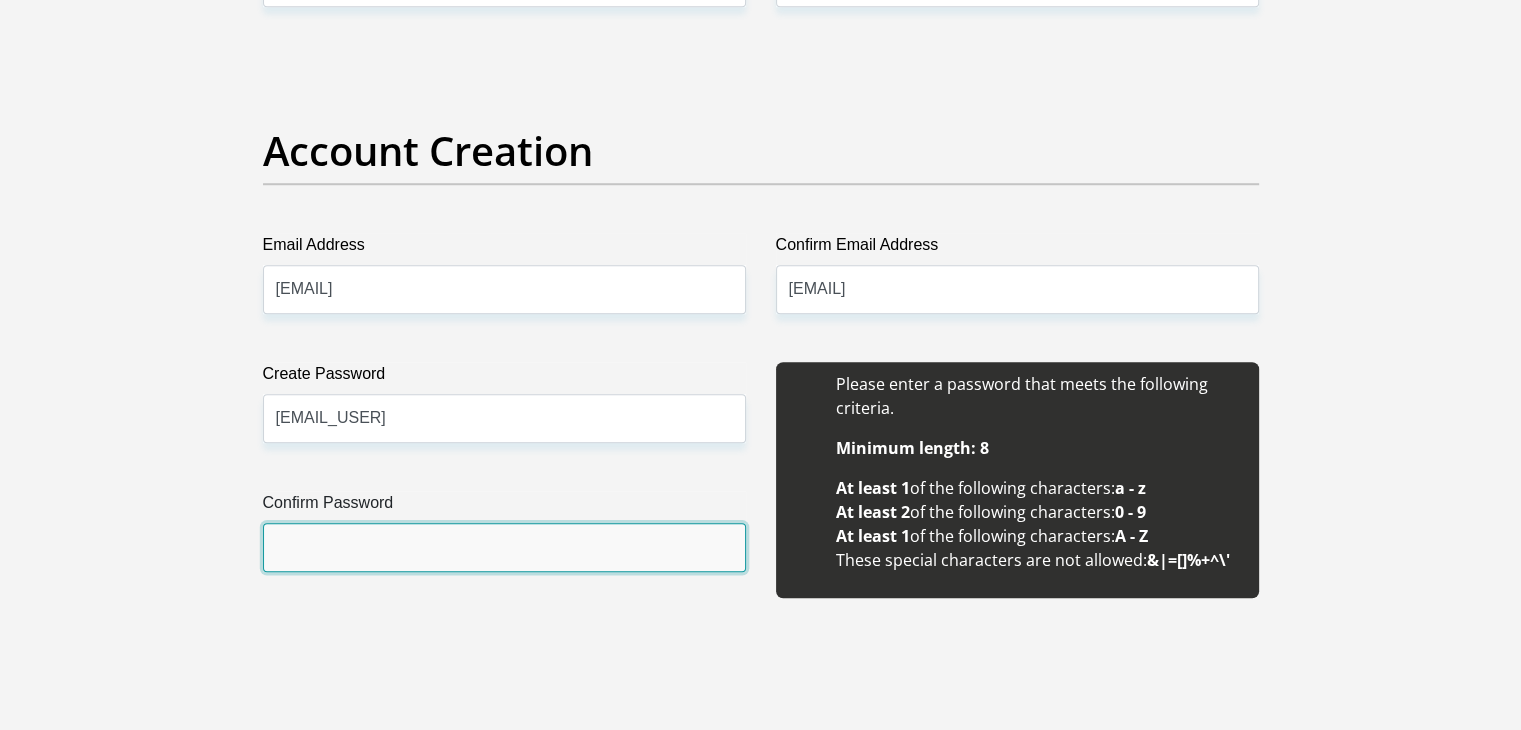 click on "Confirm Password" at bounding box center (504, 547) 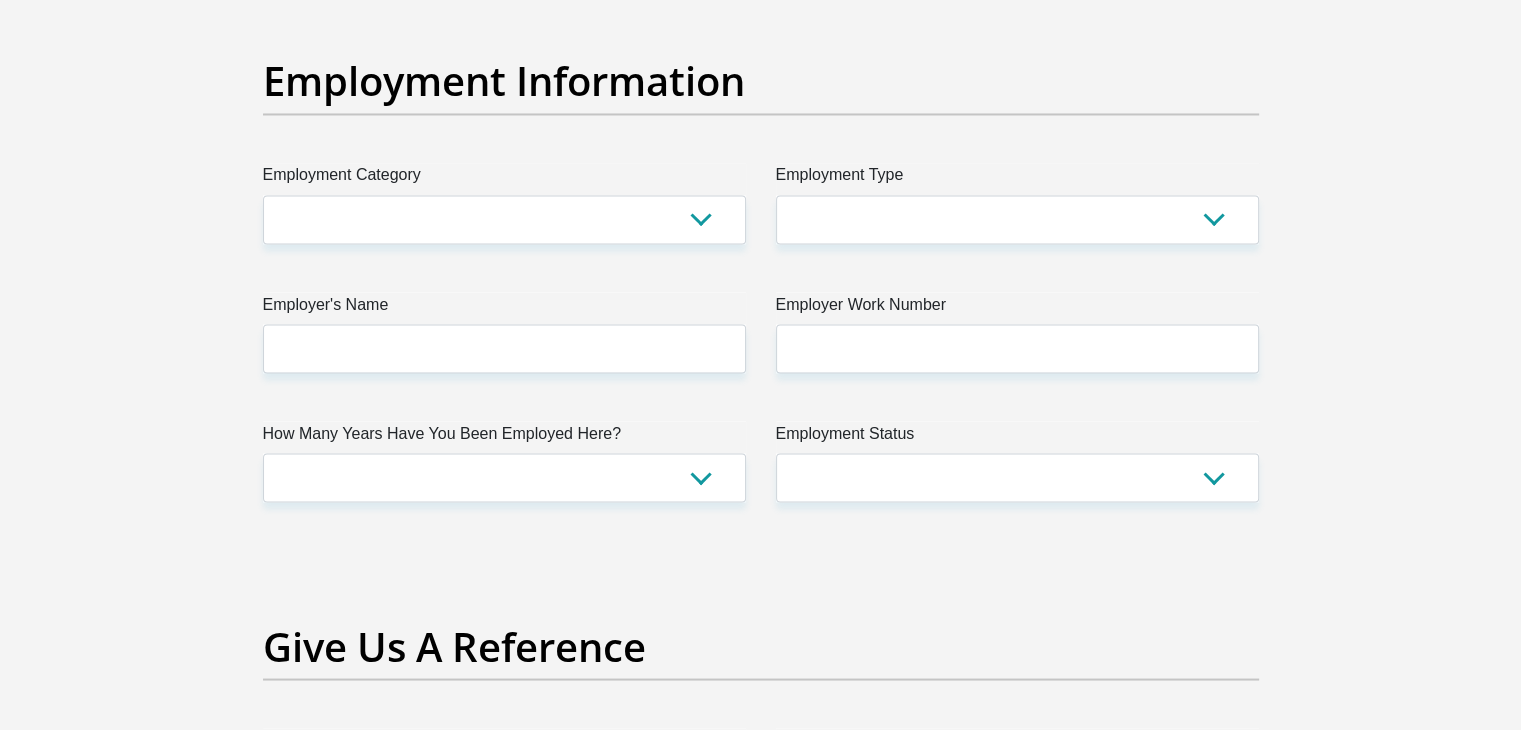 scroll, scrollTop: 3600, scrollLeft: 0, axis: vertical 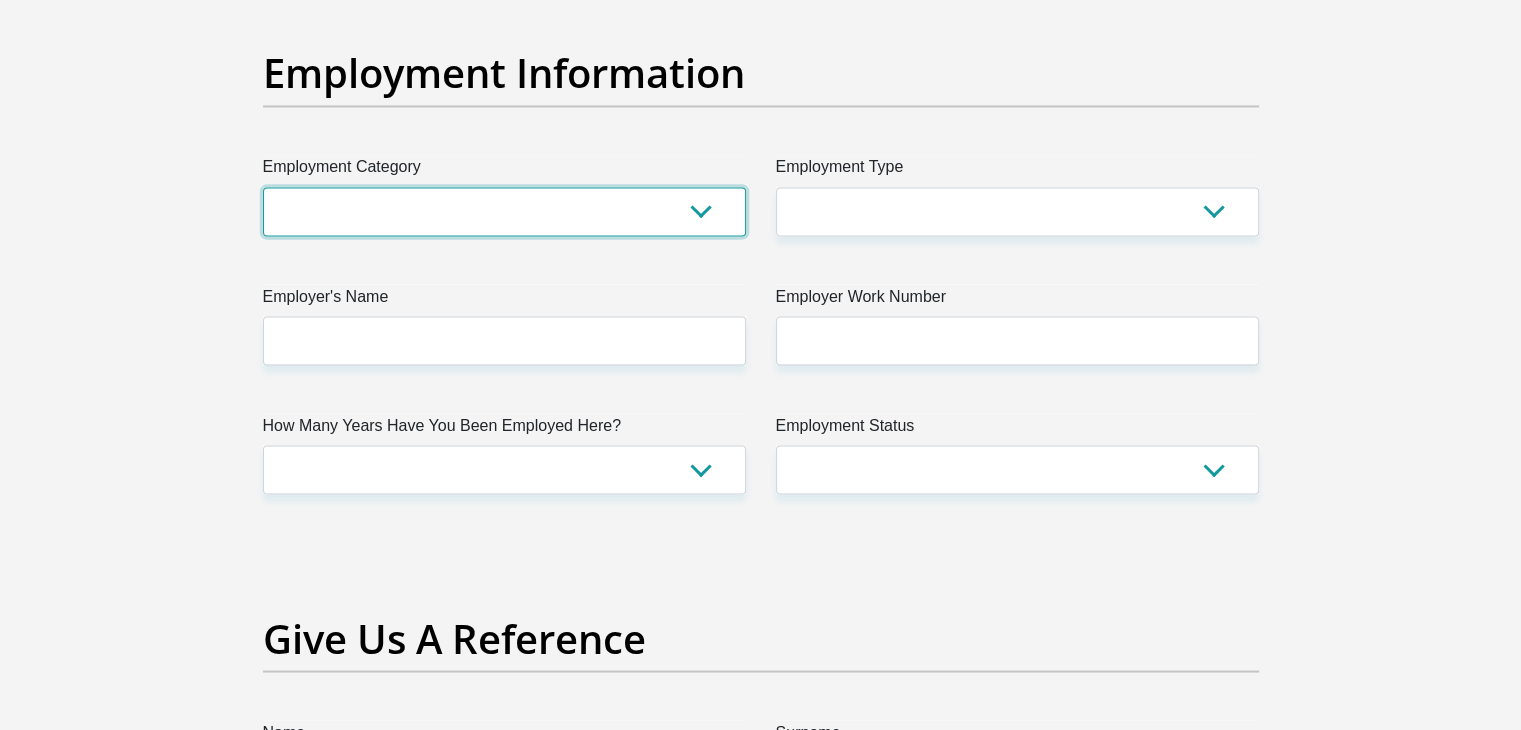 click on "AGRICULTURE
ALCOHOL & TOBACCO
CONSTRUCTION MATERIALS
METALLURGY
EQUIPMENT FOR RENEWABLE ENERGY
SPECIALIZED CONTRACTORS
CAR
GAMING (INCL. INTERNET
OTHER WHOLESALE
UNLICENSED PHARMACEUTICALS
CURRENCY EXCHANGE HOUSES
OTHER FINANCIAL INSTITUTIONS & INSURANCE
REAL ESTATE AGENTS
OIL & GAS
OTHER MATERIALS (E.G. IRON ORE)
PRECIOUS STONES & PRECIOUS METALS
POLITICAL ORGANIZATIONS
RELIGIOUS ORGANIZATIONS(NOT SECTS)
ACTI. HAVING BUSINESS DEAL WITH PUBLIC ADMINISTRATION
LAUNDROMATS" at bounding box center [504, 211] 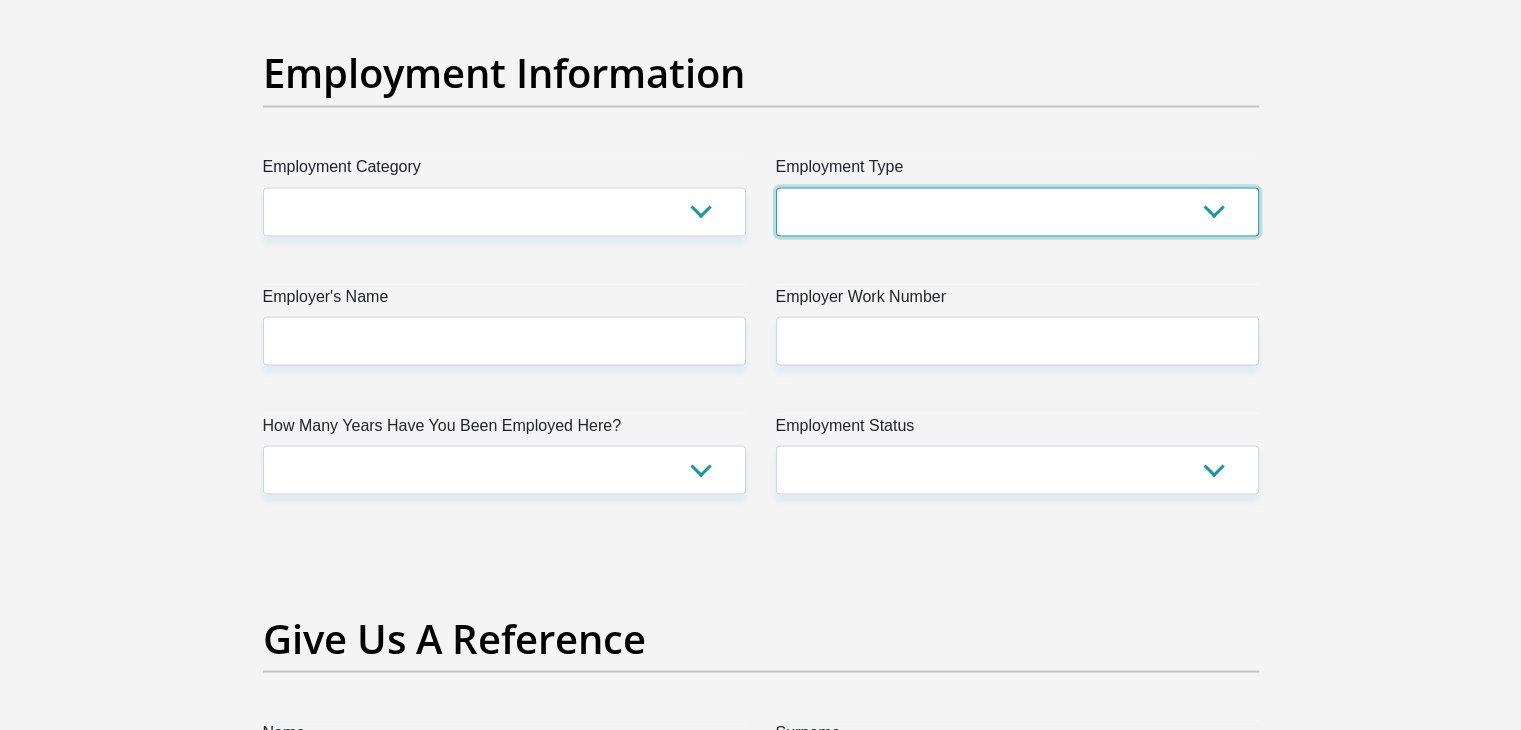 click on "College/Lecturer
Craft Seller
Creative
Driver
Executive
Farmer
Forces - Non Commissioned
Forces - Officer
Hawker
Housewife
Labourer
Licenced Professional
Manager
Miner
Non Licenced Professional
Office Staff/Clerk
Outside Worker
Pensioner
Permanent Teacher
Production/Manufacturing
Sales
Self-Employed
Semi-Professional Worker
Service Industry  Social Worker  Student" at bounding box center [1017, 211] 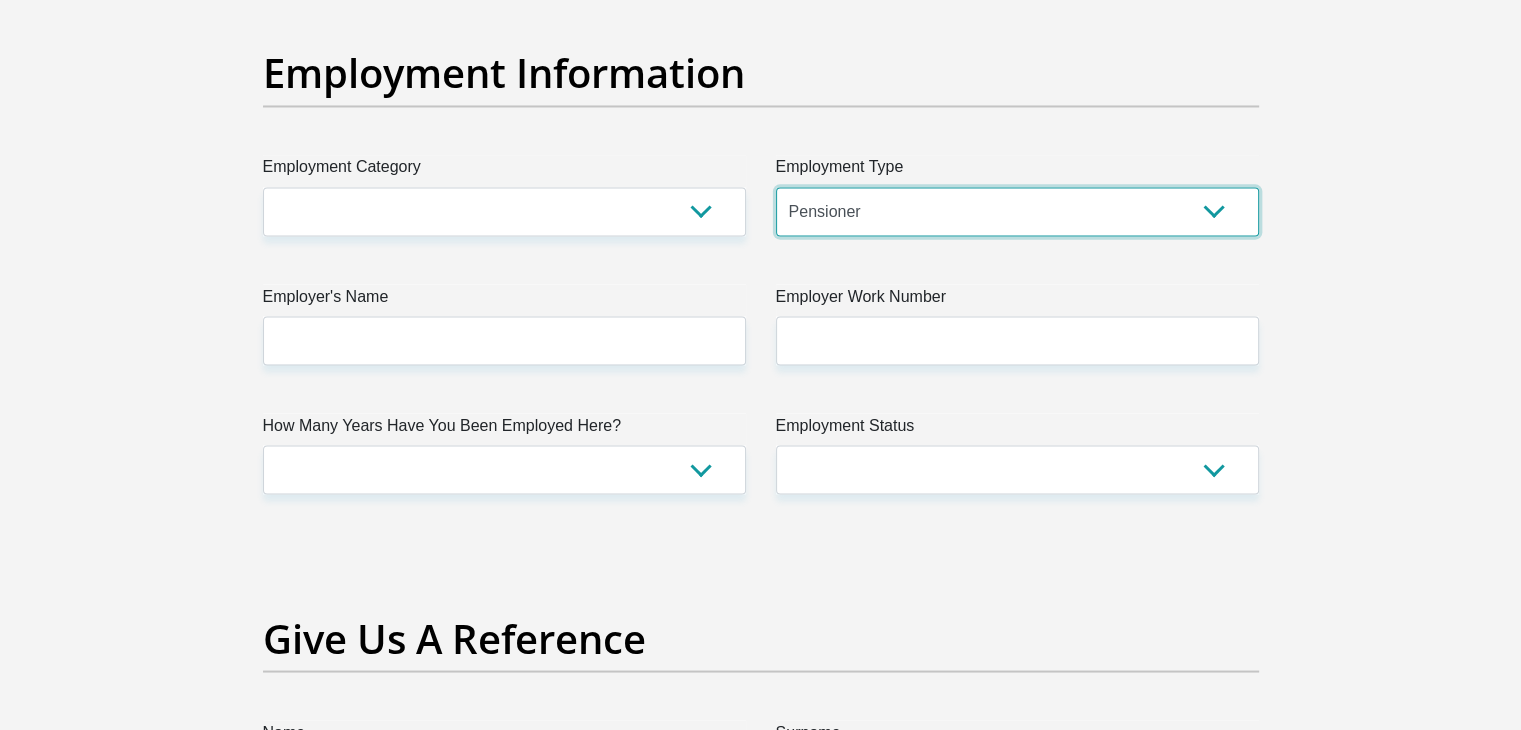 click on "College/Lecturer
Craft Seller
Creative
Driver
Executive
Farmer
Forces - Non Commissioned
Forces - Officer
Hawker
Housewife
Labourer
Licenced Professional
Manager
Miner
Non Licenced Professional
Office Staff/Clerk
Outside Worker
Pensioner
Permanent Teacher
Production/Manufacturing
Sales
Self-Employed
Semi-Professional Worker
Service Industry  Social Worker  Student" at bounding box center (1017, 211) 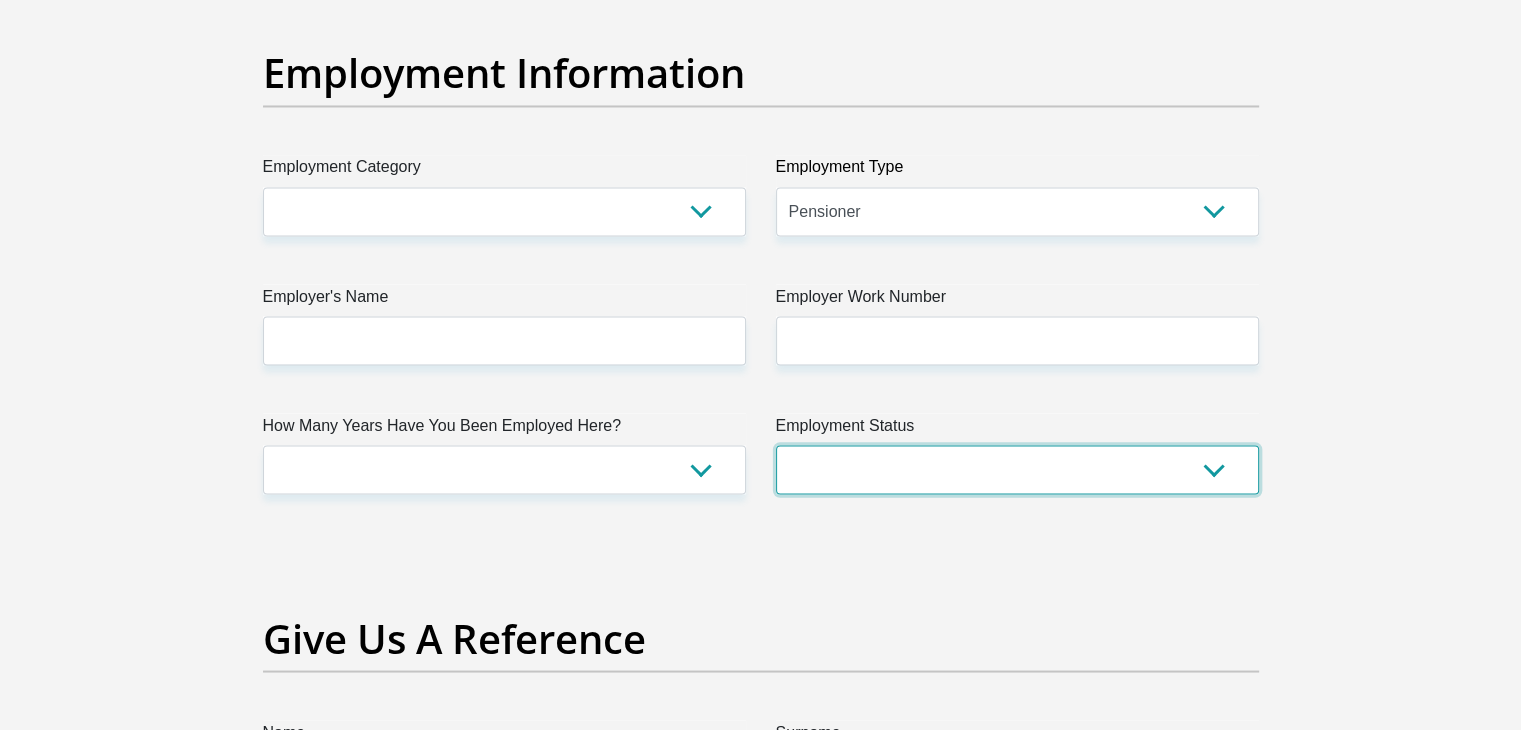 click on "Permanent/Full-time
Part-time/Casual
Contract Worker
Self-Employed
Housewife
Retired
Student
Medically Boarded
Disability
Unemployed" at bounding box center (1017, 469) 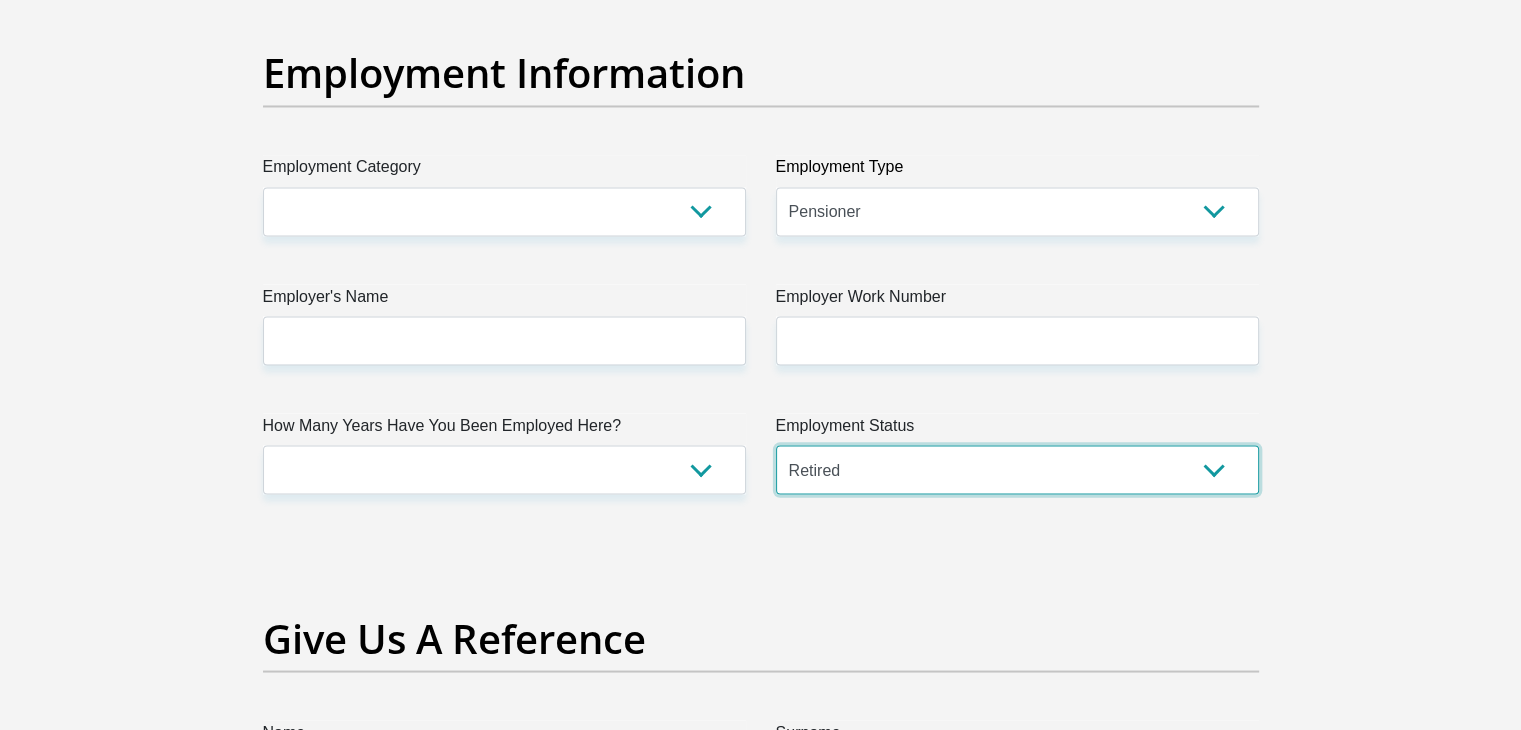 click on "Permanent/Full-time
Part-time/Casual
Contract Worker
Self-Employed
Housewife
Retired
Student
Medically Boarded
Disability
Unemployed" at bounding box center [1017, 469] 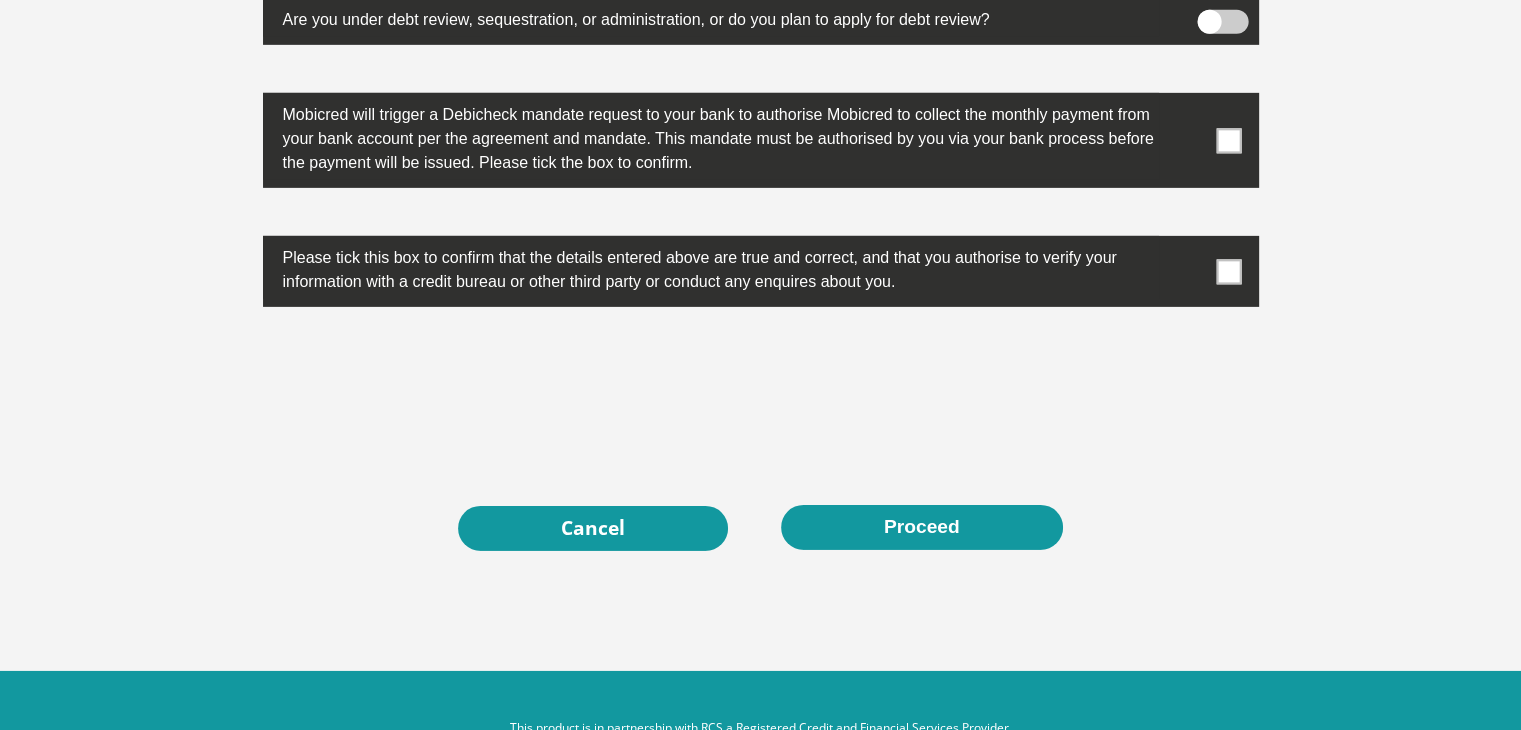 scroll, scrollTop: 6441, scrollLeft: 0, axis: vertical 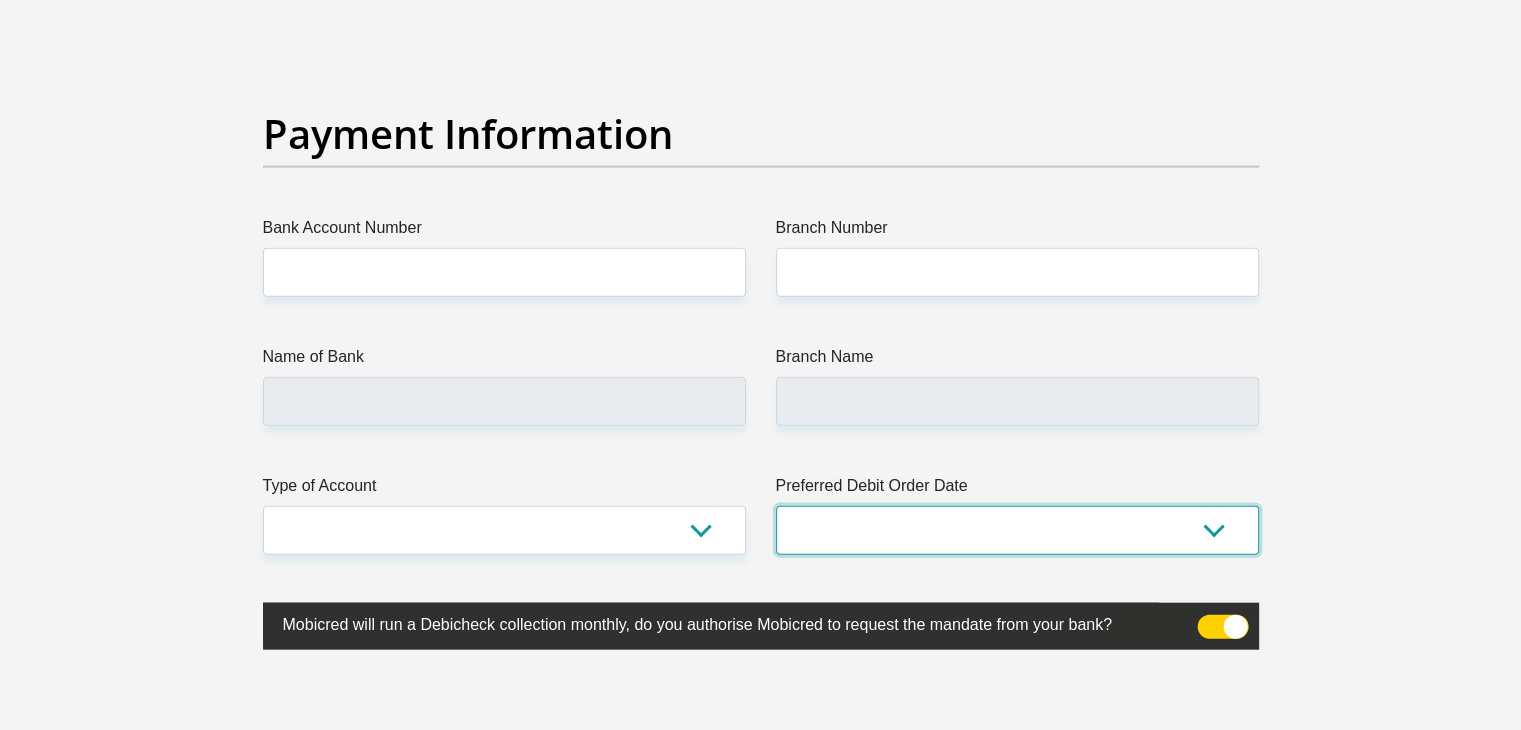 click on "1st
2nd
3rd
4th
5th
7th
18th
19th
20th
21st
22nd
23rd
24th
25th
26th
27th
28th
29th
30th" at bounding box center (1017, 530) 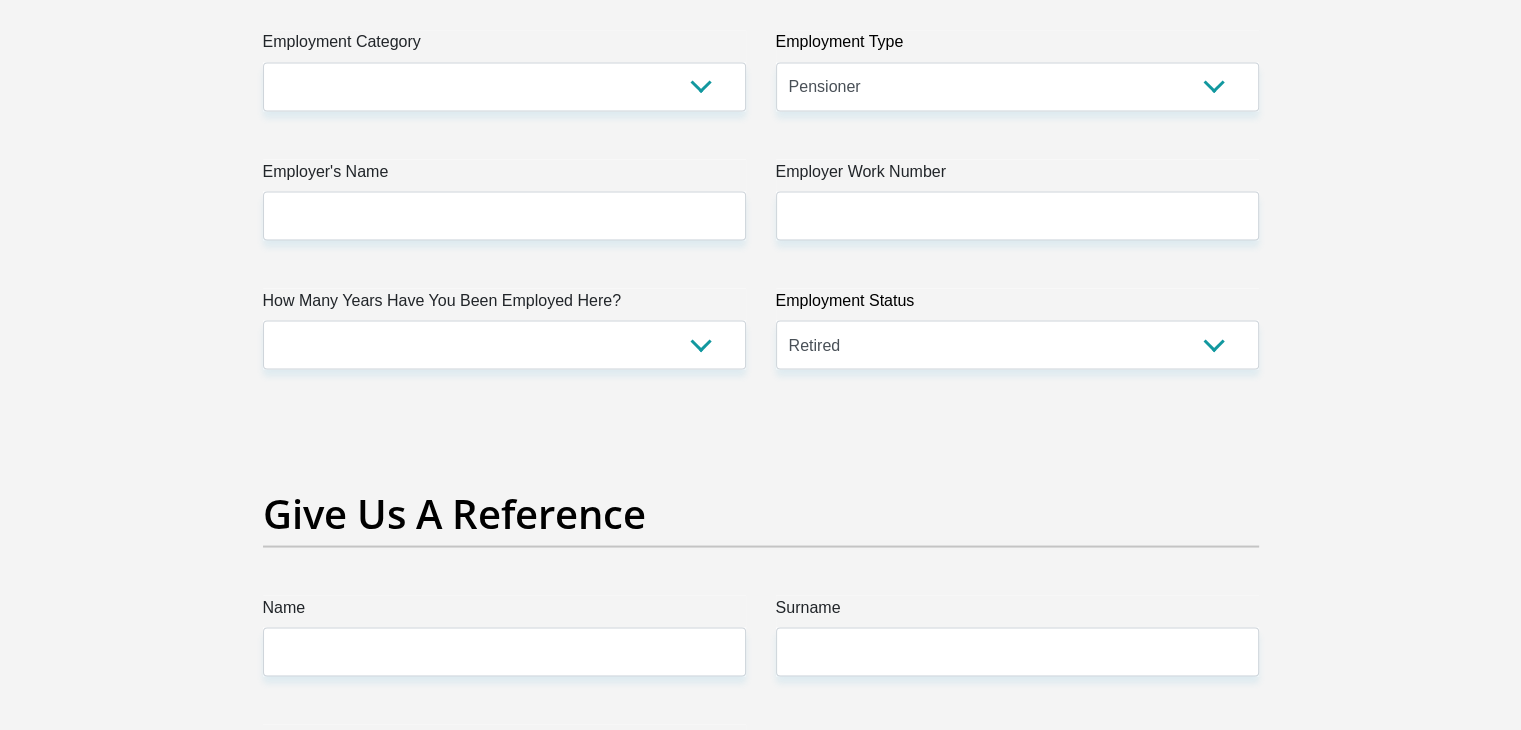scroll, scrollTop: 3620, scrollLeft: 0, axis: vertical 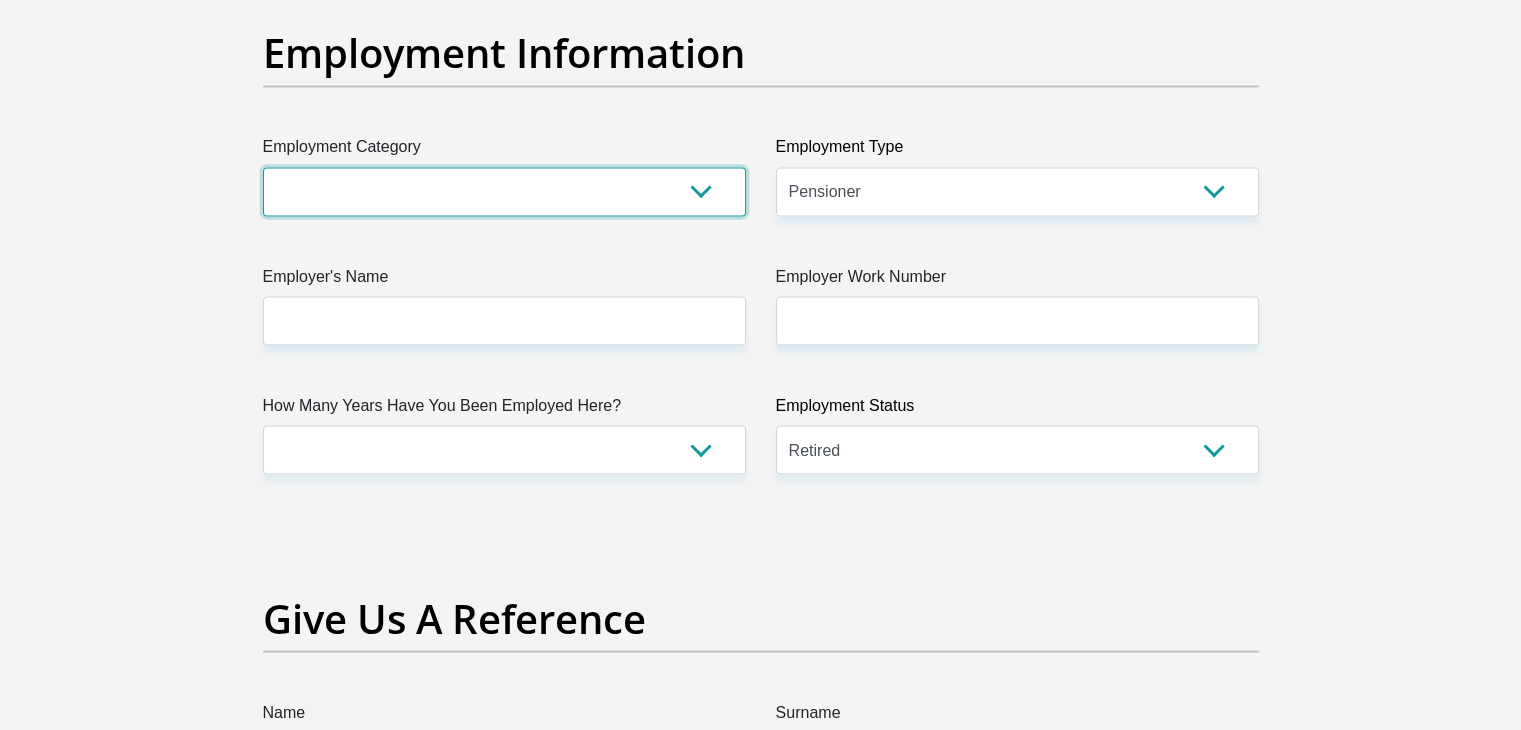 click on "AGRICULTURE
ALCOHOL & TOBACCO
CONSTRUCTION MATERIALS
METALLURGY
EQUIPMENT FOR RENEWABLE ENERGY
SPECIALIZED CONTRACTORS
CAR
GAMING (INCL. INTERNET
OTHER WHOLESALE
UNLICENSED PHARMACEUTICALS
CURRENCY EXCHANGE HOUSES
OTHER FINANCIAL INSTITUTIONS & INSURANCE
REAL ESTATE AGENTS
OIL & GAS
OTHER MATERIALS (E.G. IRON ORE)
PRECIOUS STONES & PRECIOUS METALS
POLITICAL ORGANIZATIONS
RELIGIOUS ORGANIZATIONS(NOT SECTS)
ACTI. HAVING BUSINESS DEAL WITH PUBLIC ADMINISTRATION
LAUNDROMATS" at bounding box center (504, 191) 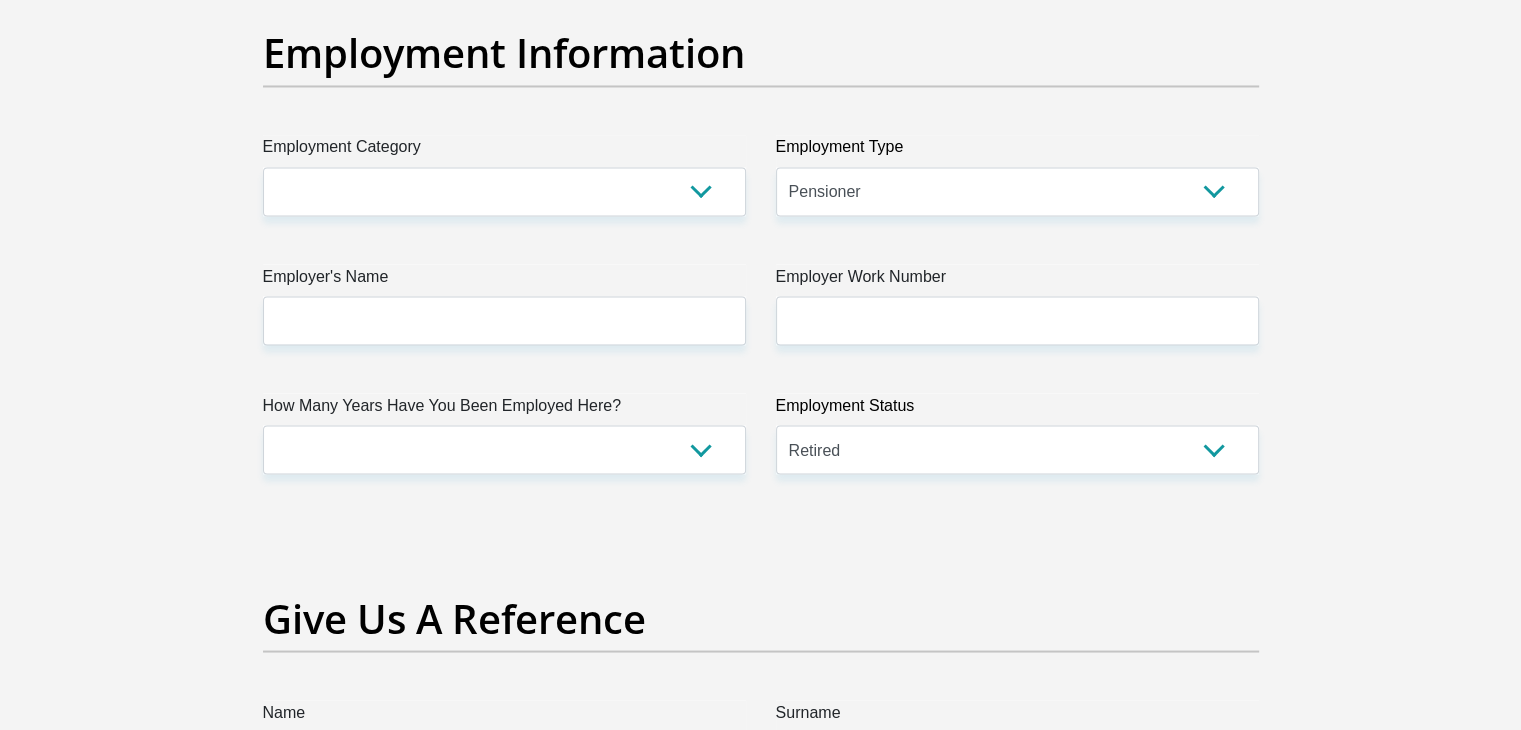 drag, startPoint x: 1414, startPoint y: 358, endPoint x: 1419, endPoint y: 411, distance: 53.235325 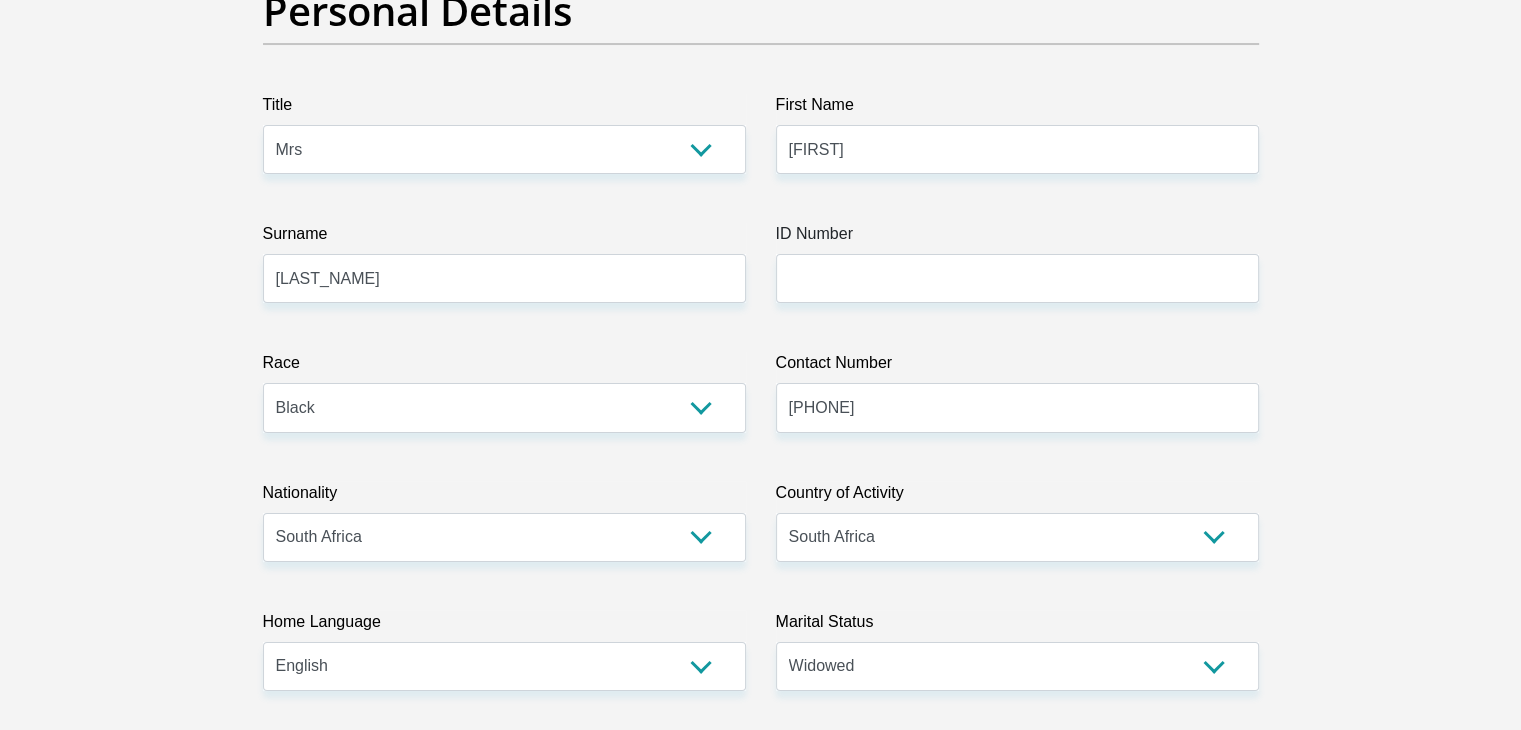 scroll, scrollTop: 220, scrollLeft: 0, axis: vertical 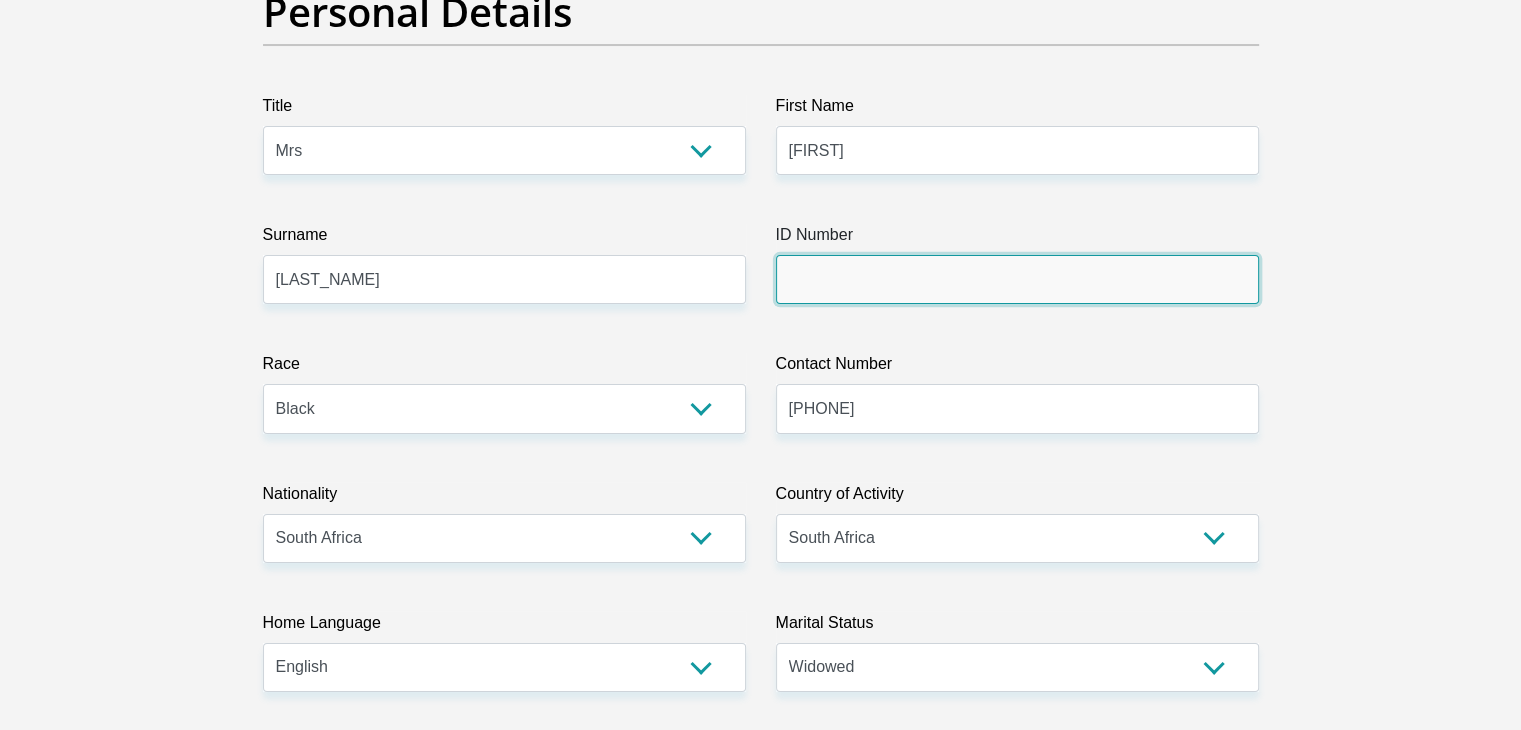 click on "ID Number" at bounding box center [1017, 279] 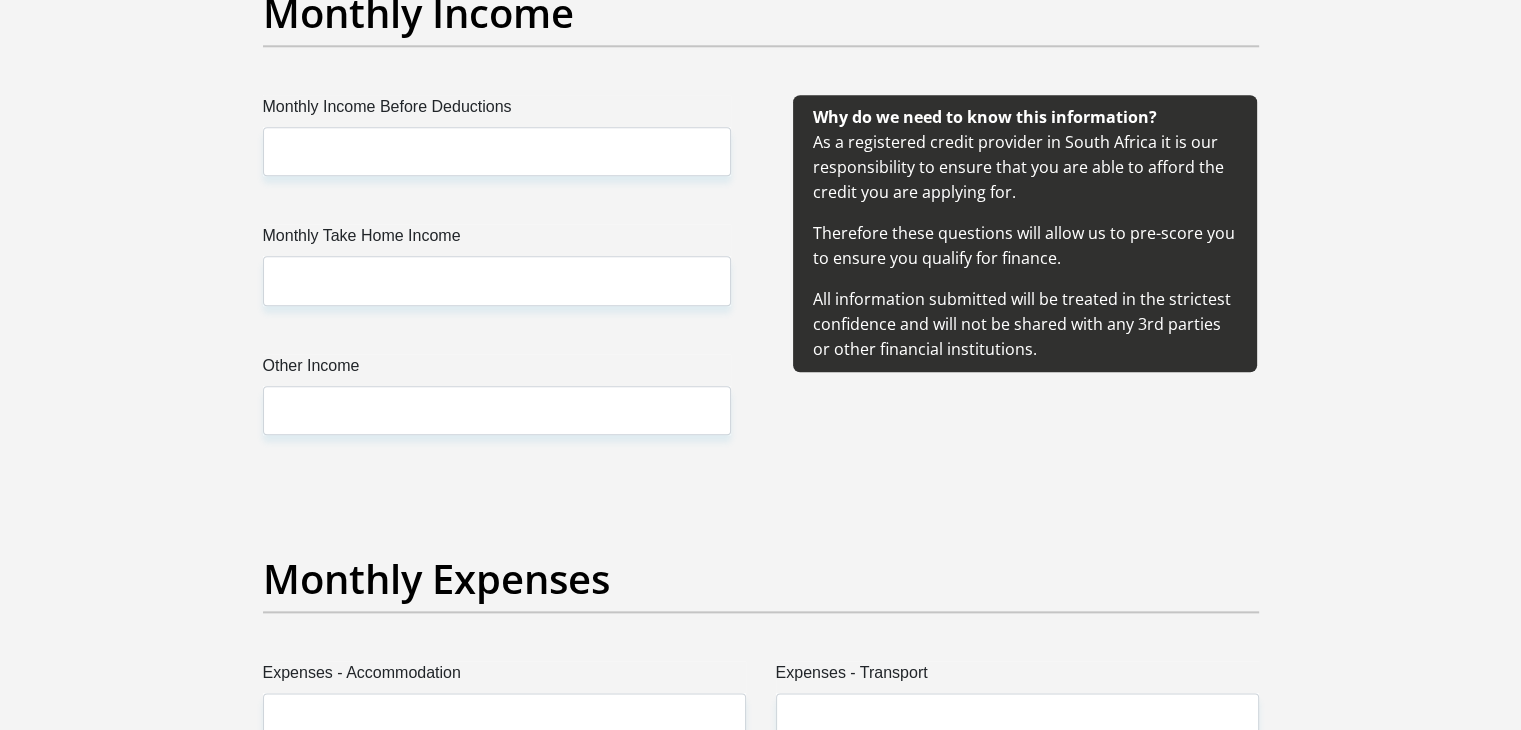 scroll, scrollTop: 2320, scrollLeft: 0, axis: vertical 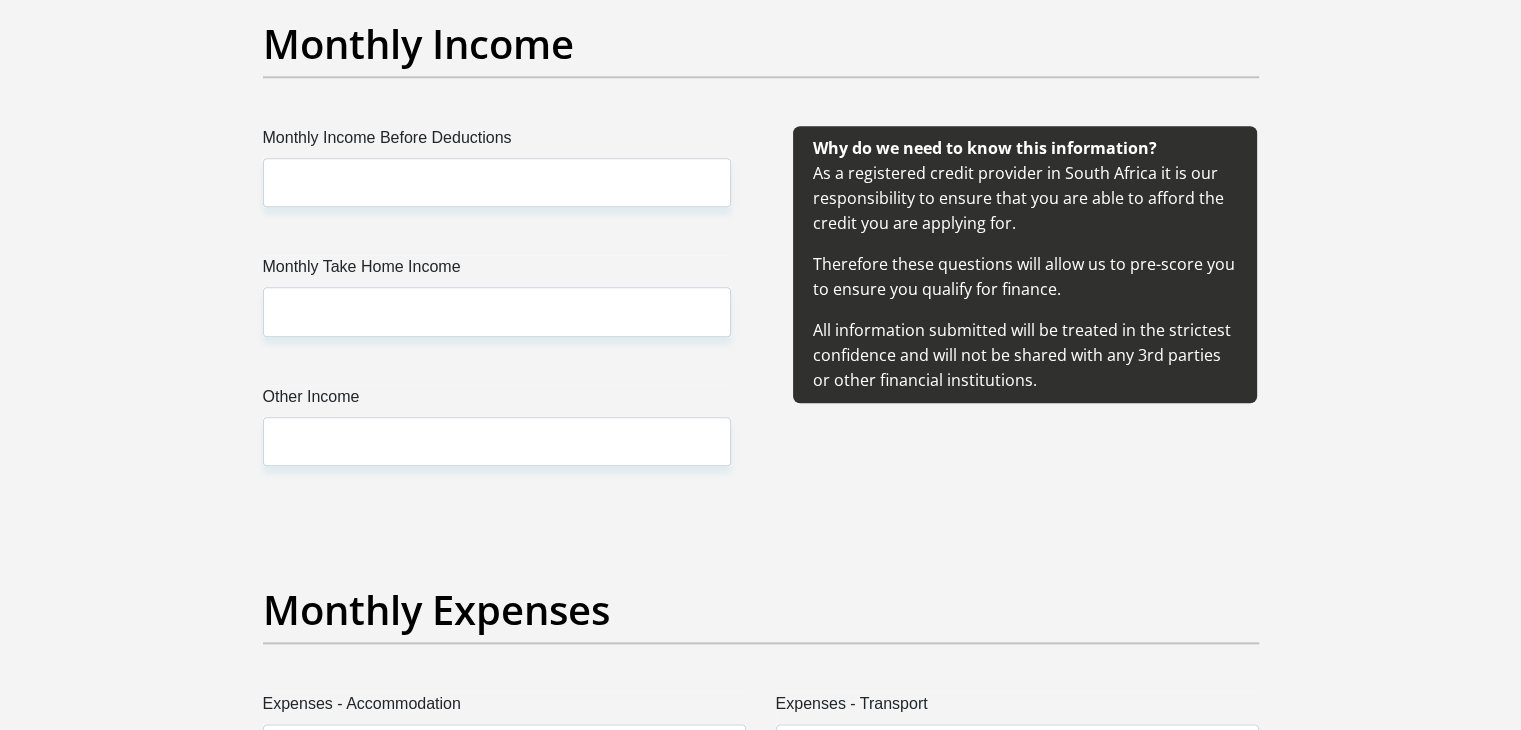 type on "7701200360085" 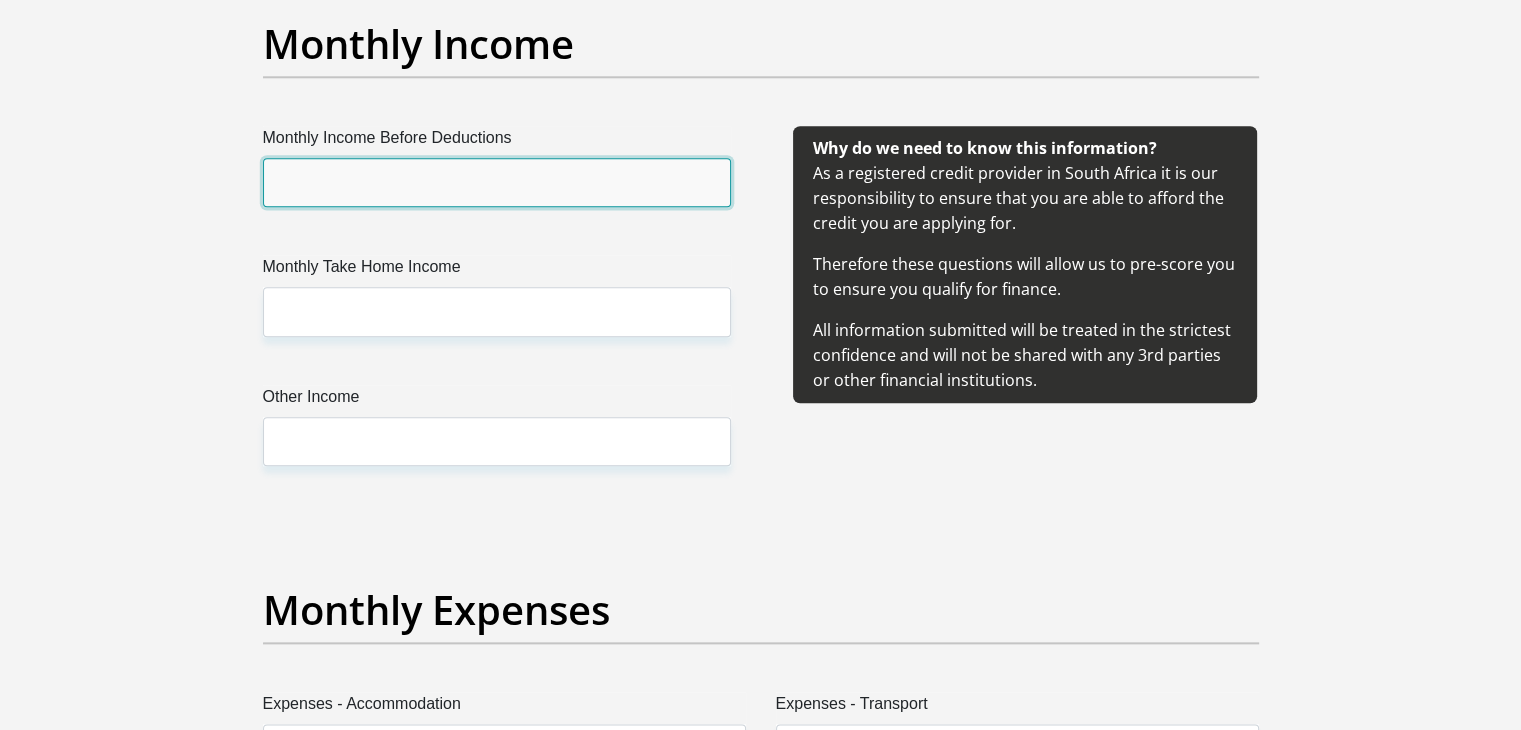 click on "Monthly Income Before Deductions" at bounding box center (497, 182) 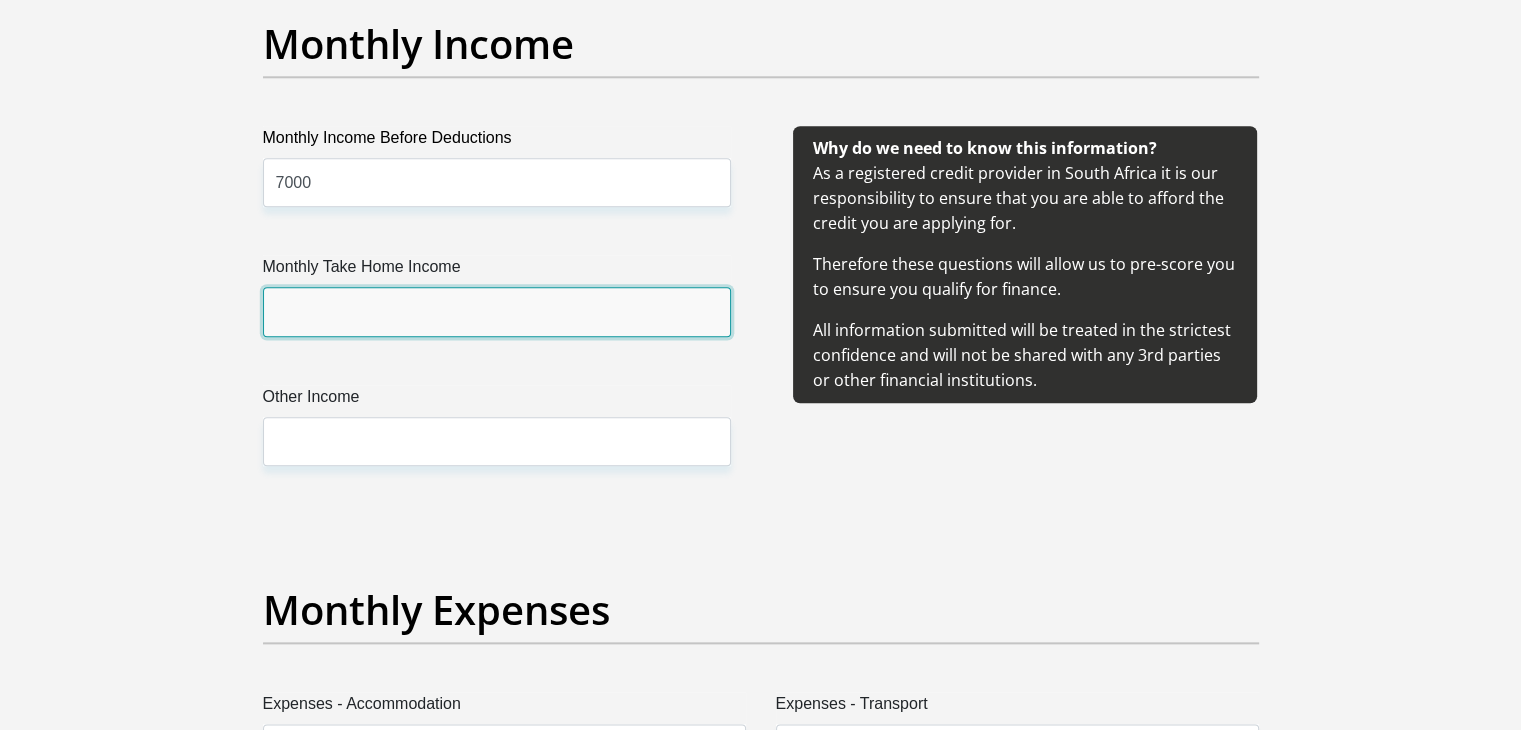 click on "Monthly Take Home Income" at bounding box center [497, 311] 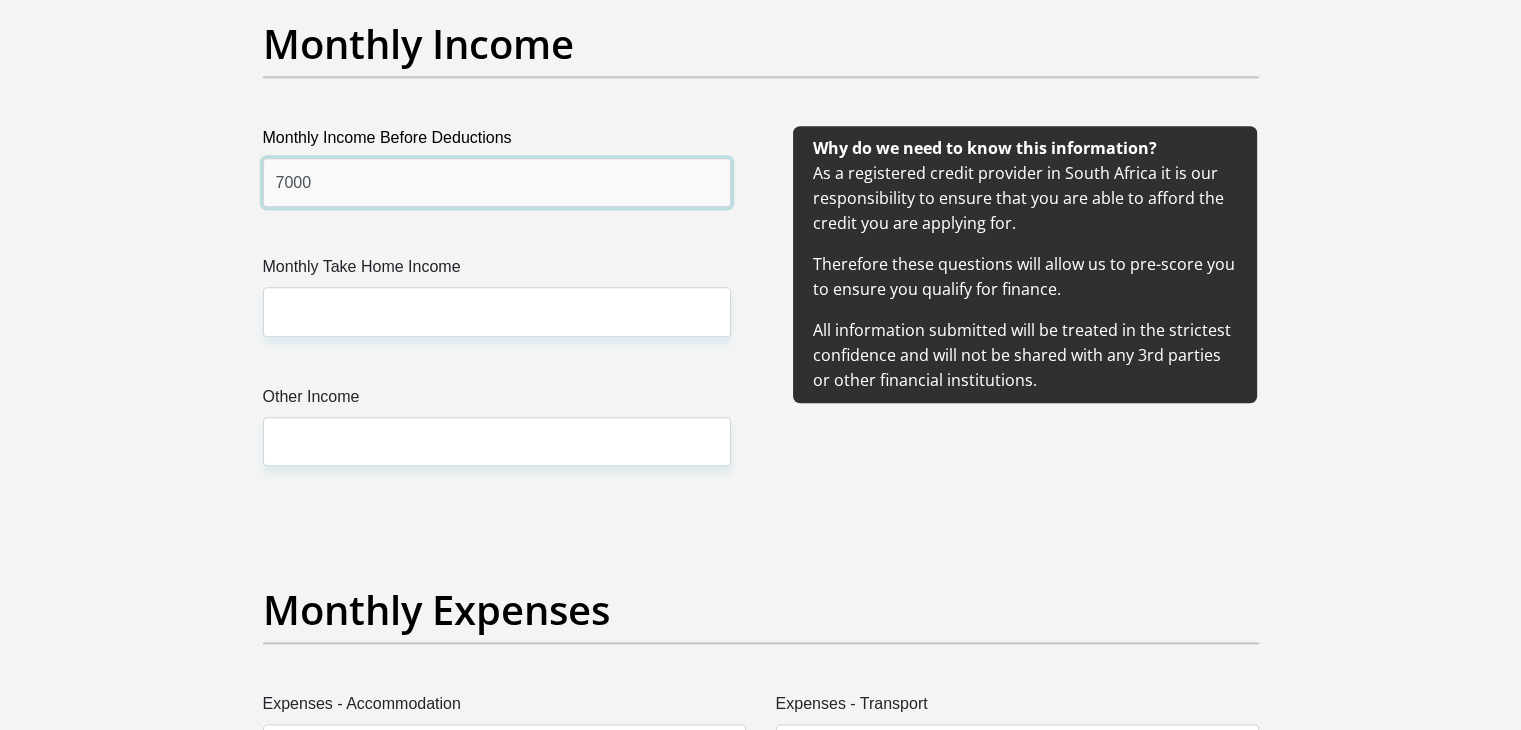 click on "7000" at bounding box center (497, 182) 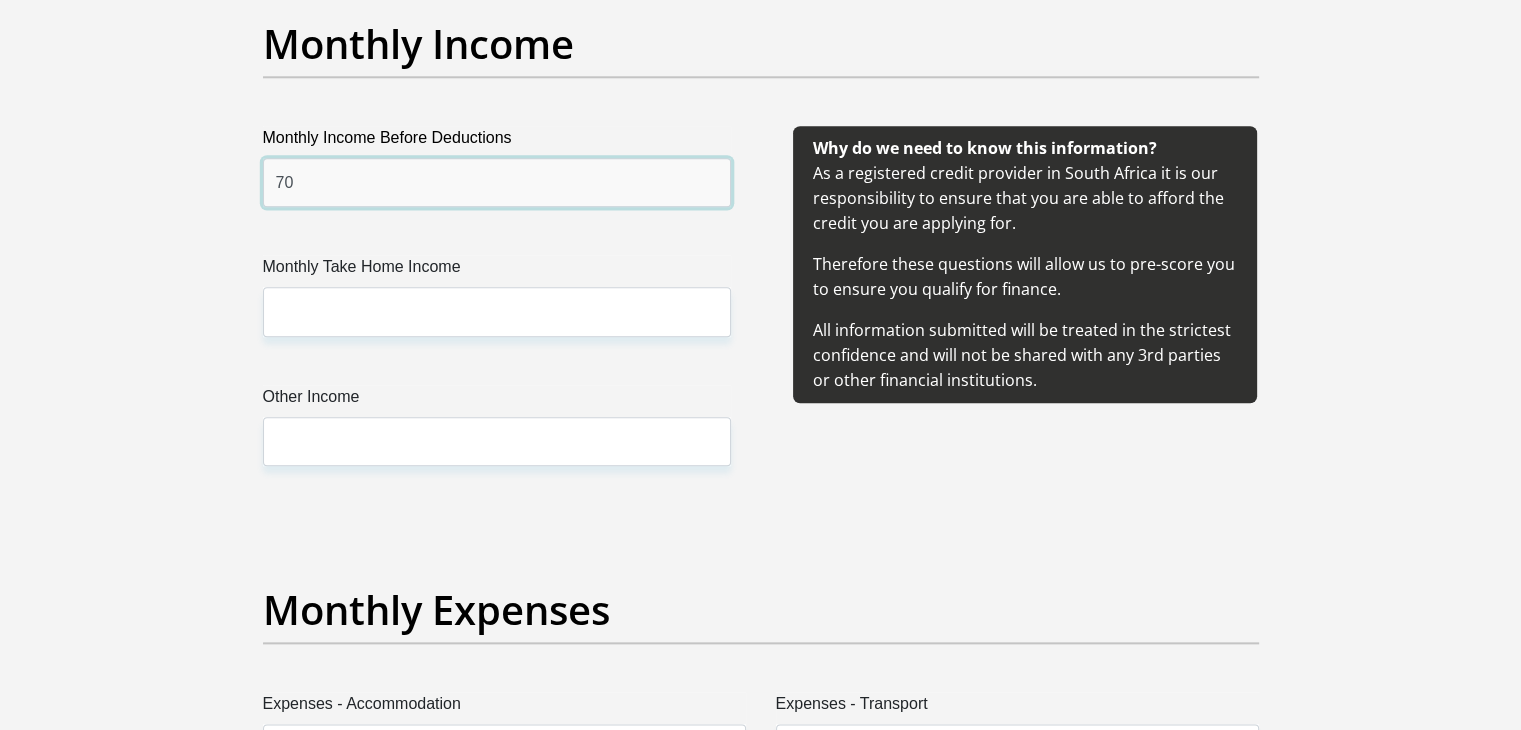 type on "7" 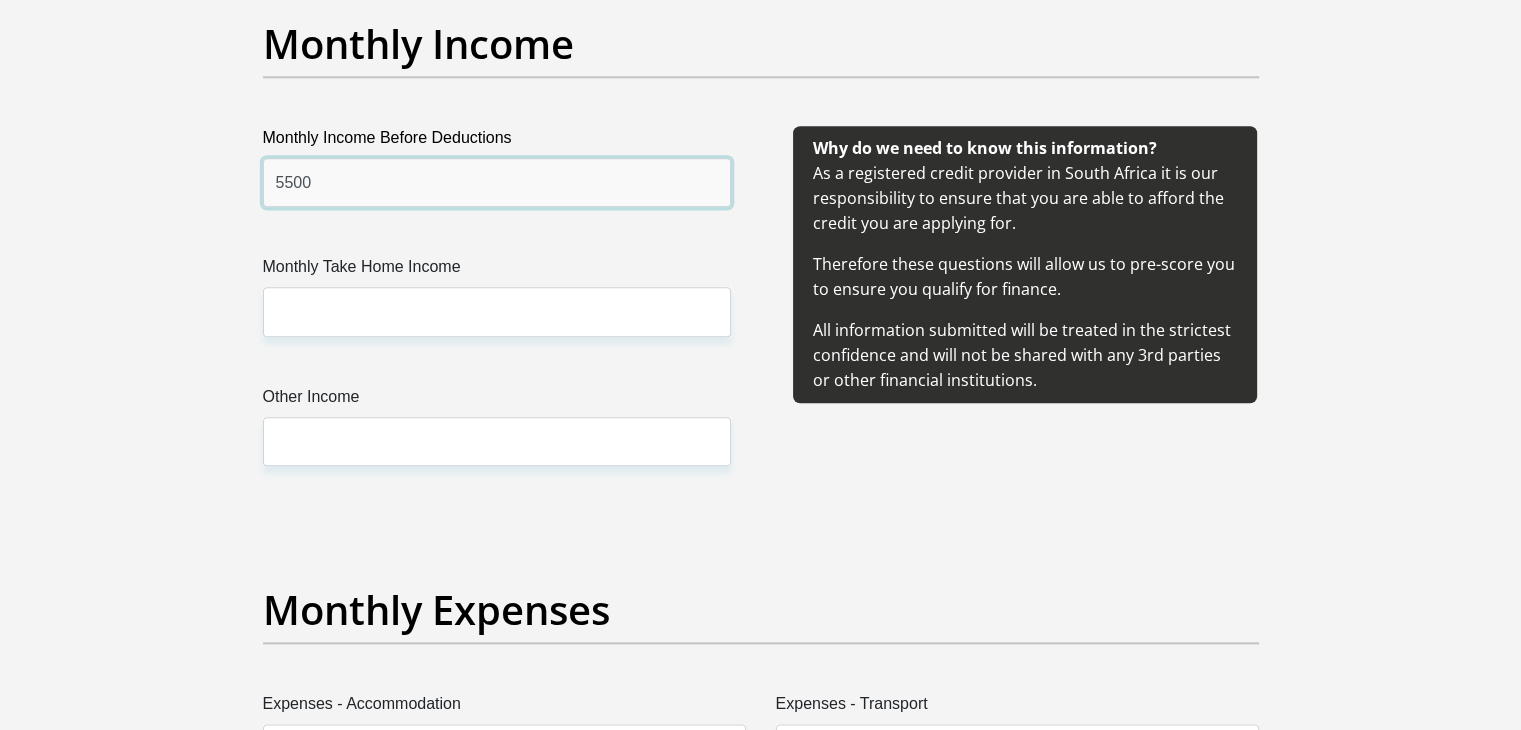 type on "5500" 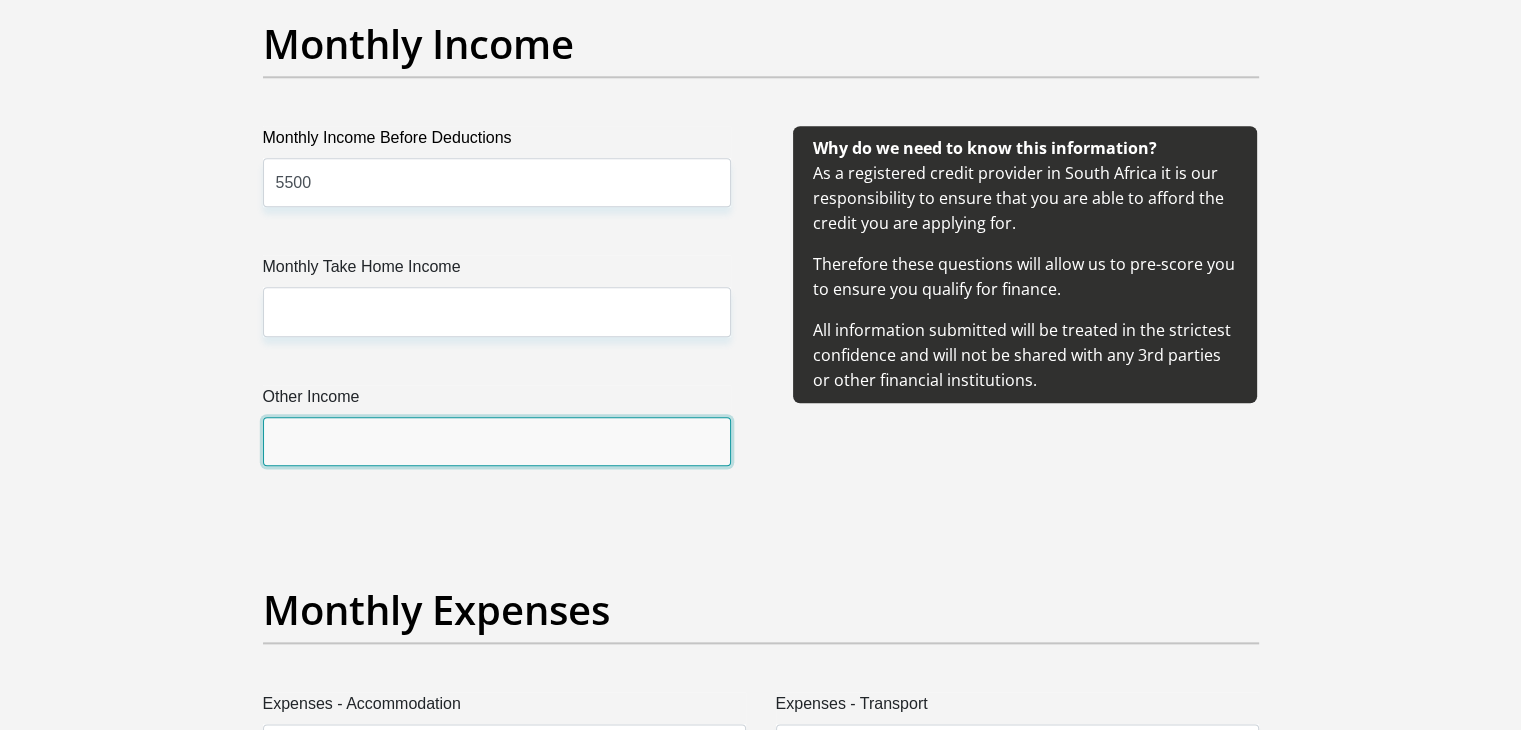 click on "Other Income" at bounding box center (497, 441) 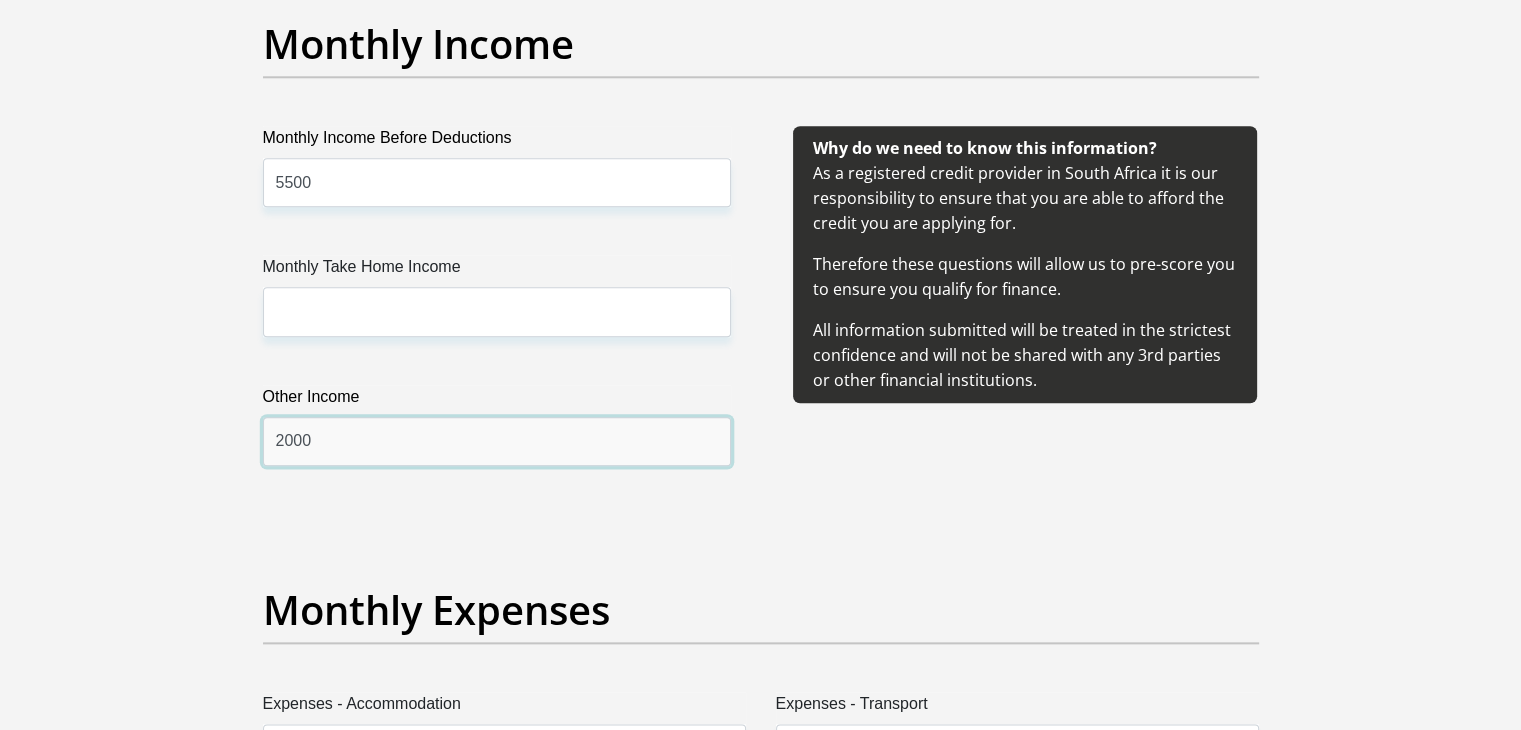 type on "2000" 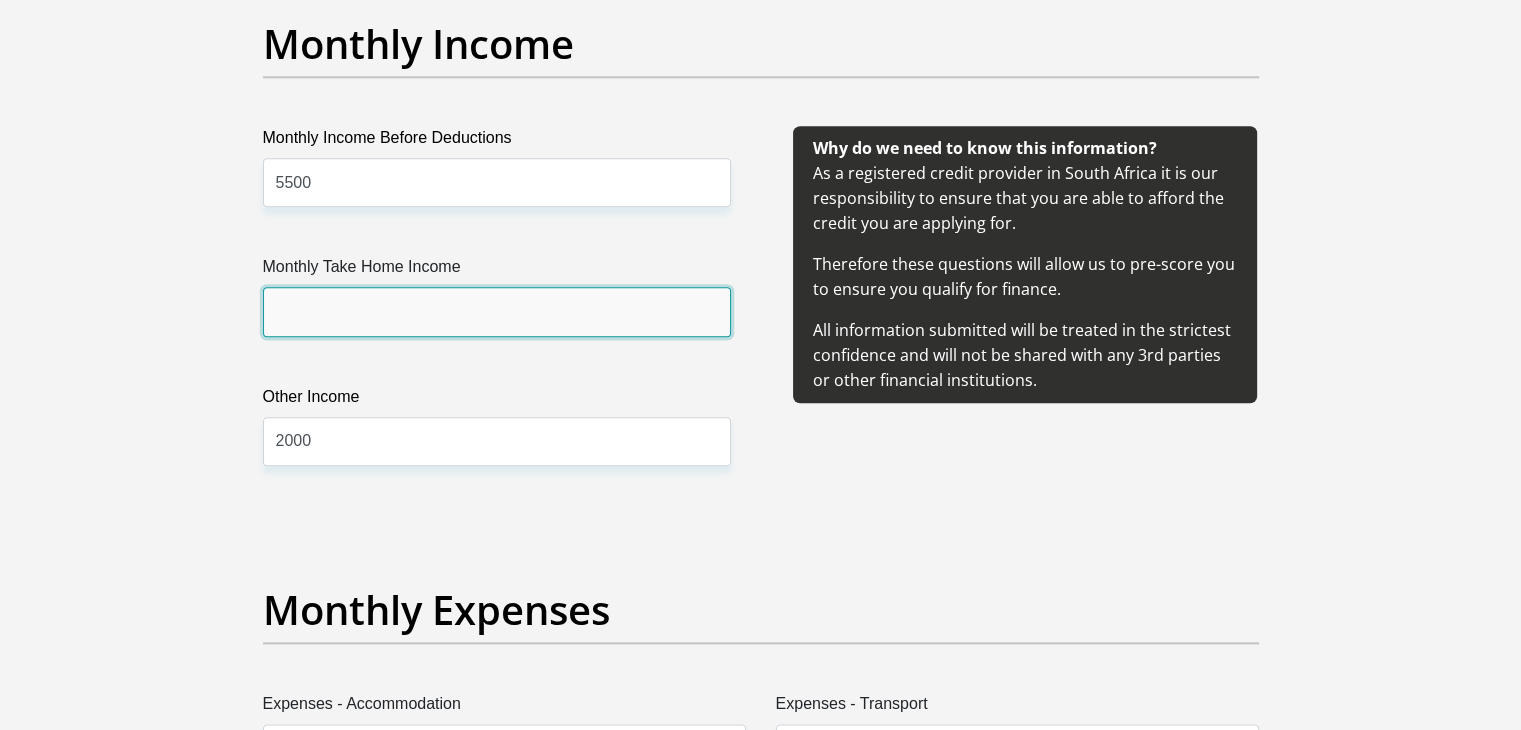 click on "Monthly Take Home Income" at bounding box center (497, 311) 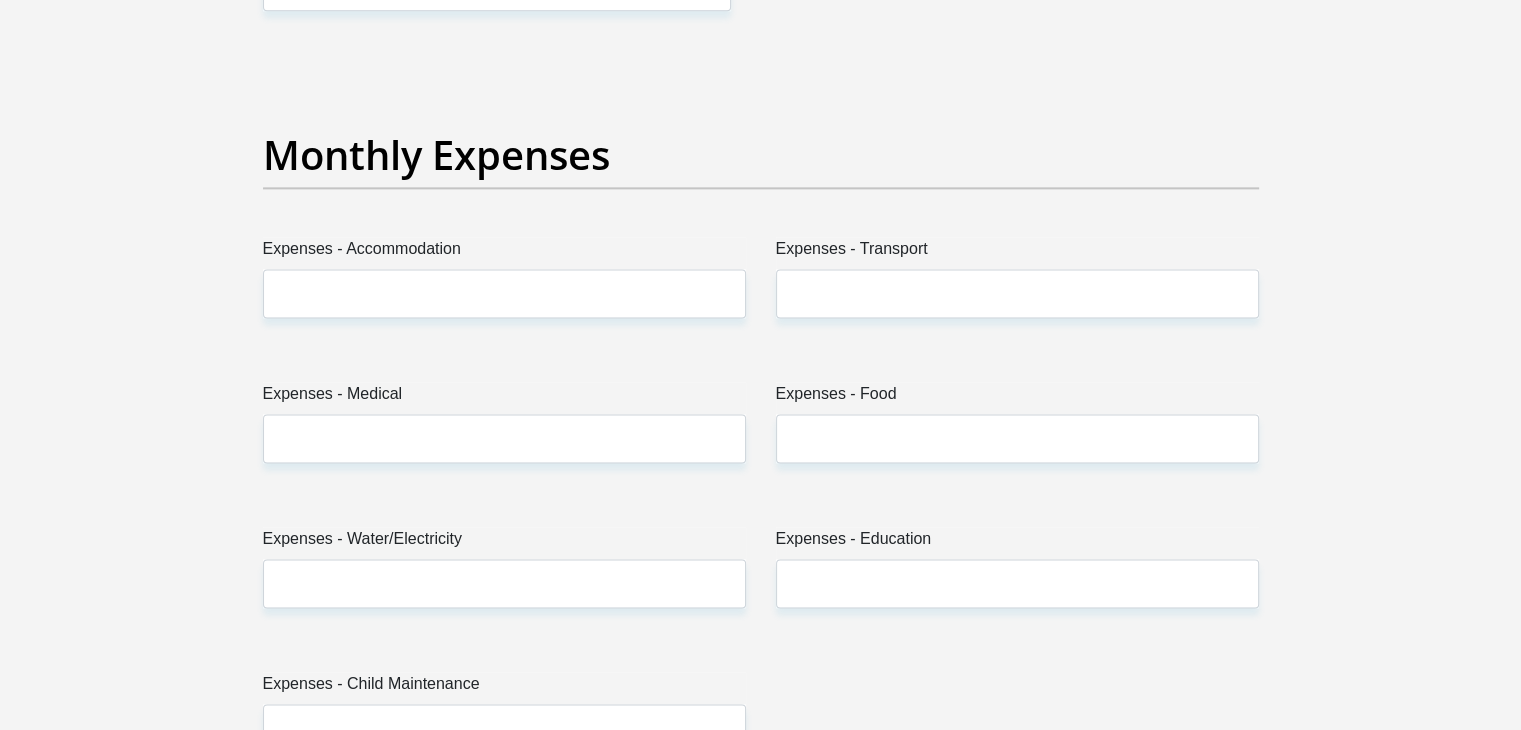 scroll, scrollTop: 2820, scrollLeft: 0, axis: vertical 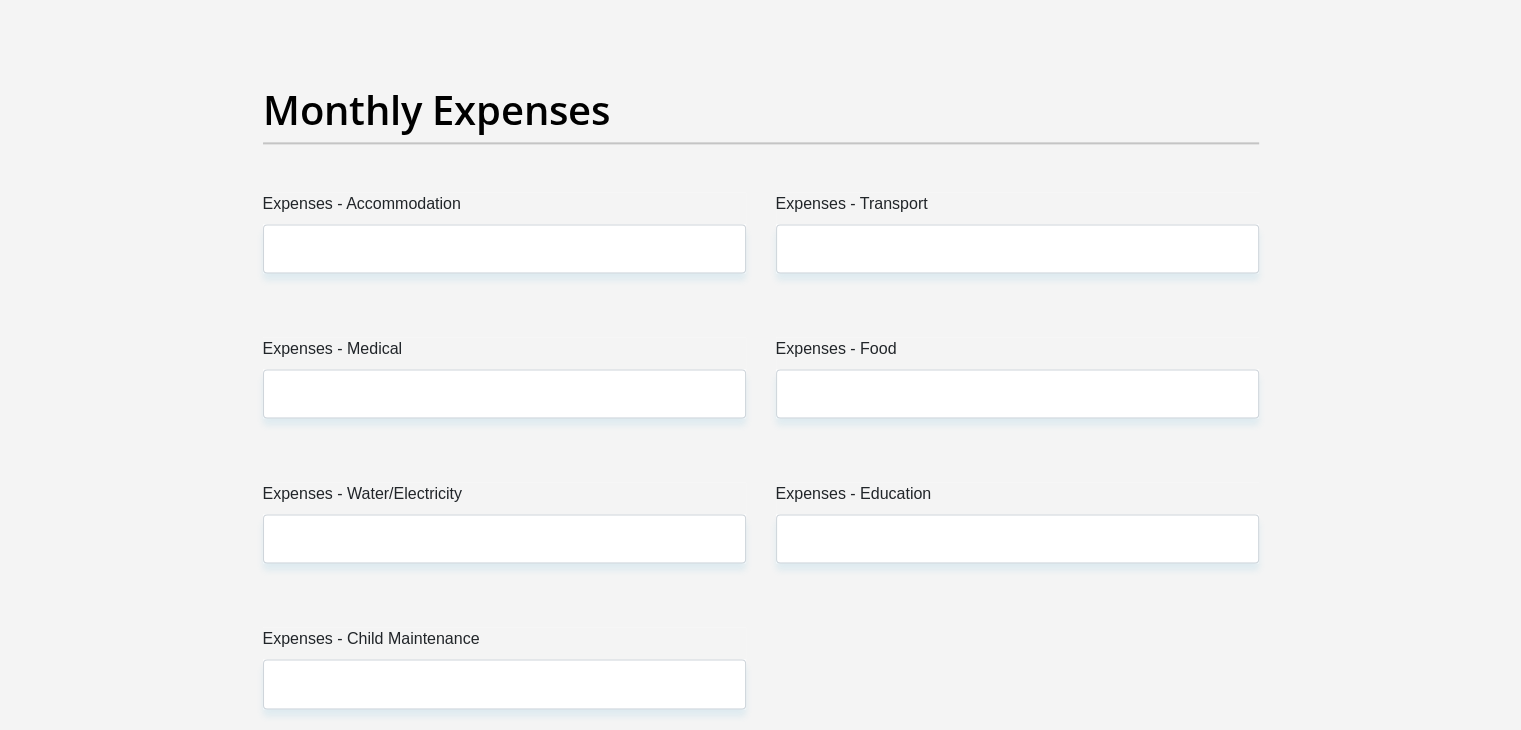type on "5000" 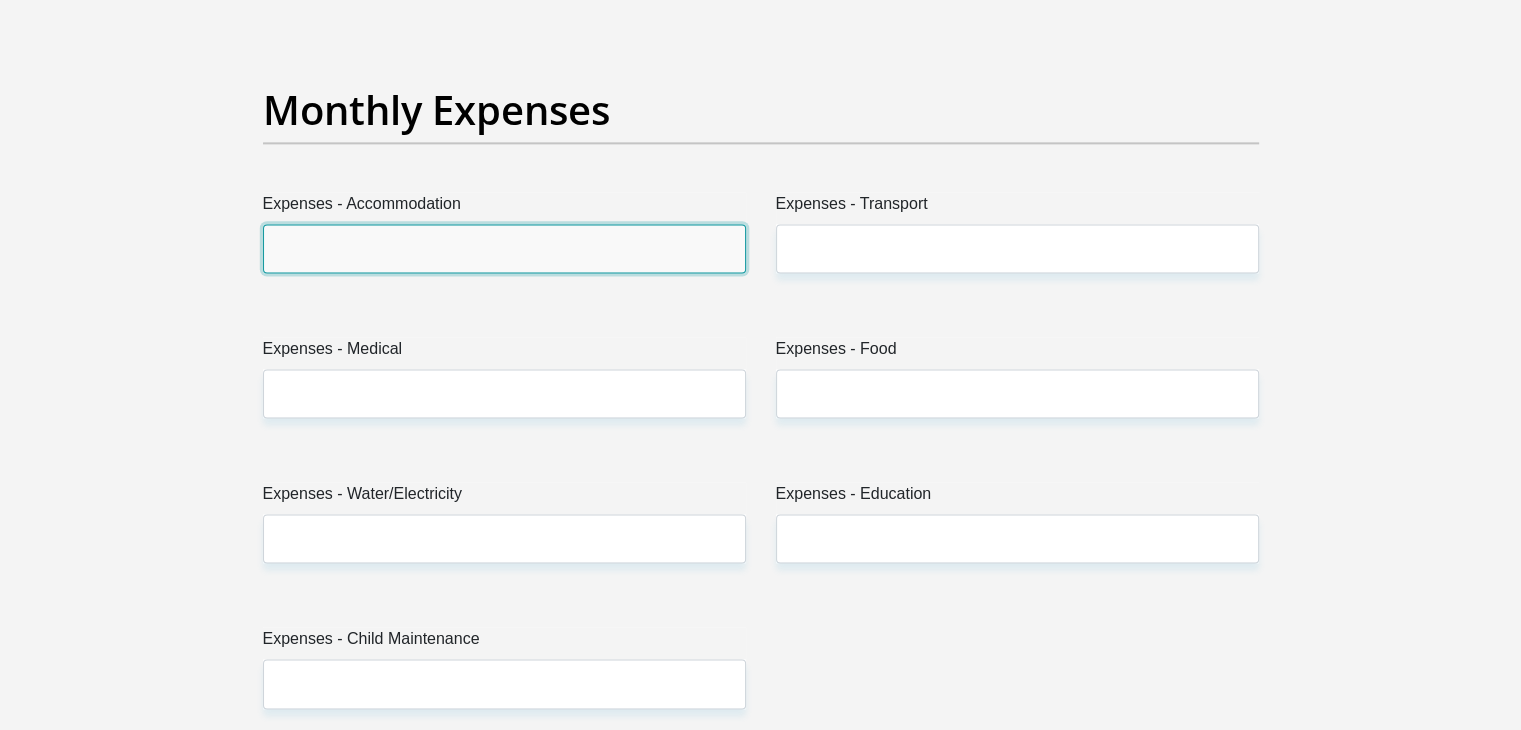 click on "Expenses - Accommodation" at bounding box center (504, 248) 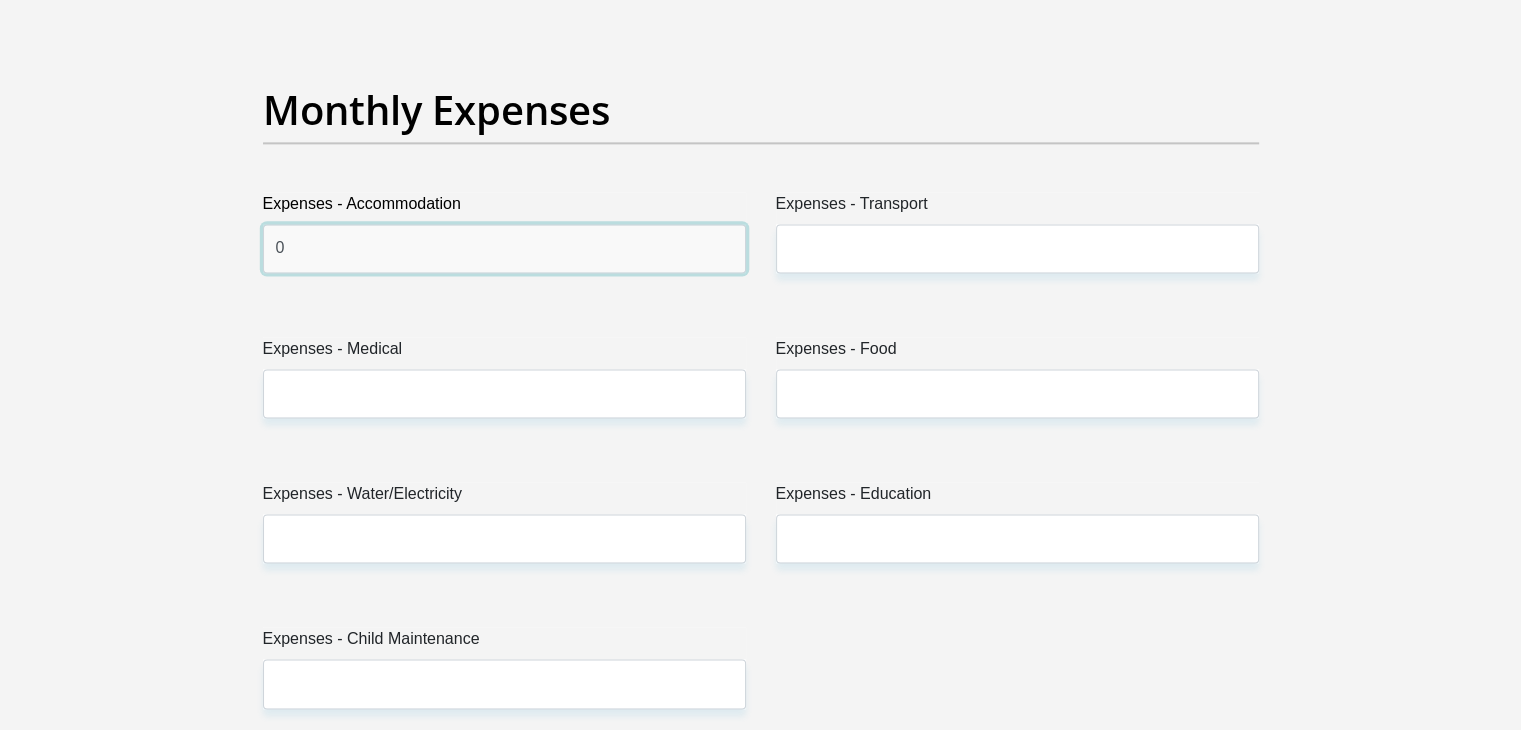 type on "0" 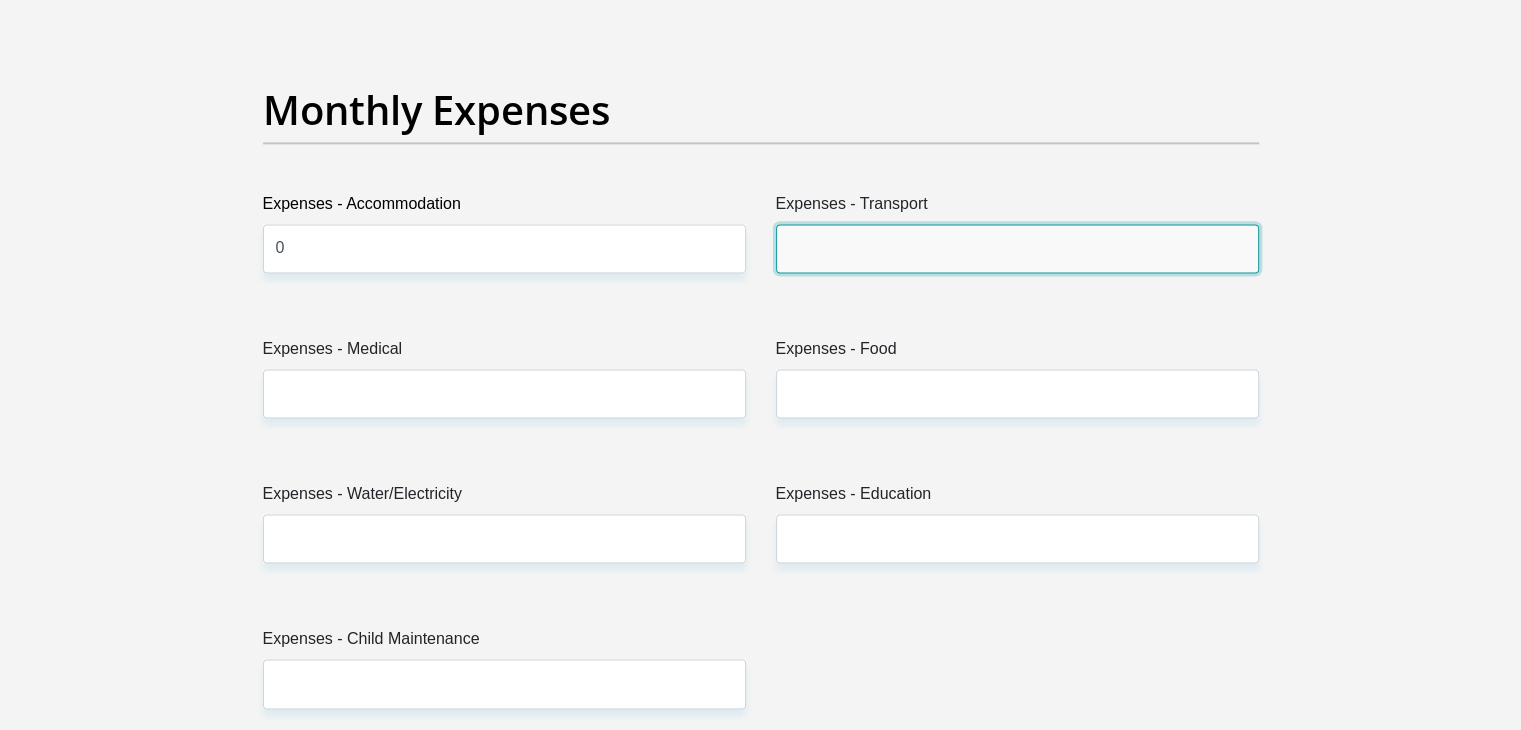 click on "Expenses - Transport" at bounding box center (1017, 248) 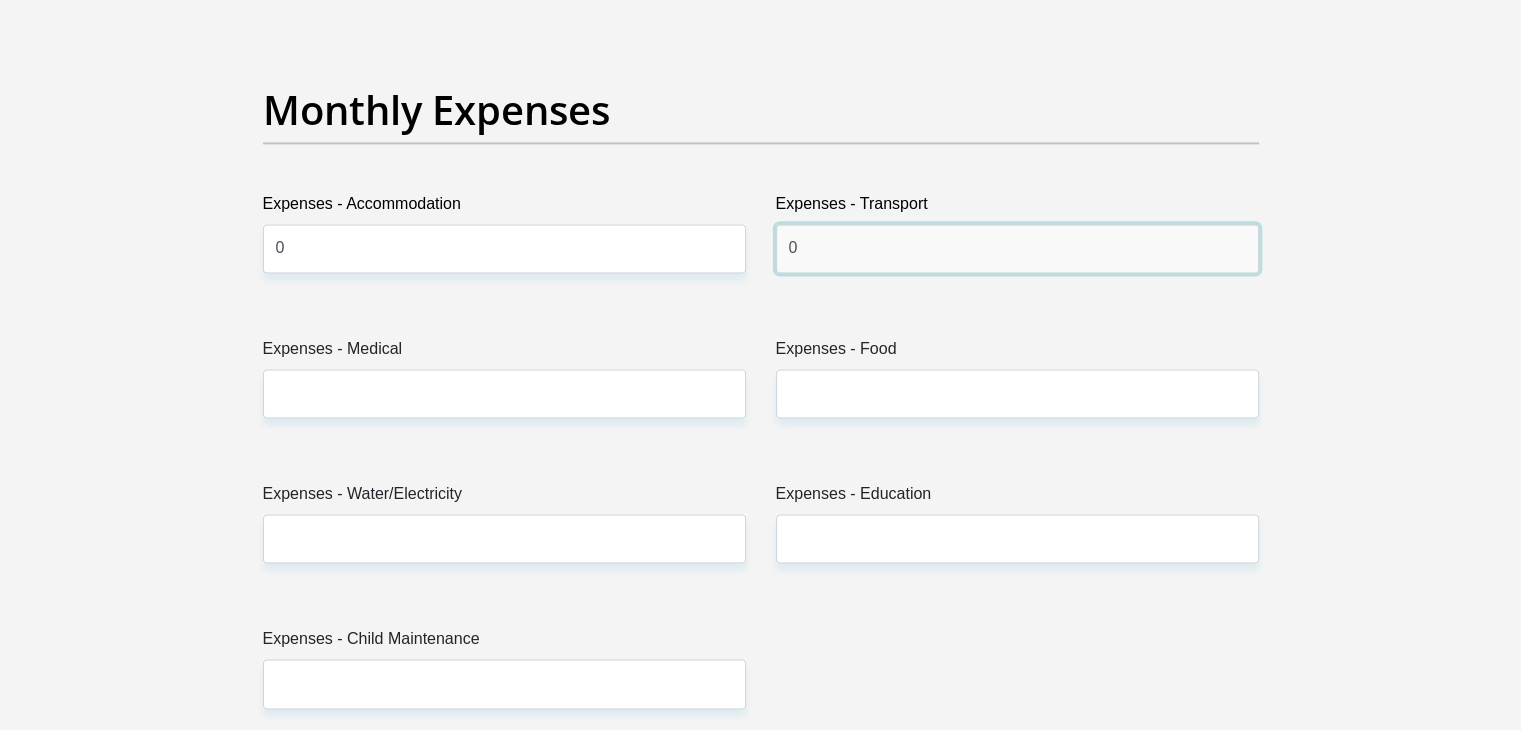 type on "0" 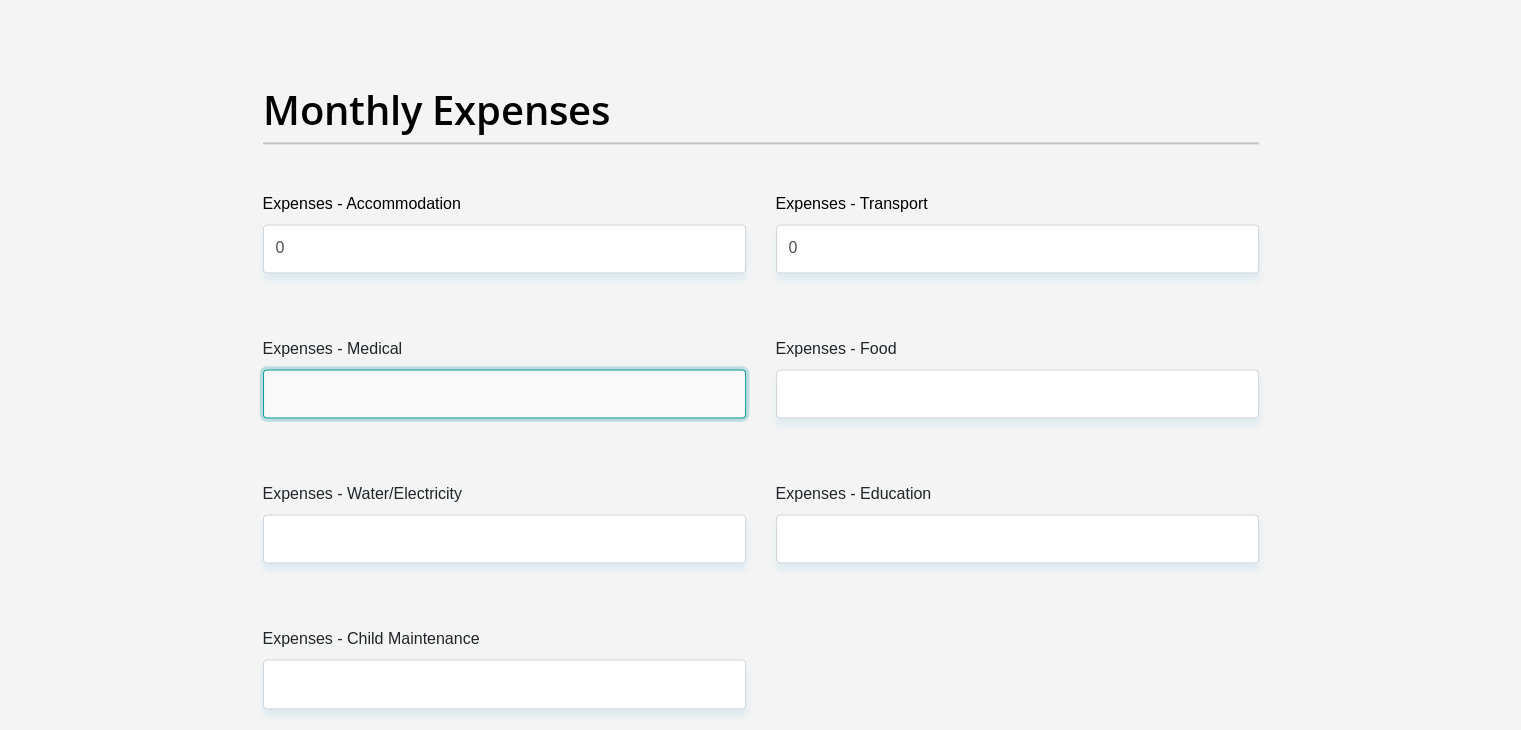 click on "Expenses - Medical" at bounding box center [504, 393] 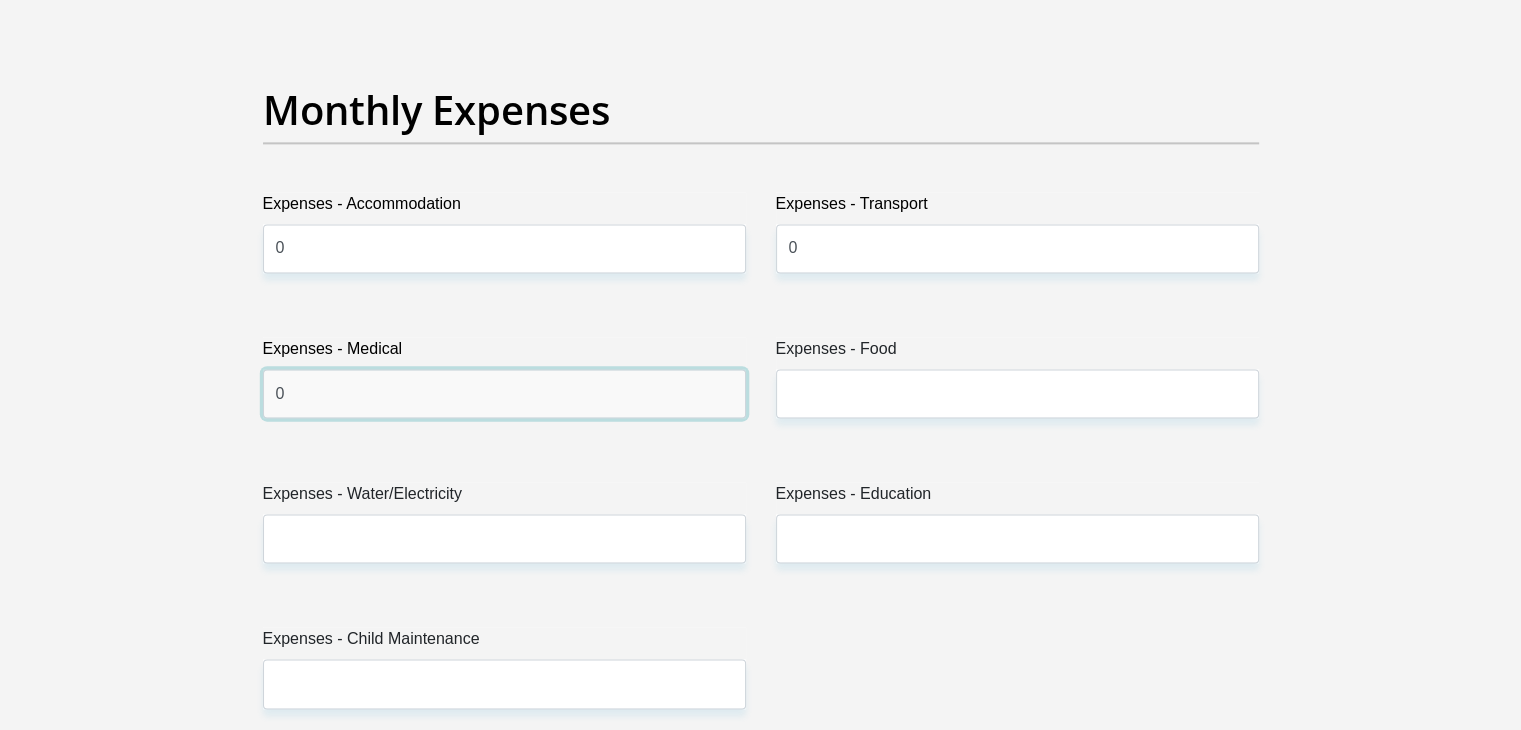 type on "0" 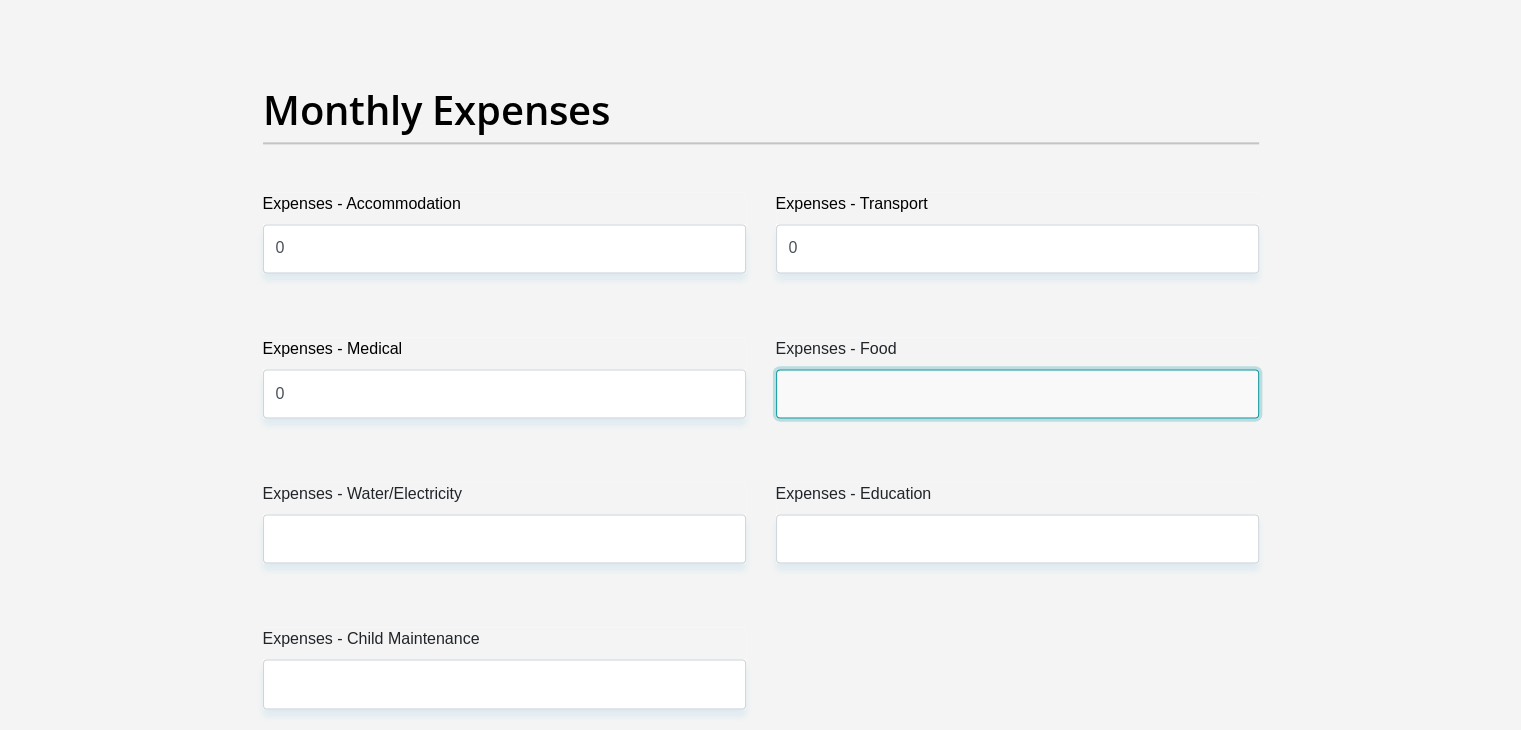 click on "Expenses - Food" at bounding box center (1017, 393) 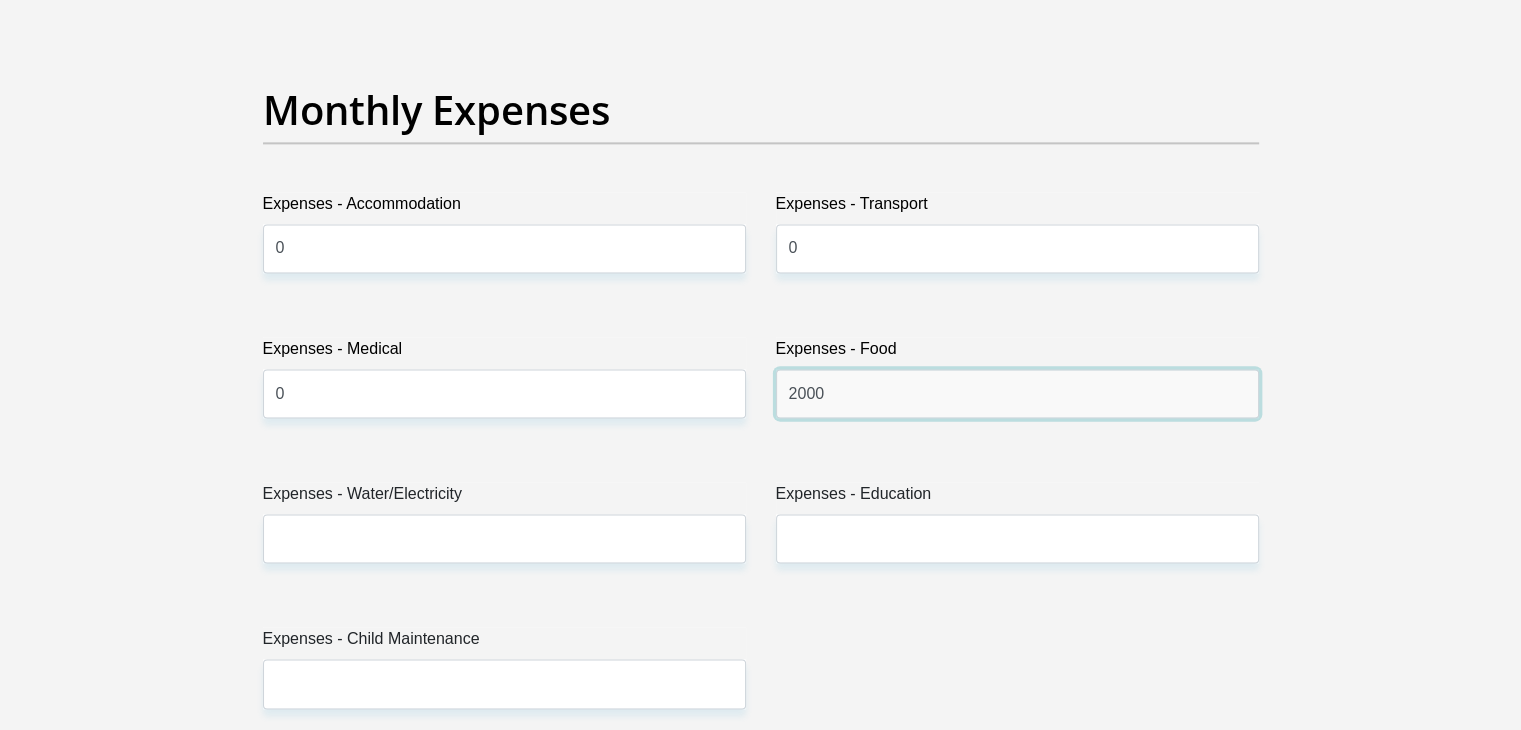 type on "2000" 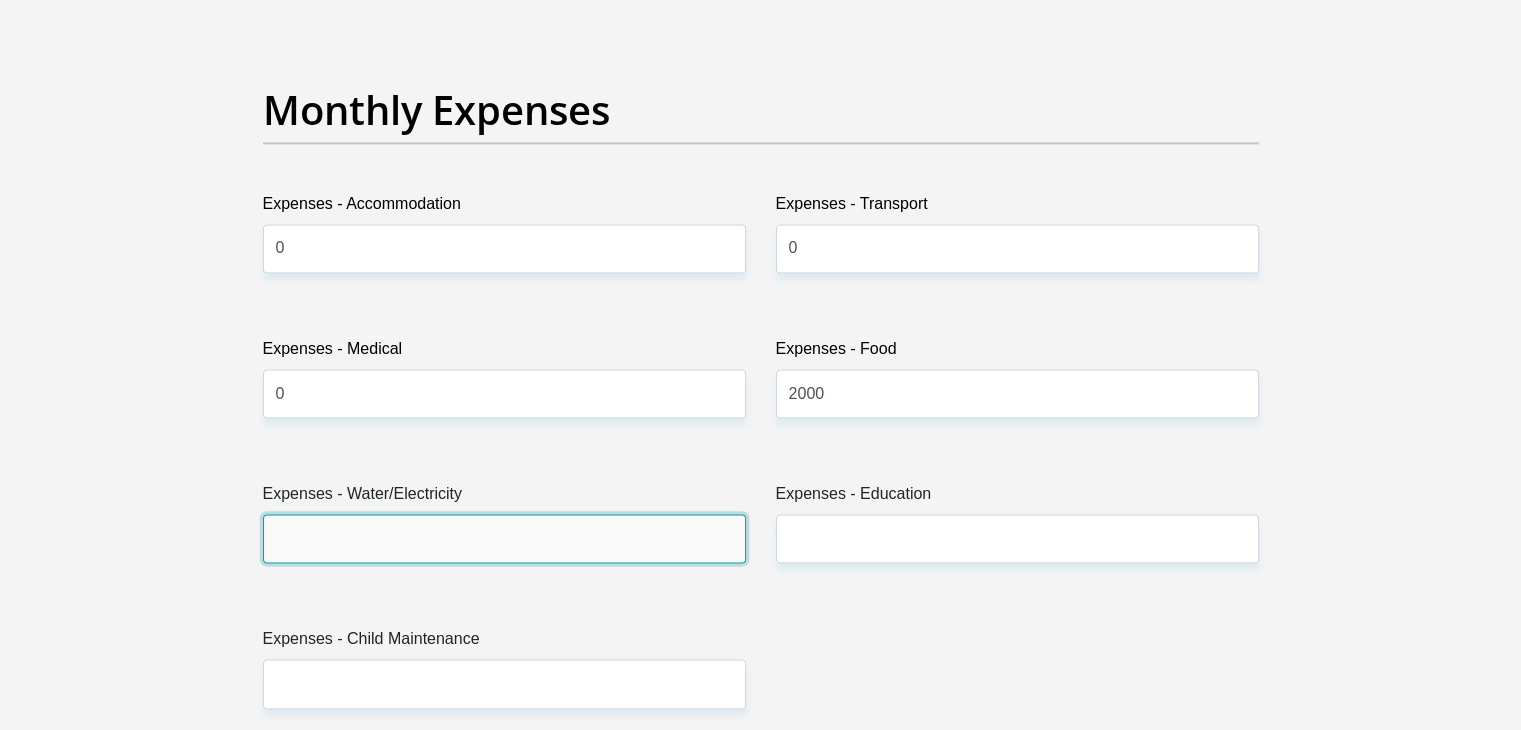 click on "Expenses - Water/Electricity" at bounding box center [504, 538] 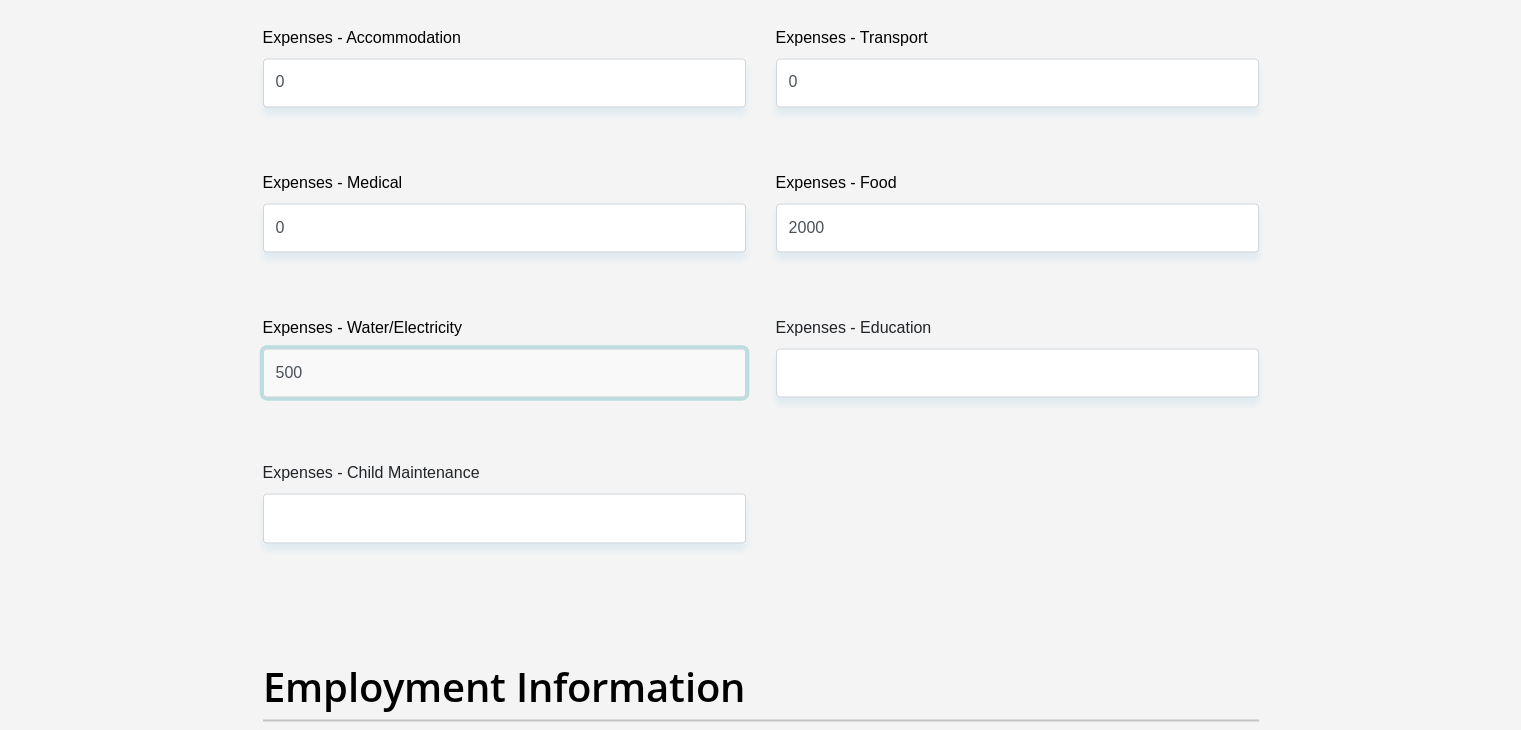 scroll, scrollTop: 3020, scrollLeft: 0, axis: vertical 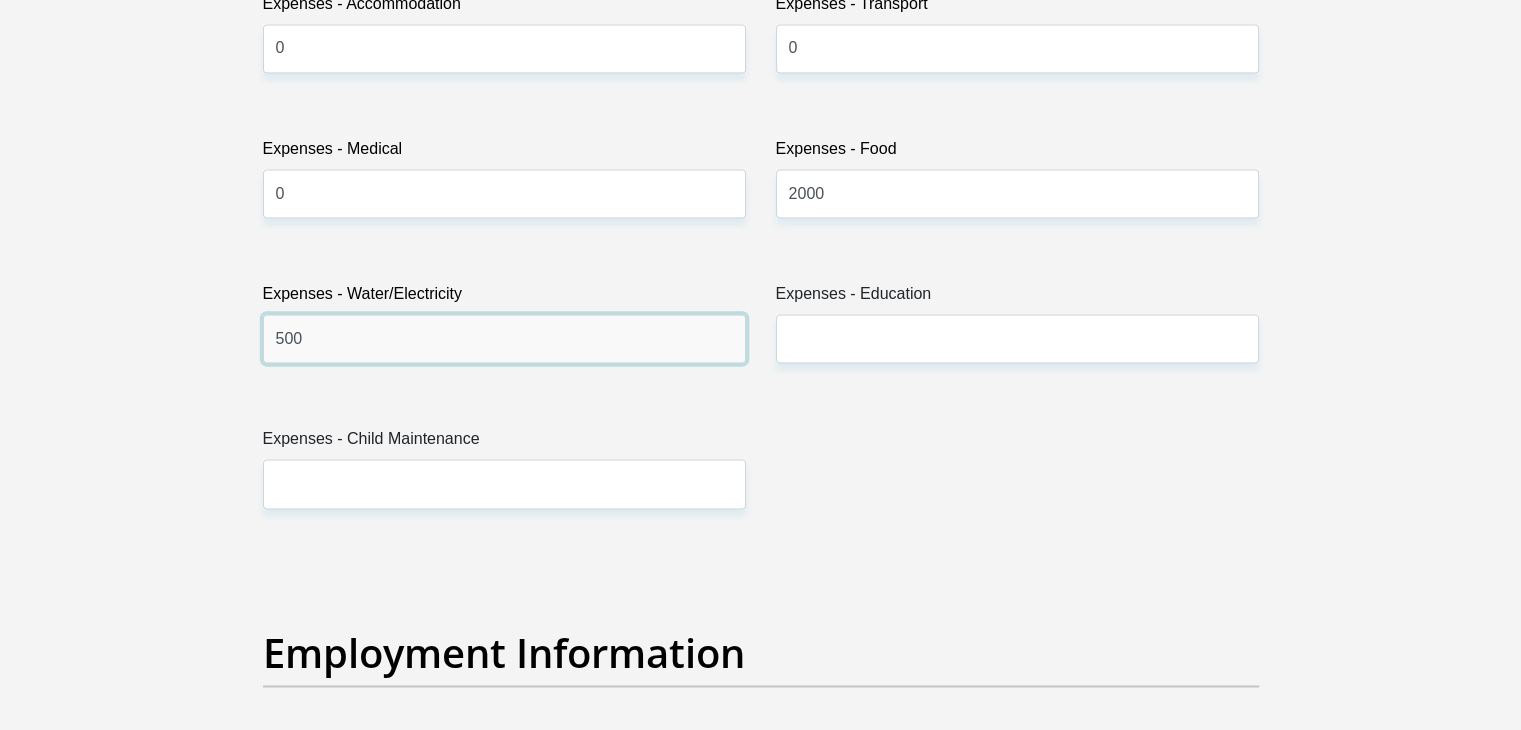 type on "500" 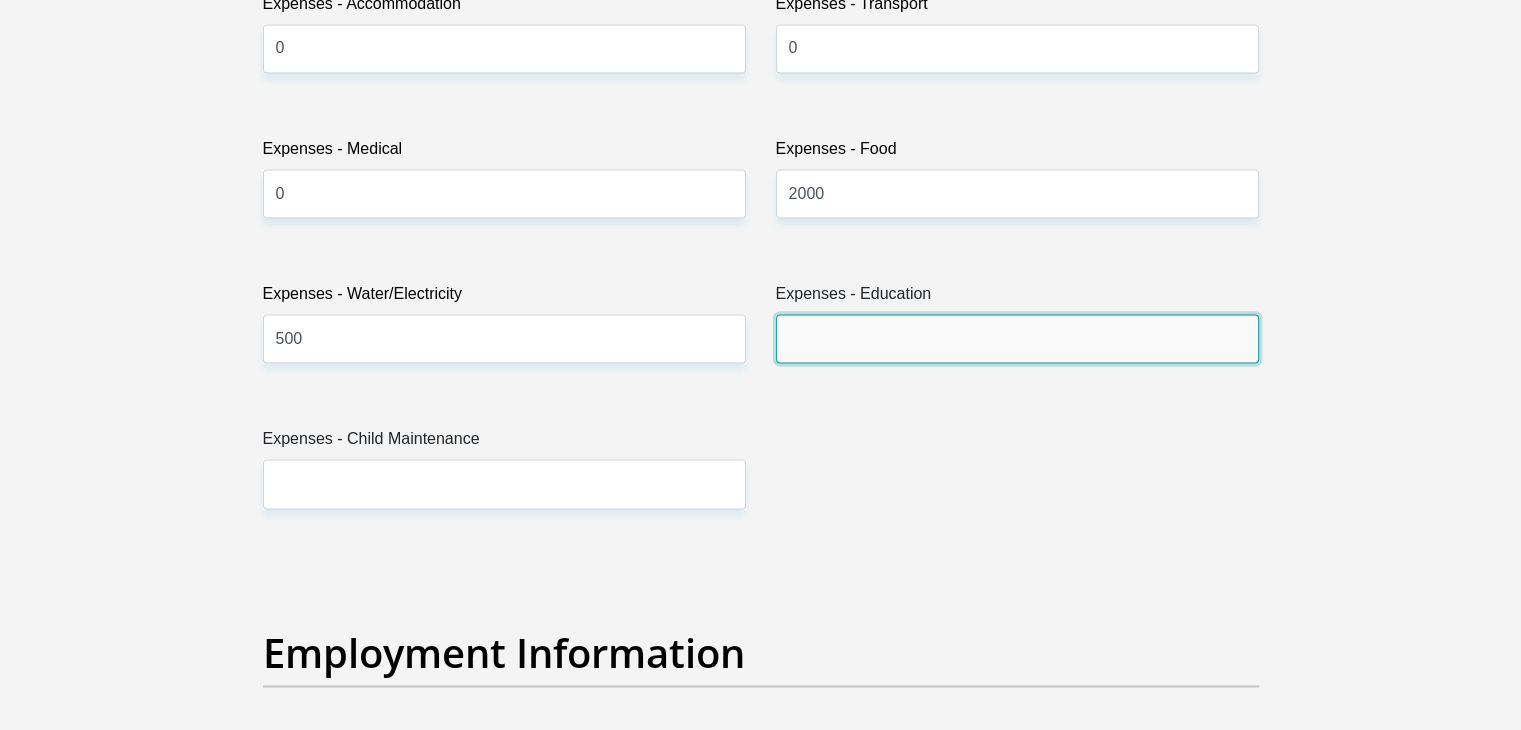 drag, startPoint x: 836, startPoint y: 353, endPoint x: 850, endPoint y: 345, distance: 16.124516 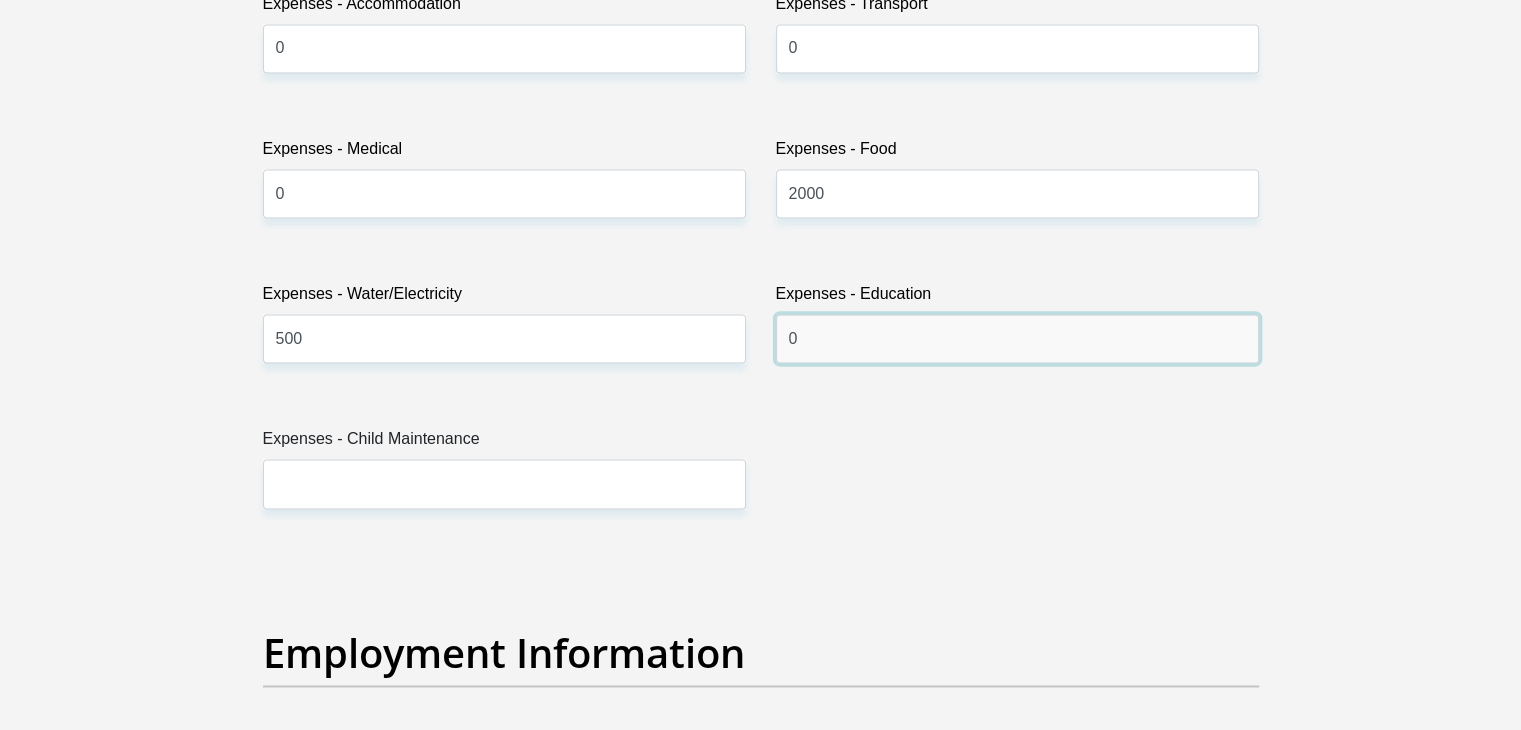 type on "0" 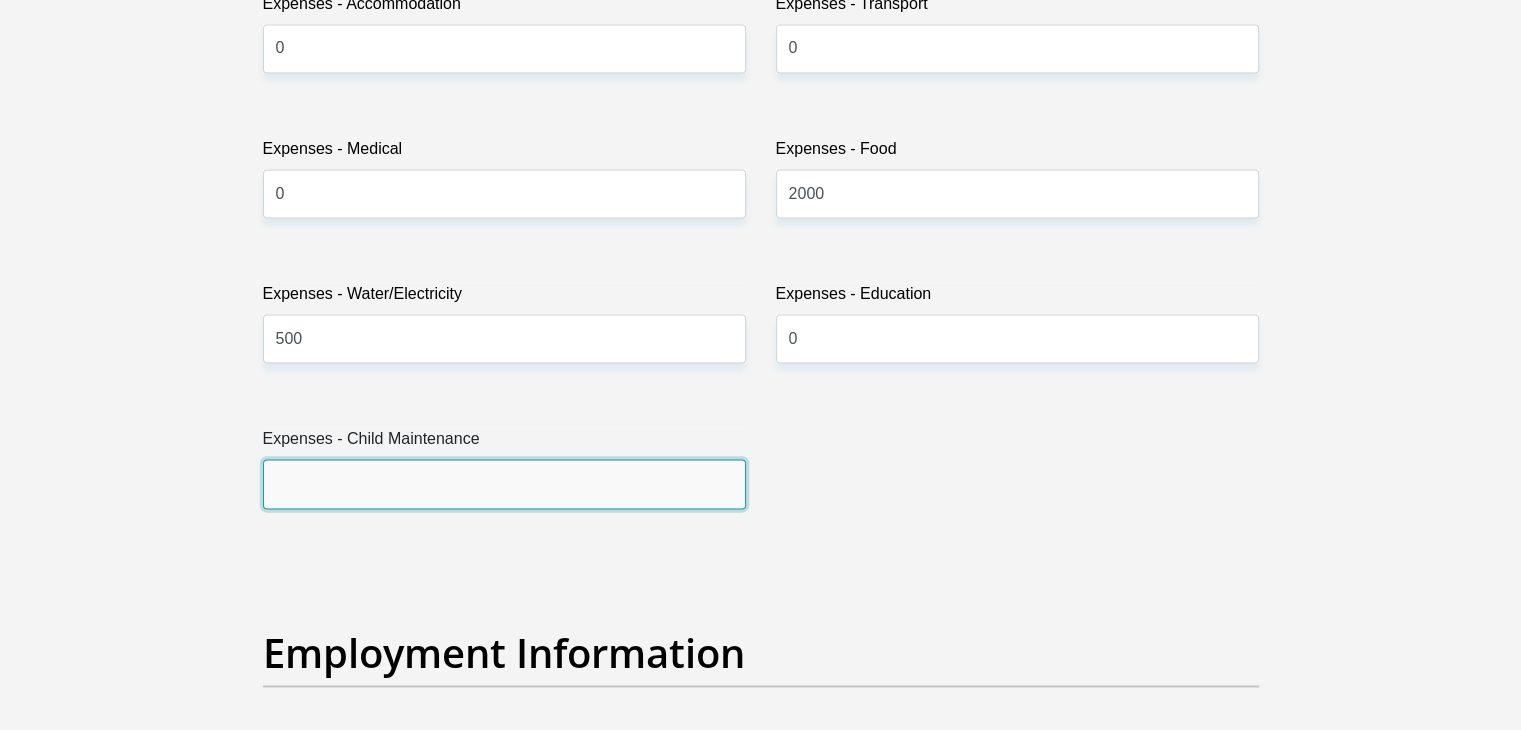 click on "Expenses - Child Maintenance" at bounding box center [504, 483] 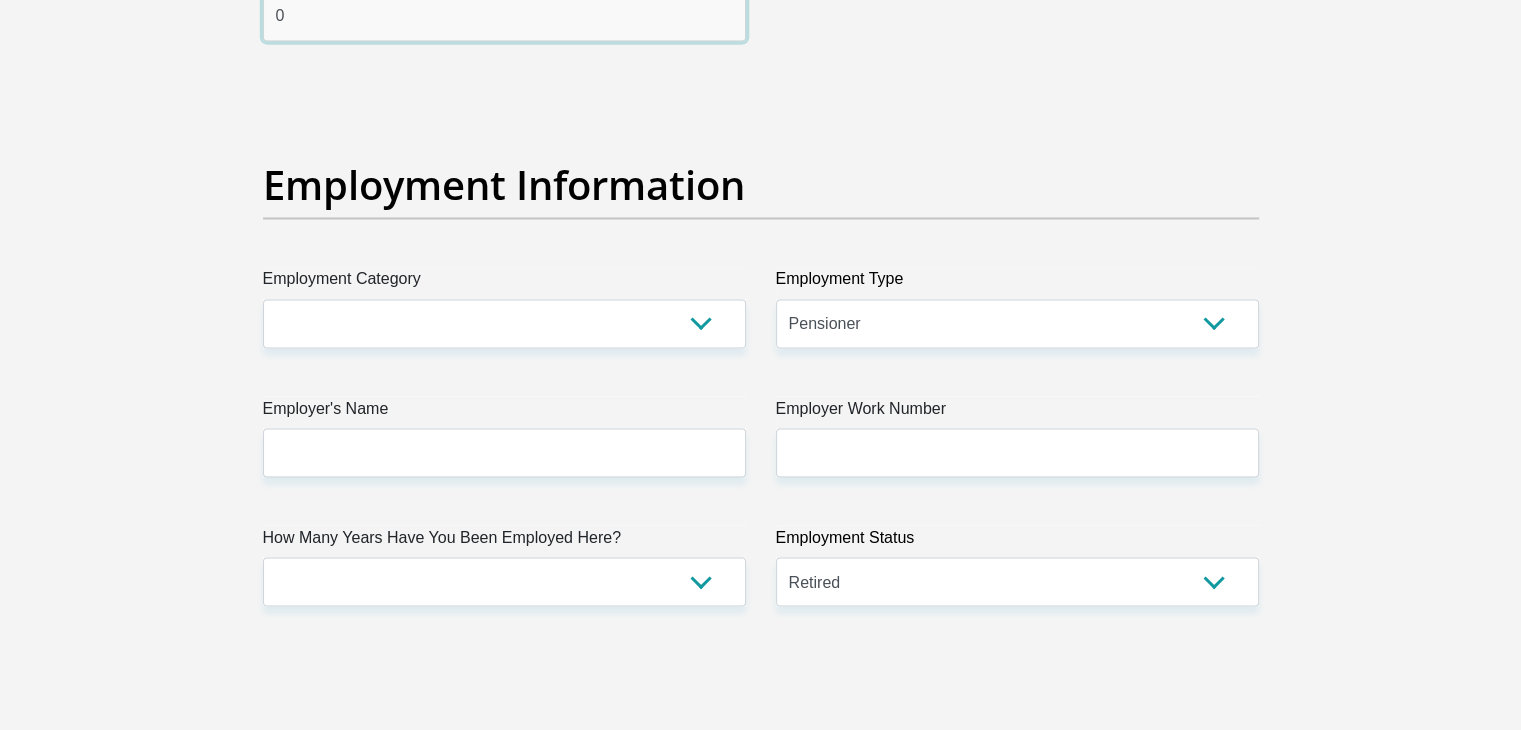 scroll, scrollTop: 3520, scrollLeft: 0, axis: vertical 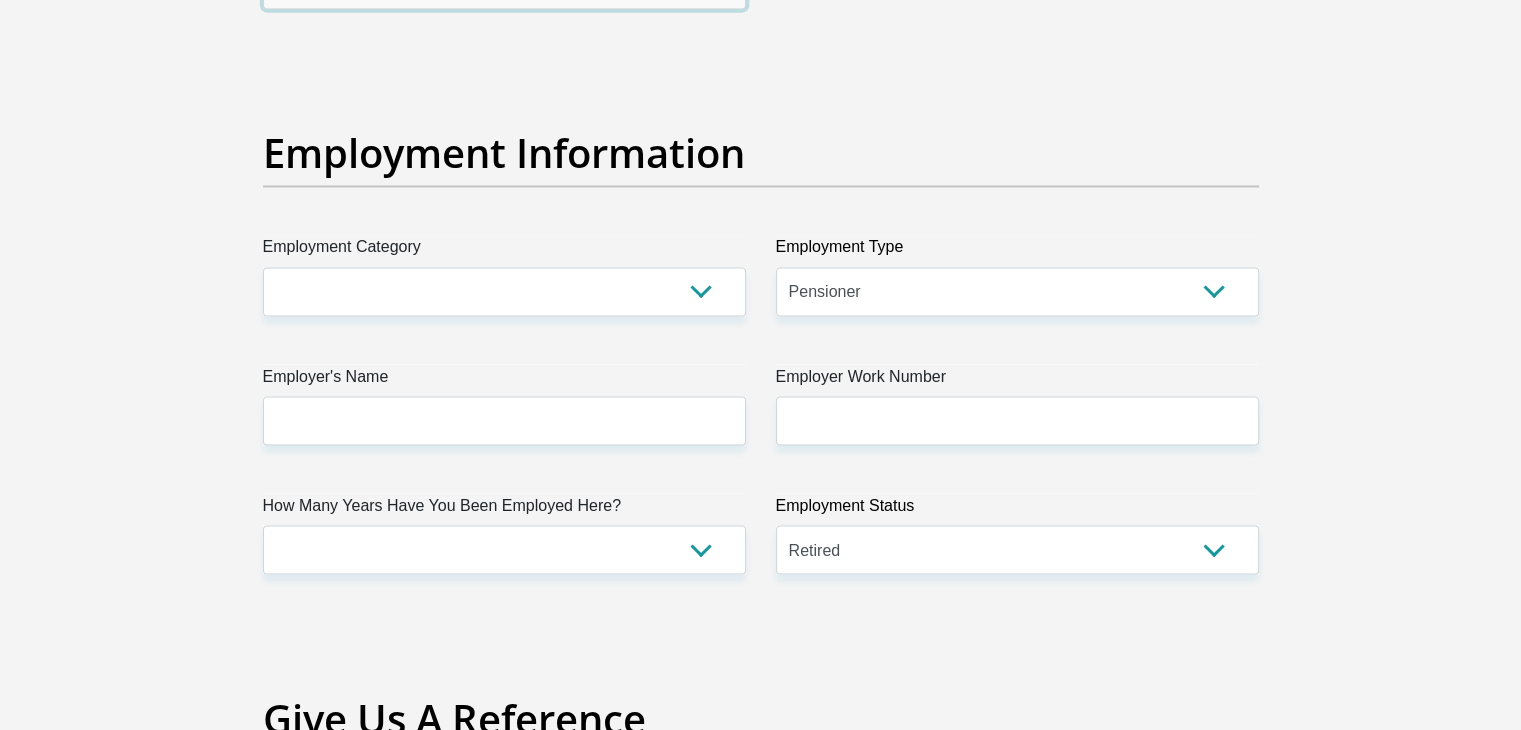 type on "0" 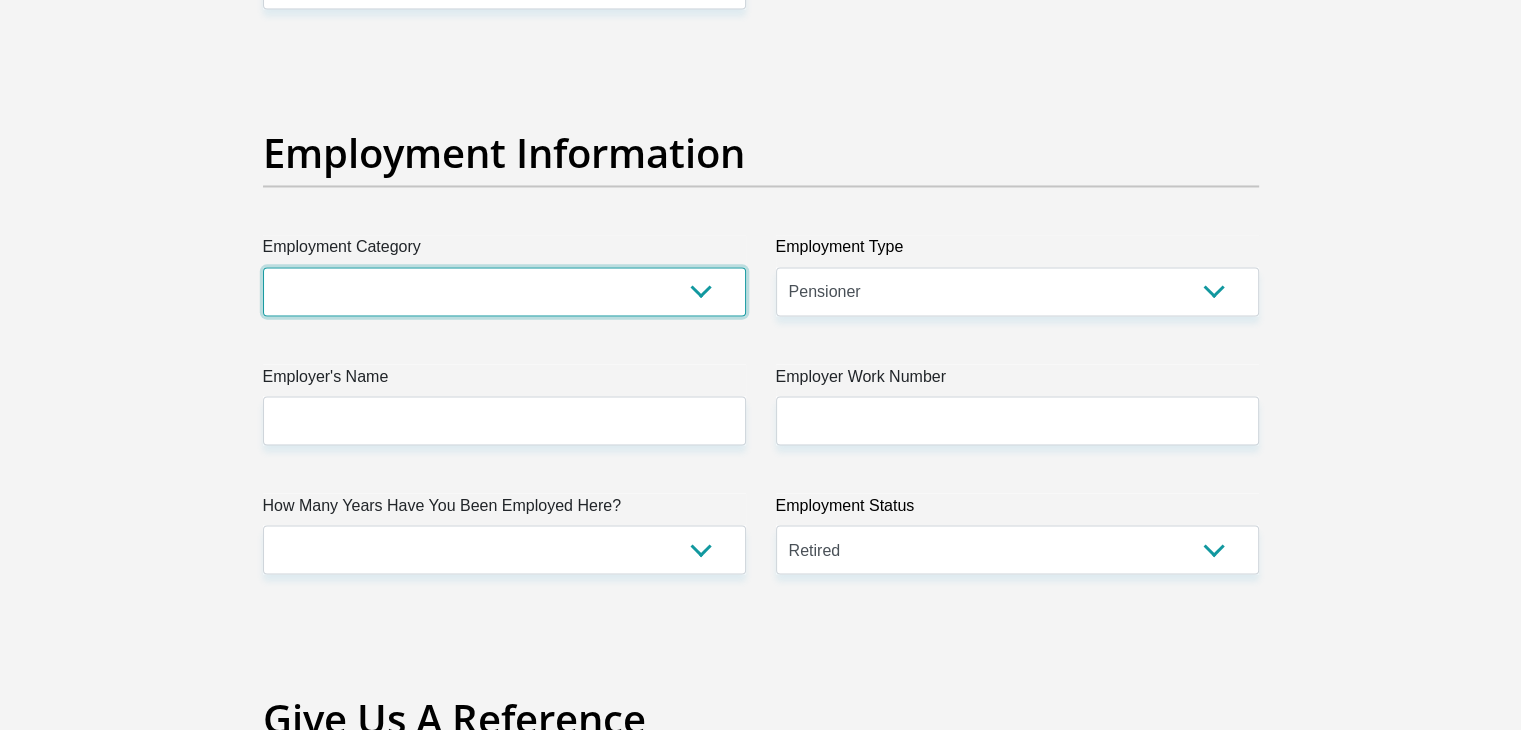 click on "AGRICULTURE
ALCOHOL & TOBACCO
CONSTRUCTION MATERIALS
METALLURGY
EQUIPMENT FOR RENEWABLE ENERGY
SPECIALIZED CONTRACTORS
CAR
GAMING (INCL. INTERNET
OTHER WHOLESALE
UNLICENSED PHARMACEUTICALS
CURRENCY EXCHANGE HOUSES
OTHER FINANCIAL INSTITUTIONS & INSURANCE
REAL ESTATE AGENTS
OIL & GAS
OTHER MATERIALS (E.G. IRON ORE)
PRECIOUS STONES & PRECIOUS METALS
POLITICAL ORGANIZATIONS
RELIGIOUS ORGANIZATIONS(NOT SECTS)
ACTI. HAVING BUSINESS DEAL WITH PUBLIC ADMINISTRATION
LAUNDROMATS" at bounding box center [504, 291] 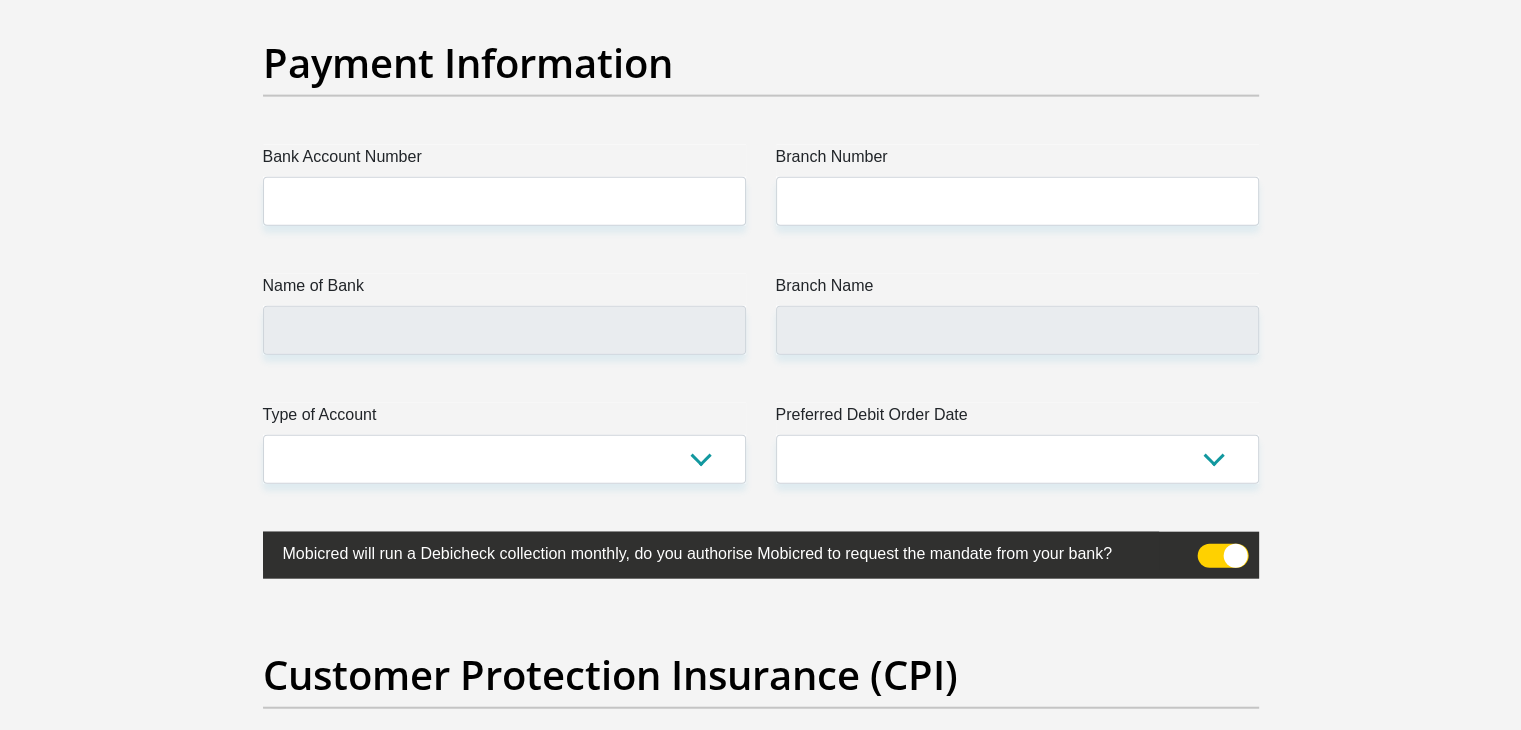scroll, scrollTop: 4420, scrollLeft: 0, axis: vertical 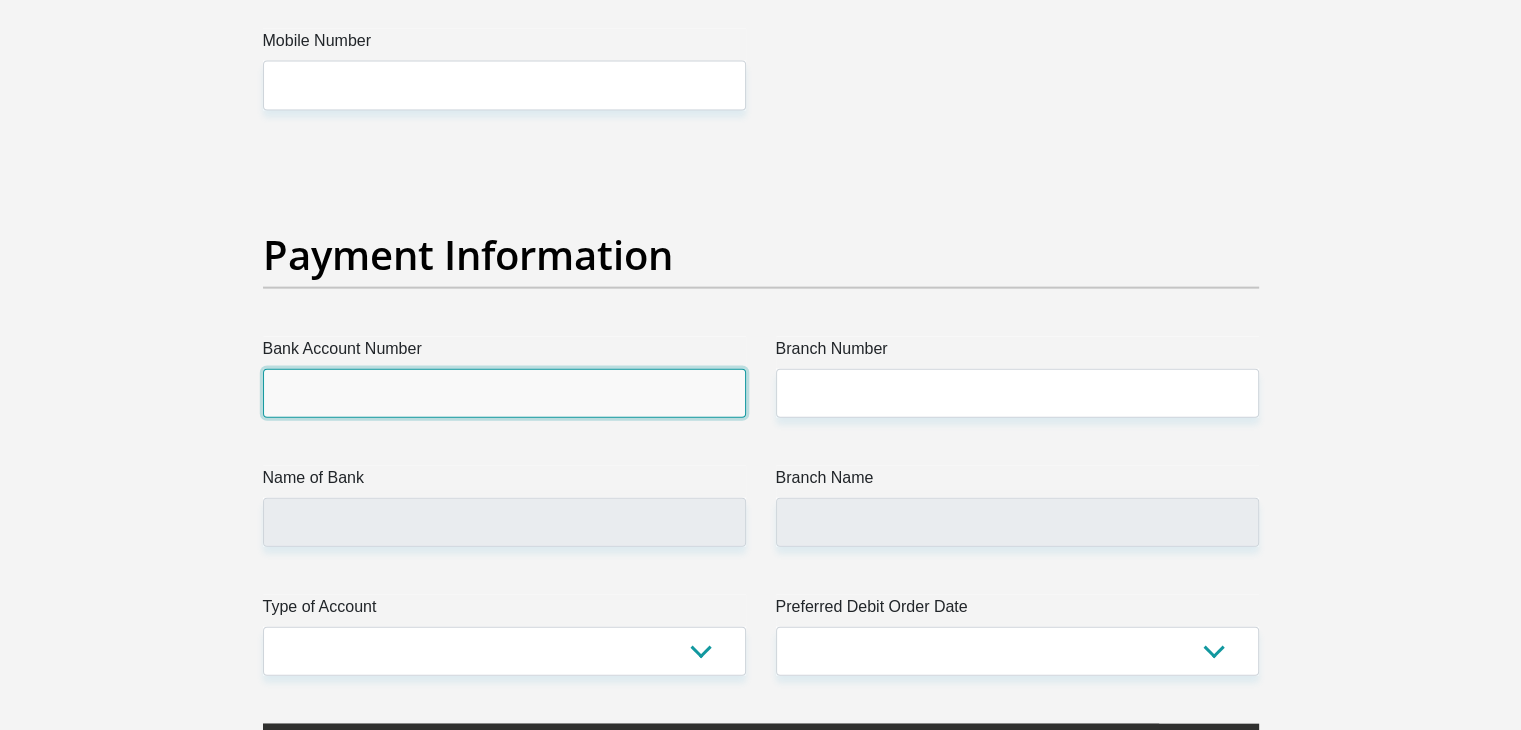 click on "Bank Account Number" at bounding box center [504, 393] 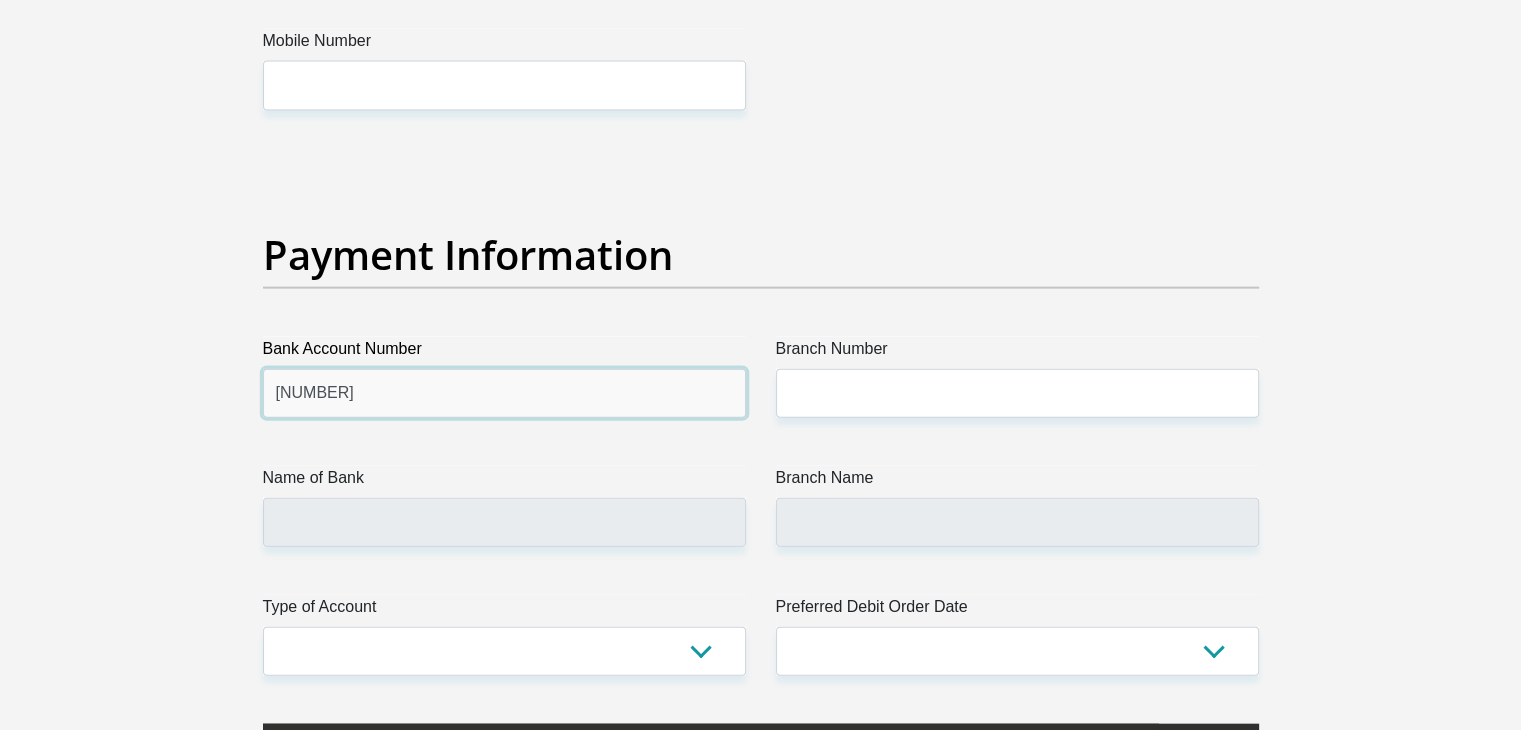 type on "1404807533" 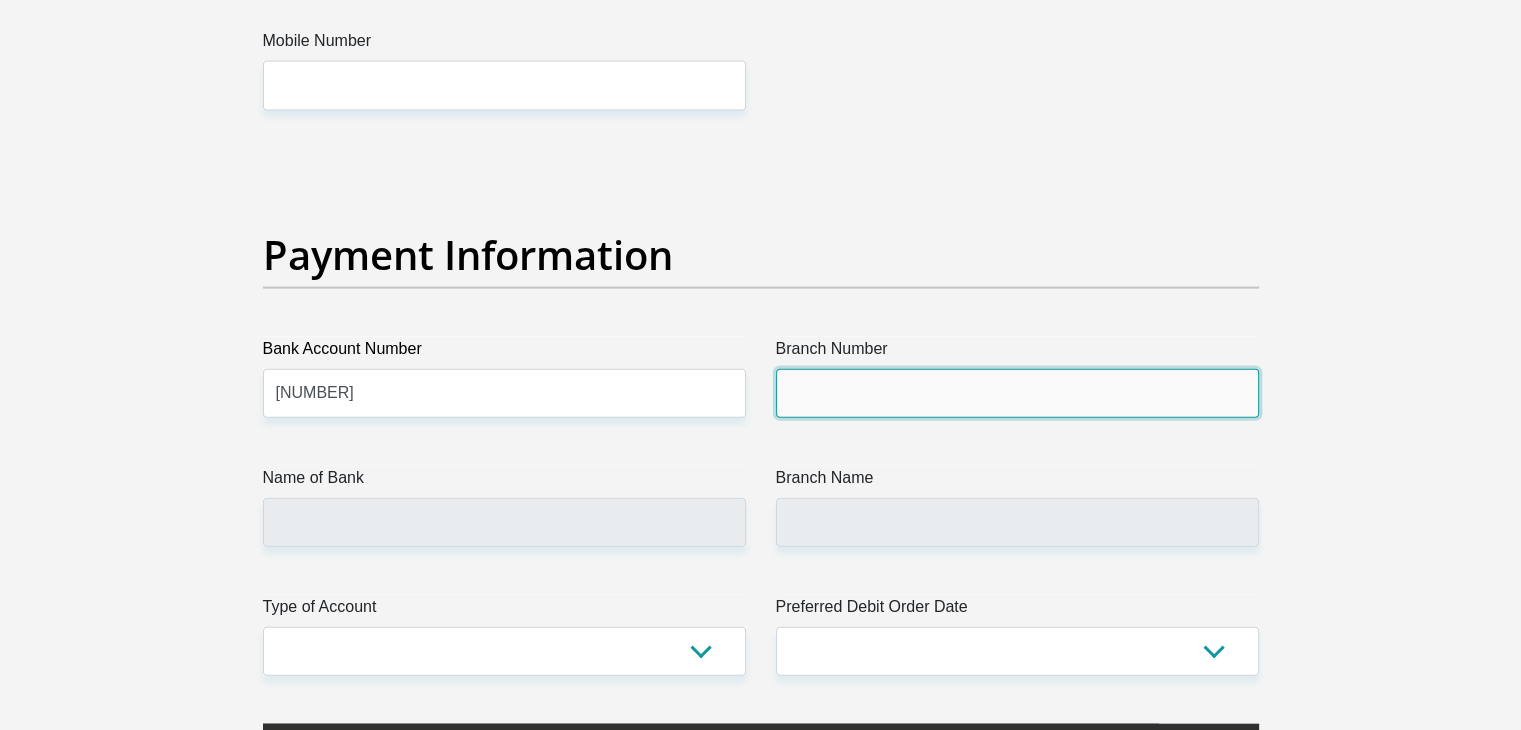 click on "Branch Number" at bounding box center (1017, 393) 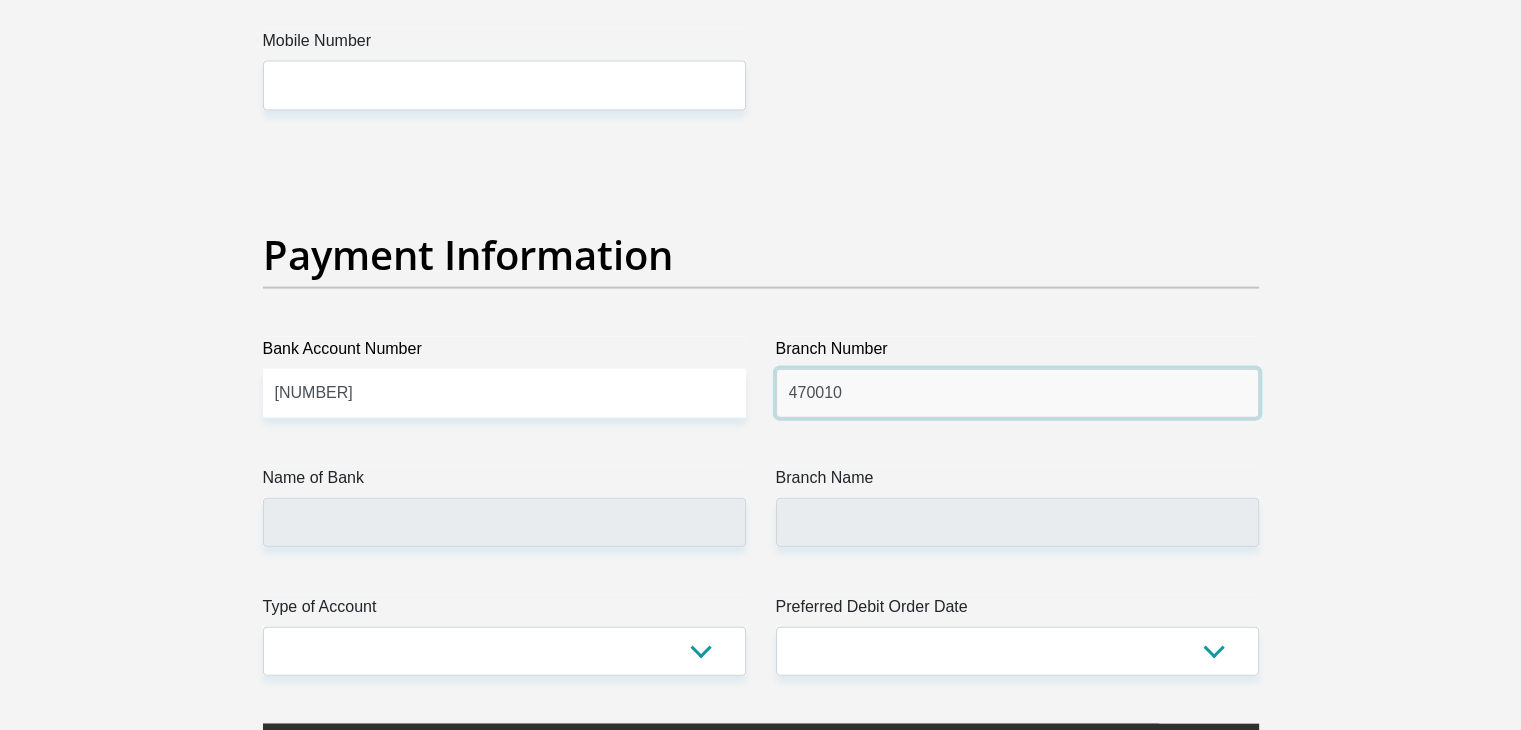 type on "470010" 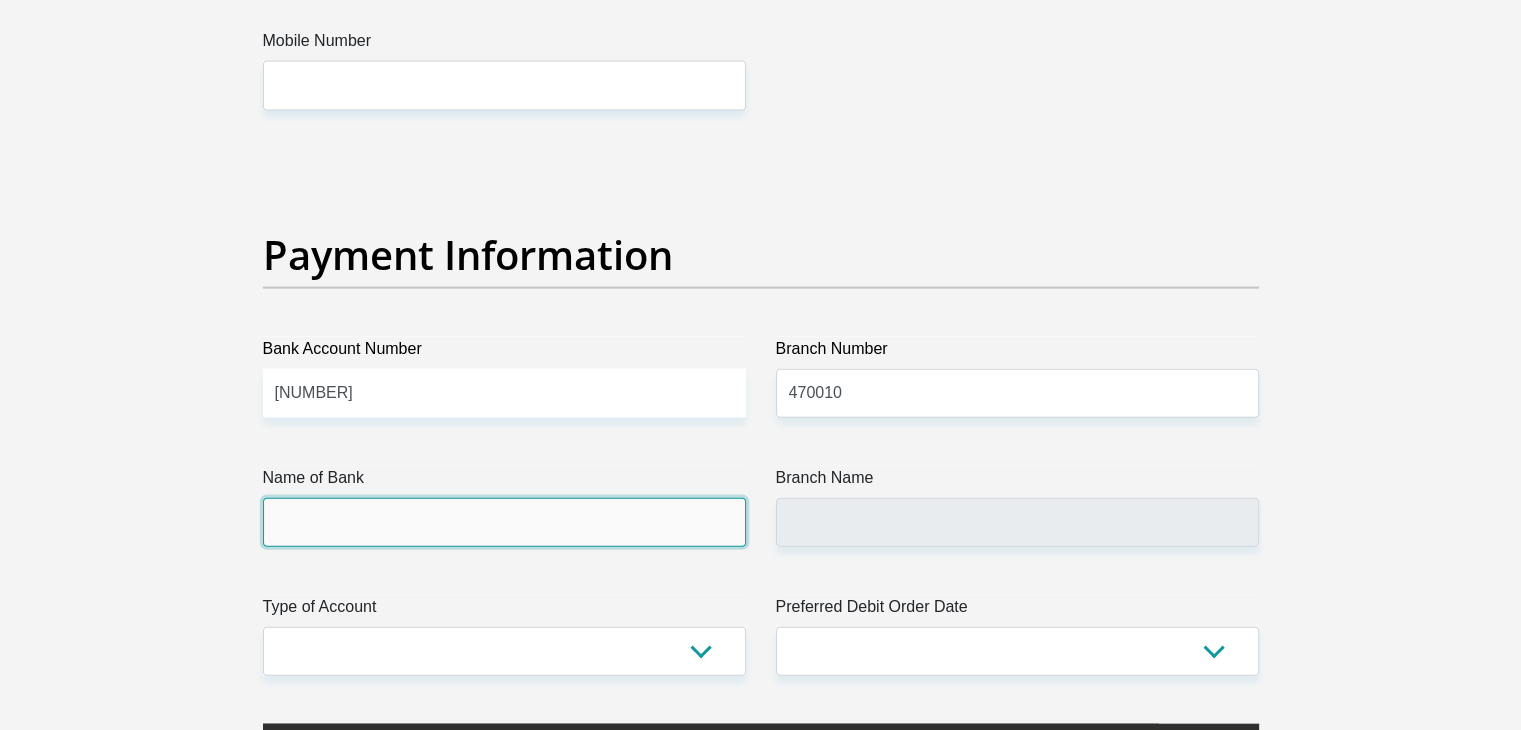 click on "Name of Bank" at bounding box center [504, 522] 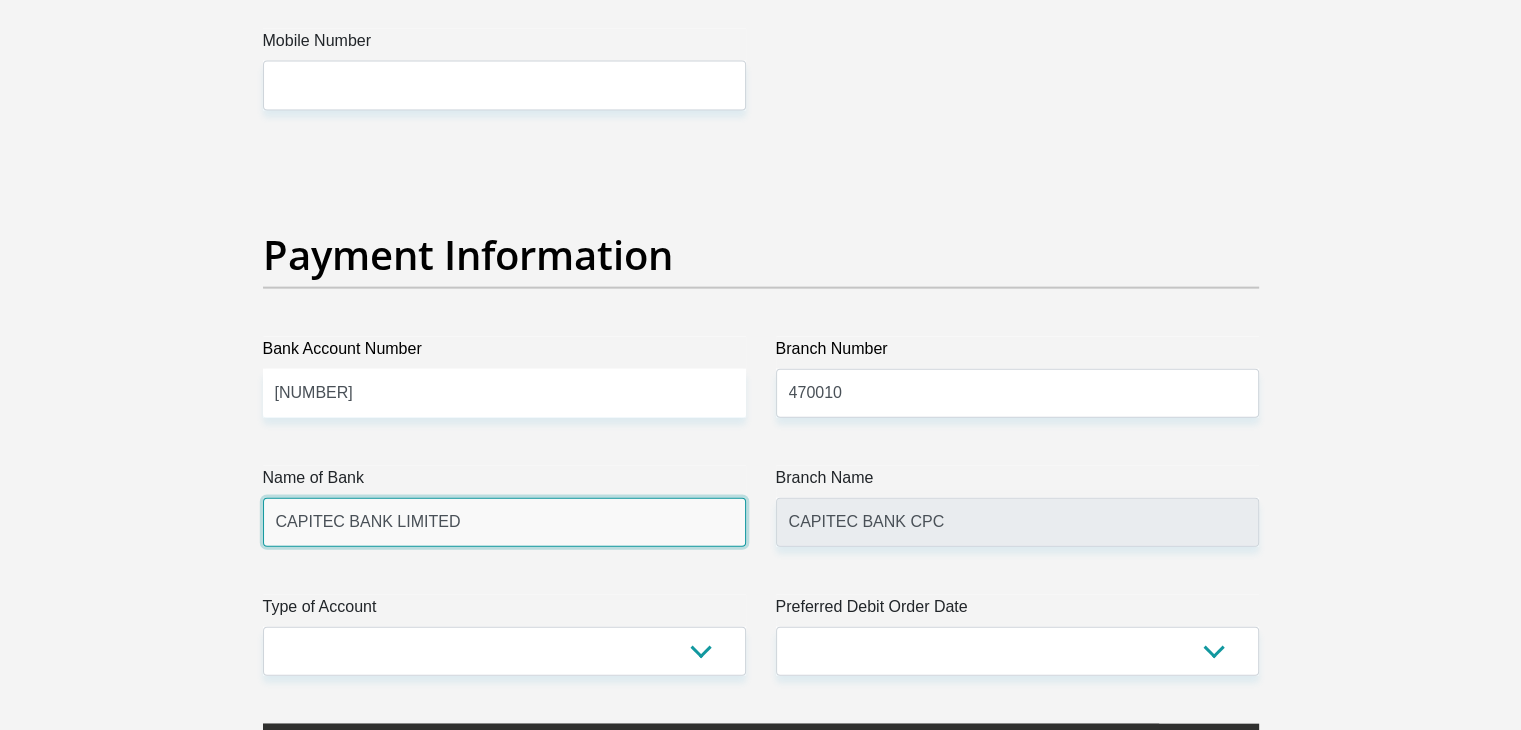 scroll, scrollTop: 4520, scrollLeft: 0, axis: vertical 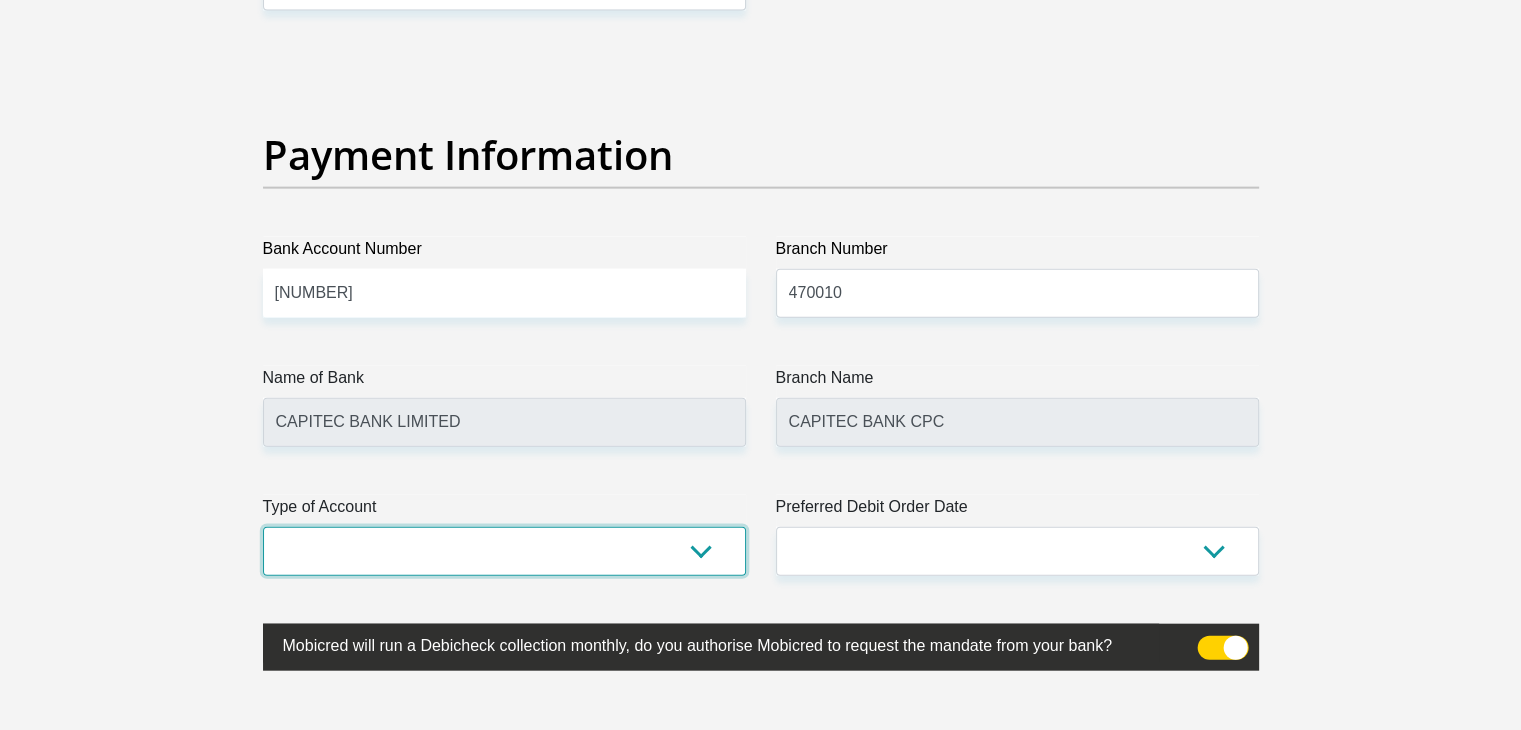 click on "Cheque
Savings" at bounding box center [504, 551] 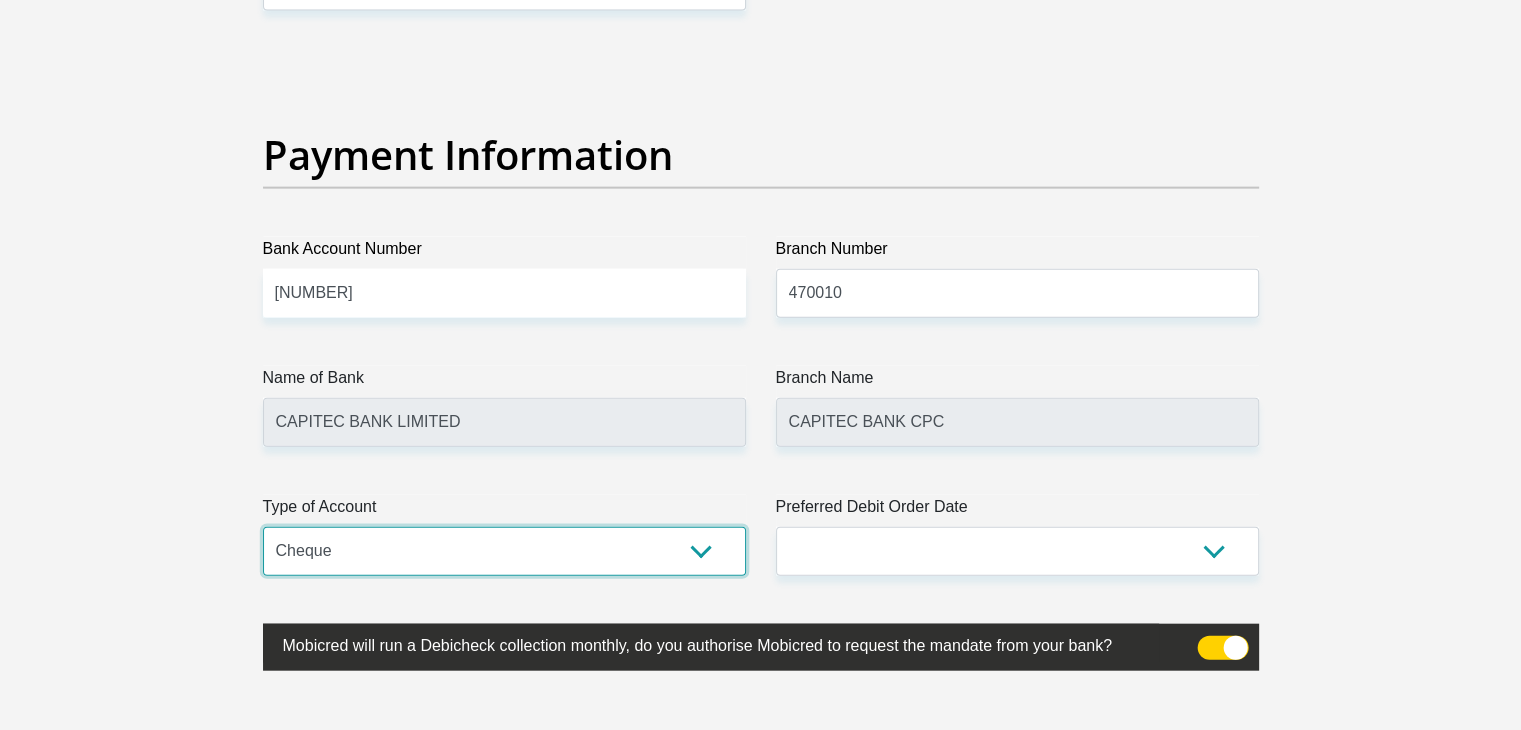 click on "Cheque
Savings" at bounding box center [504, 551] 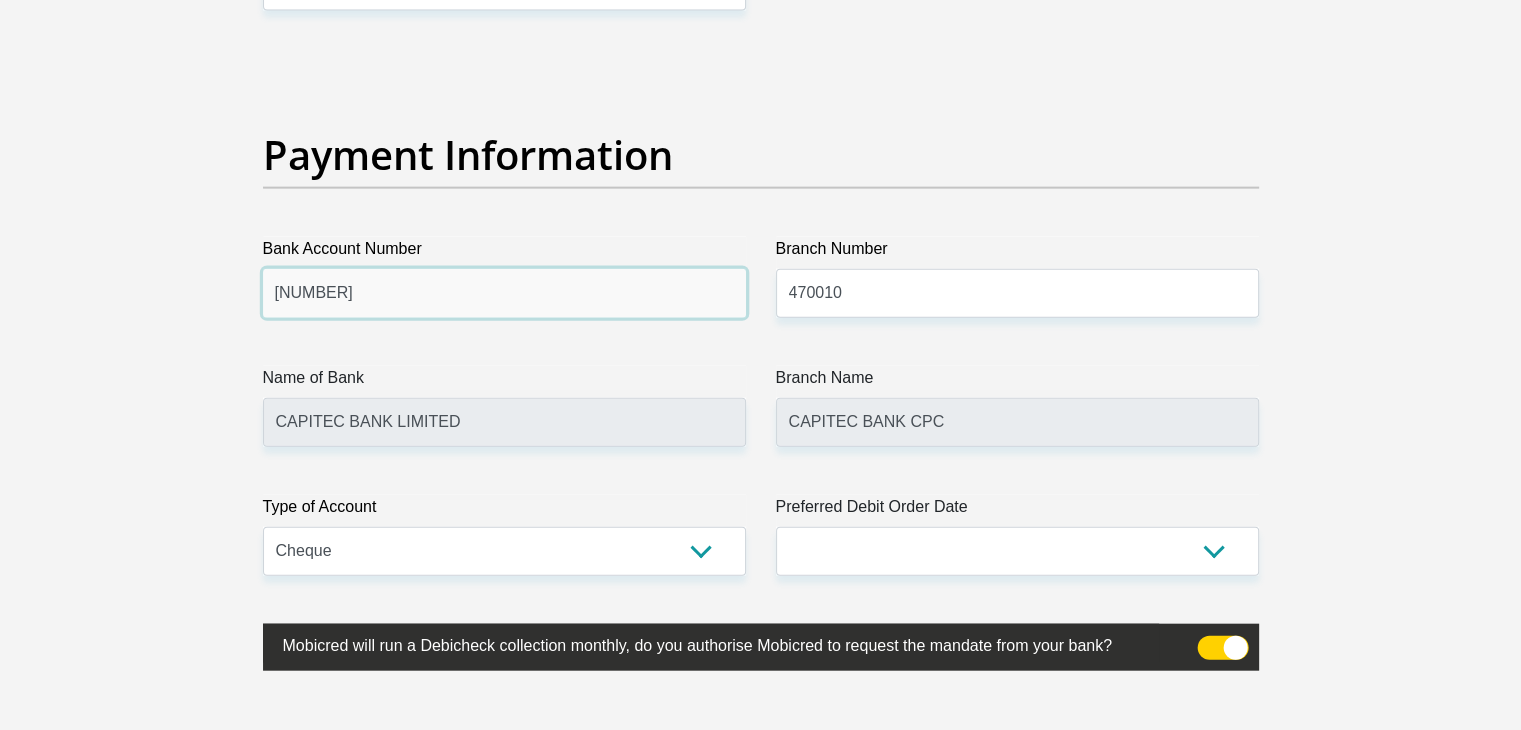 click on "1404807533" at bounding box center (504, 293) 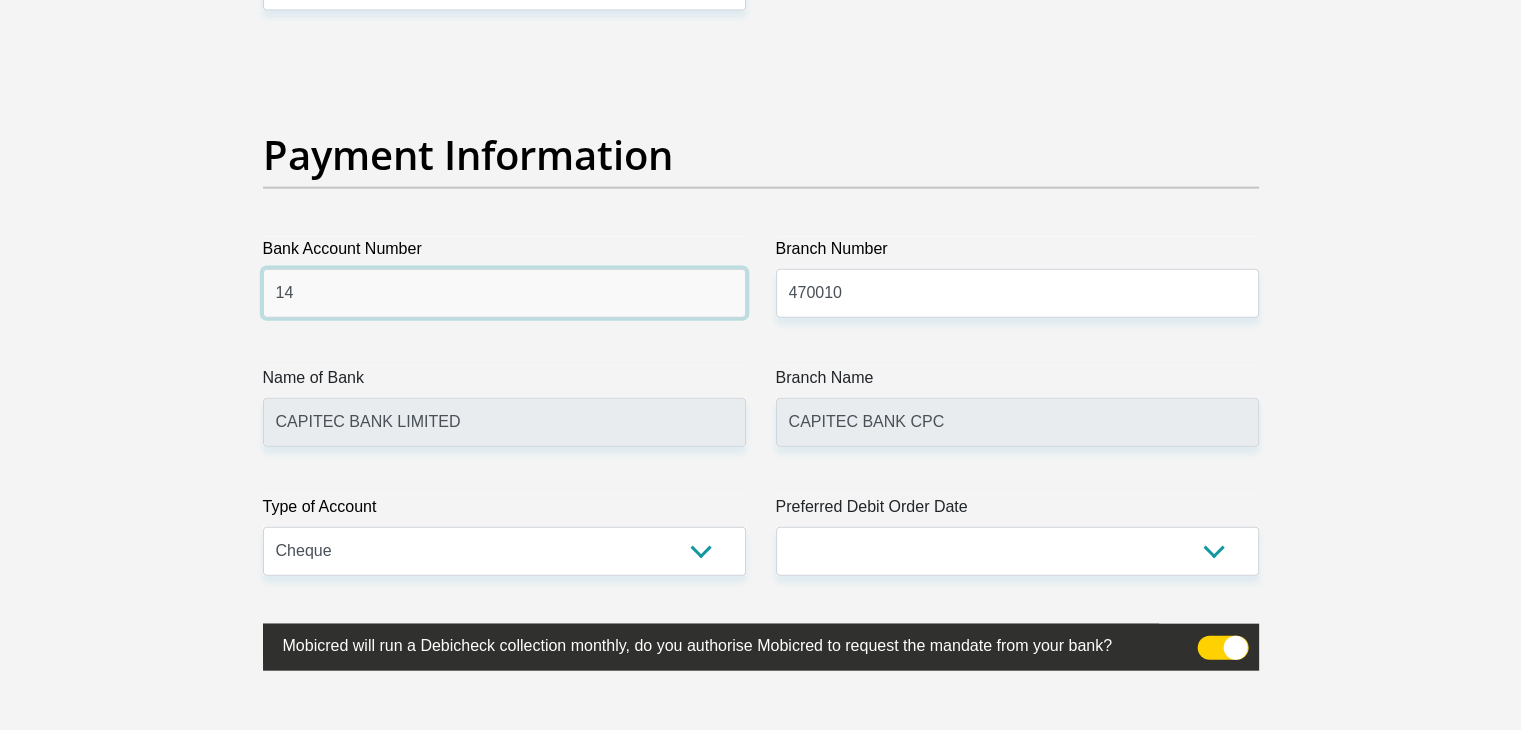 type on "1" 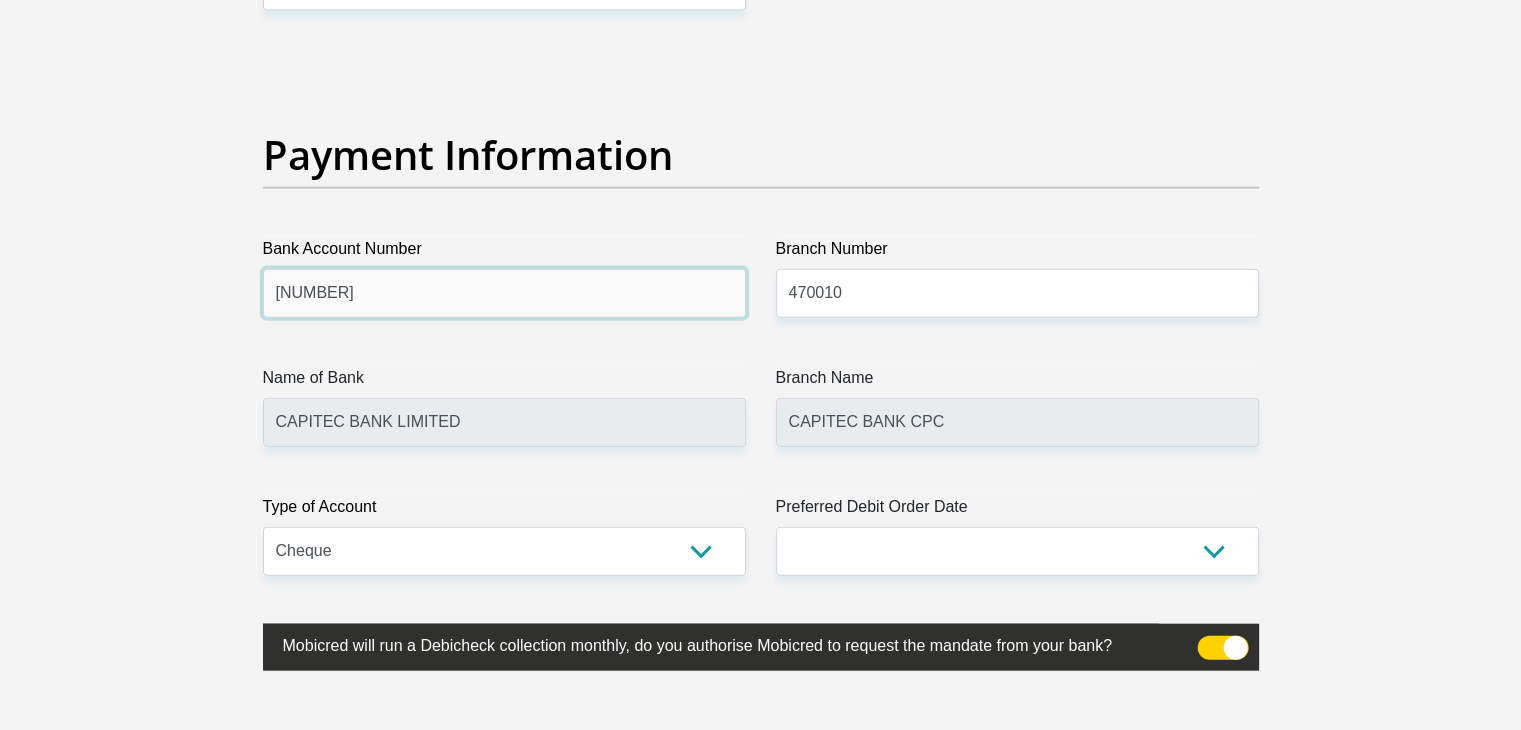 type on "1234440707" 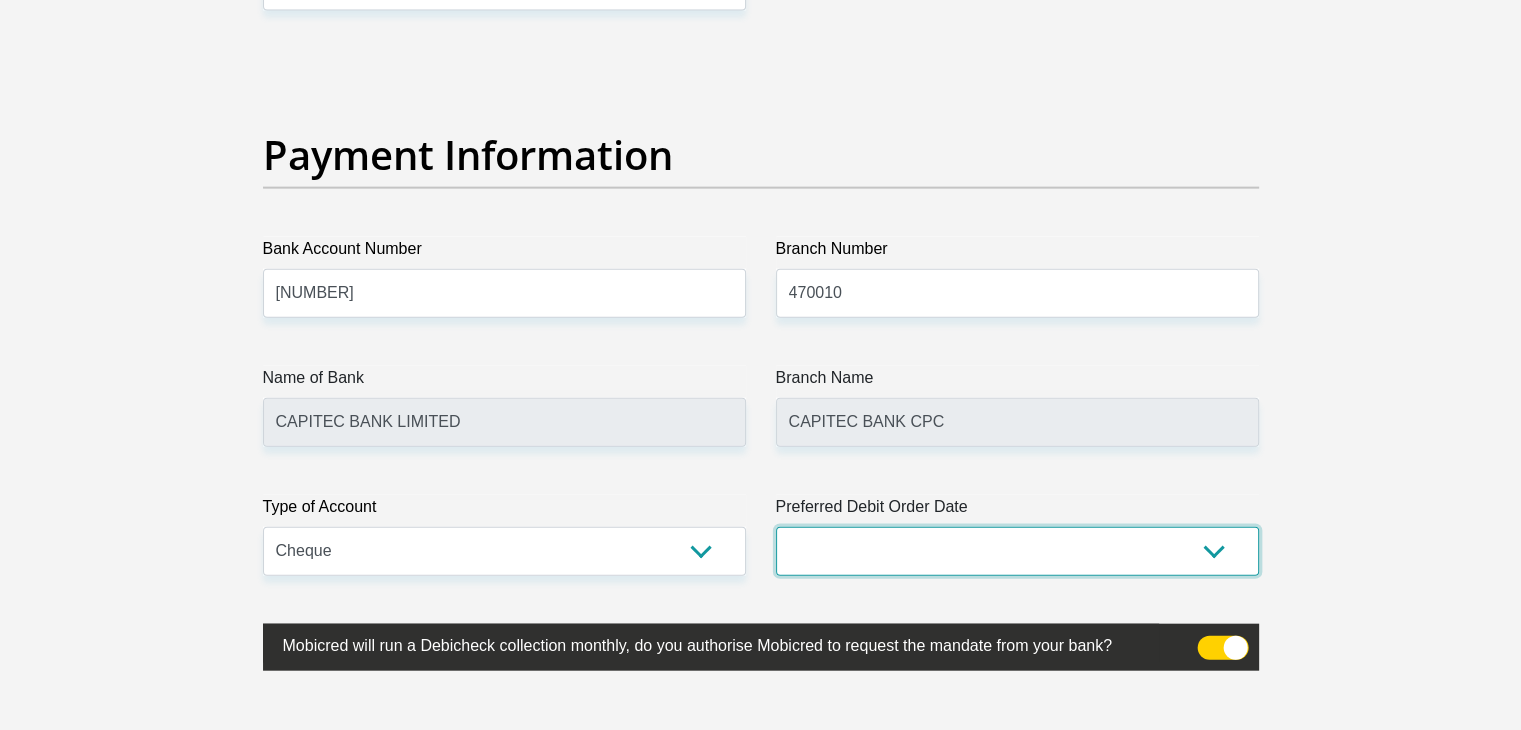 click on "1st
2nd
3rd
4th
5th
7th
18th
19th
20th
21st
22nd
23rd
24th
25th
26th
27th
28th
29th
30th" at bounding box center (1017, 551) 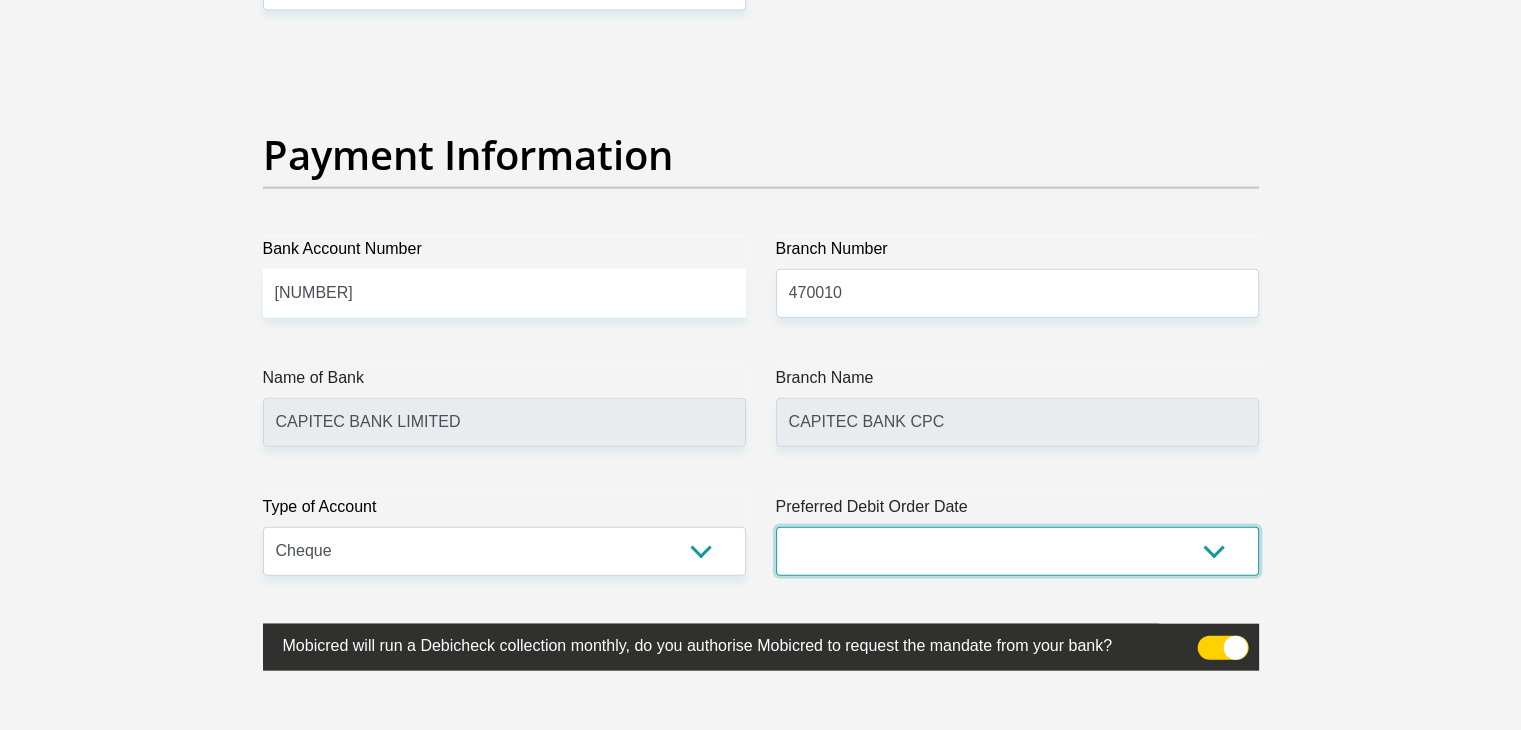 select on "18" 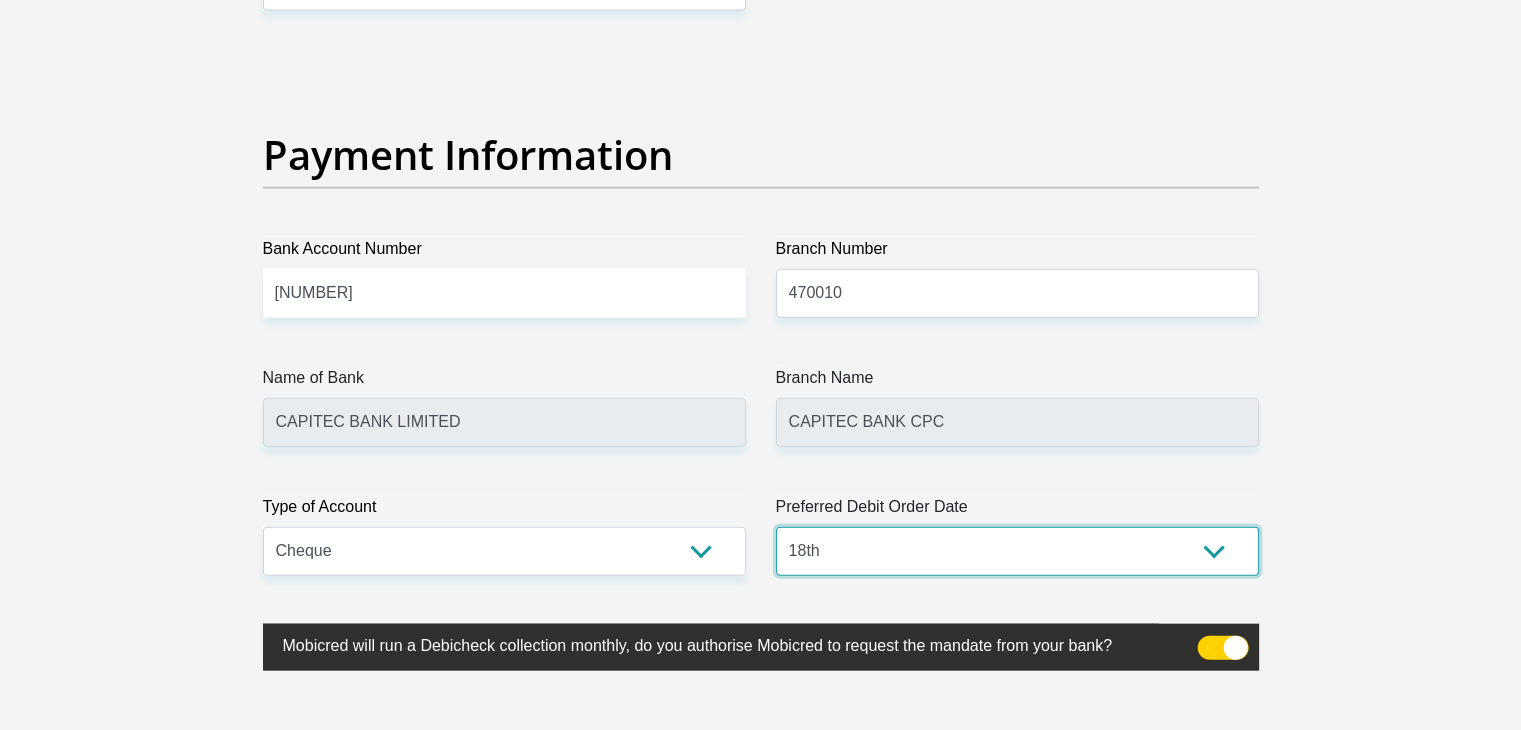 click on "1st
2nd
3rd
4th
5th
7th
18th
19th
20th
21st
22nd
23rd
24th
25th
26th
27th
28th
29th
30th" at bounding box center (1017, 551) 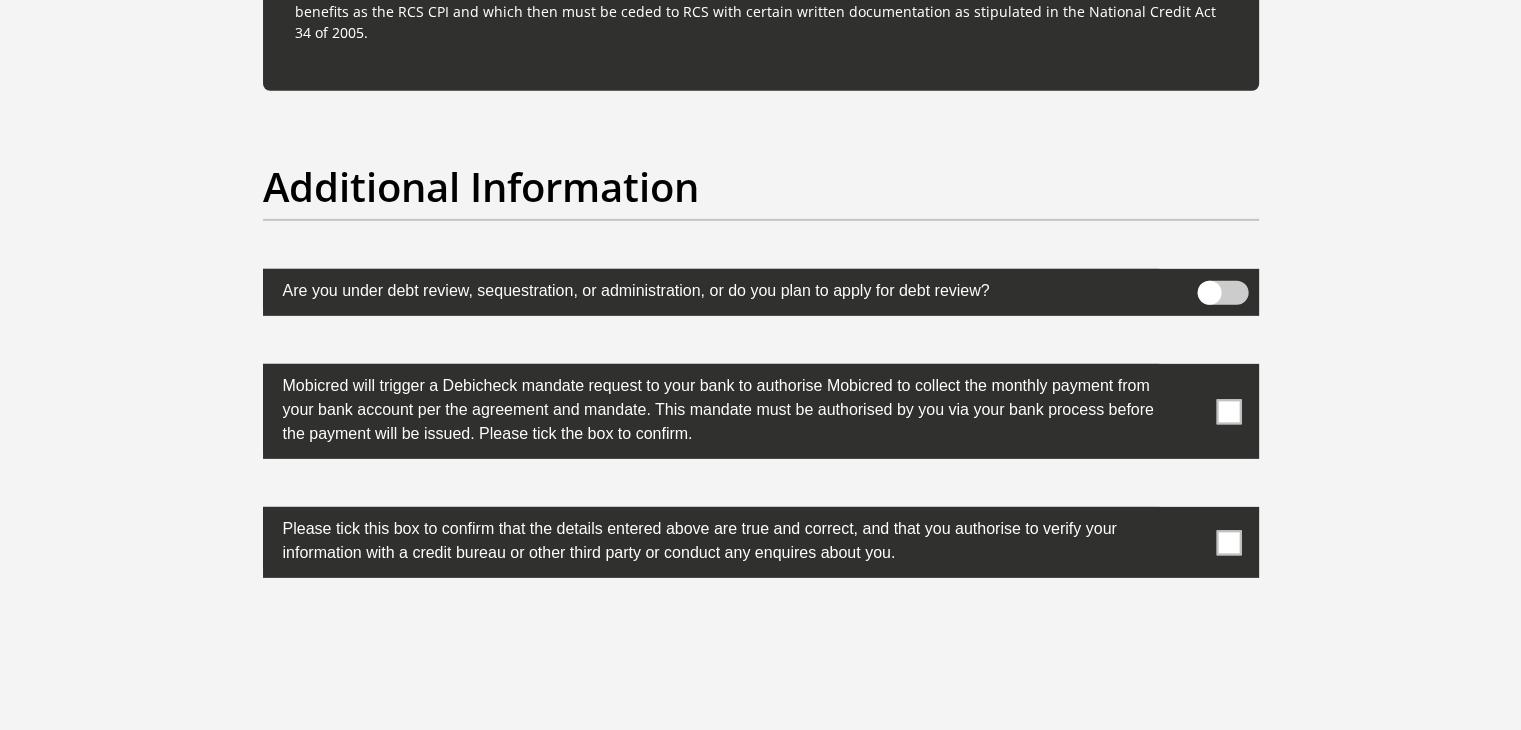 scroll, scrollTop: 6020, scrollLeft: 0, axis: vertical 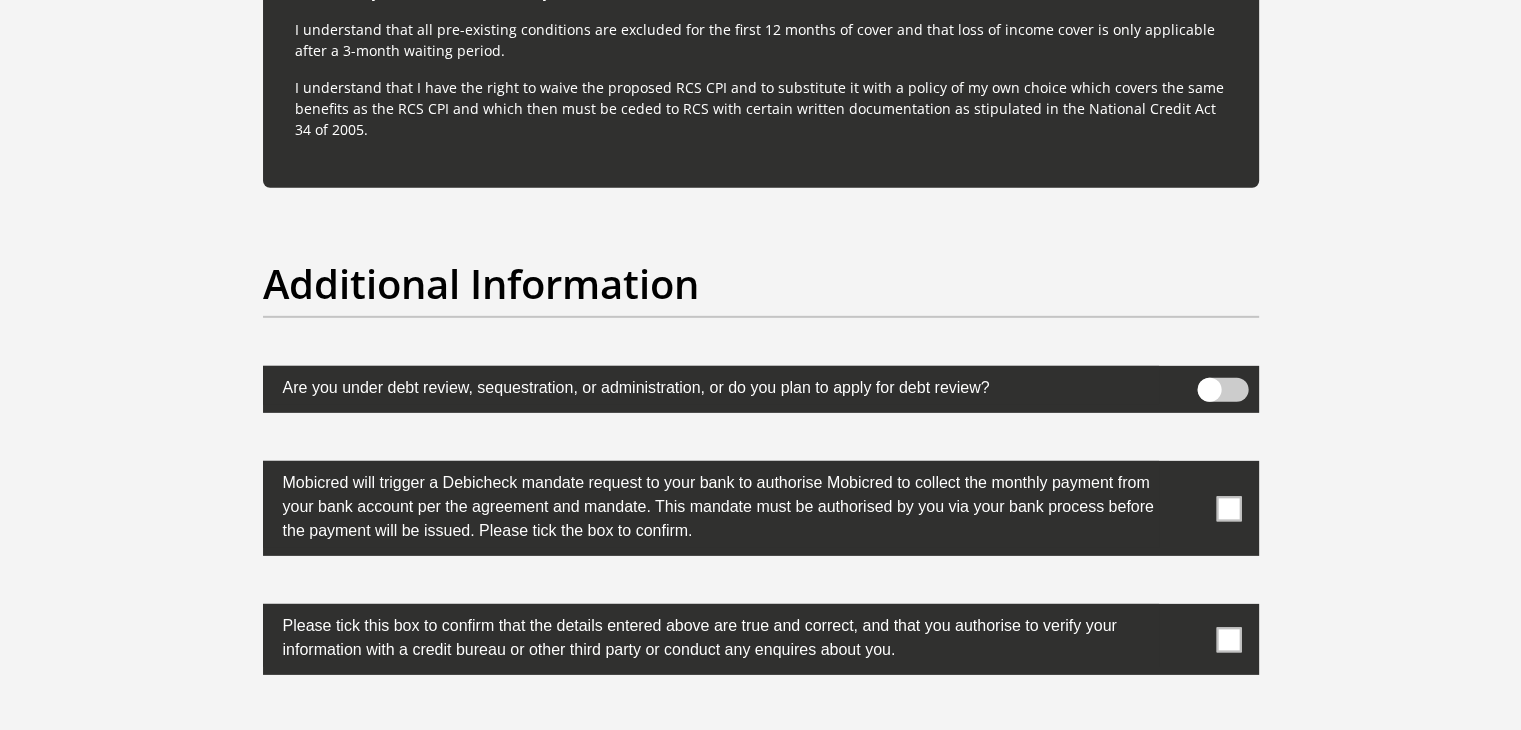 click at bounding box center (1222, 390) 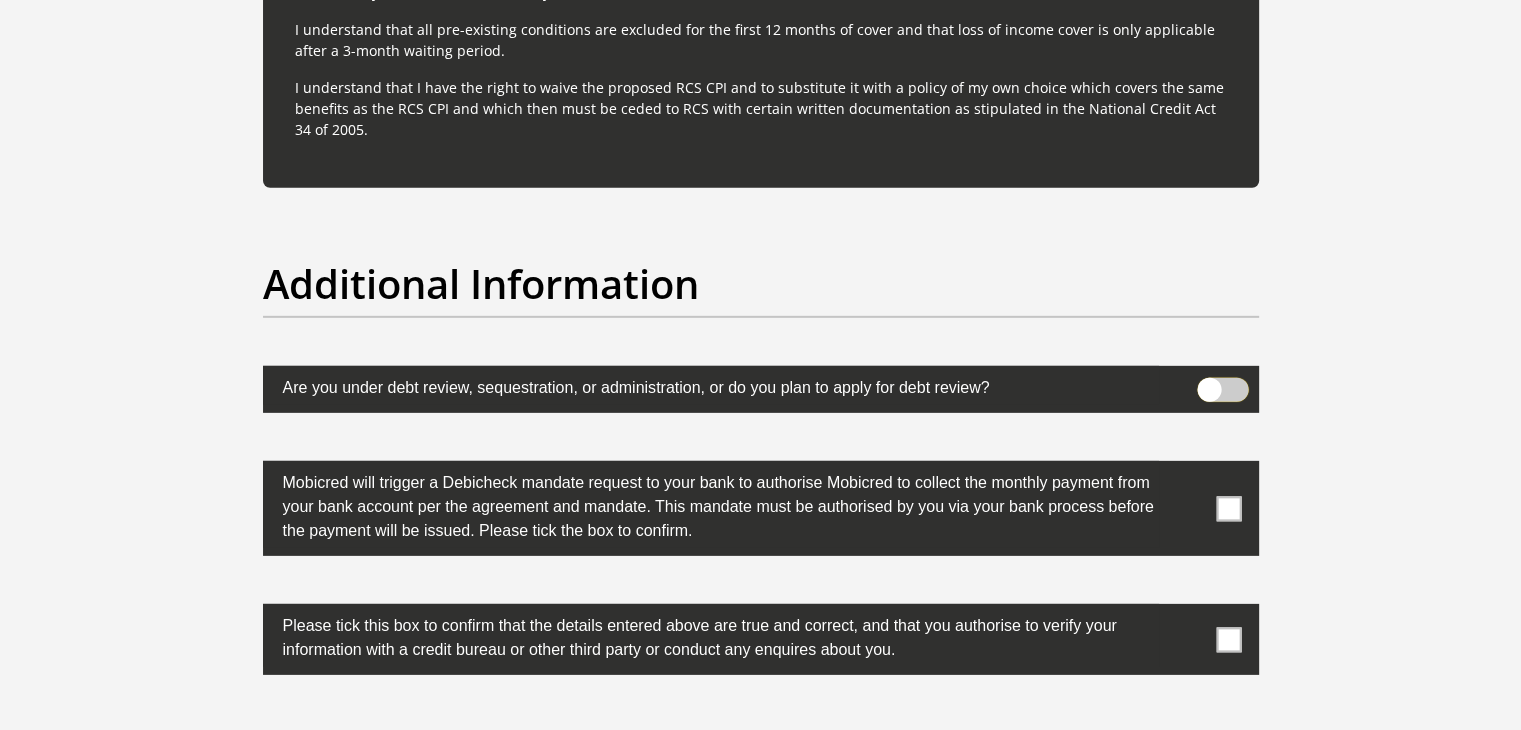 click at bounding box center [1209, 383] 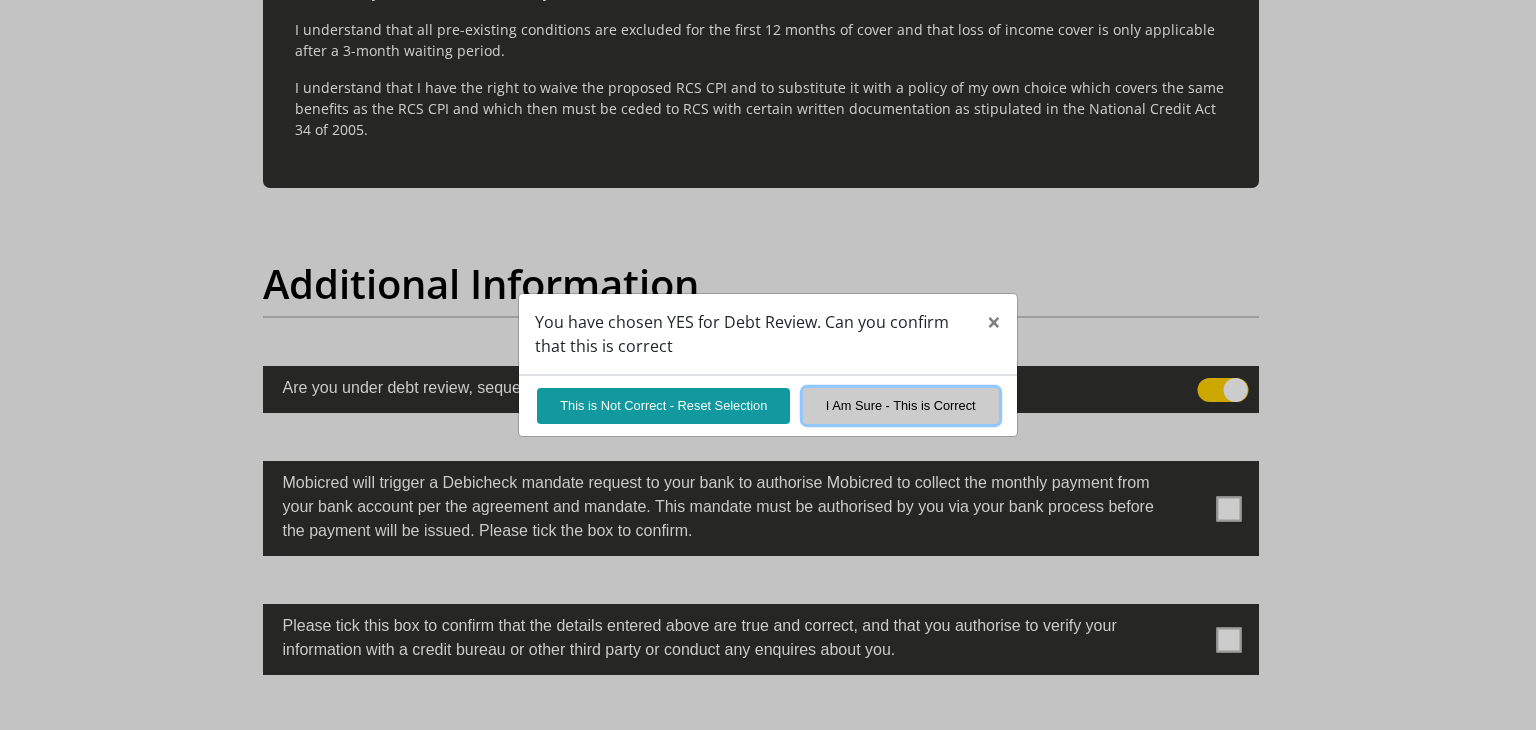 click on "I Am Sure - This is Correct" at bounding box center (901, 405) 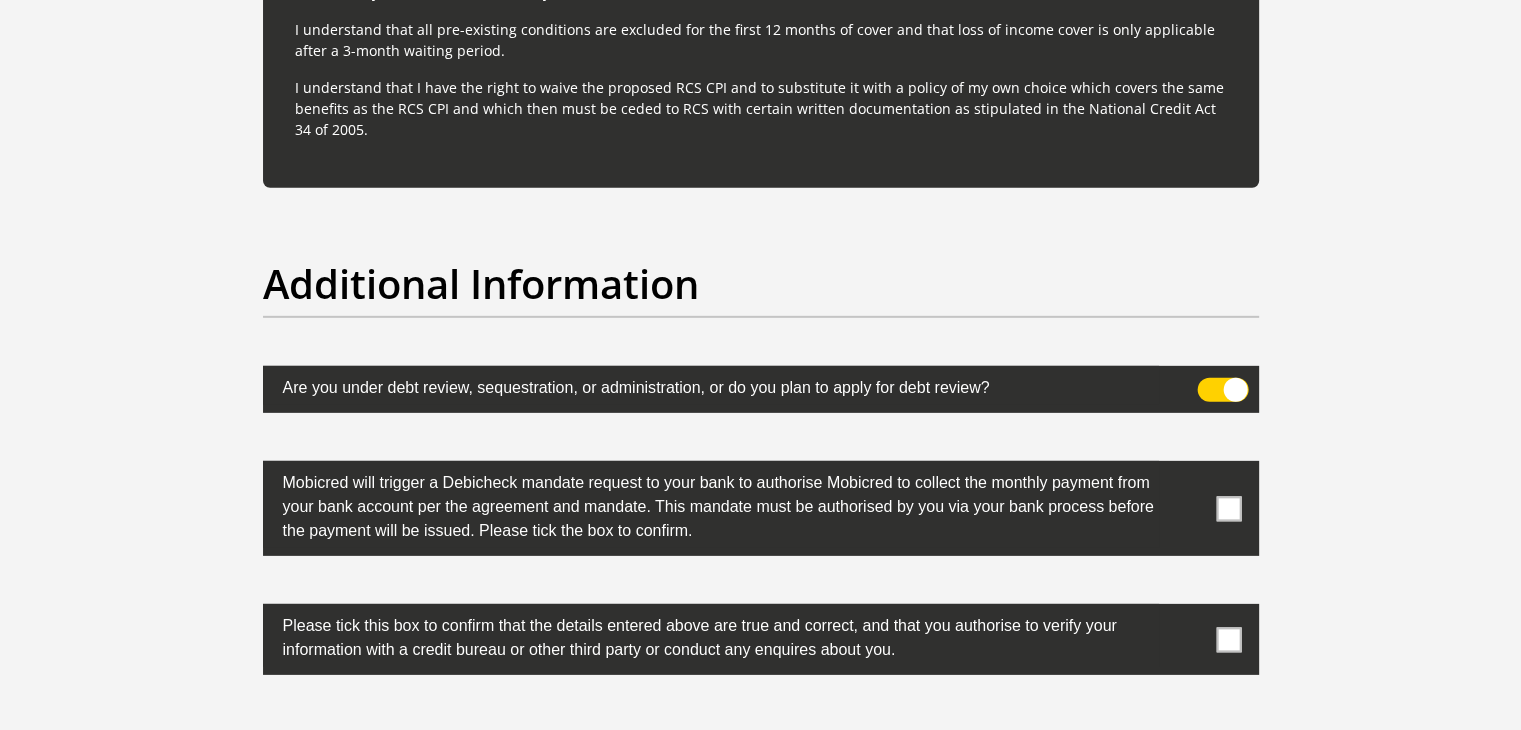 click at bounding box center (1228, 508) 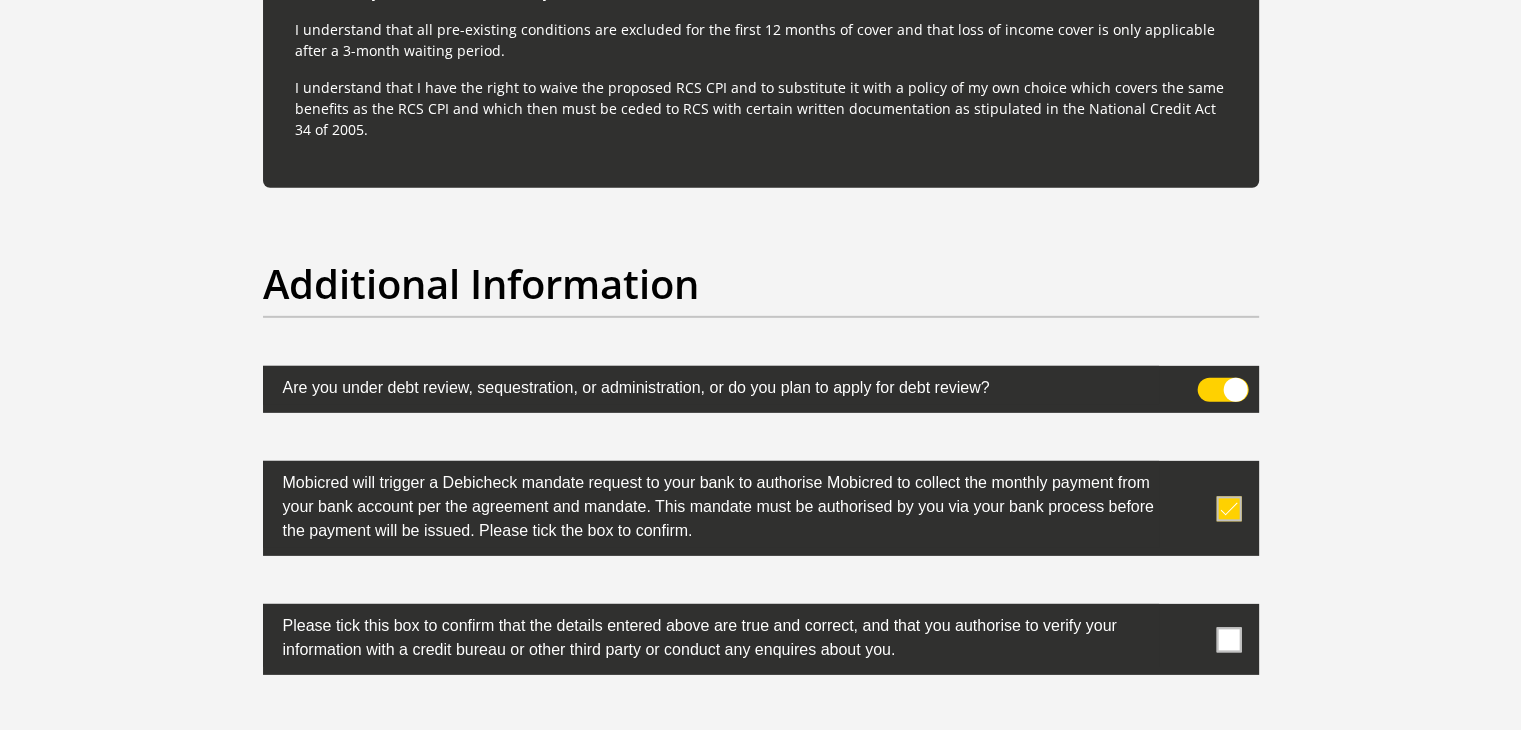 click at bounding box center (1228, 639) 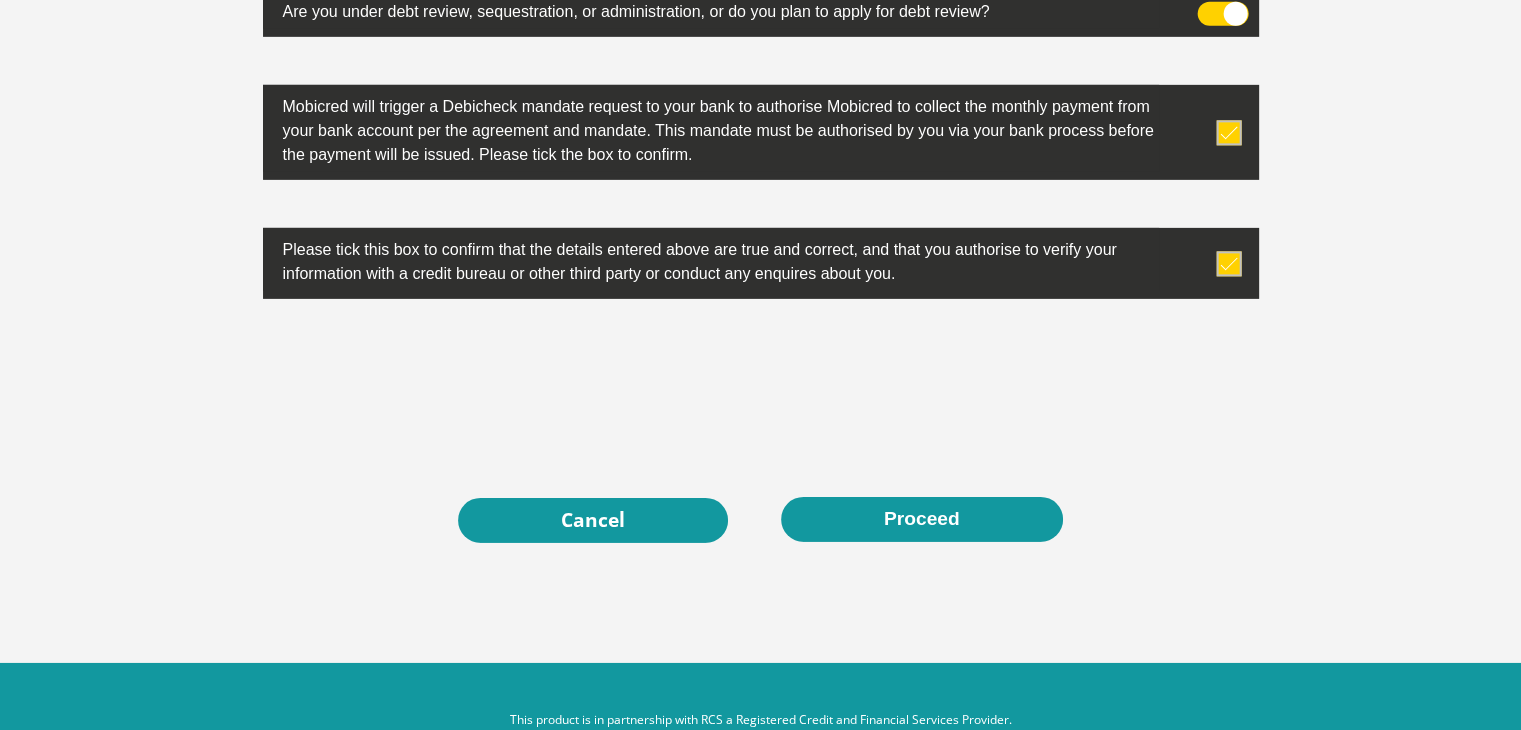 scroll, scrollTop: 6420, scrollLeft: 0, axis: vertical 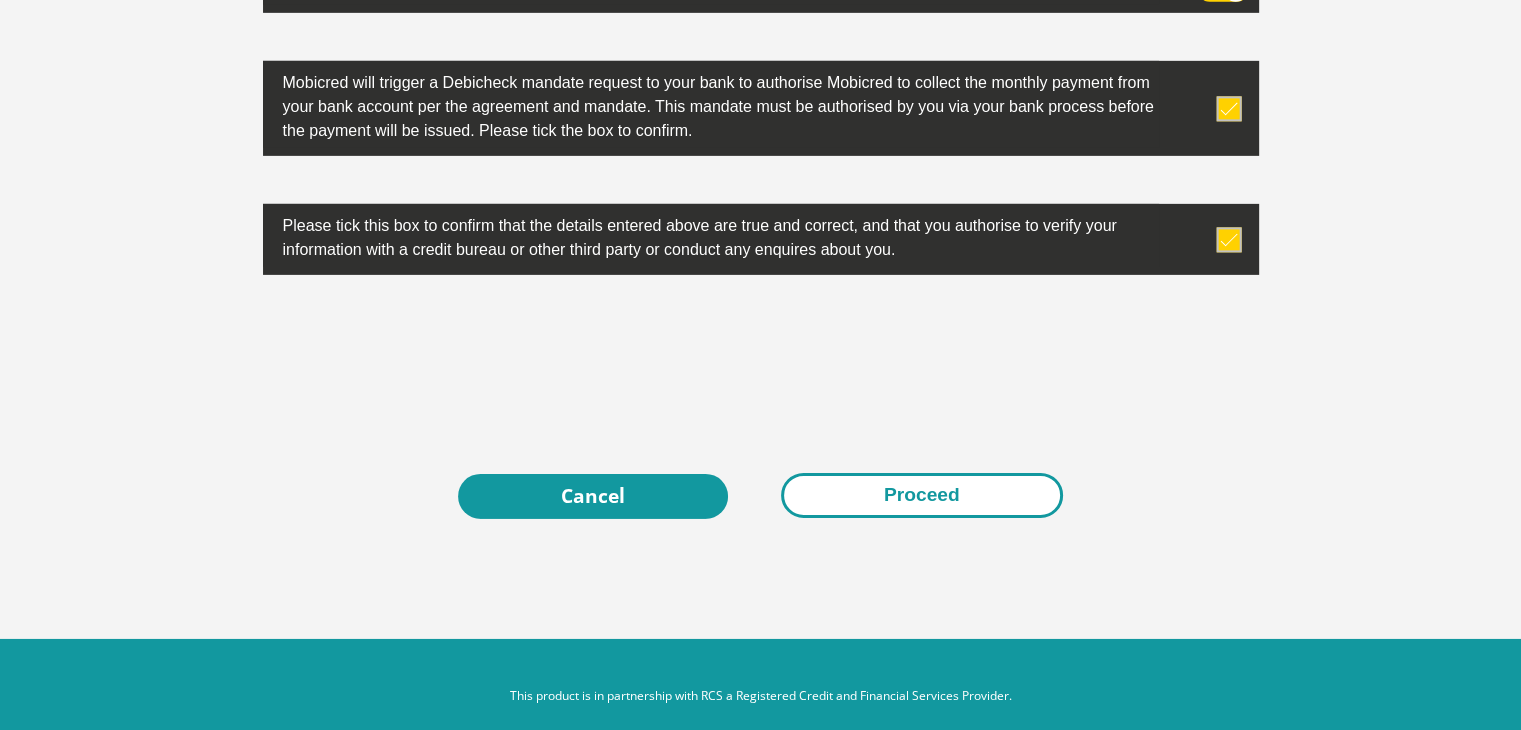 click on "Proceed" at bounding box center (922, 495) 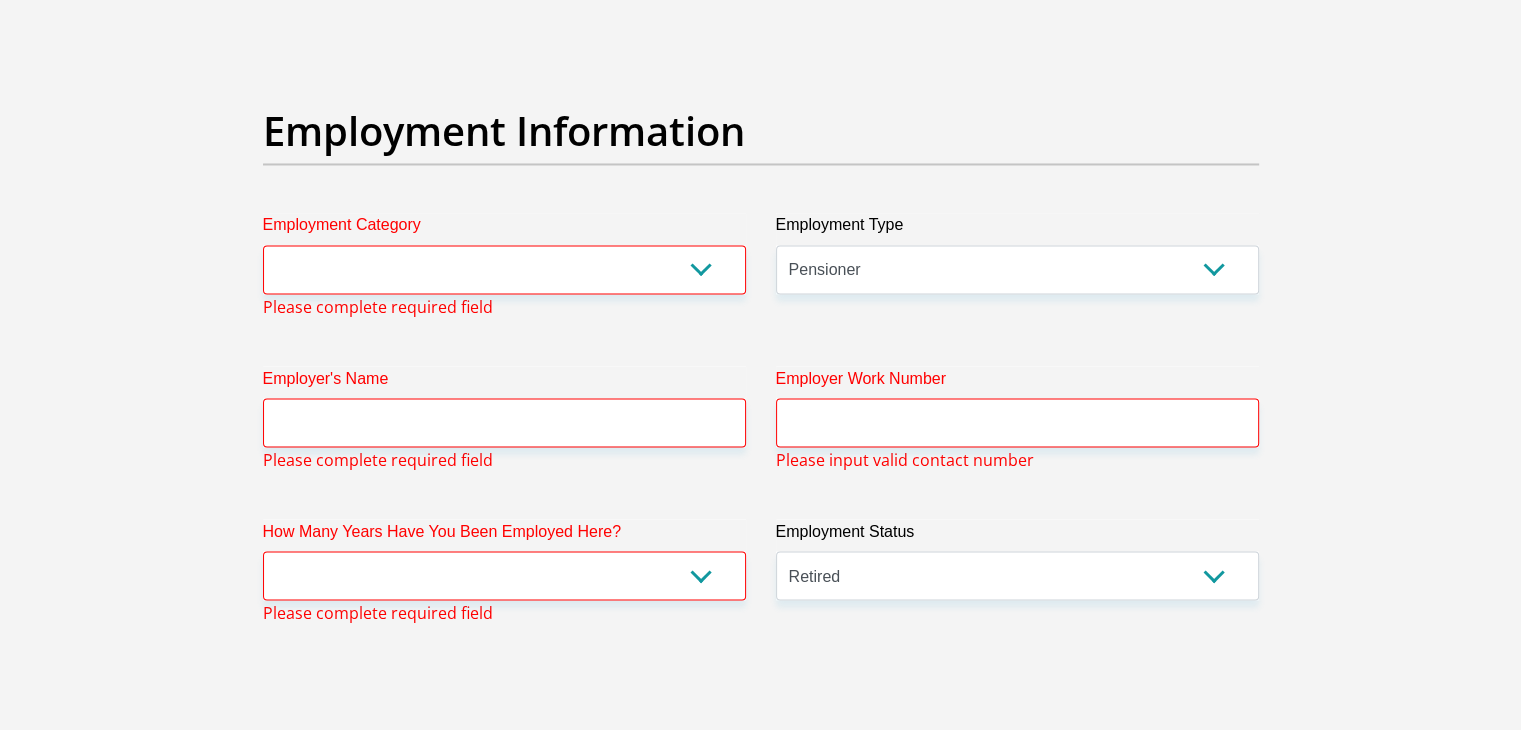 scroll, scrollTop: 3533, scrollLeft: 0, axis: vertical 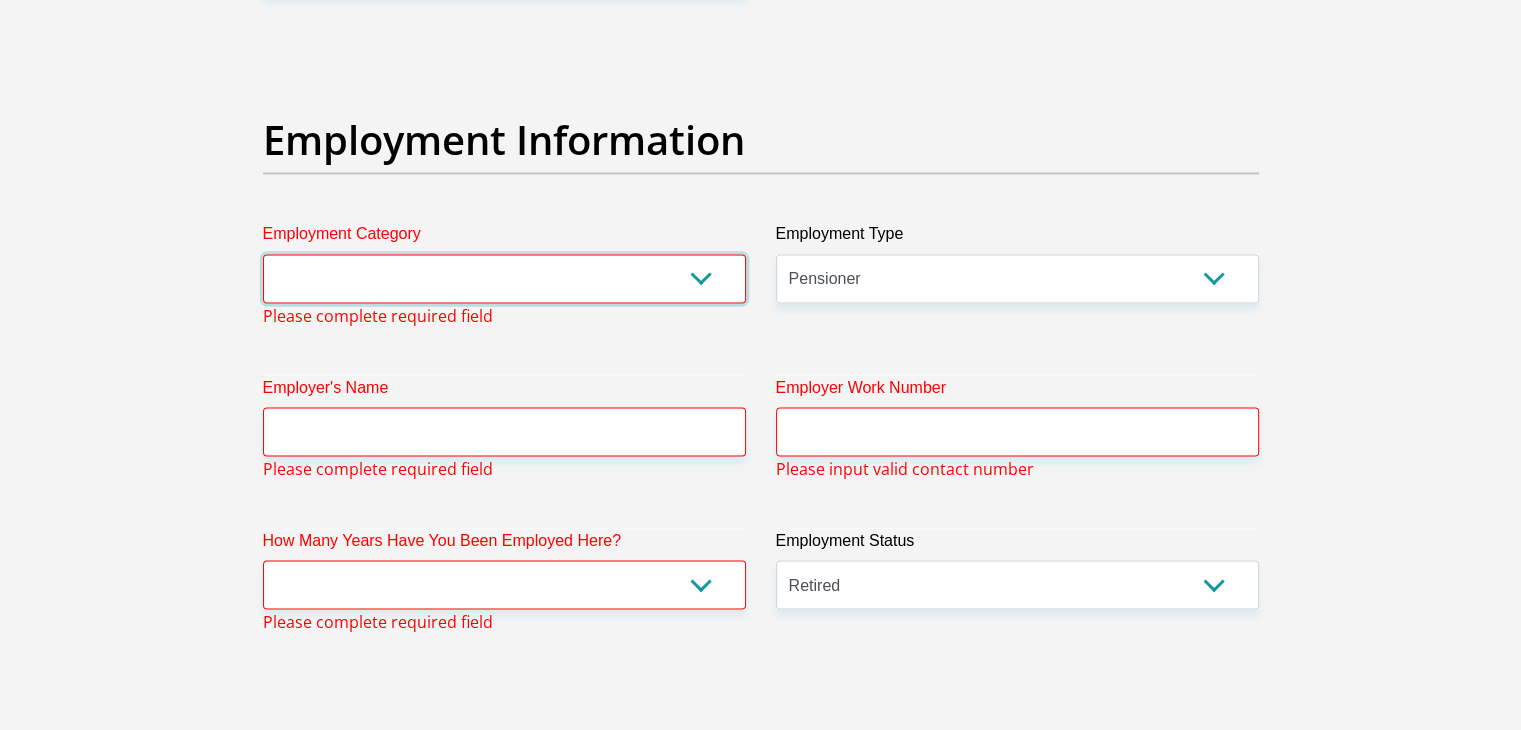click on "AGRICULTURE
ALCOHOL & TOBACCO
CONSTRUCTION MATERIALS
METALLURGY
EQUIPMENT FOR RENEWABLE ENERGY
SPECIALIZED CONTRACTORS
CAR
GAMING (INCL. INTERNET
OTHER WHOLESALE
UNLICENSED PHARMACEUTICALS
CURRENCY EXCHANGE HOUSES
OTHER FINANCIAL INSTITUTIONS & INSURANCE
REAL ESTATE AGENTS
OIL & GAS
OTHER MATERIALS (E.G. IRON ORE)
PRECIOUS STONES & PRECIOUS METALS
POLITICAL ORGANIZATIONS
RELIGIOUS ORGANIZATIONS(NOT SECTS)
ACTI. HAVING BUSINESS DEAL WITH PUBLIC ADMINISTRATION
LAUNDROMATS" at bounding box center (504, 278) 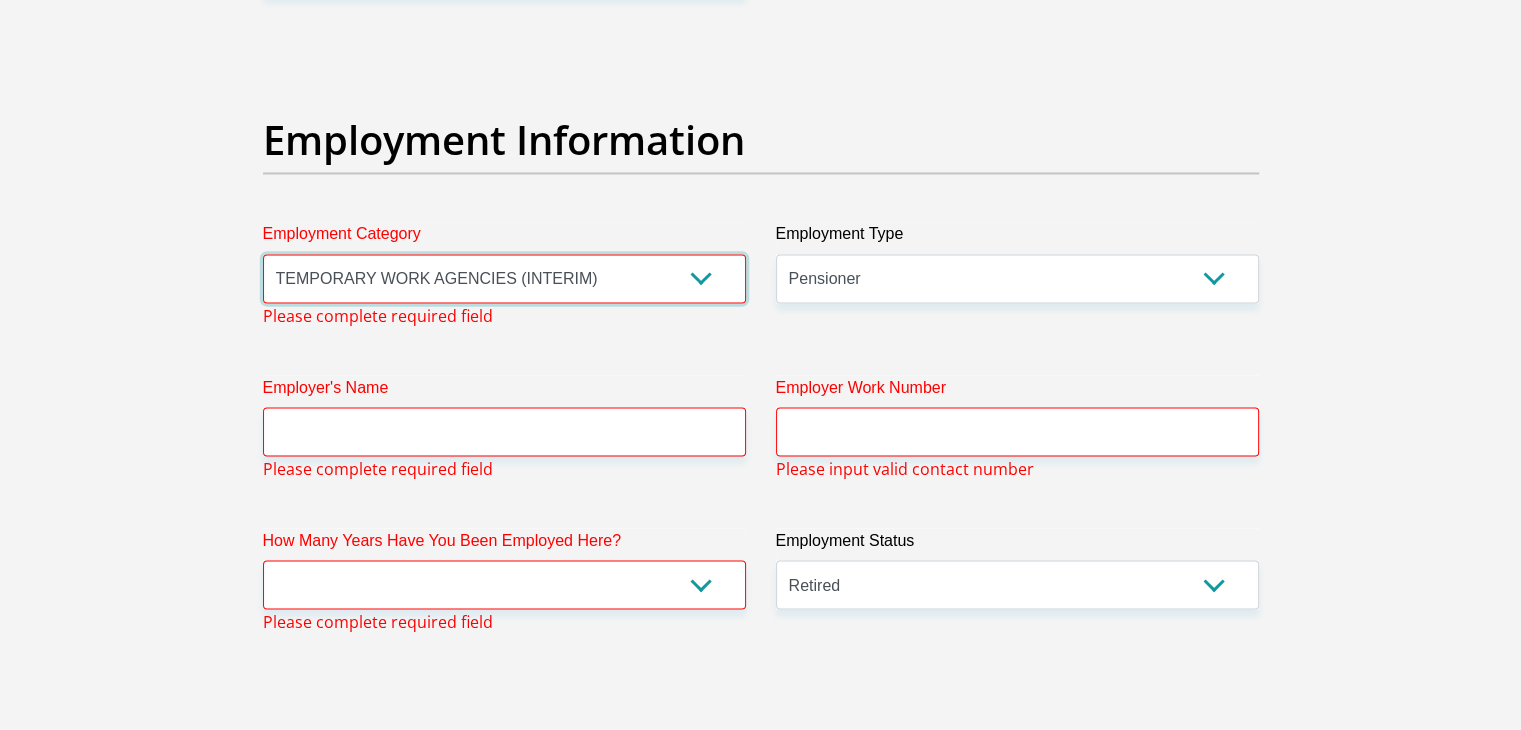 click on "AGRICULTURE
ALCOHOL & TOBACCO
CONSTRUCTION MATERIALS
METALLURGY
EQUIPMENT FOR RENEWABLE ENERGY
SPECIALIZED CONTRACTORS
CAR
GAMING (INCL. INTERNET
OTHER WHOLESALE
UNLICENSED PHARMACEUTICALS
CURRENCY EXCHANGE HOUSES
OTHER FINANCIAL INSTITUTIONS & INSURANCE
REAL ESTATE AGENTS
OIL & GAS
OTHER MATERIALS (E.G. IRON ORE)
PRECIOUS STONES & PRECIOUS METALS
POLITICAL ORGANIZATIONS
RELIGIOUS ORGANIZATIONS(NOT SECTS)
ACTI. HAVING BUSINESS DEAL WITH PUBLIC ADMINISTRATION
LAUNDROMATS" at bounding box center [504, 278] 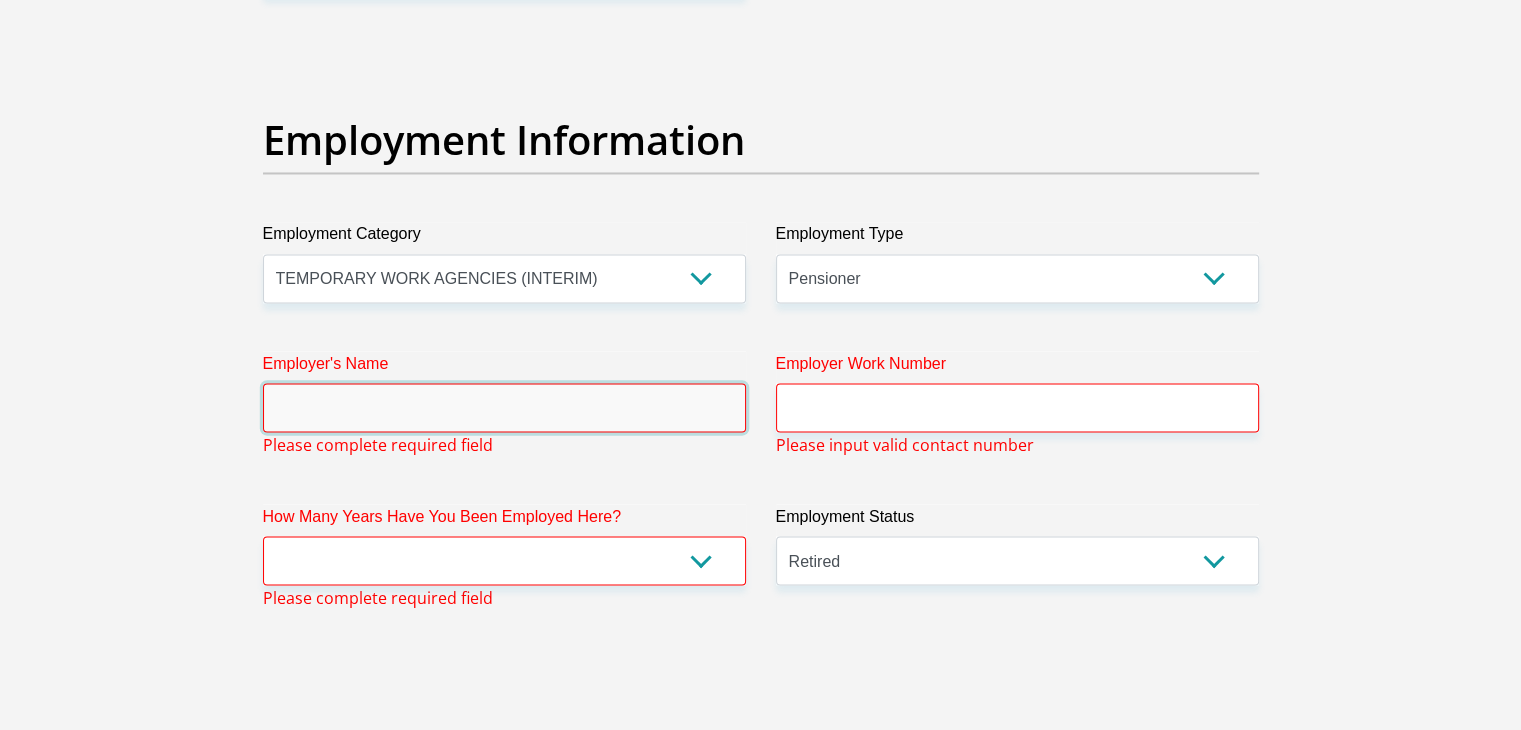 click on "Employer's Name" at bounding box center [504, 407] 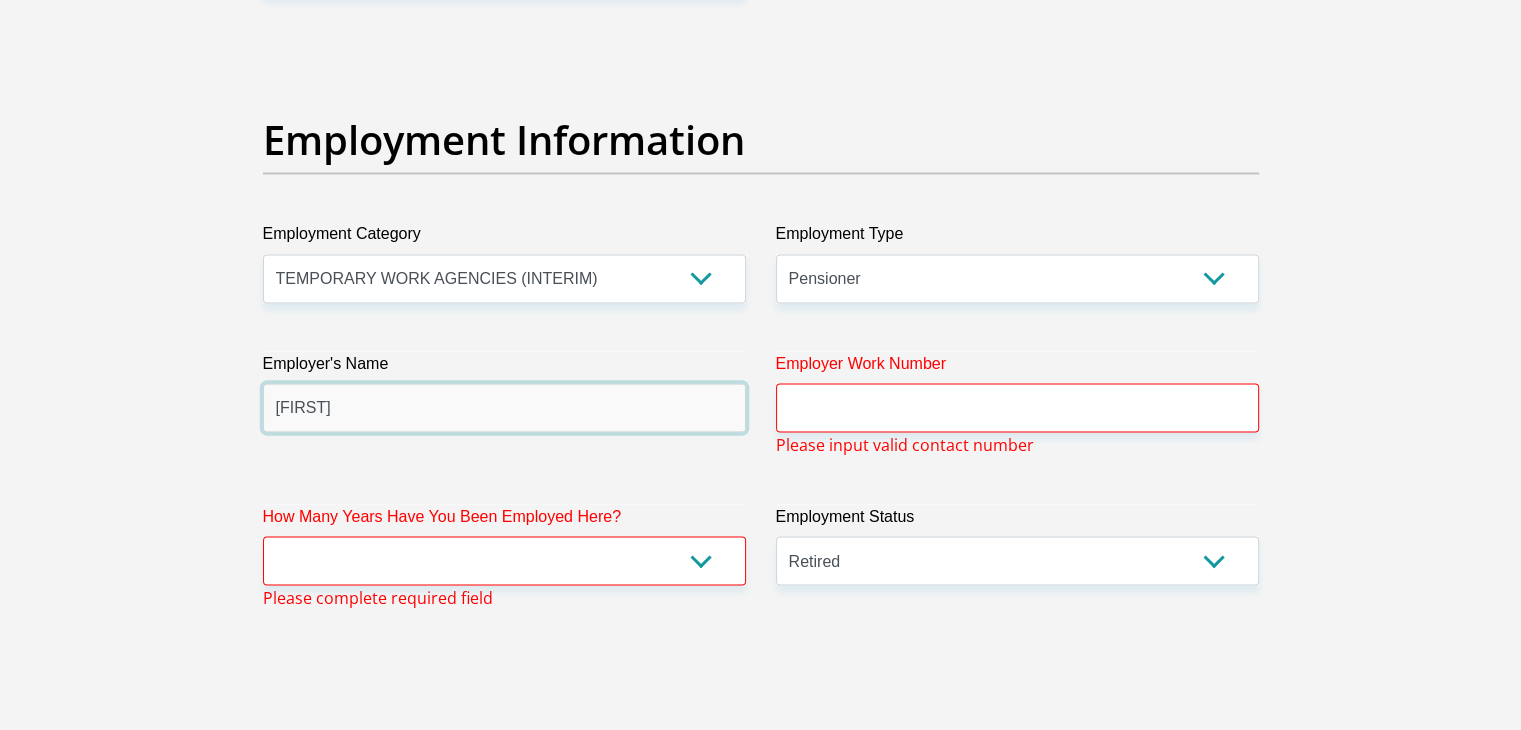 type on "yandiswa" 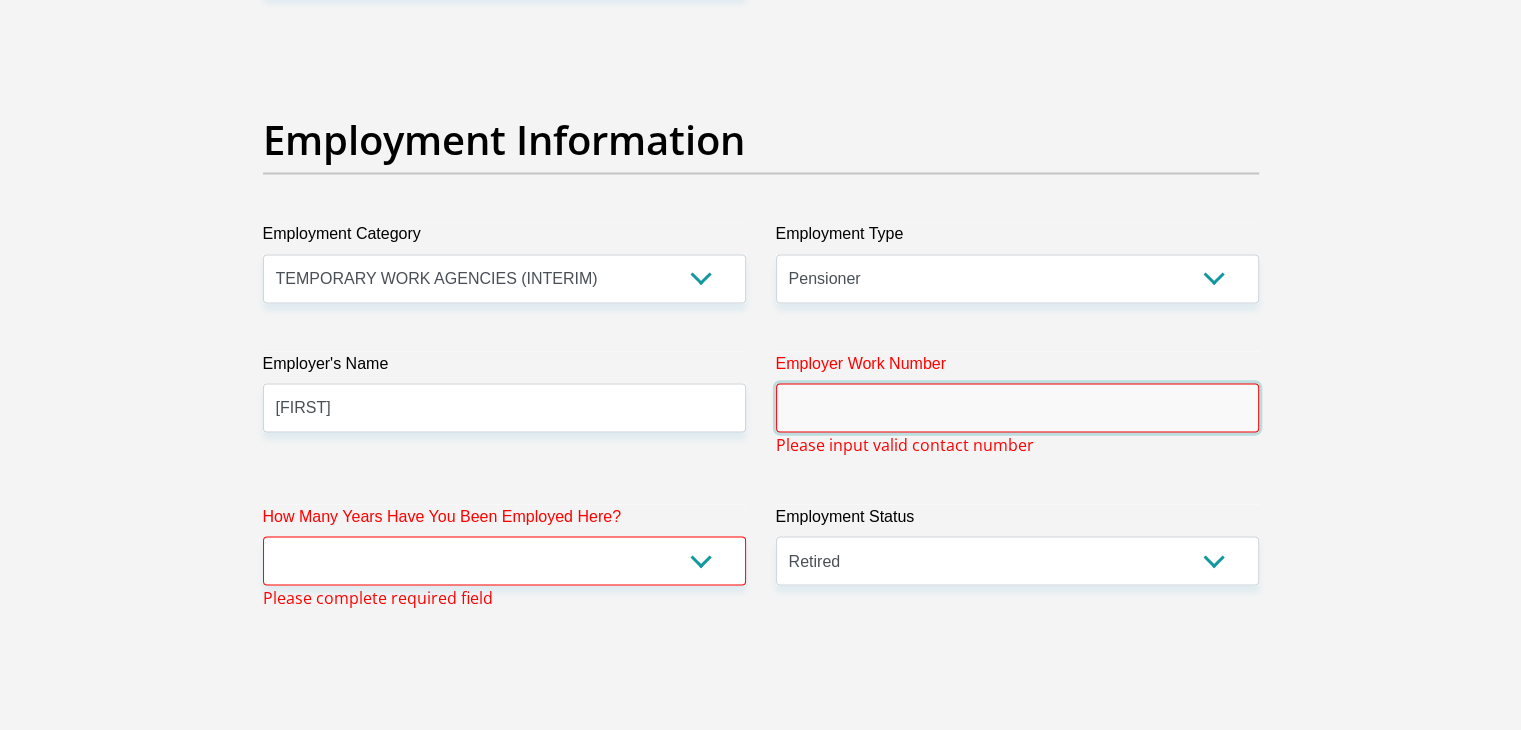 click on "Employer Work Number" at bounding box center [1017, 407] 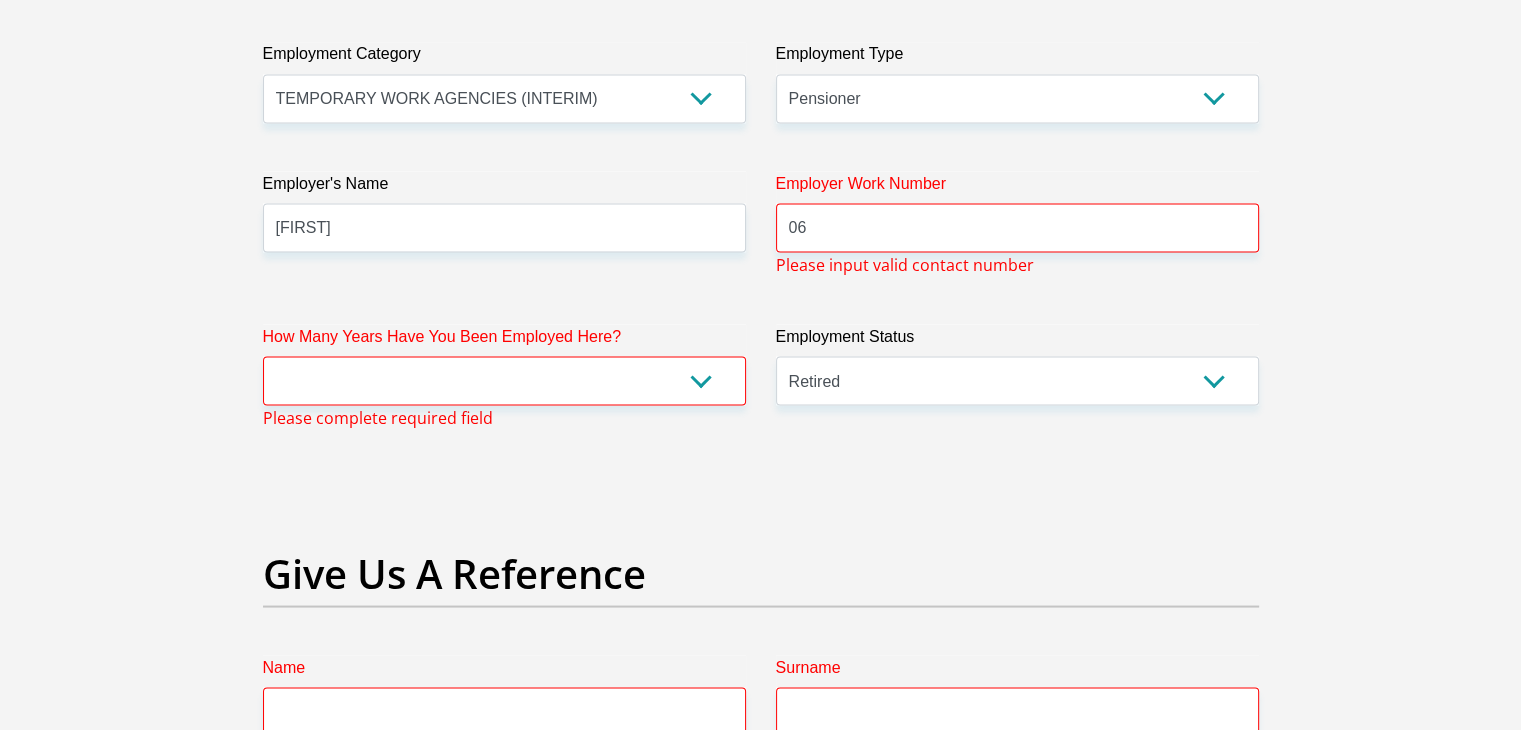 scroll, scrollTop: 3716, scrollLeft: 0, axis: vertical 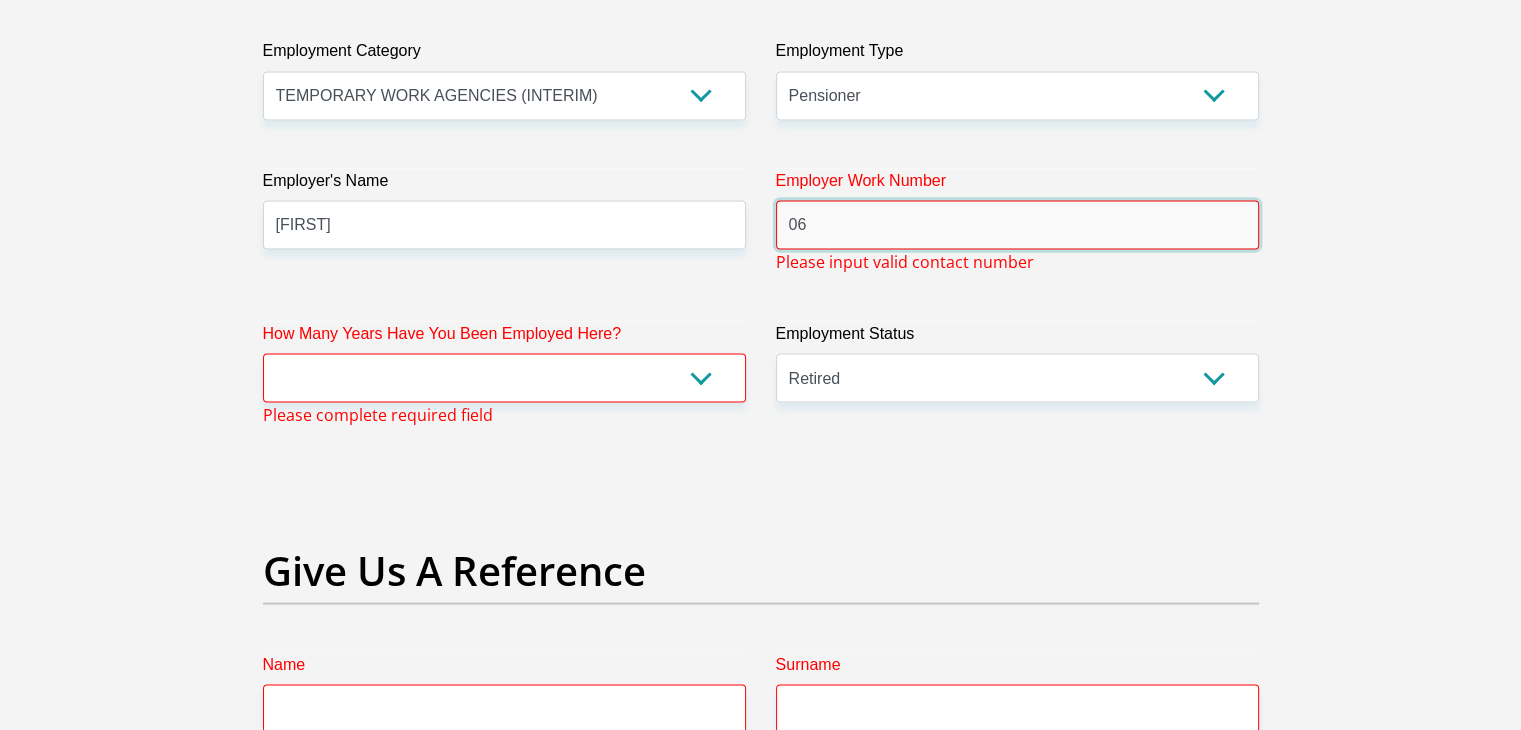 click on "06" at bounding box center [1017, 224] 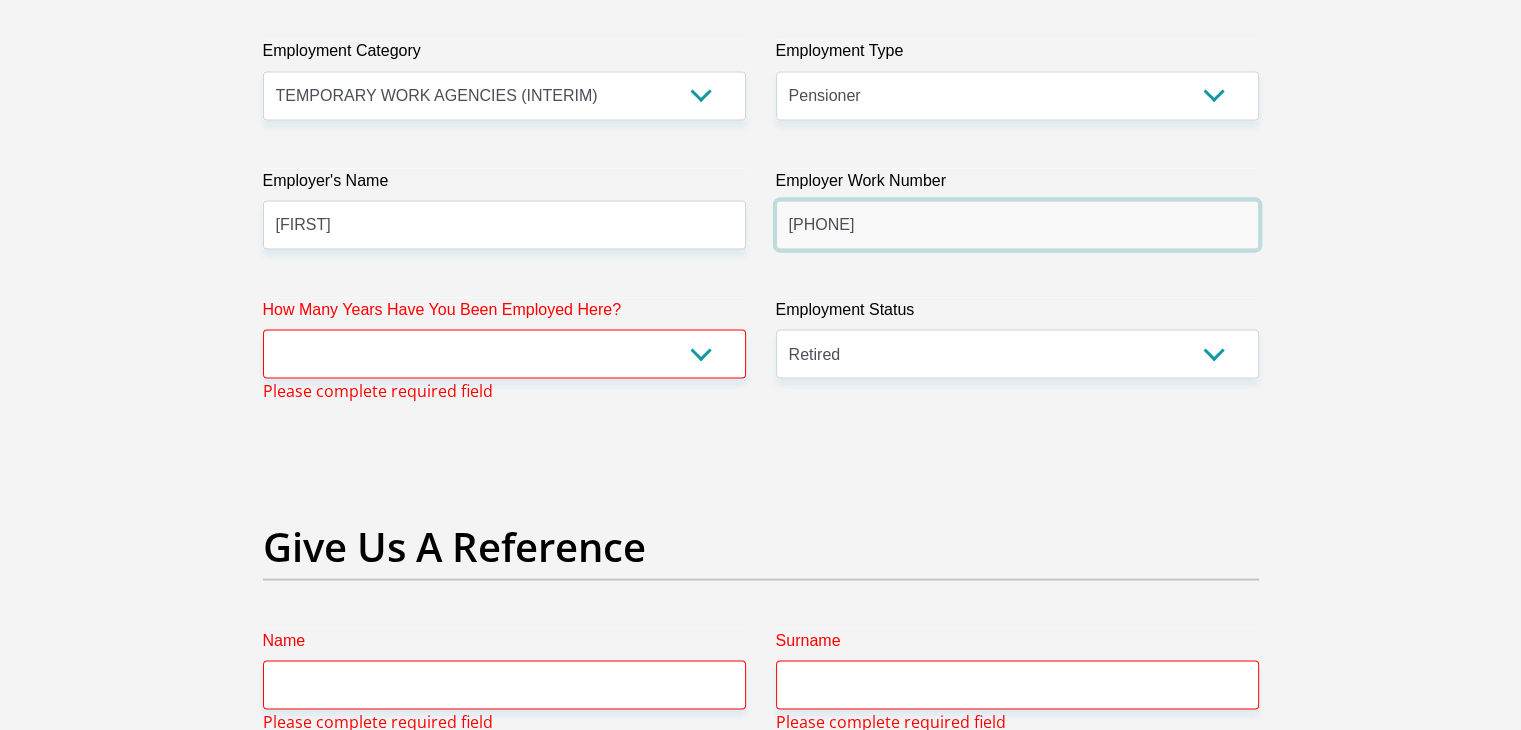 type on "0836861697" 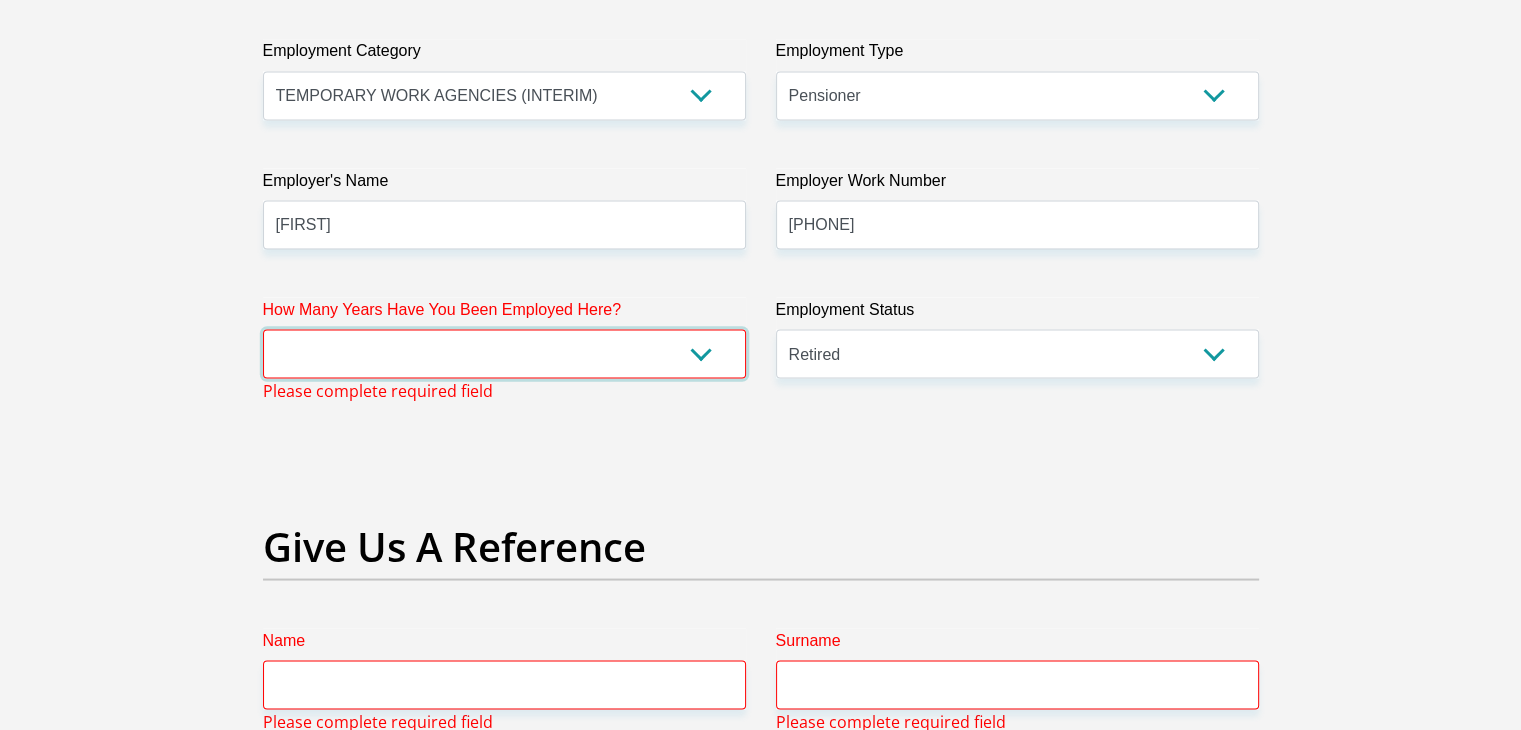 click on "less than 1 year
1-3 years
3-5 years
5+ years" at bounding box center [504, 353] 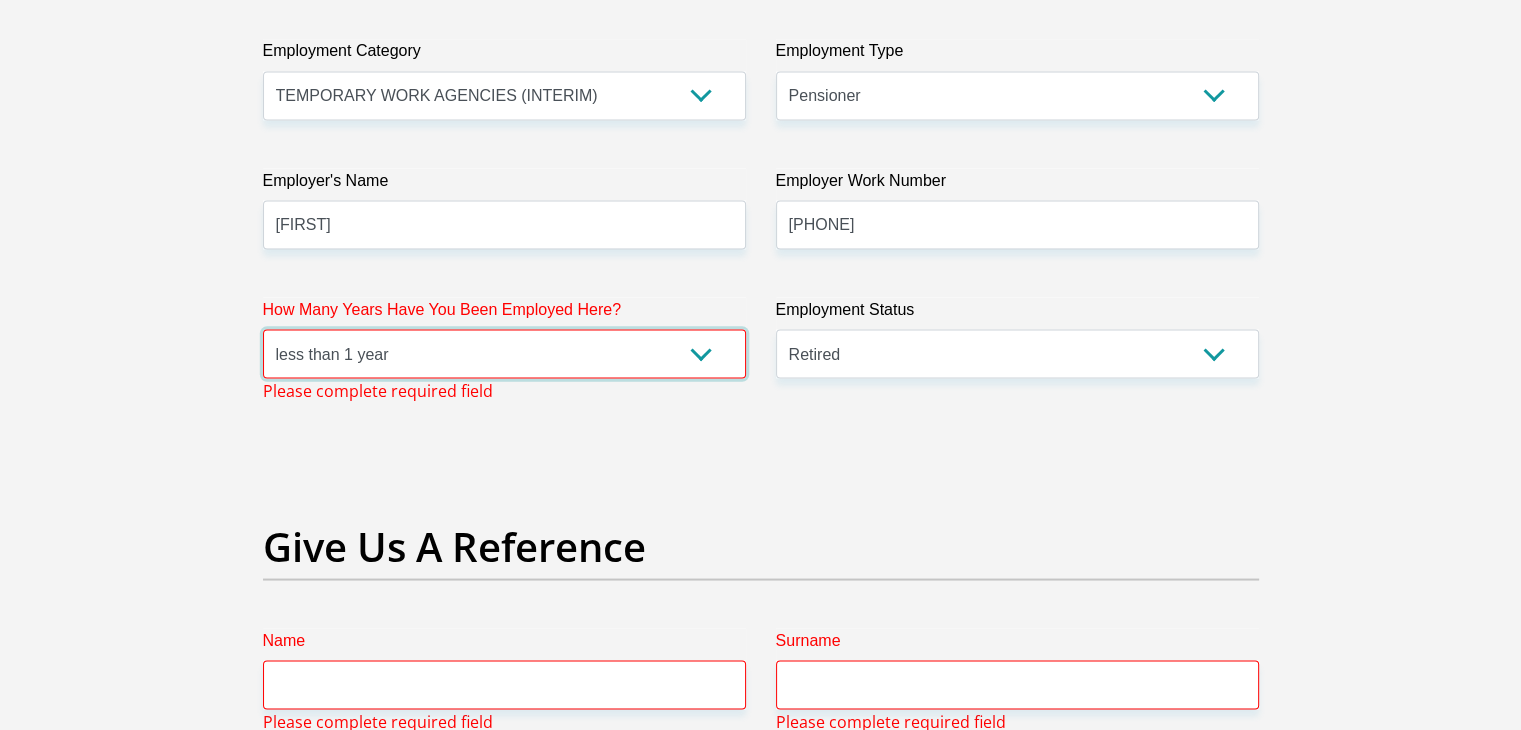 click on "less than 1 year
1-3 years
3-5 years
5+ years" at bounding box center (504, 353) 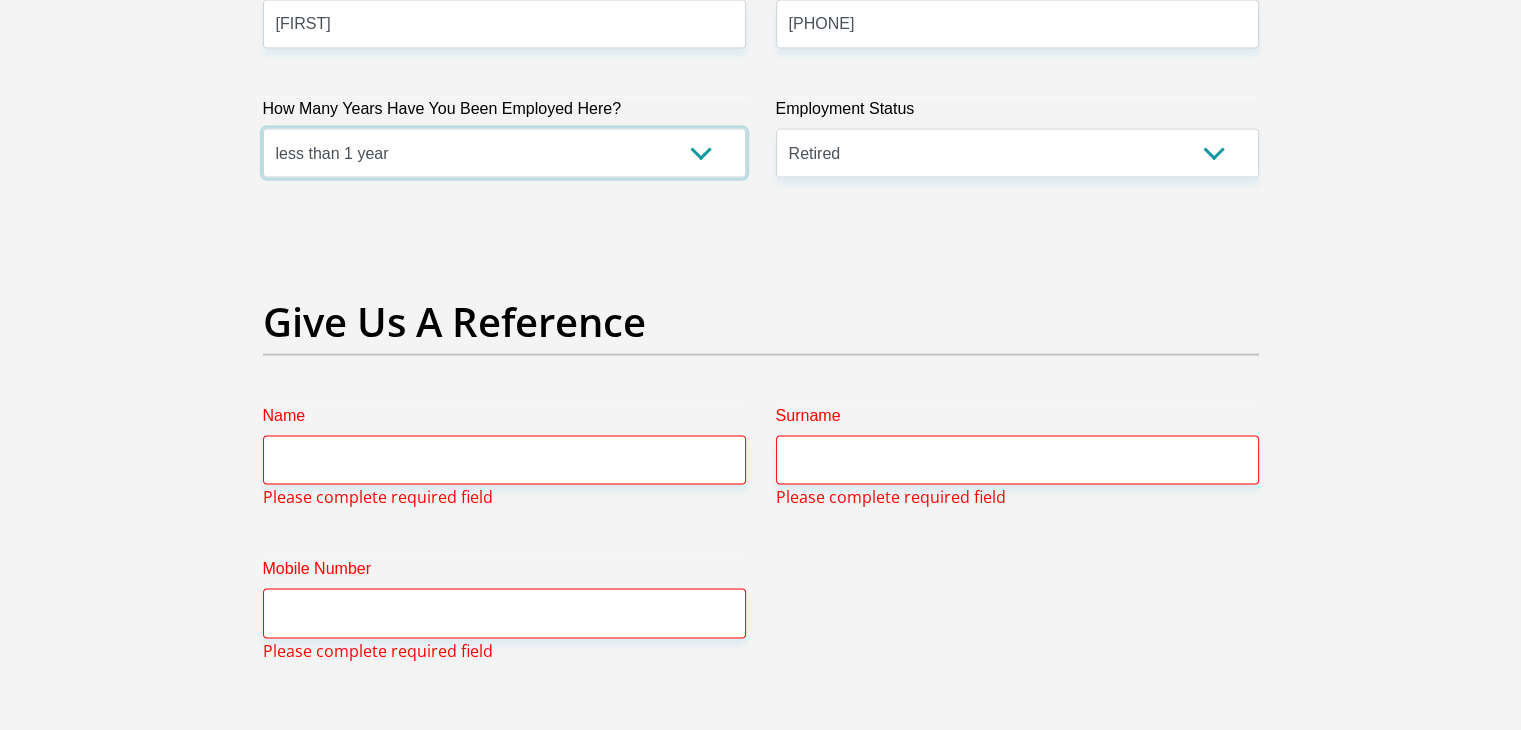 scroll, scrollTop: 3916, scrollLeft: 0, axis: vertical 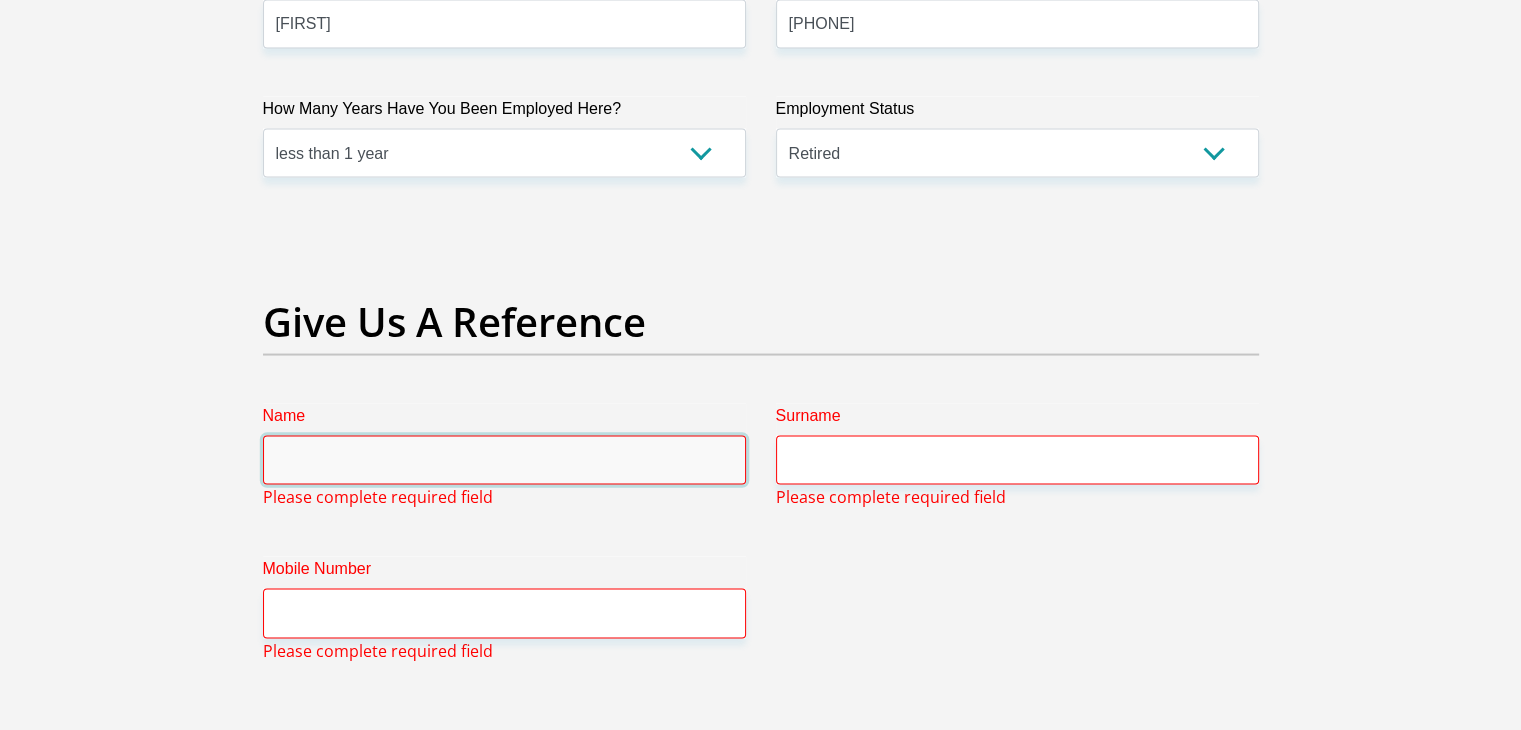 click on "Name" at bounding box center [504, 460] 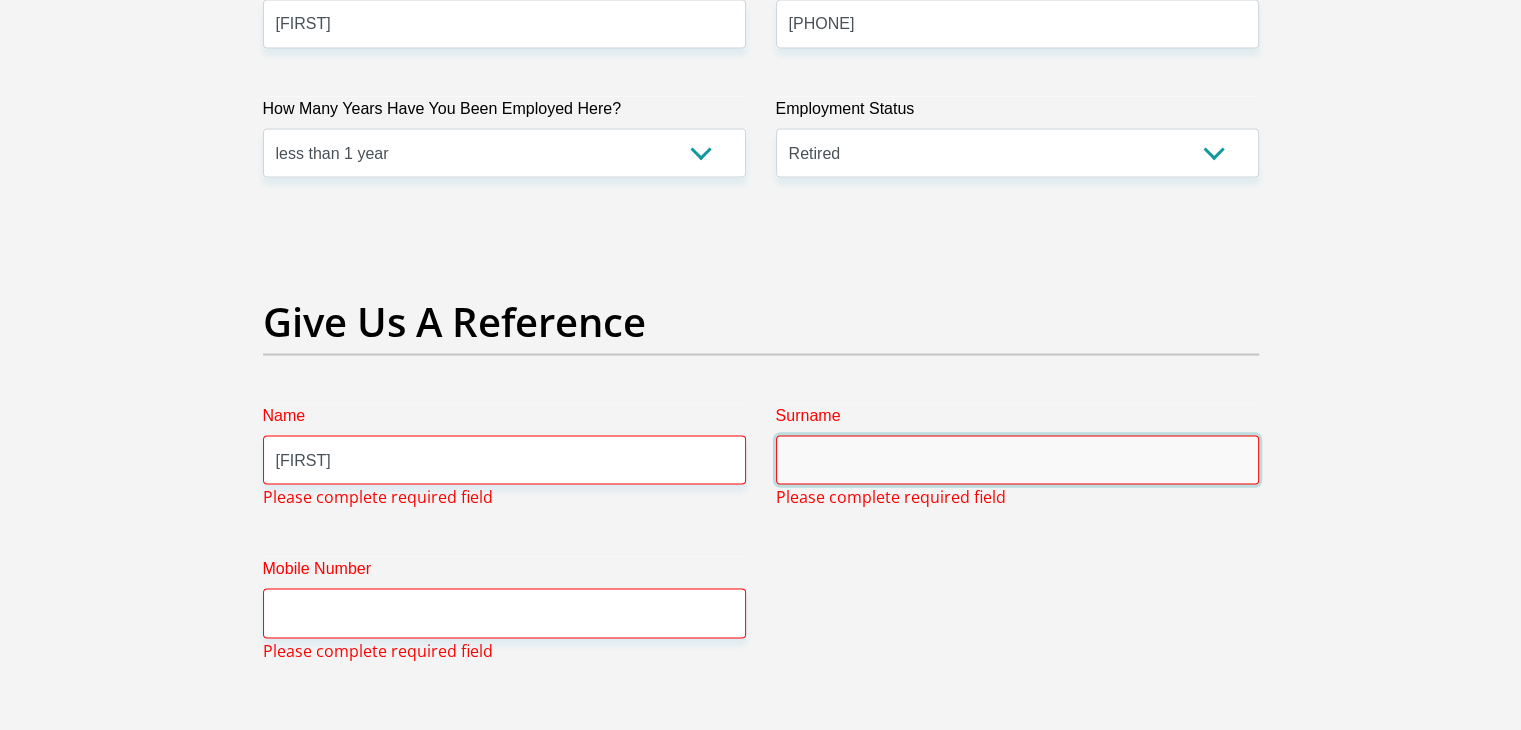 type on "Mqondeki" 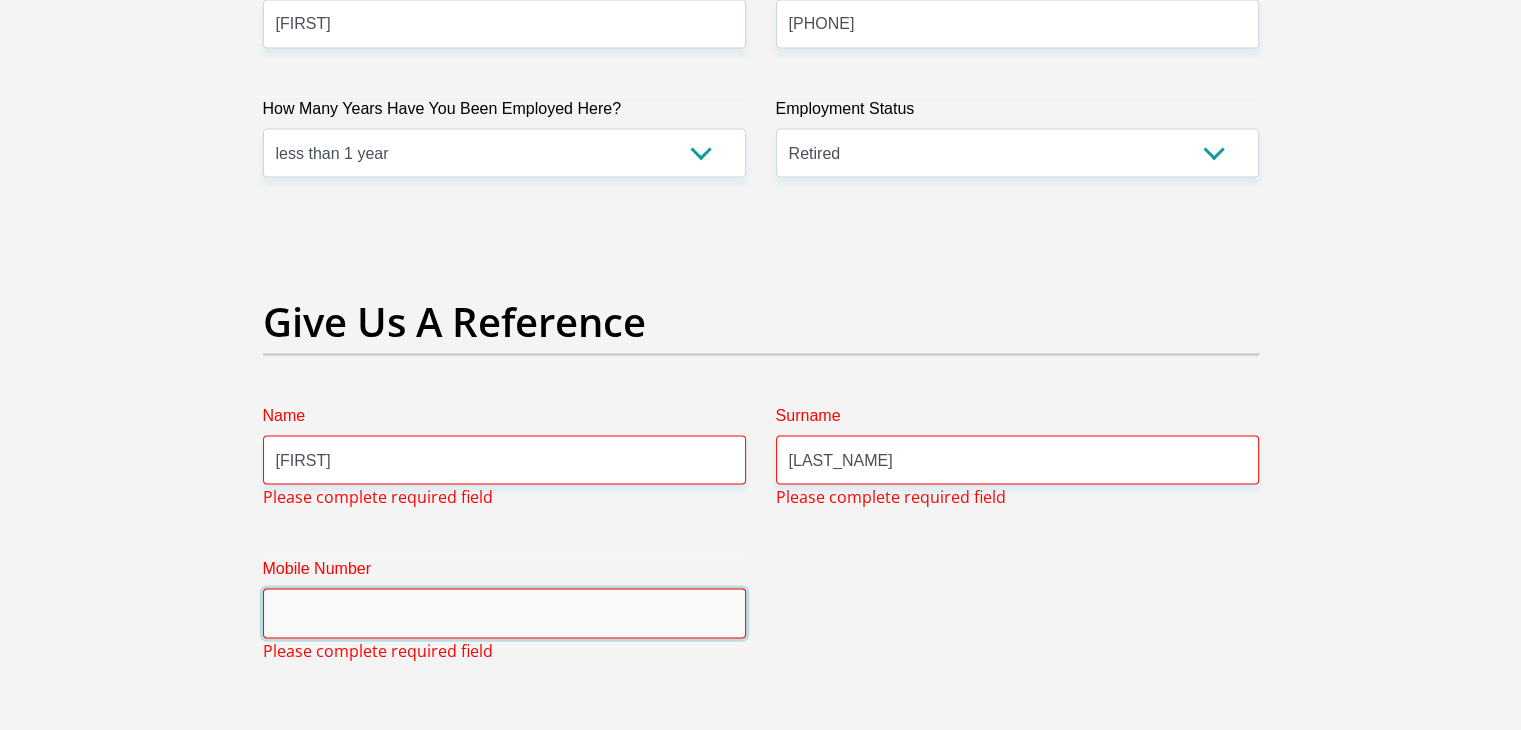 type on "0614333467" 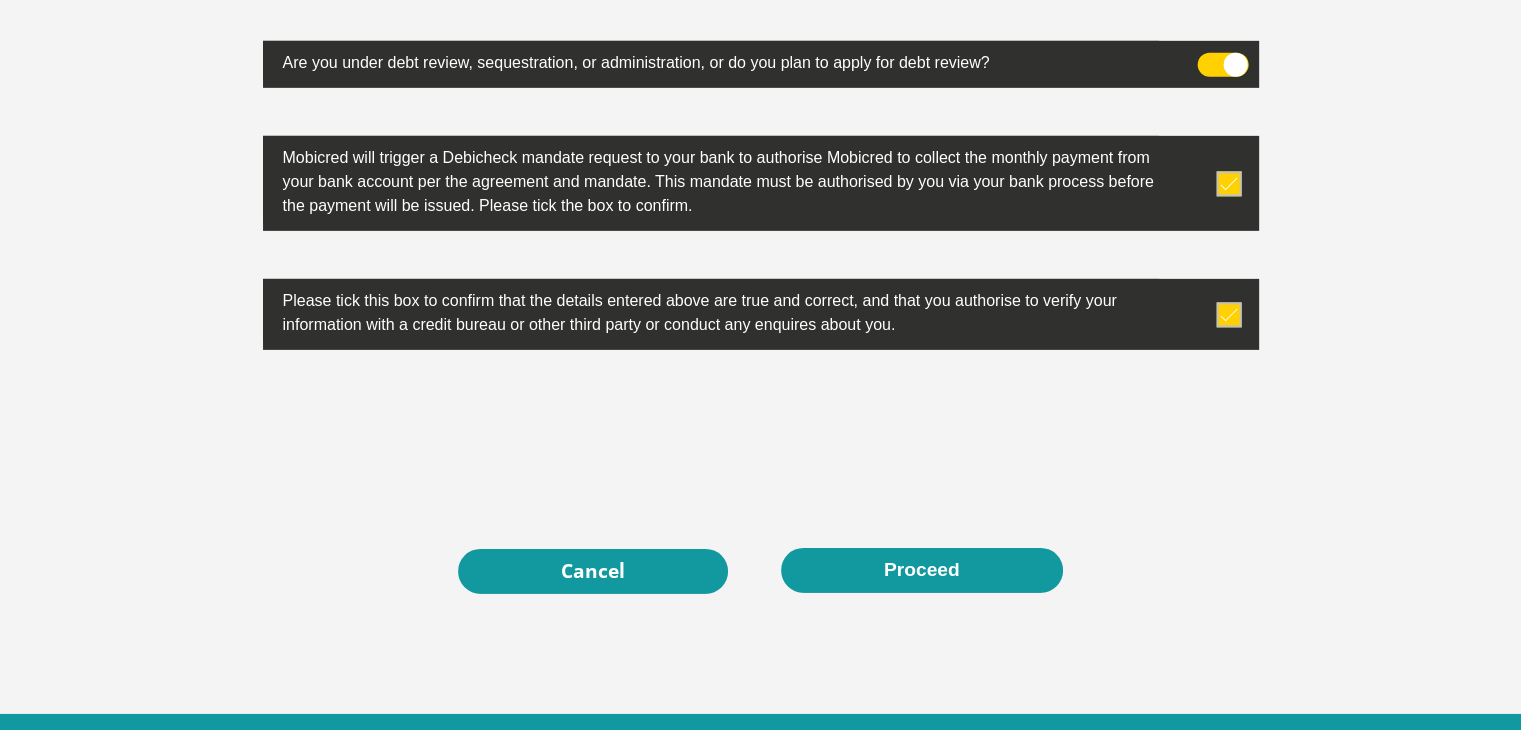 scroll, scrollTop: 6441, scrollLeft: 0, axis: vertical 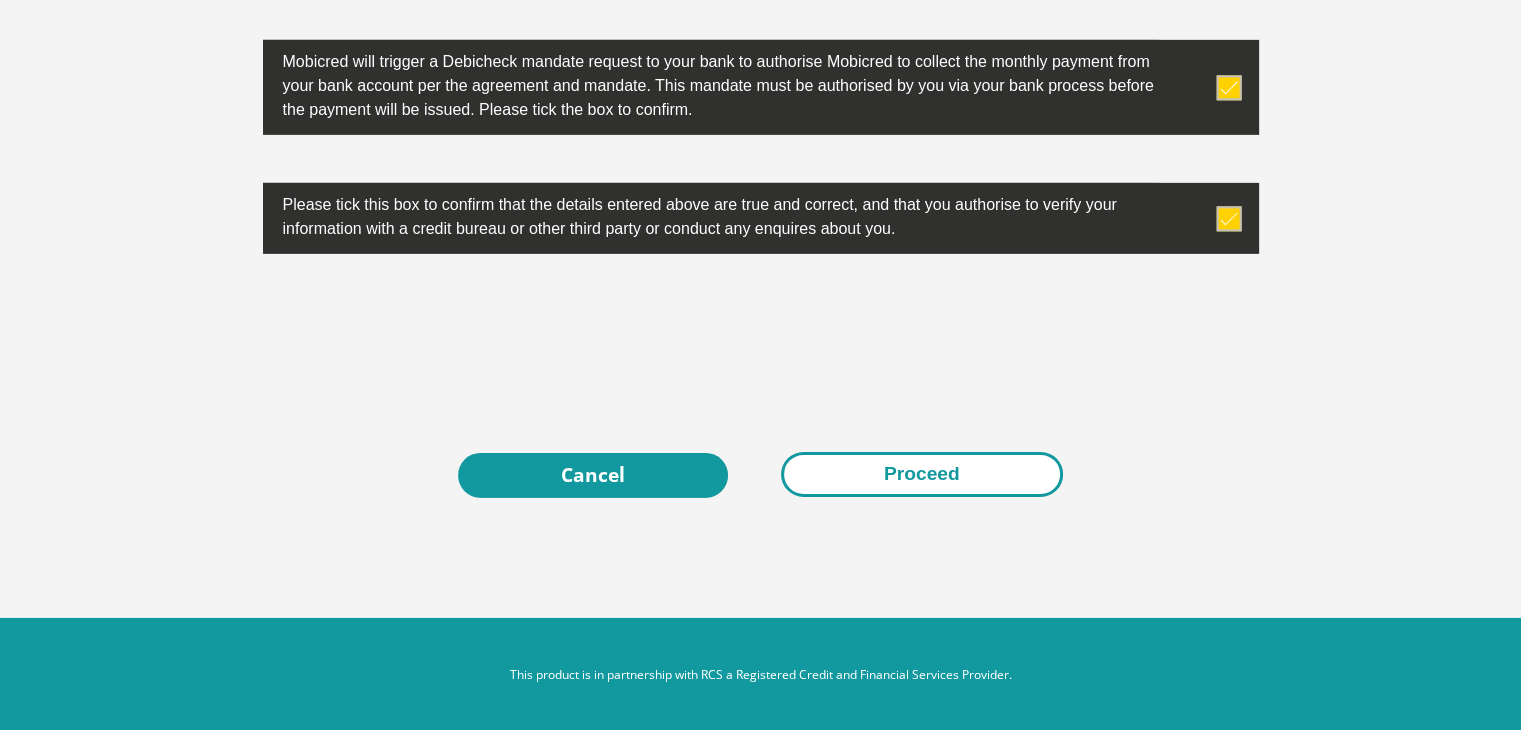 click on "Proceed" at bounding box center [922, 474] 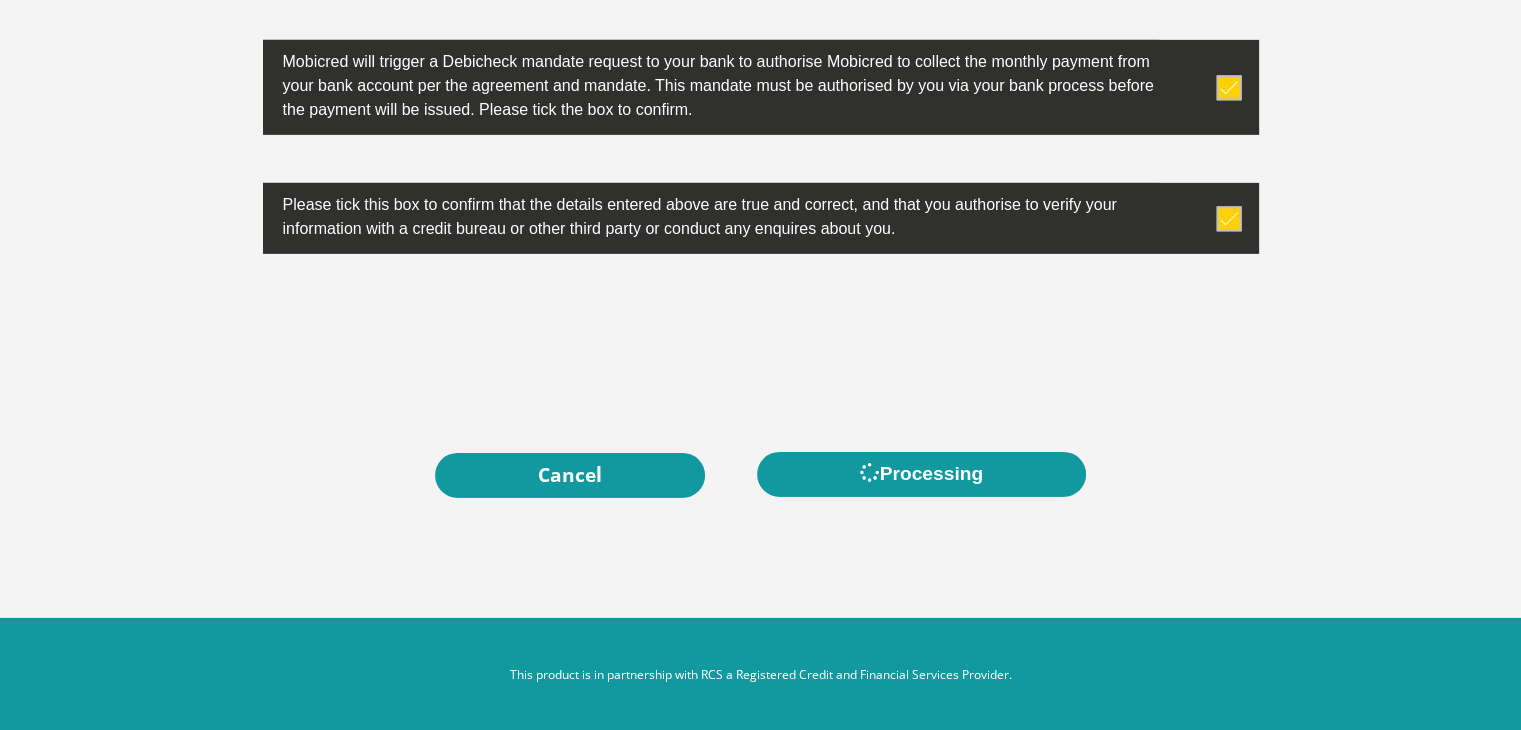 scroll, scrollTop: 0, scrollLeft: 0, axis: both 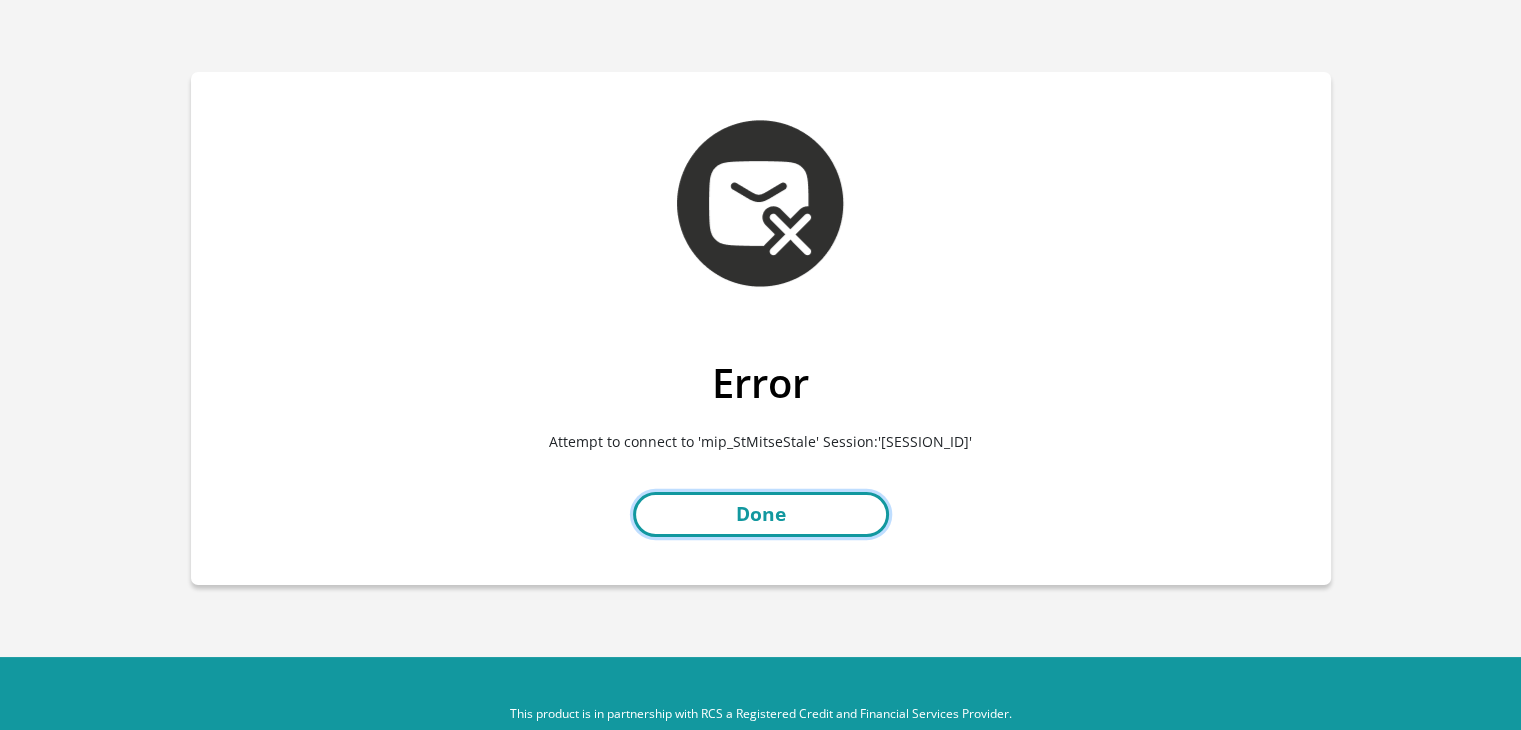 click on "Done" at bounding box center [761, 514] 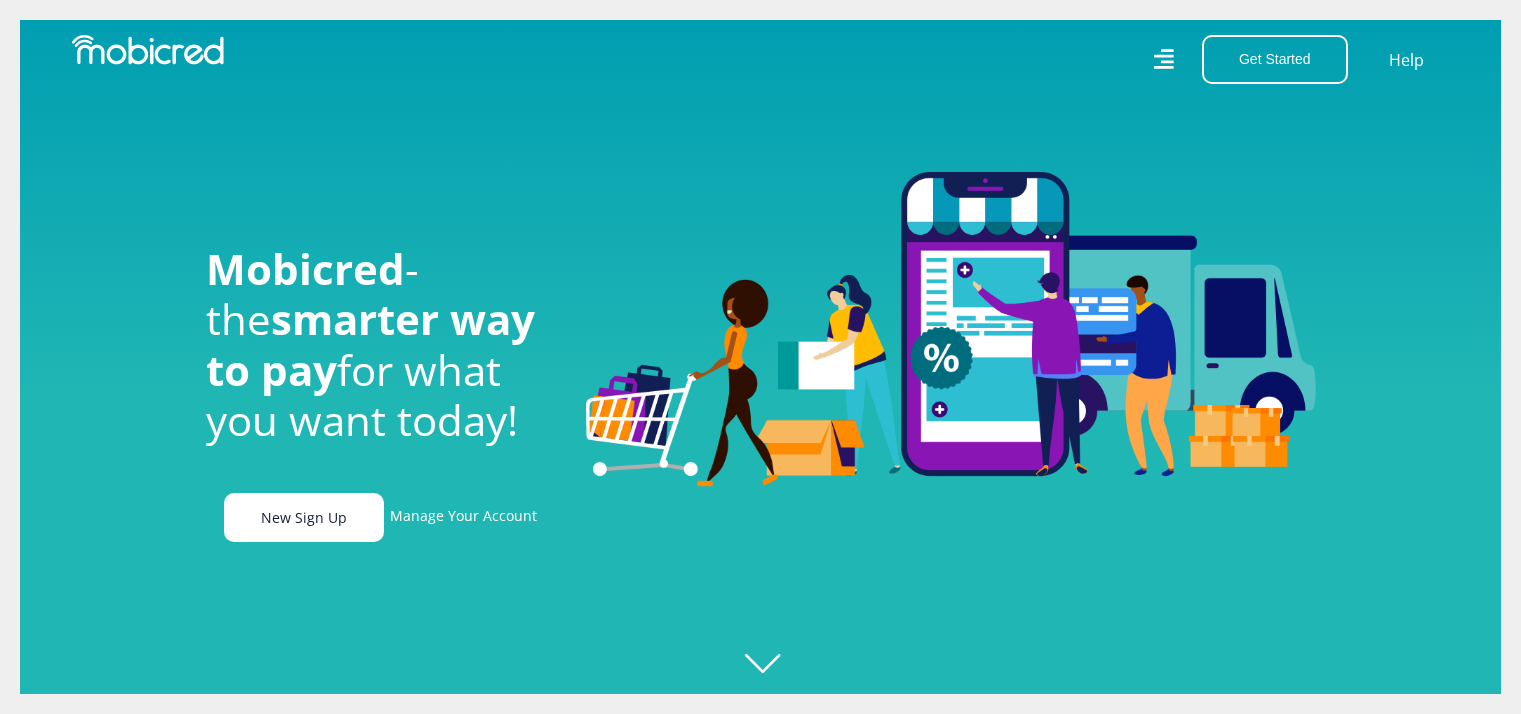 scroll, scrollTop: 0, scrollLeft: 0, axis: both 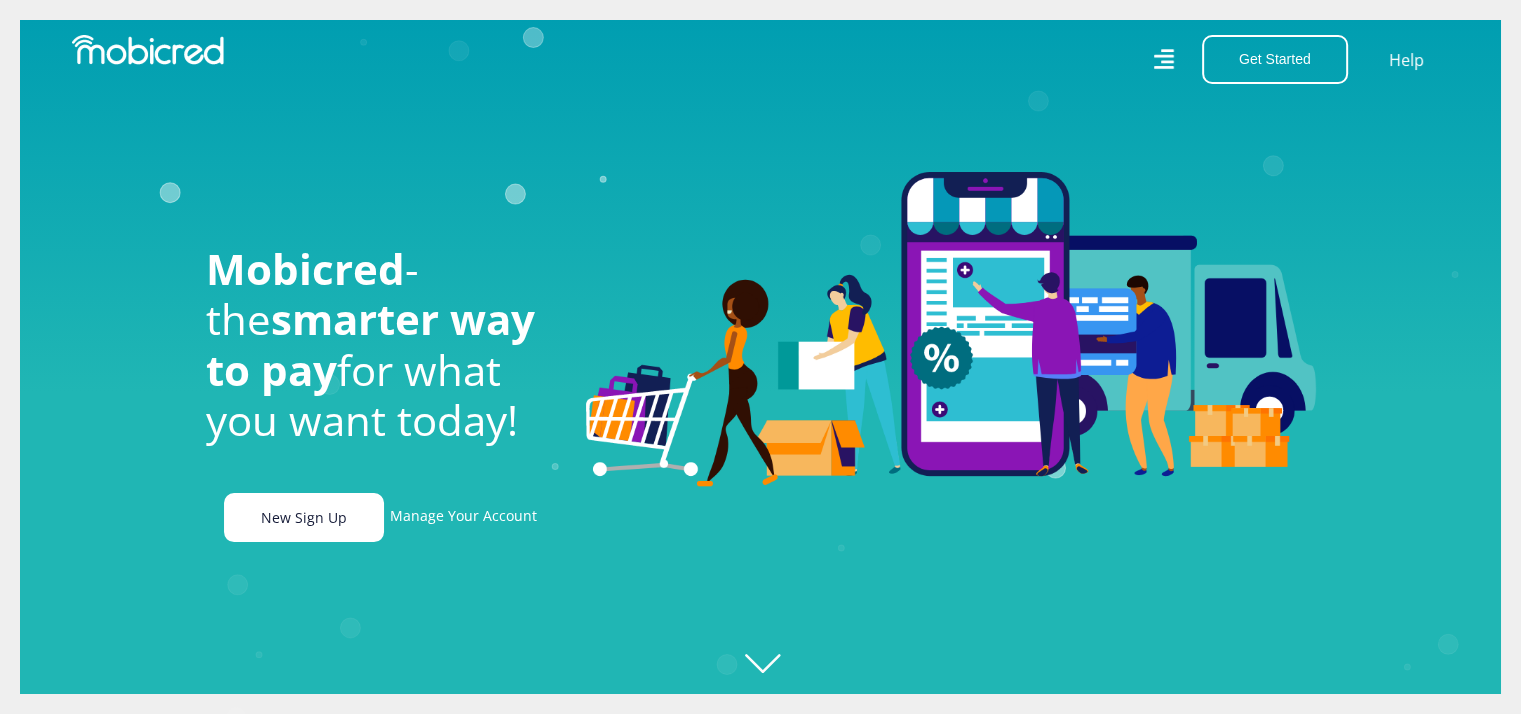click on "New Sign Up" at bounding box center (304, 517) 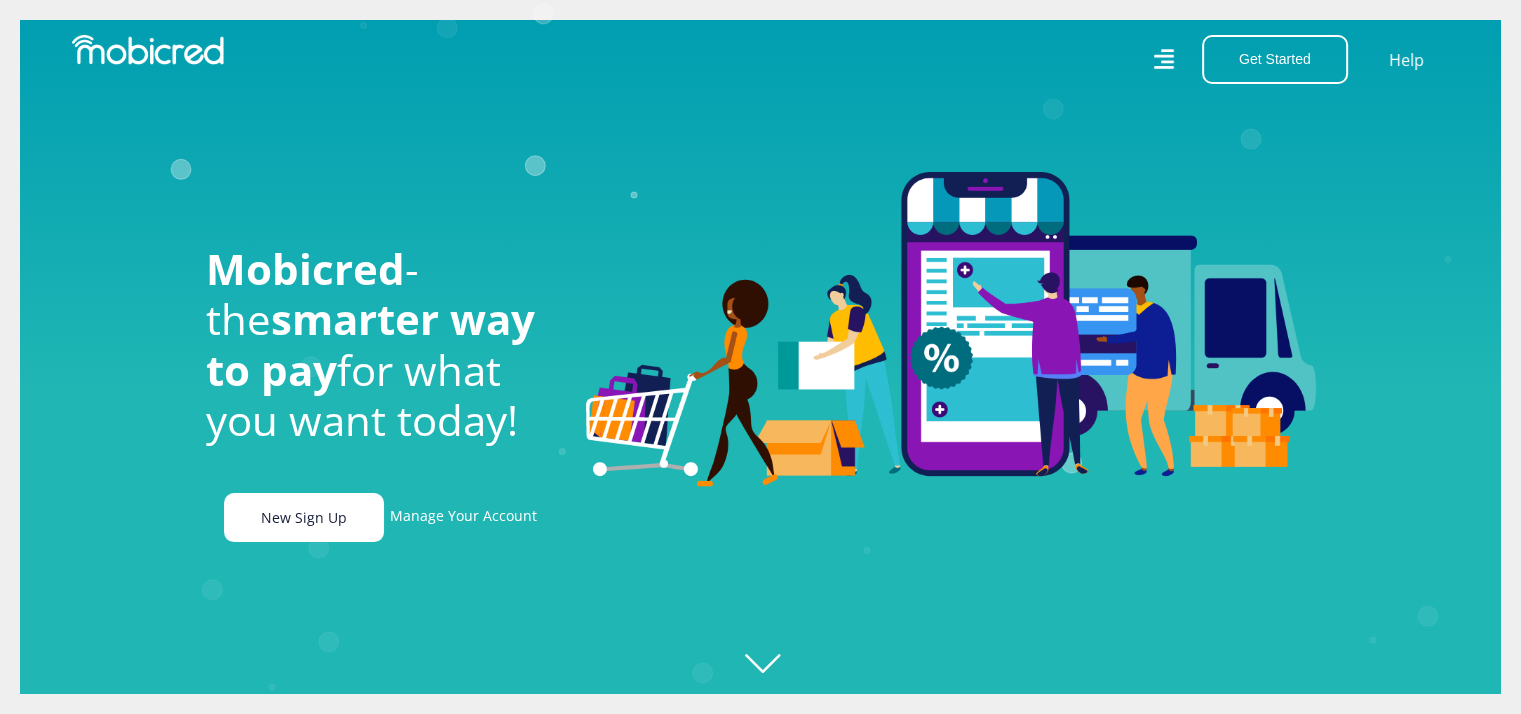 scroll, scrollTop: 0, scrollLeft: 2564, axis: horizontal 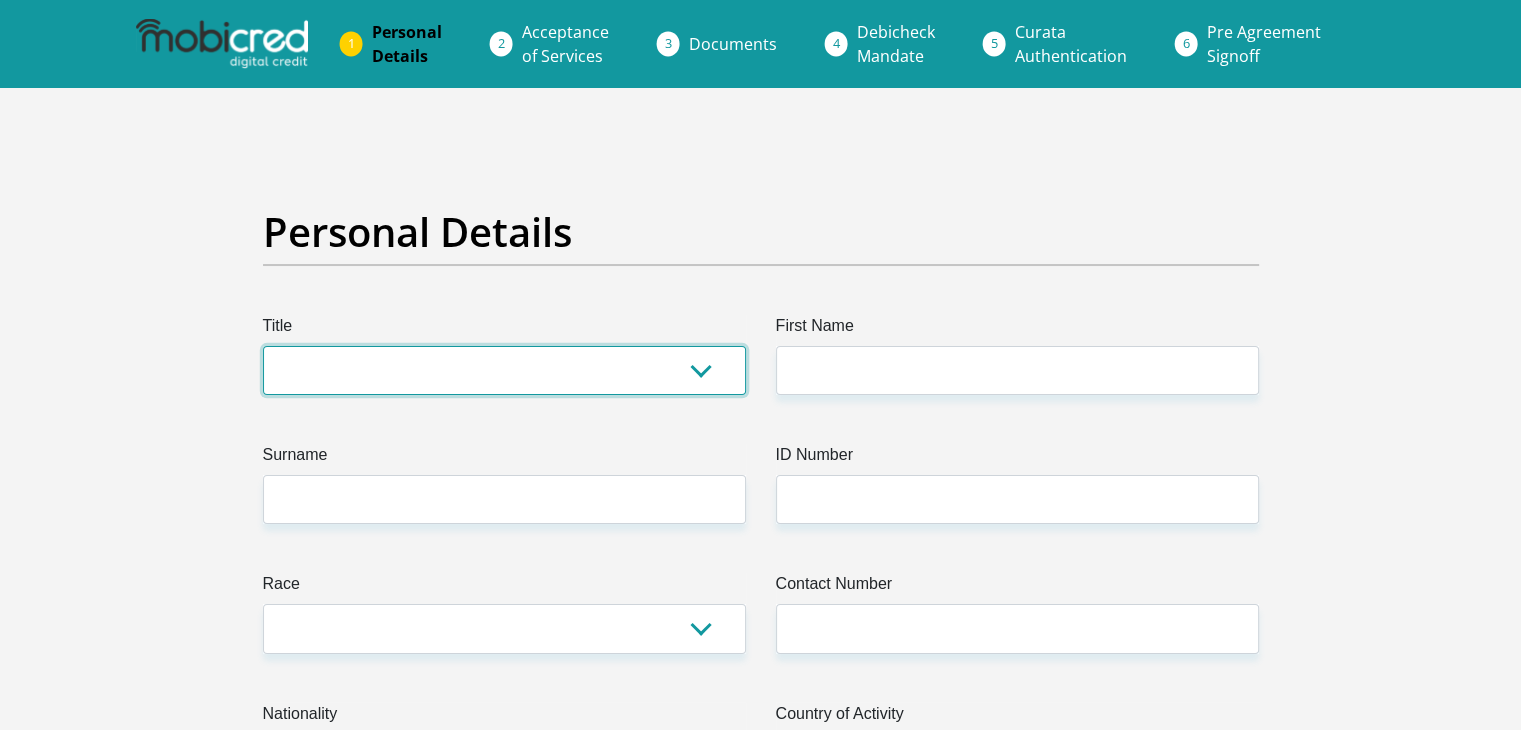 click on "Mr
Ms
Mrs
Dr
Other" at bounding box center [504, 370] 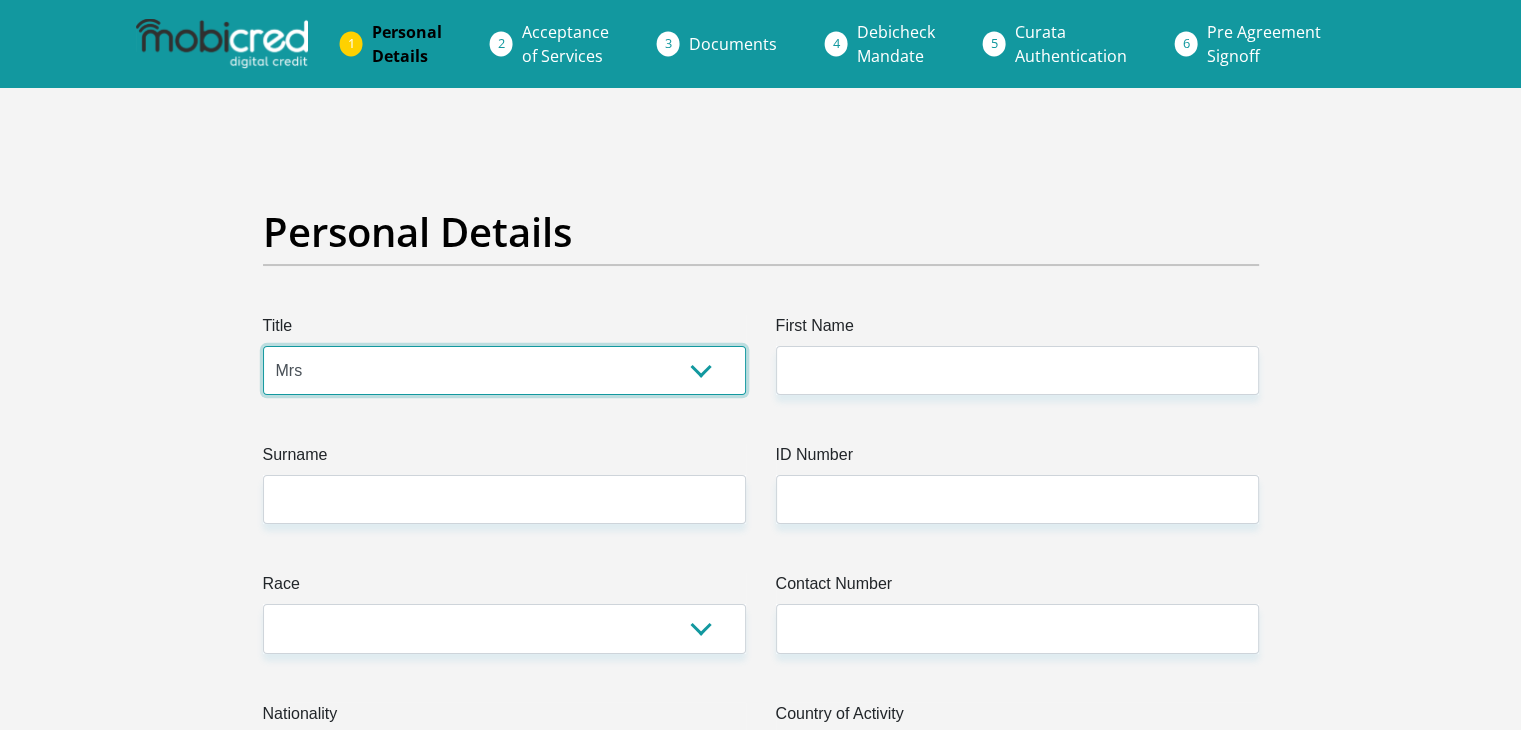 click on "Mr
Ms
Mrs
Dr
Other" at bounding box center (504, 370) 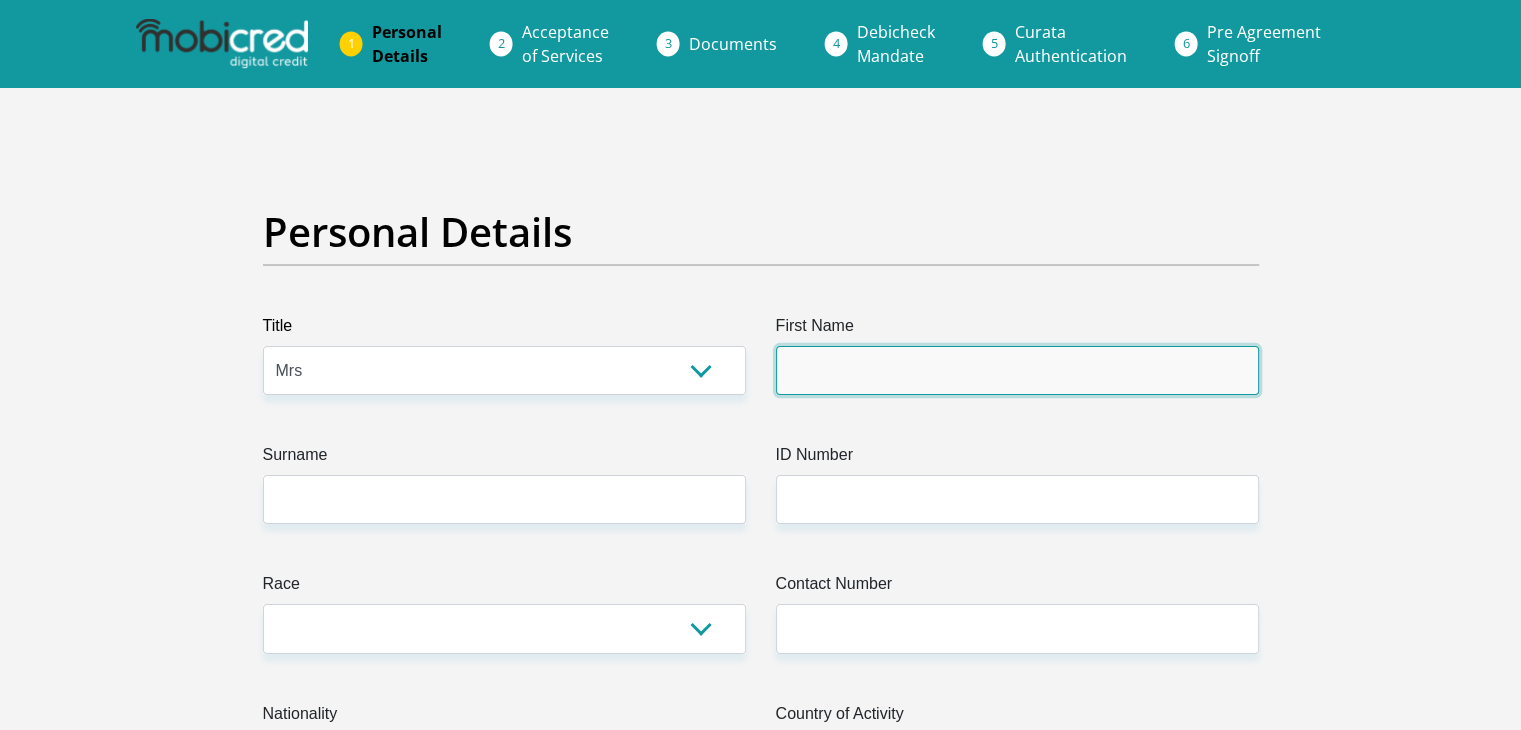 click on "First Name" at bounding box center (1017, 370) 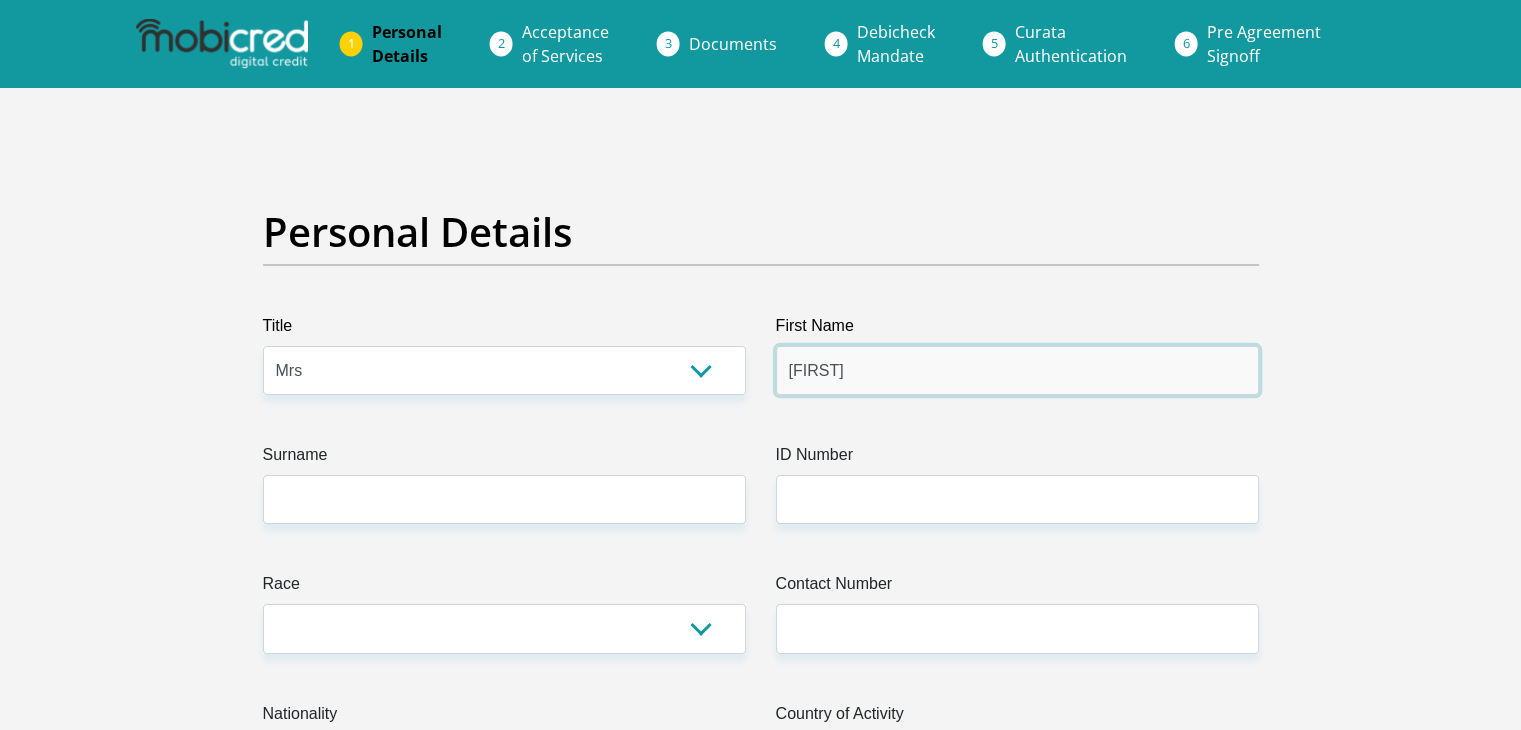 type on "Yandiswa" 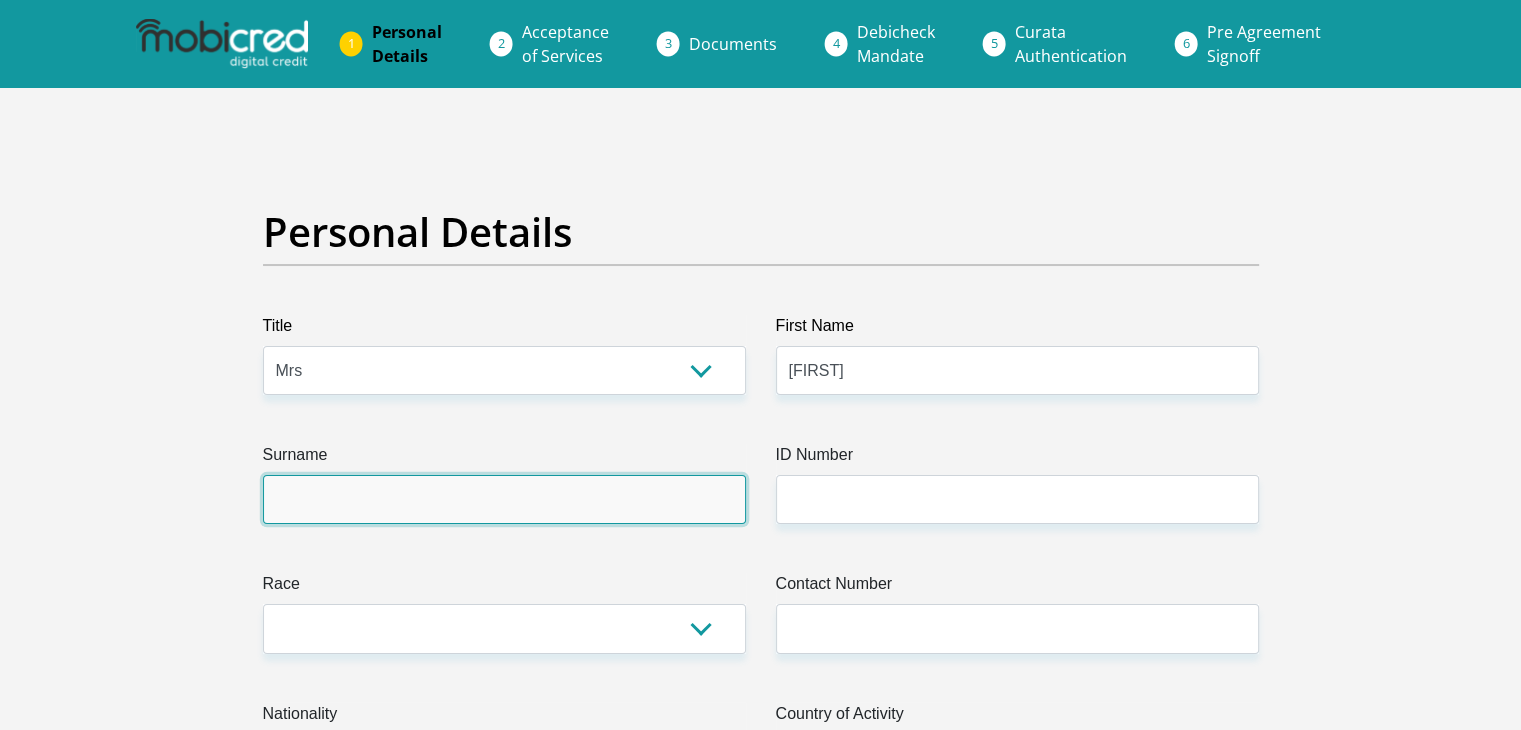 click on "Surname" at bounding box center (504, 499) 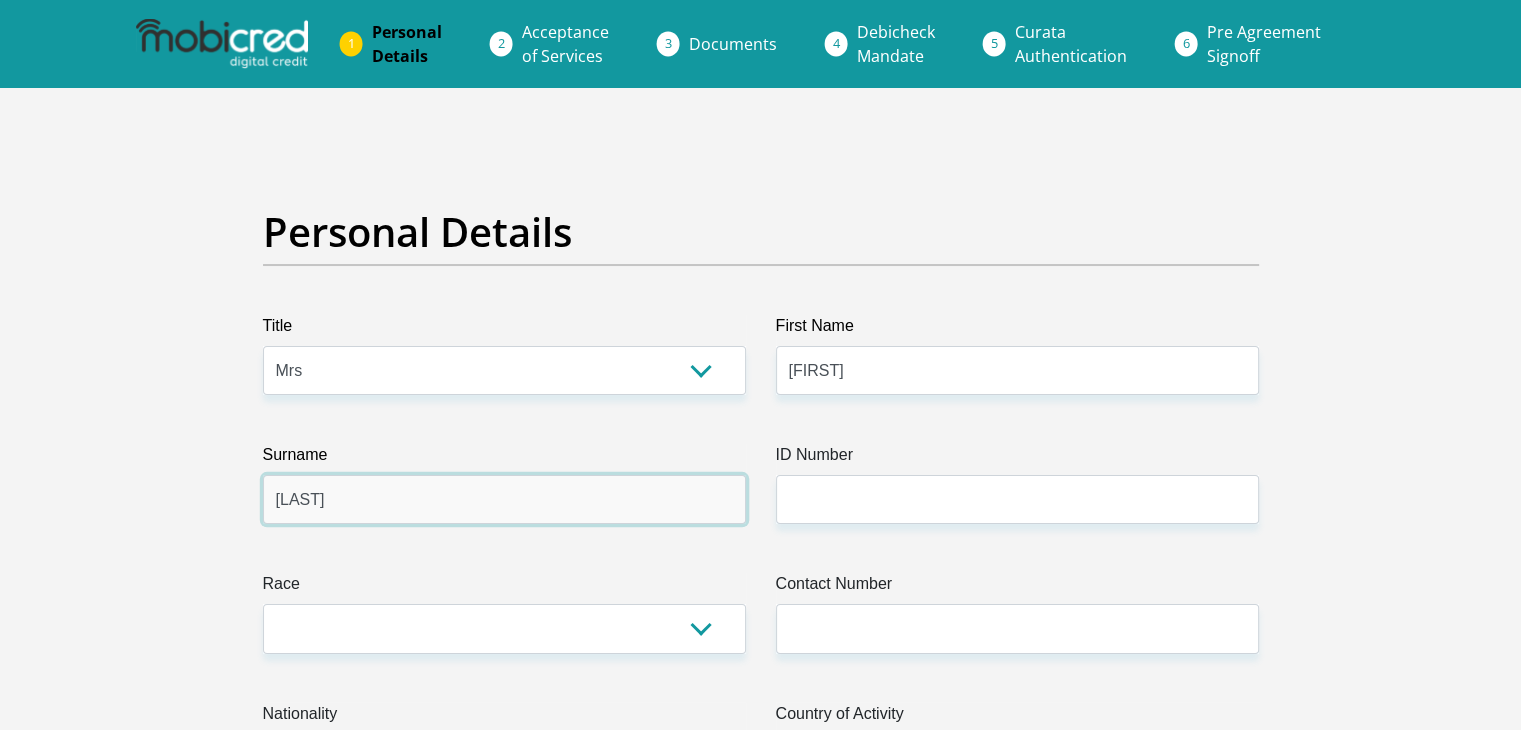 type on "Mqondeki" 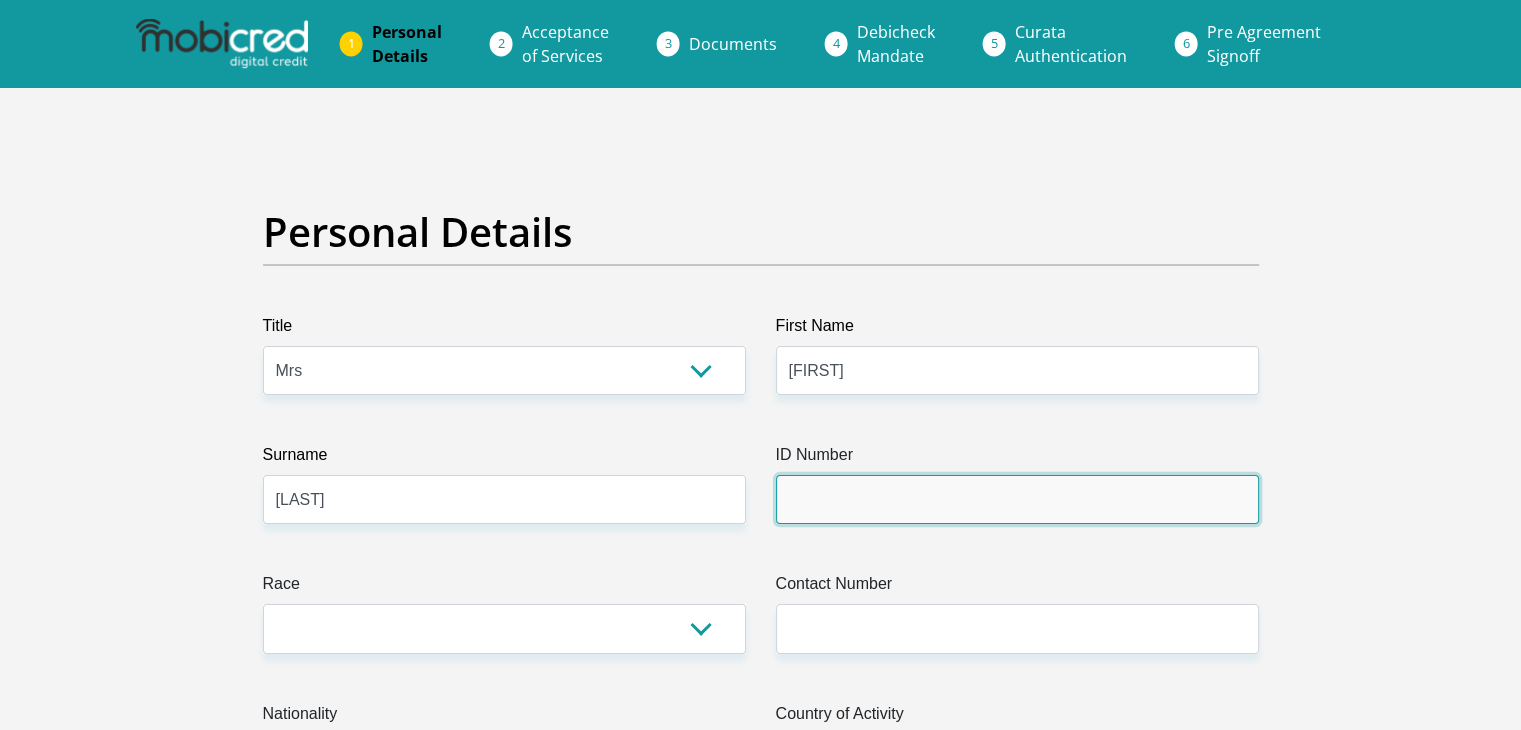 click on "ID Number" at bounding box center [1017, 499] 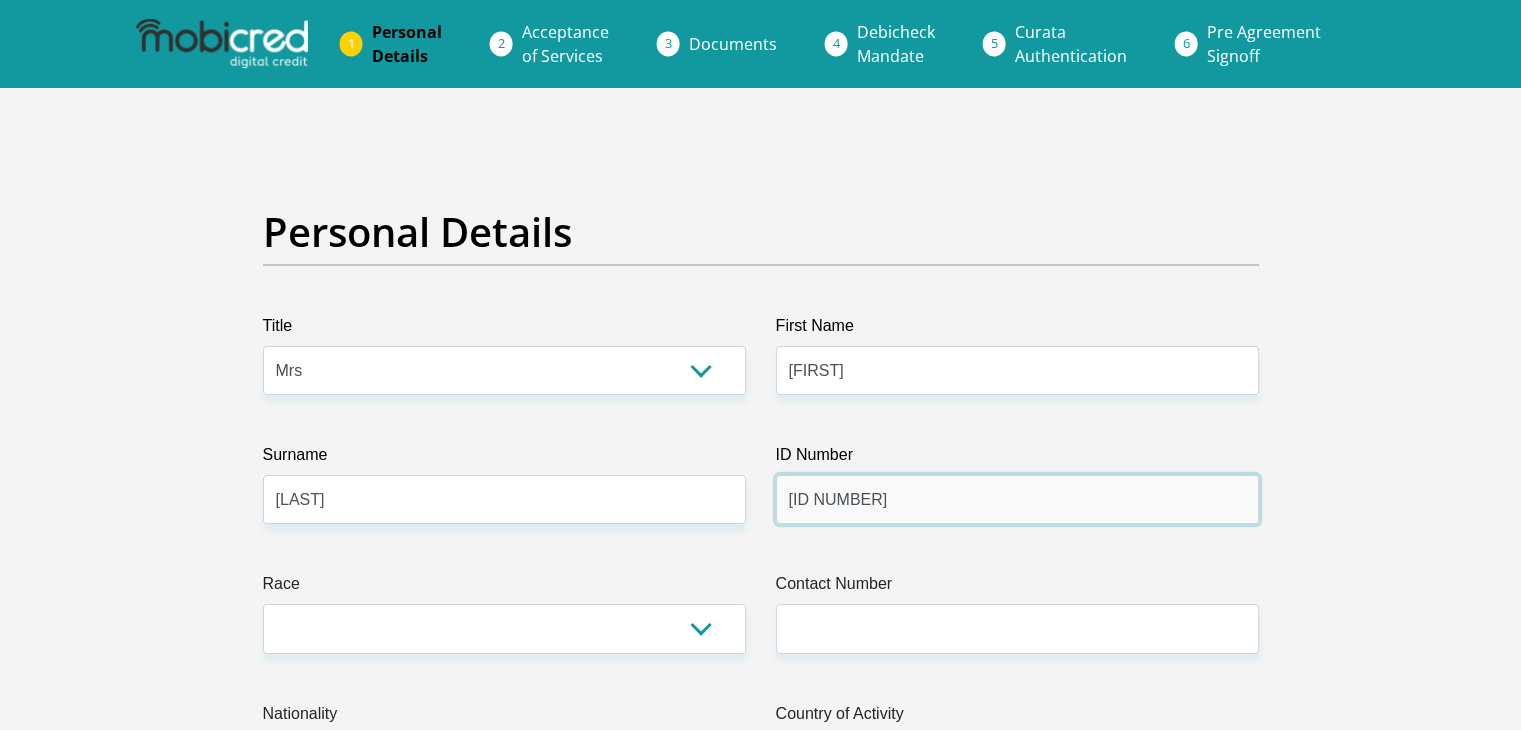 type on "7701200360085" 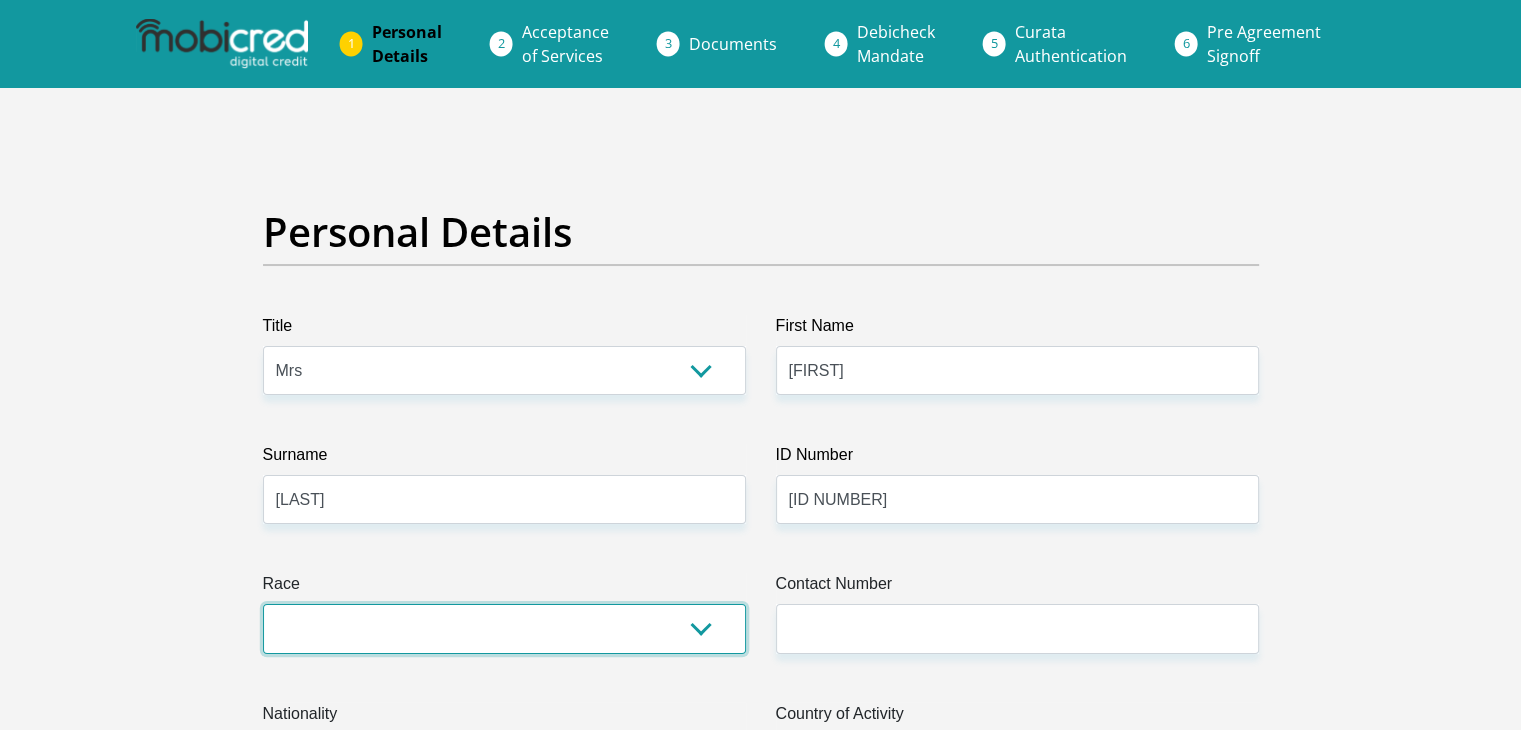 click on "Black
Coloured
Indian
White
Other" at bounding box center (504, 628) 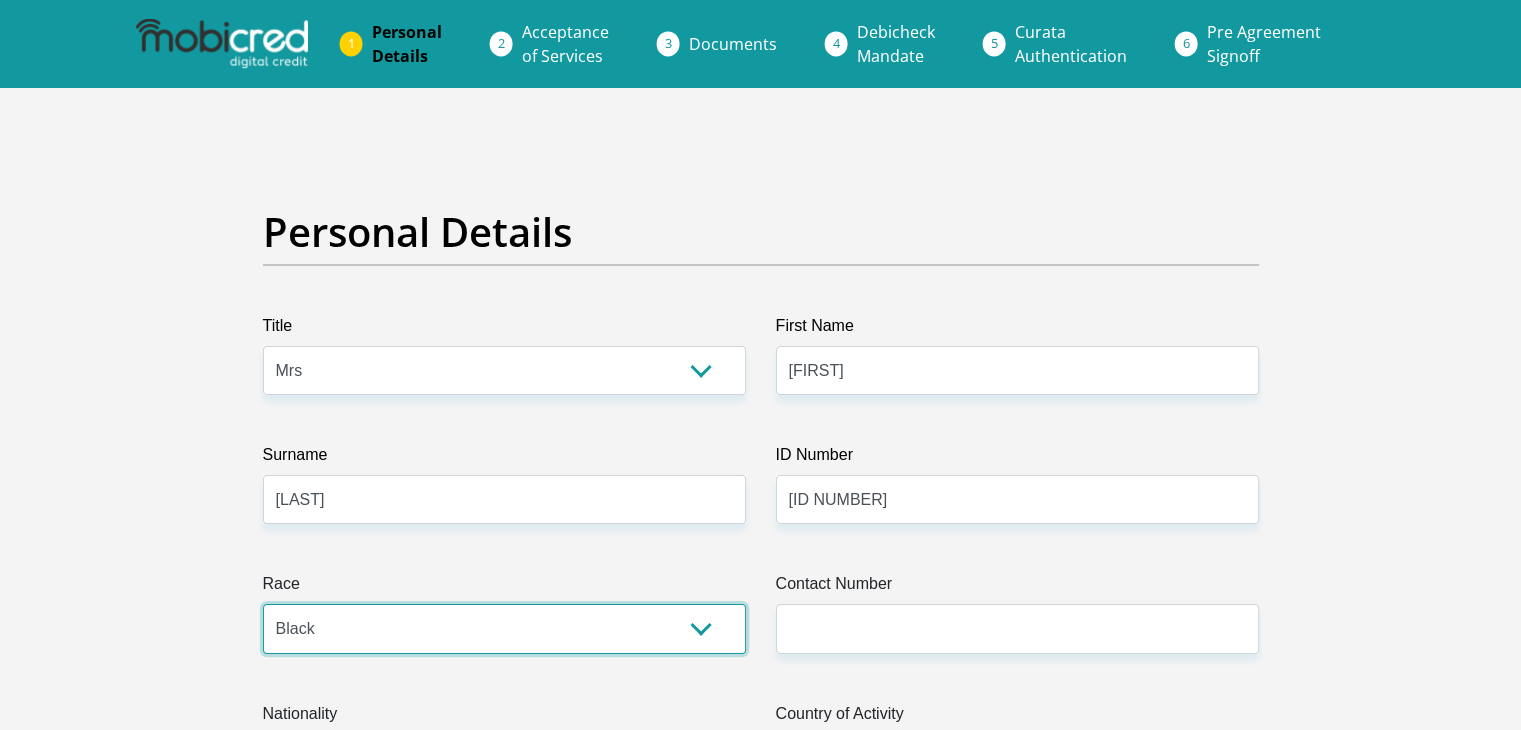 click on "Black
Coloured
Indian
White
Other" at bounding box center (504, 628) 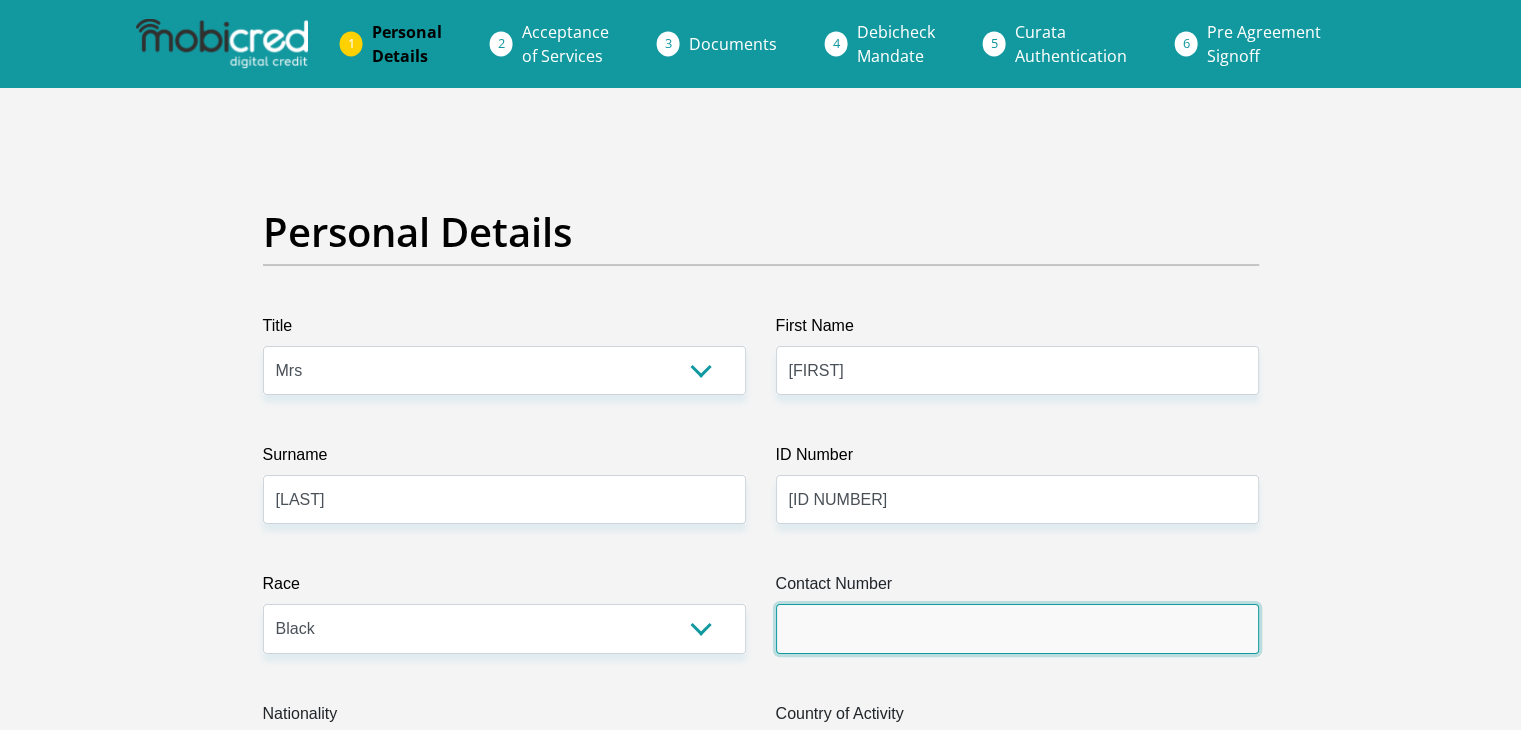 click on "Contact Number" at bounding box center [1017, 628] 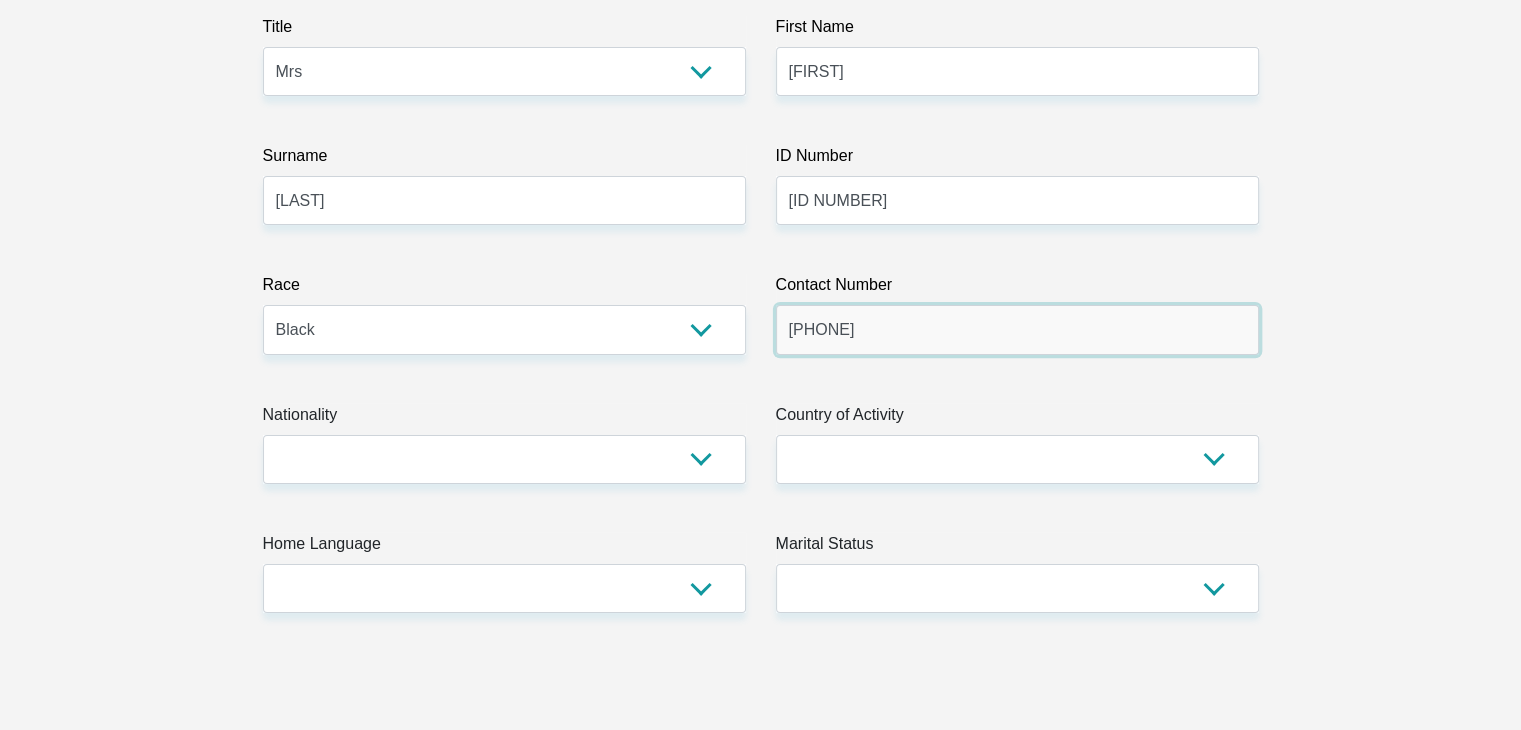 scroll, scrollTop: 300, scrollLeft: 0, axis: vertical 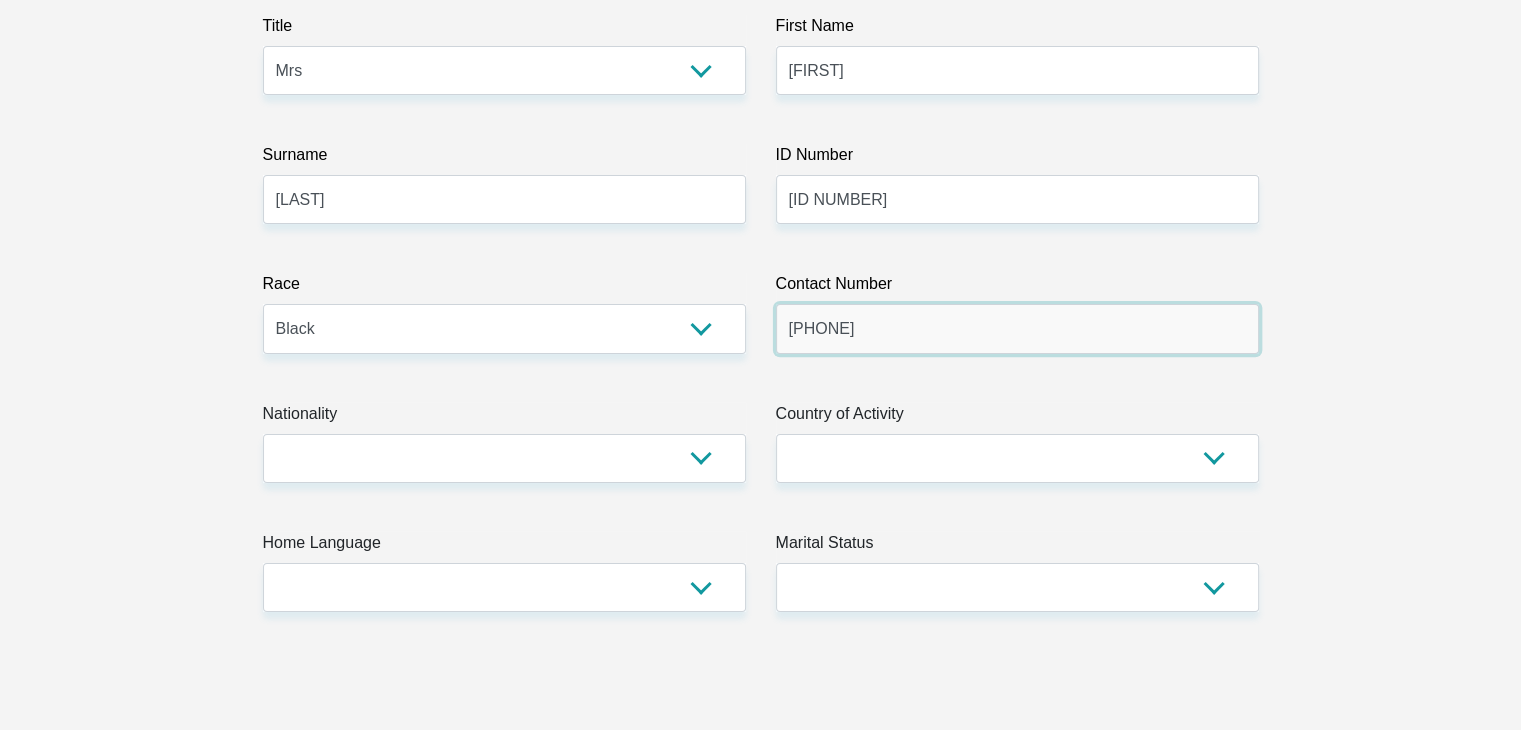 type on "0836861697" 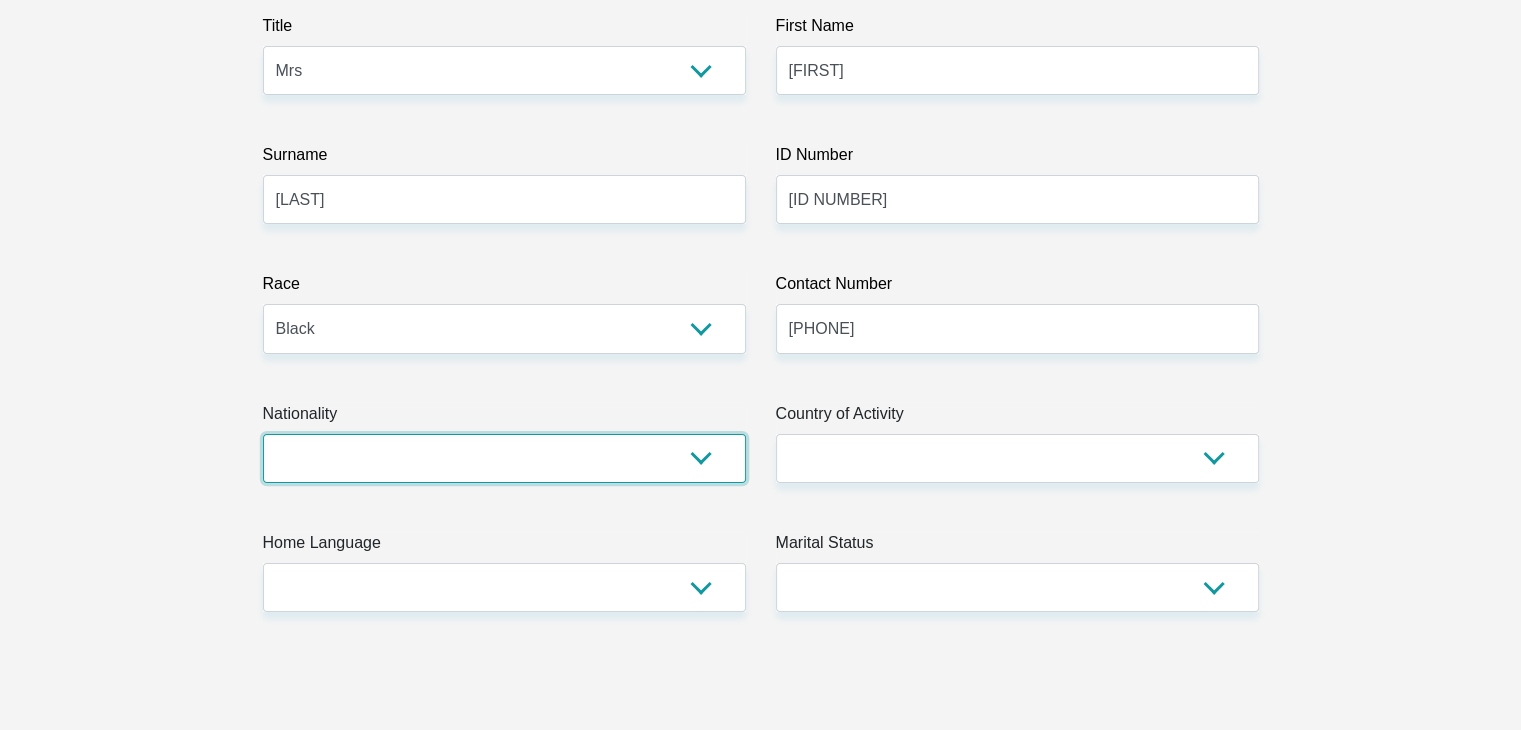 click on "South Africa
Afghanistan
Aland Islands
Albania
Algeria
America Samoa
American Virgin Islands
Andorra
Angola
Anguilla
Antarctica
Antigua and Barbuda
Argentina
Armenia
Aruba
Ascension Island
Australia
Austria
Azerbaijan
Bahamas
Bahrain
Bangladesh
Barbados
Chad" at bounding box center (504, 458) 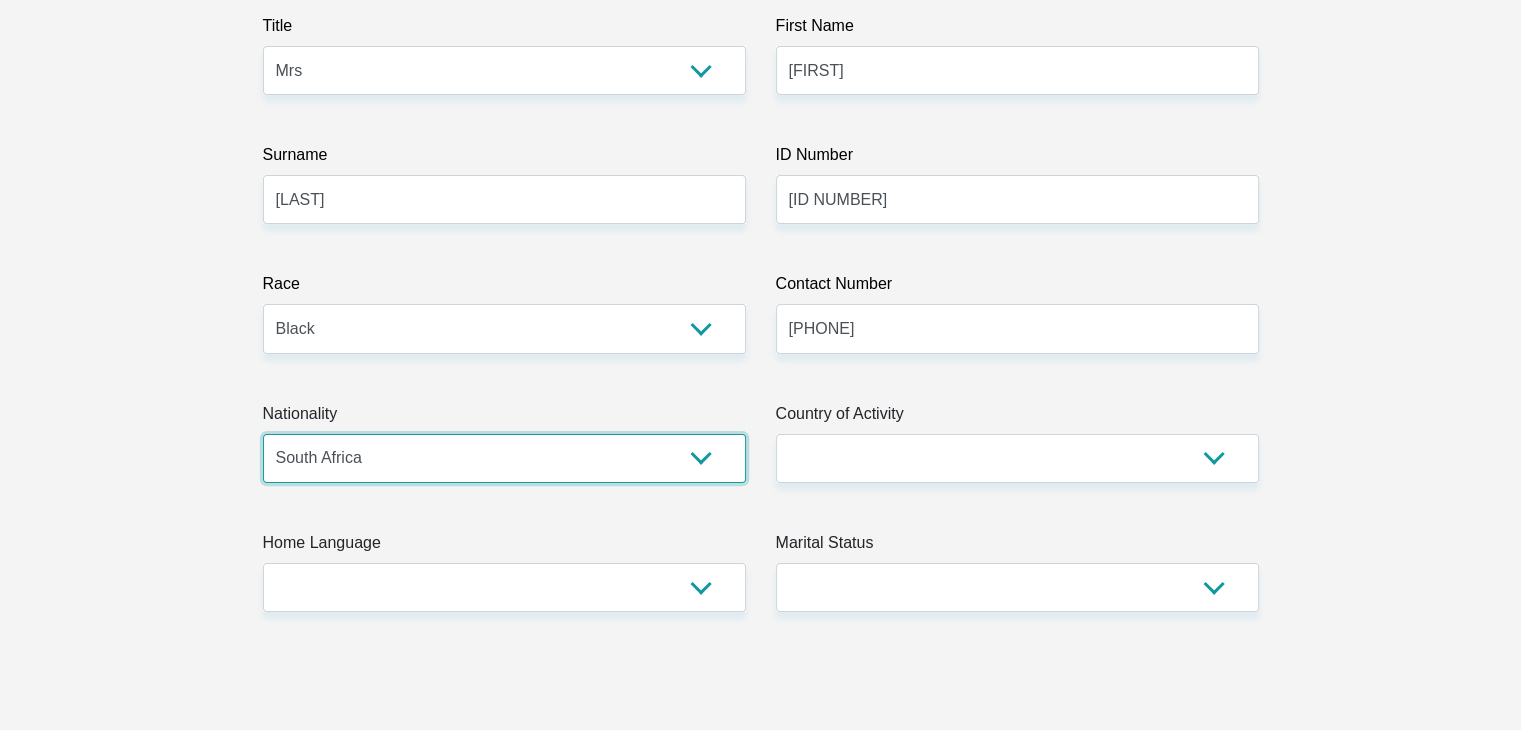 click on "South Africa
Afghanistan
Aland Islands
Albania
Algeria
America Samoa
American Virgin Islands
Andorra
Angola
Anguilla
Antarctica
Antigua and Barbuda
Argentina
Armenia
Aruba
Ascension Island
Australia
Austria
Azerbaijan
Bahamas
Bahrain
Bangladesh
Barbados
Chad" at bounding box center [504, 458] 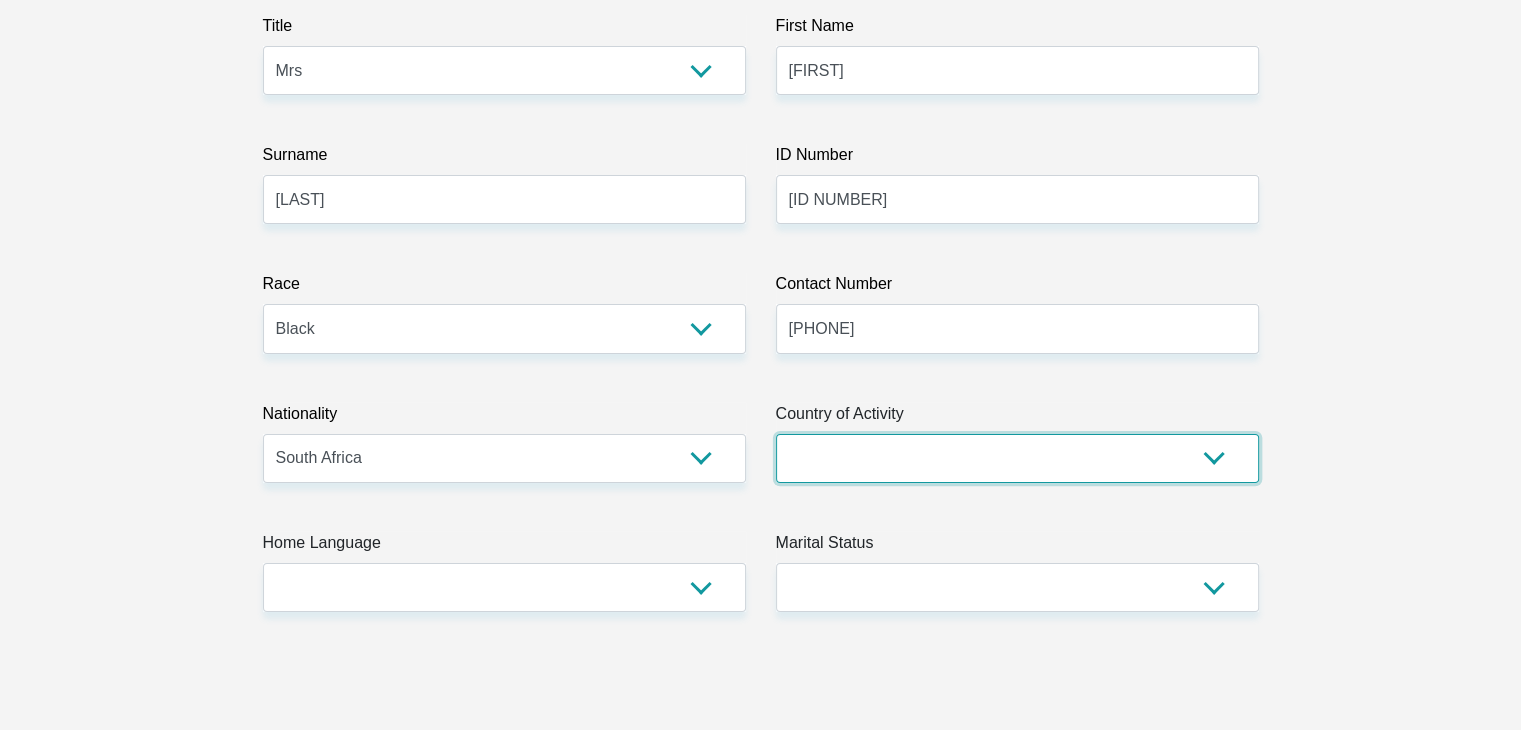 click on "South Africa
Afghanistan
Aland Islands
Albania
Algeria
America Samoa
American Virgin Islands
Andorra
Angola
Anguilla
Antarctica
Antigua and Barbuda
Argentina
Armenia
Aruba
Ascension Island
Australia
Austria
Azerbaijan
Chad" at bounding box center [1017, 458] 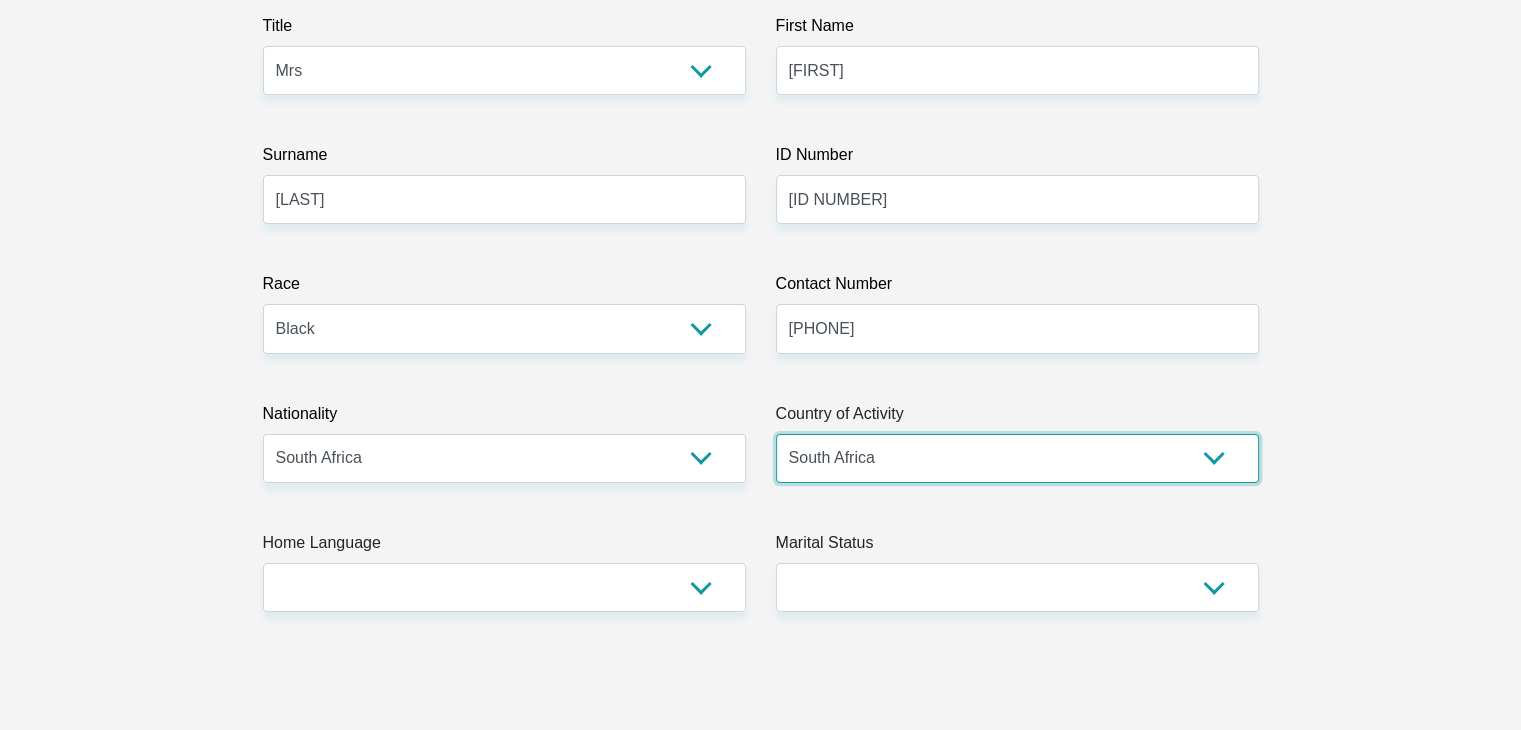 click on "South Africa
Afghanistan
Aland Islands
Albania
Algeria
America Samoa
American Virgin Islands
Andorra
Angola
Anguilla
Antarctica
Antigua and Barbuda
Argentina
Armenia
Aruba
Ascension Island
Australia
Austria
Azerbaijan
Chad" at bounding box center (1017, 458) 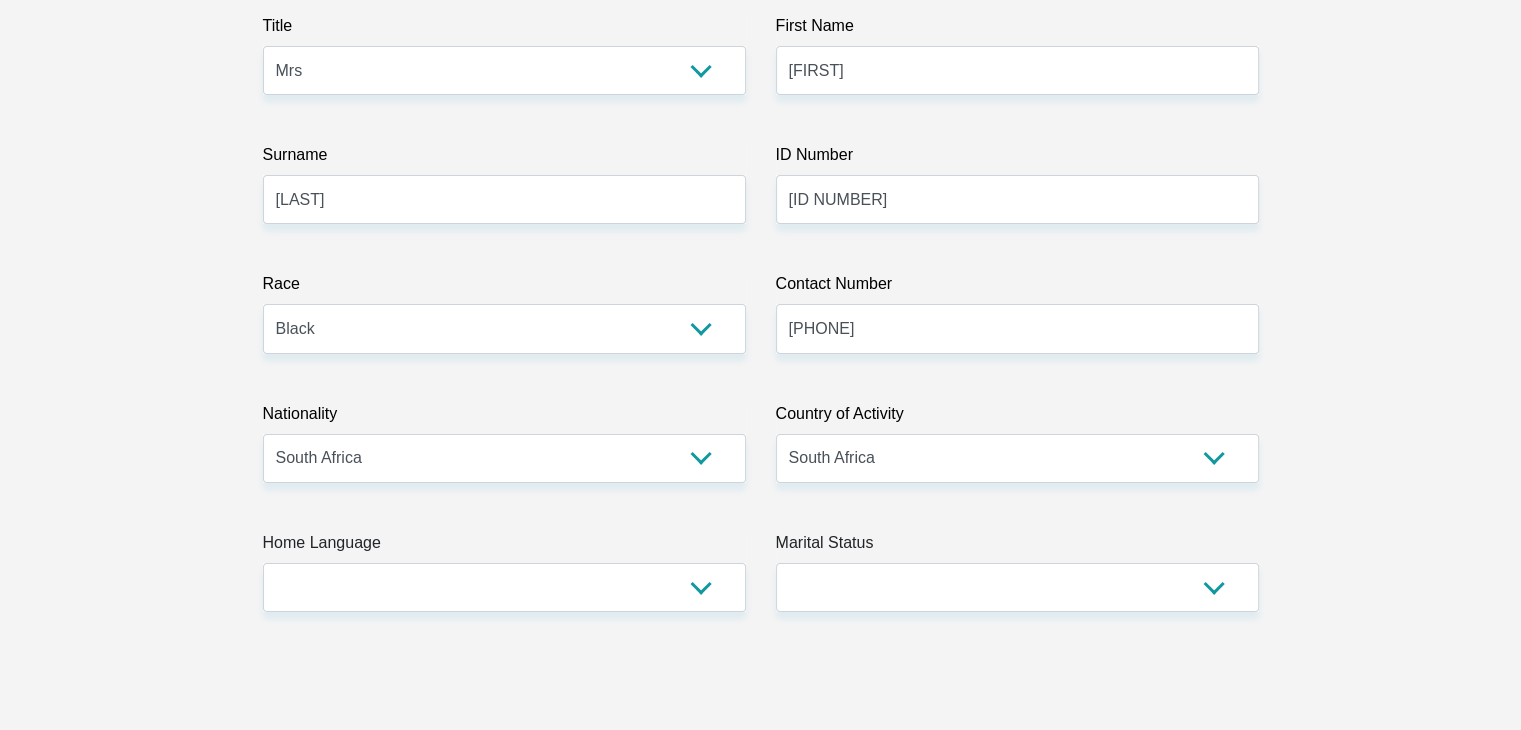 click on "Title
Mr
Ms
Mrs
Dr
Other
First Name
Yandiswa
Surname
Mqondeki
ID Number
7701200360085
Please input valid ID number
Race
Black
Coloured
Indian
White
Other
Contact Number
0836861697
Please input valid contact number
Nationality
South Africa
Afghanistan
Aland Islands  Albania  Angola" at bounding box center [761, 3267] 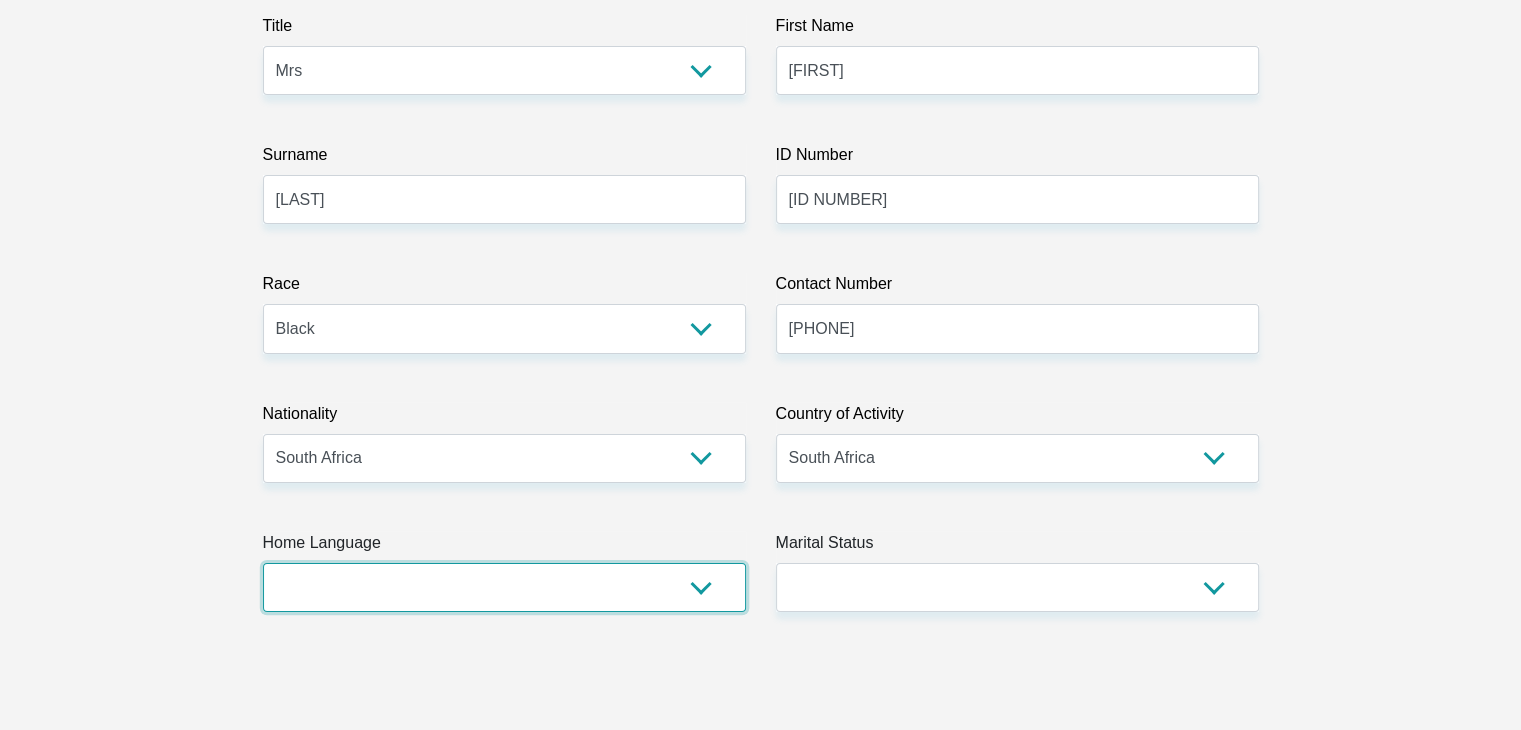 click on "Home Language
Afrikaans
English
Sepedi
South Ndebele
Southern Sotho
Swati
Tsonga
Tswana
Venda
Xhosa
Zulu
Other" at bounding box center (504, 571) 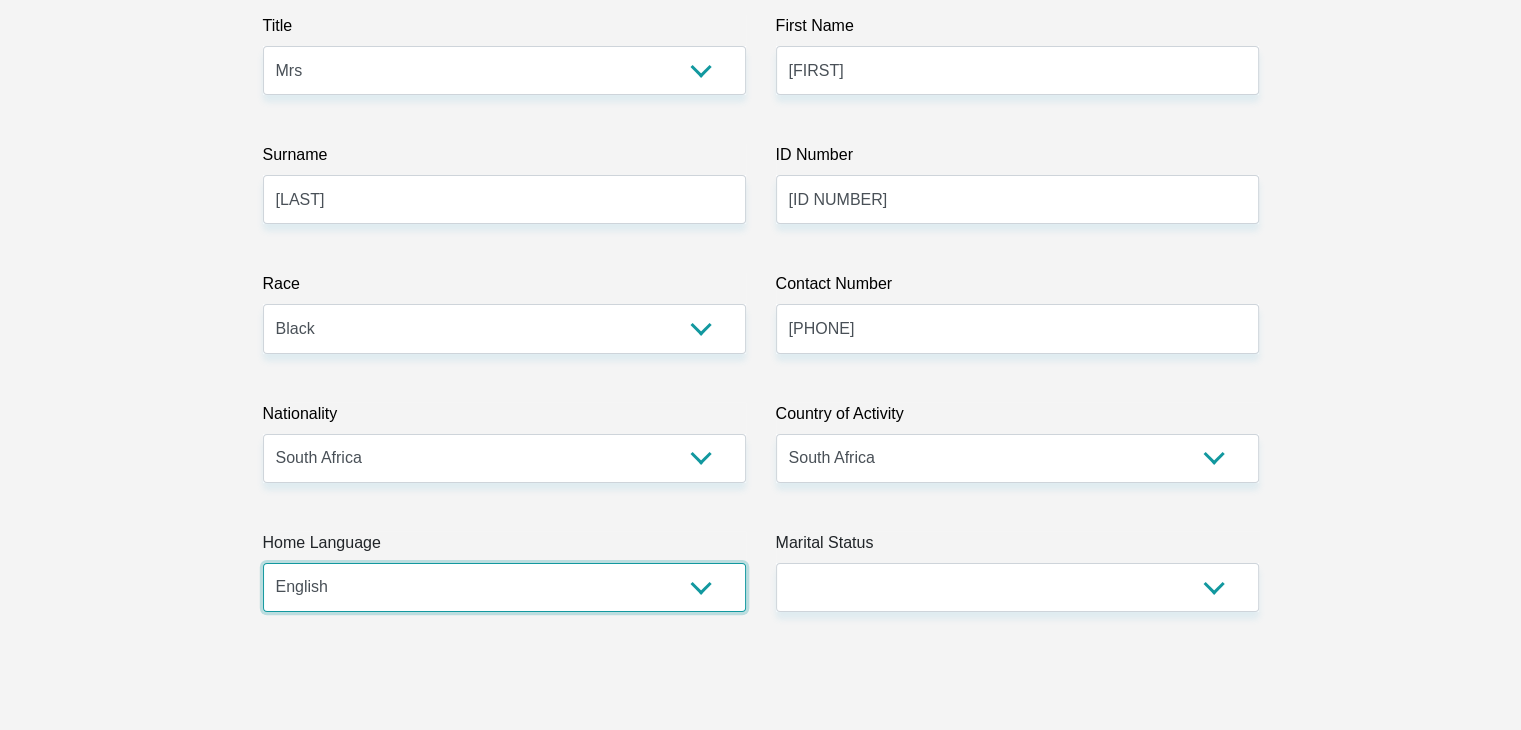 click on "Afrikaans
English
Sepedi
South Ndebele
Southern Sotho
Swati
Tsonga
Tswana
Venda
Xhosa
Zulu
Other" at bounding box center [504, 587] 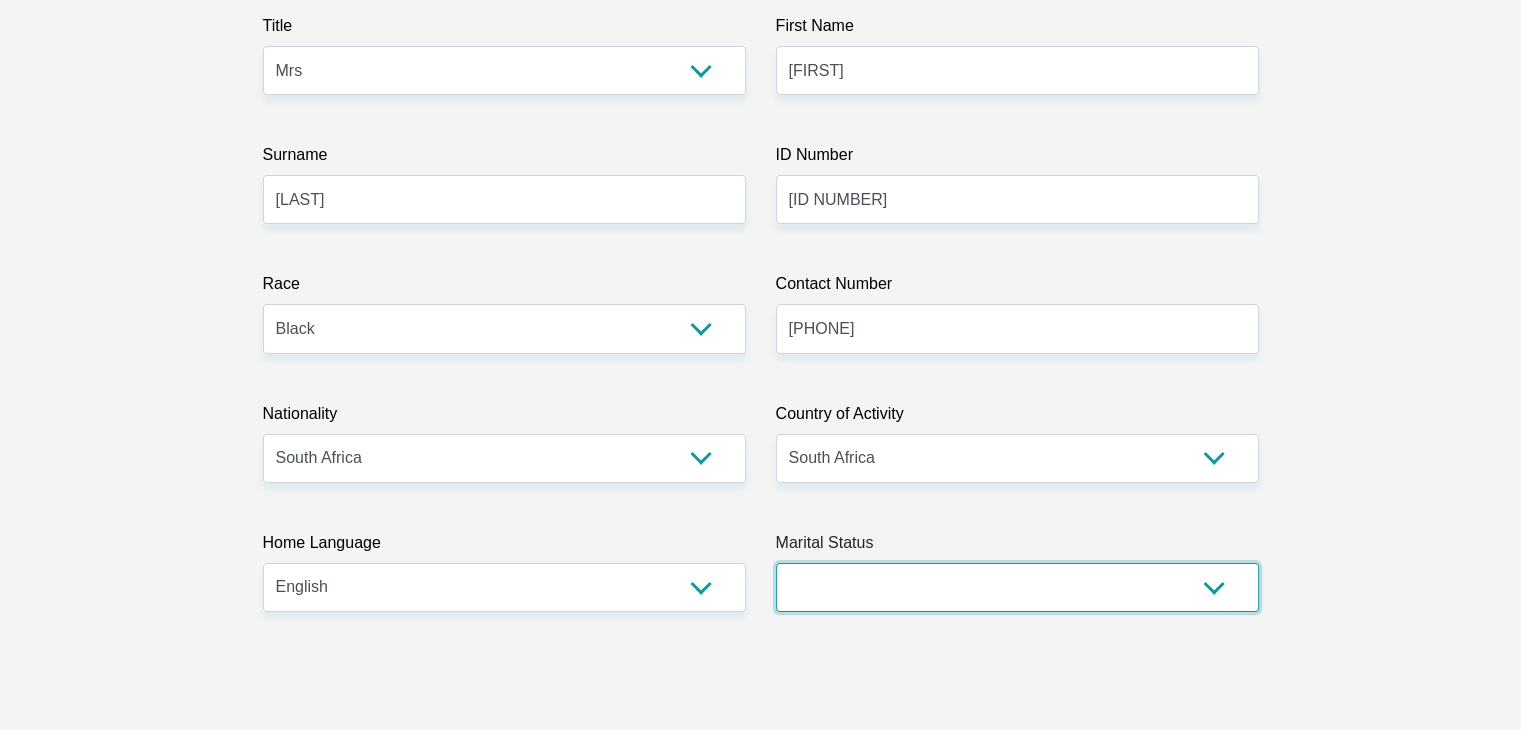 click on "Married ANC
Single
Divorced
Widowed
Married COP or Customary Law" at bounding box center (1017, 587) 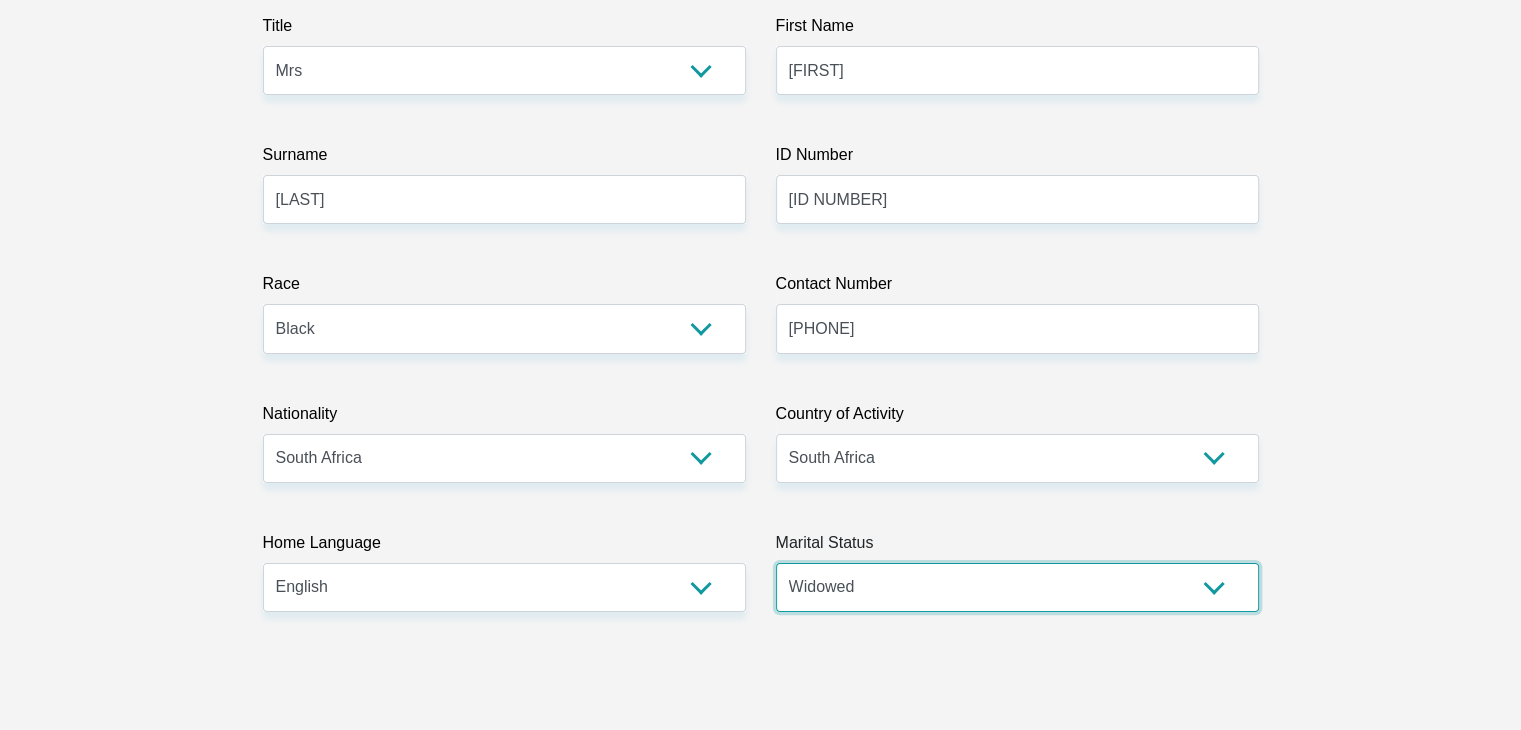 click on "Married ANC
Single
Divorced
Widowed
Married COP or Customary Law" at bounding box center [1017, 587] 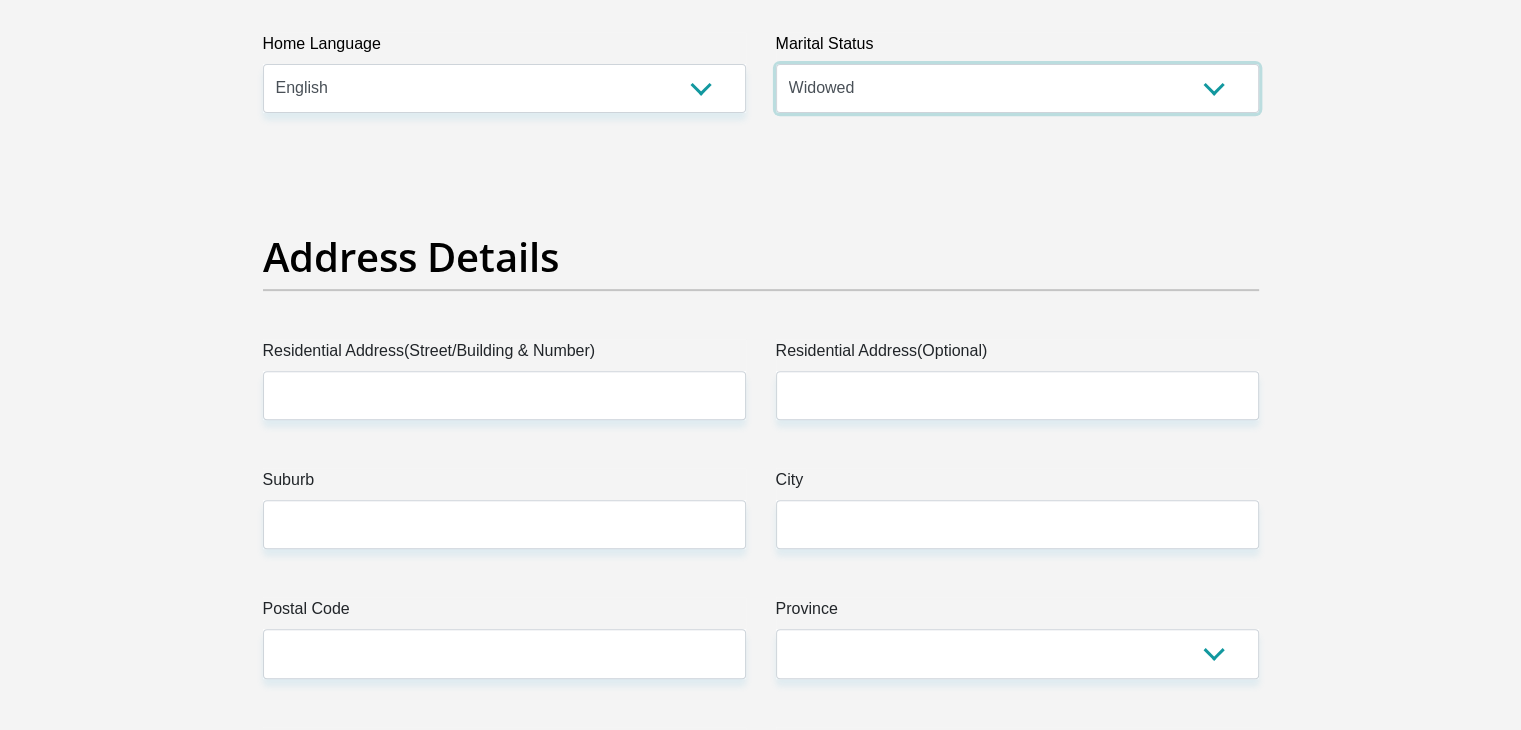 scroll, scrollTop: 800, scrollLeft: 0, axis: vertical 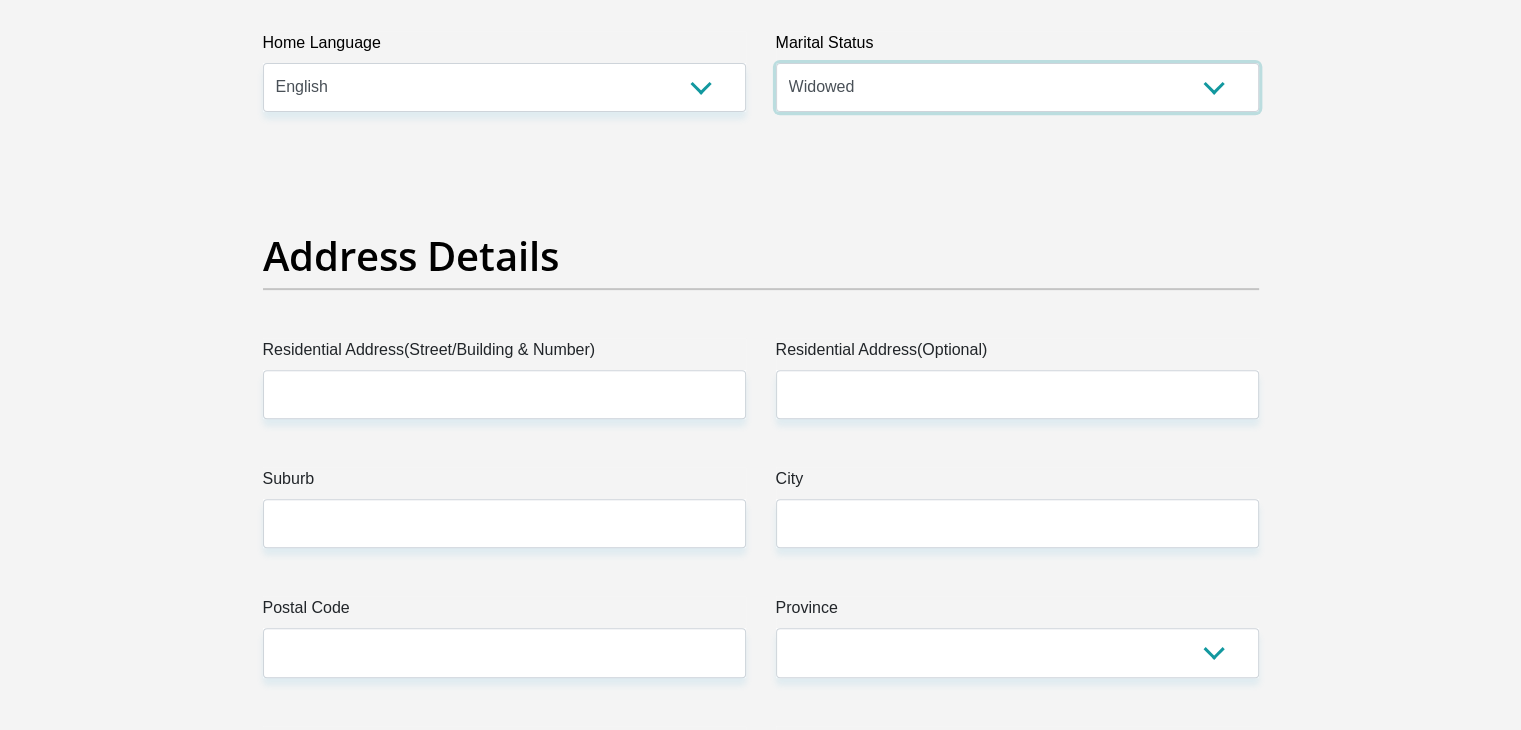 click on "Married ANC
Single
Divorced
Widowed
Married COP or Customary Law" at bounding box center (1017, 87) 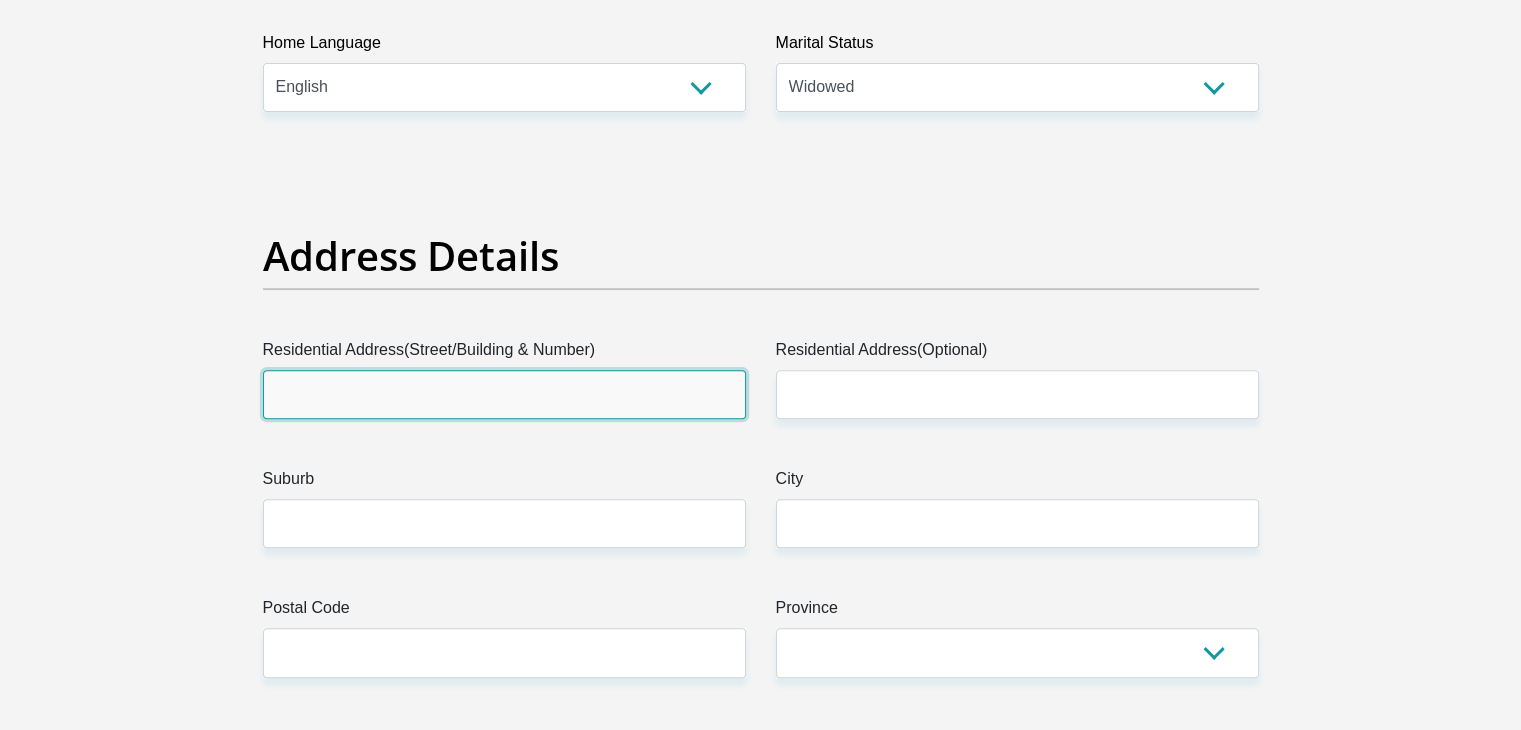 click on "Residential Address(Street/Building & Number)" at bounding box center [504, 394] 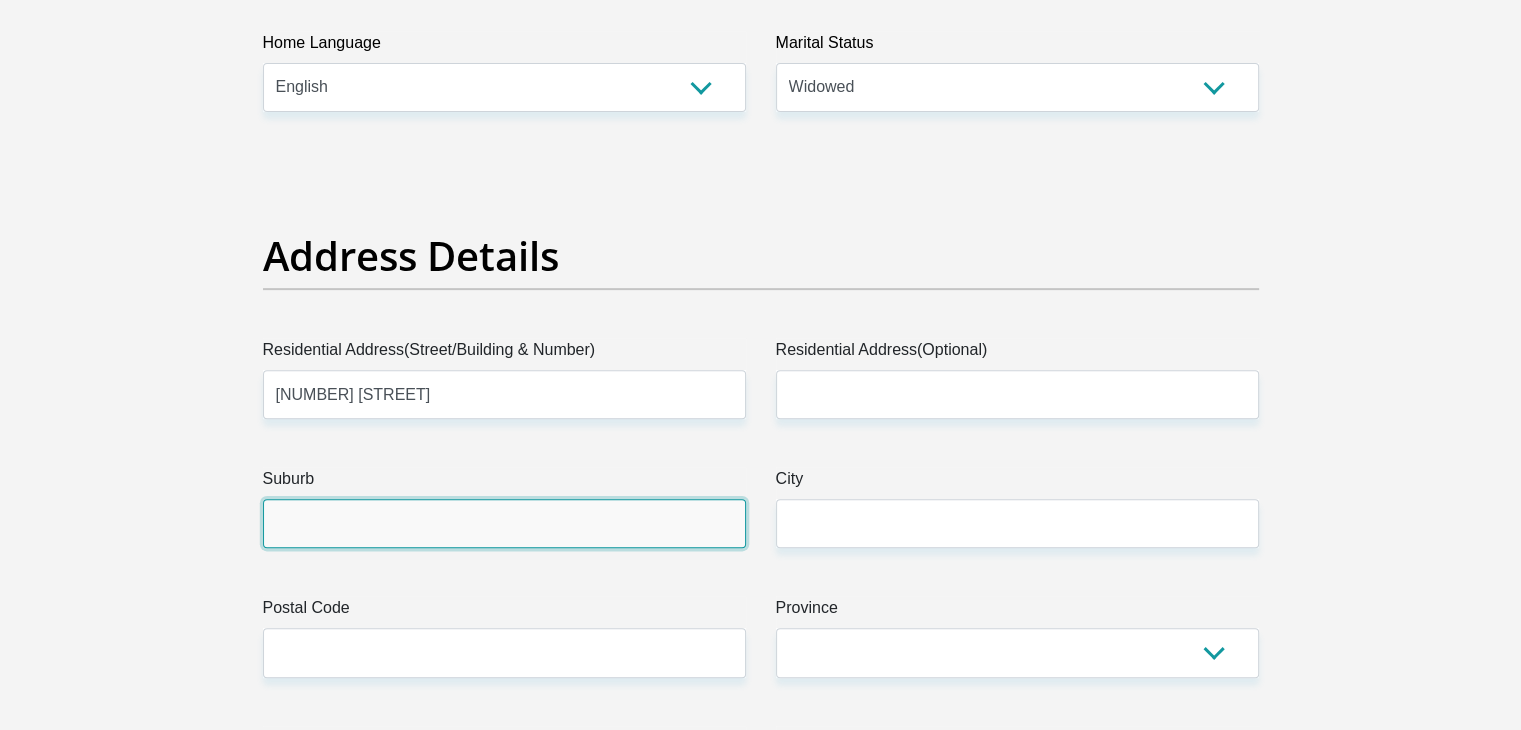 type on "Carletonville" 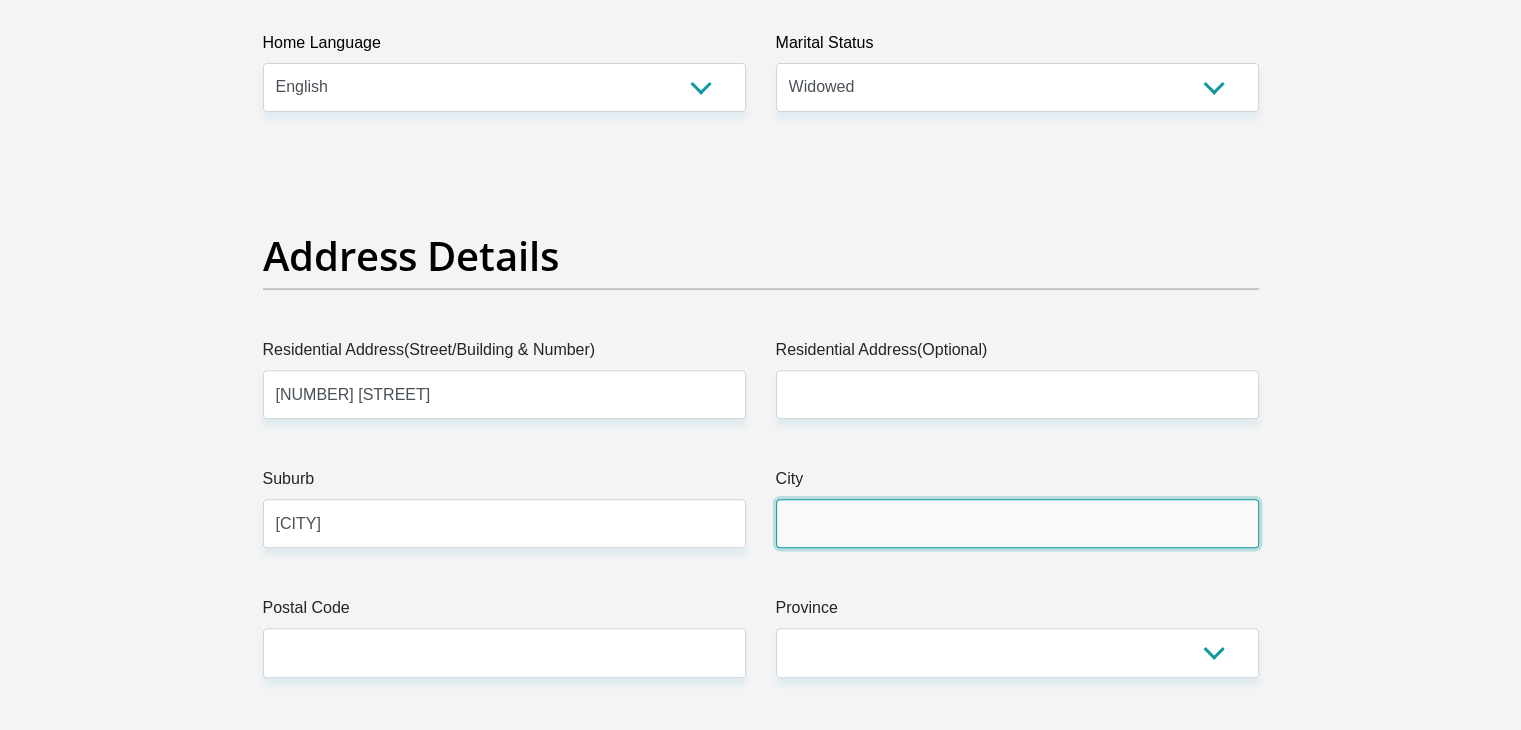 type on "Carletonville" 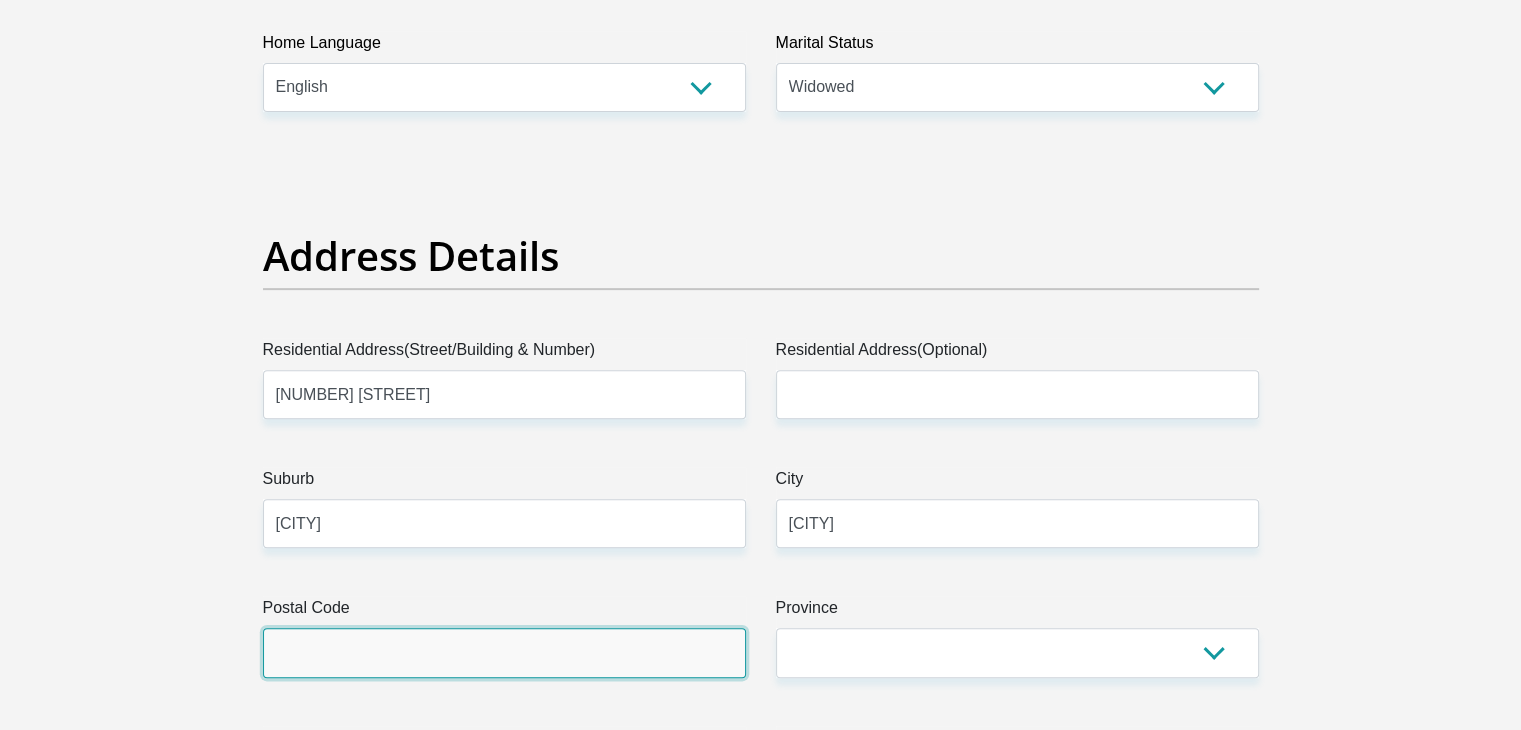 type on "2499" 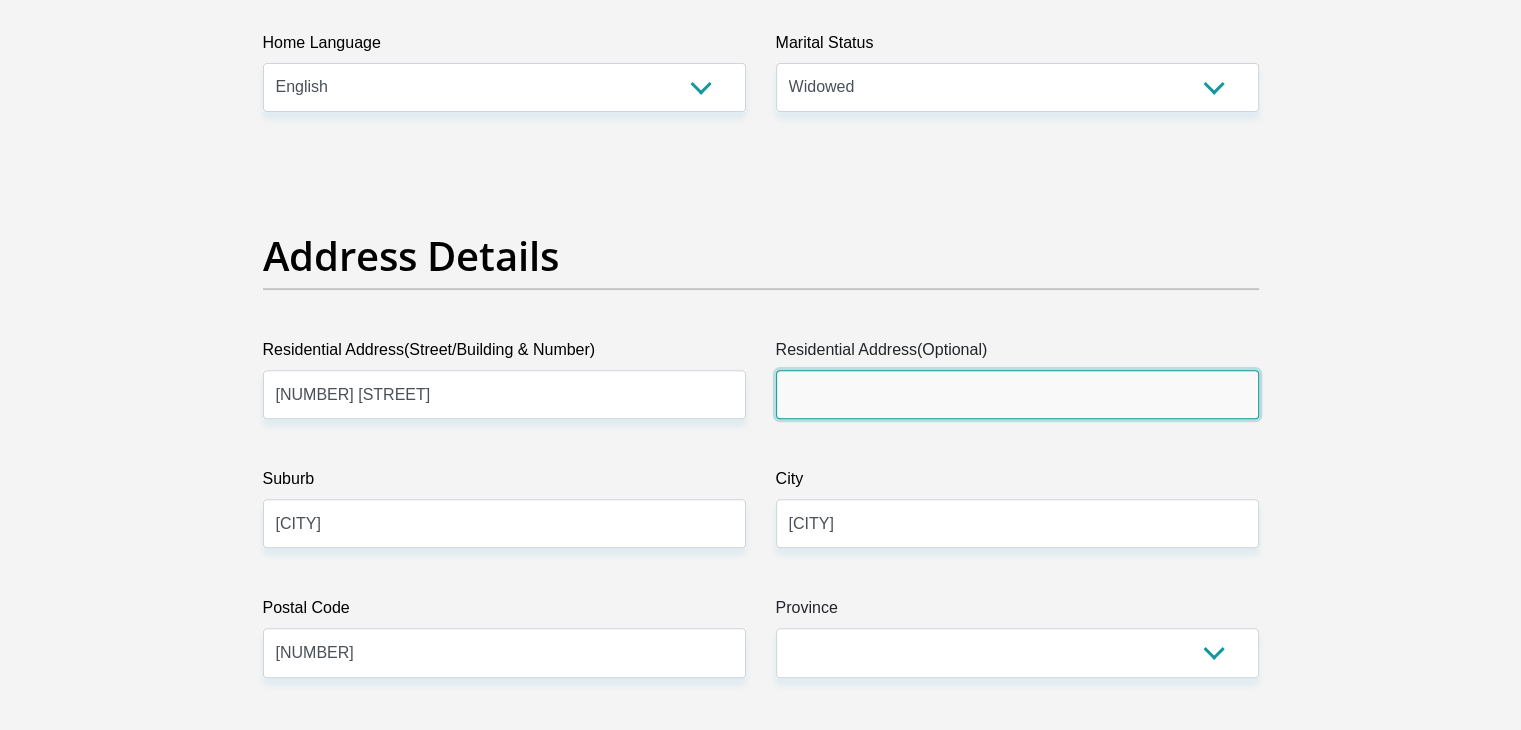 click on "Residential Address(Optional)" at bounding box center [1017, 394] 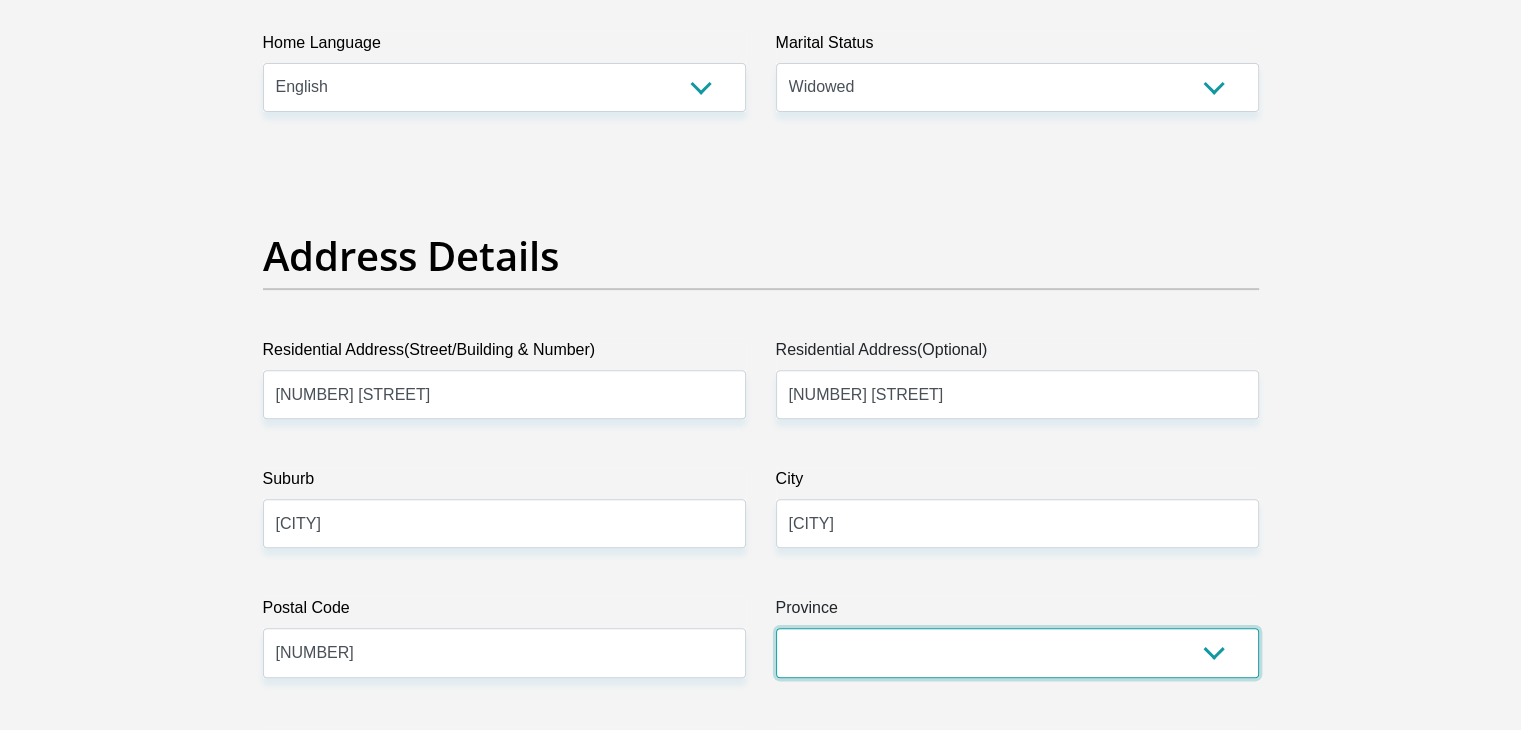 click on "Eastern Cape
Free State
Gauteng
KwaZulu-Natal
Limpopo
Mpumalanga
Northern Cape
North West
Western Cape" at bounding box center [1017, 652] 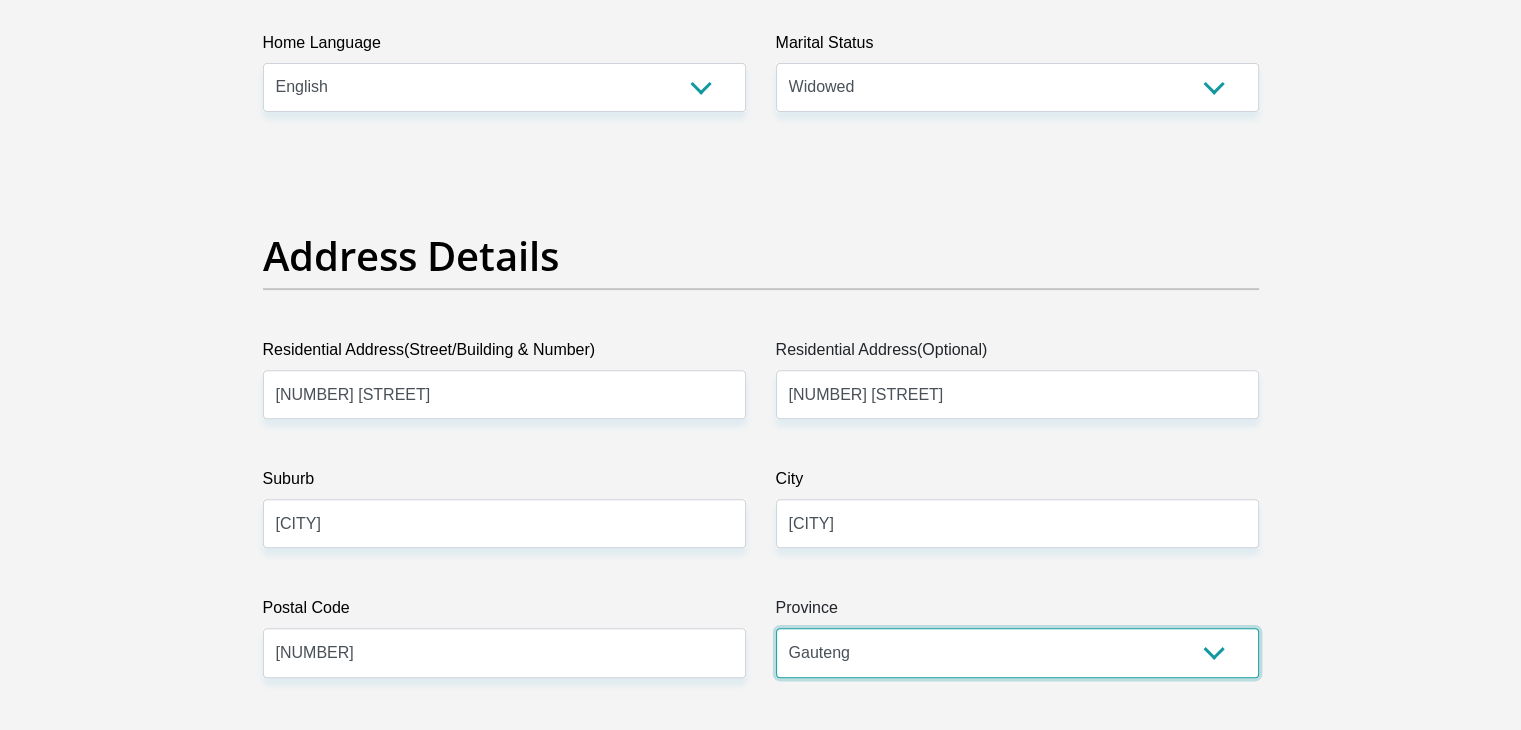 click on "Eastern Cape
Free State
Gauteng
KwaZulu-Natal
Limpopo
Mpumalanga
Northern Cape
North West
Western Cape" at bounding box center [1017, 652] 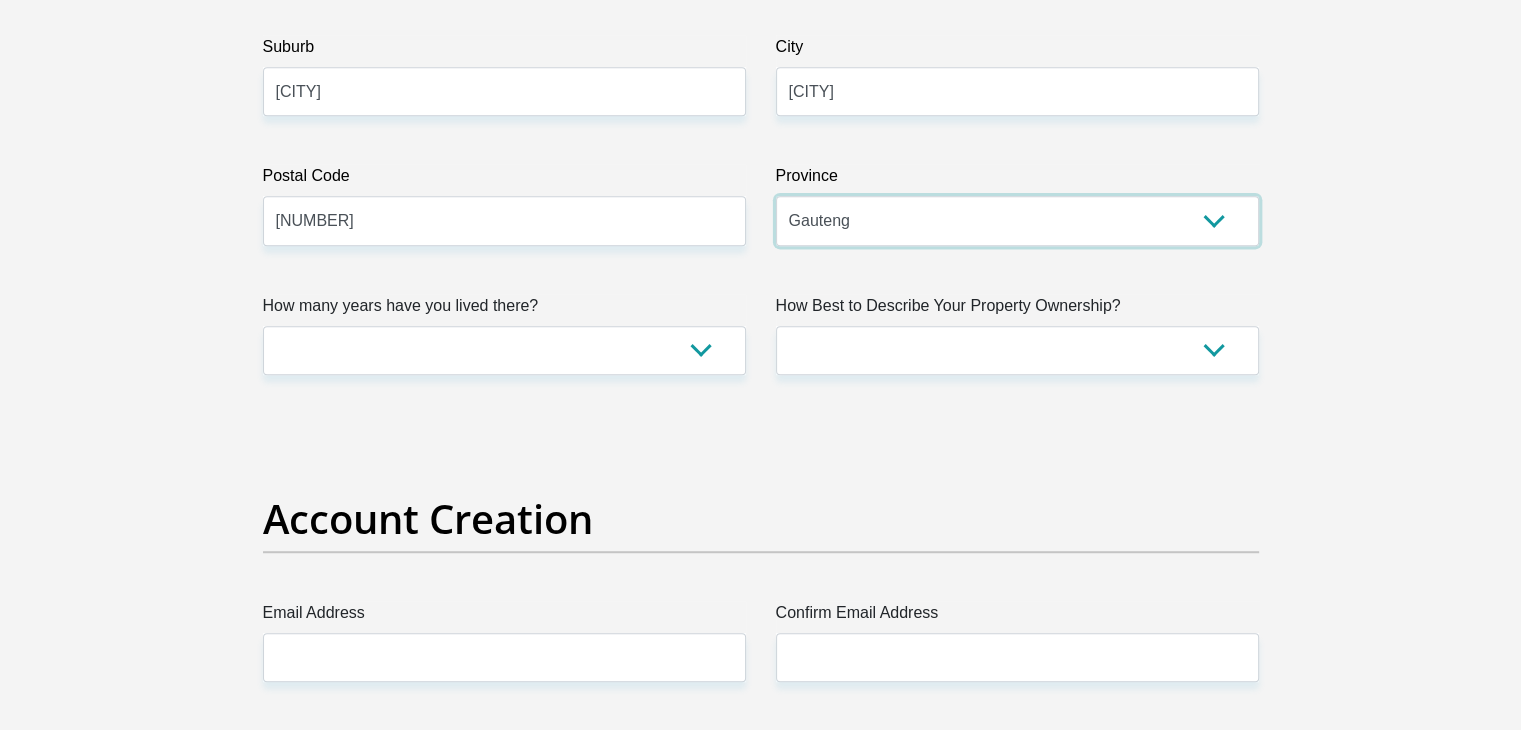 scroll, scrollTop: 1300, scrollLeft: 0, axis: vertical 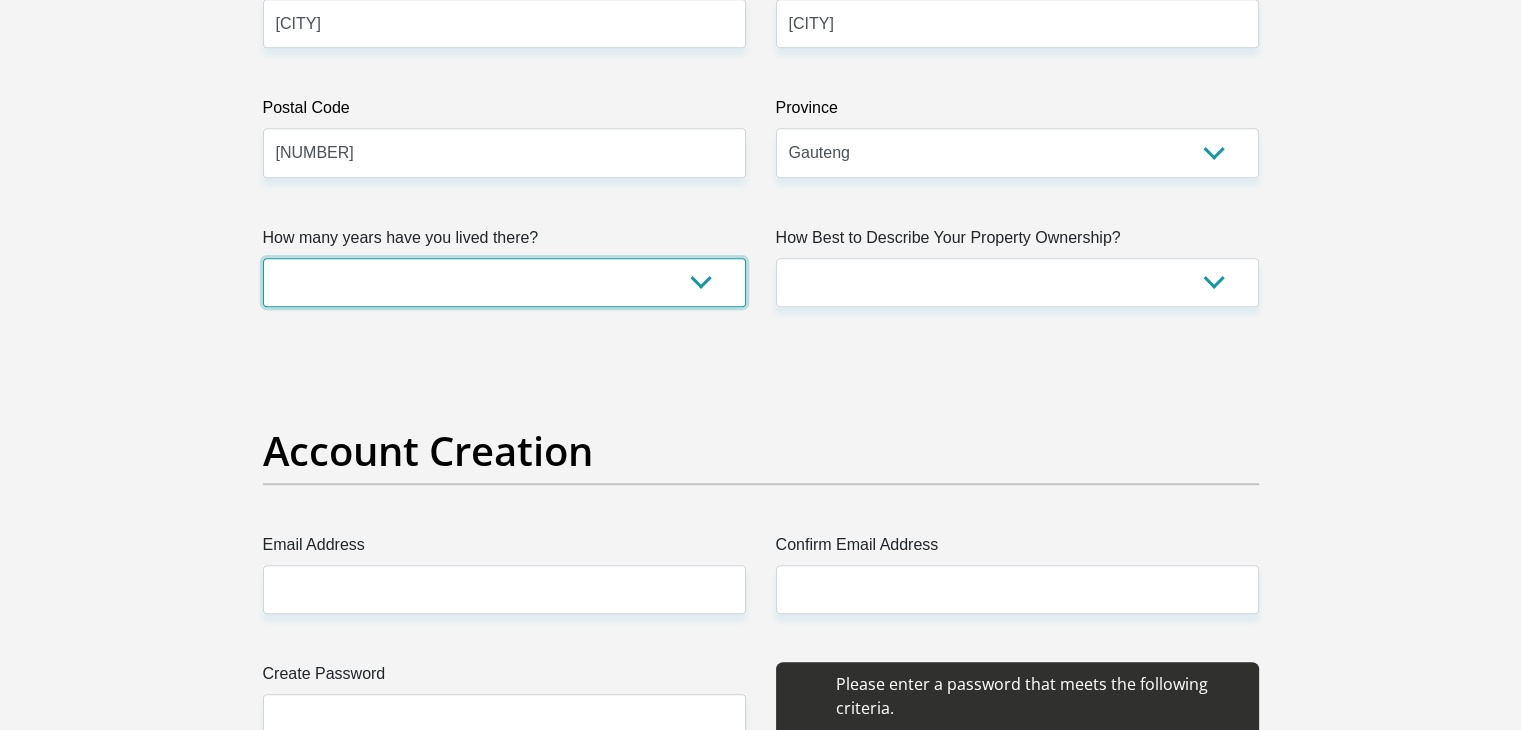click on "less than 1 year
1-3 years
3-5 years
5+ years" at bounding box center (504, 282) 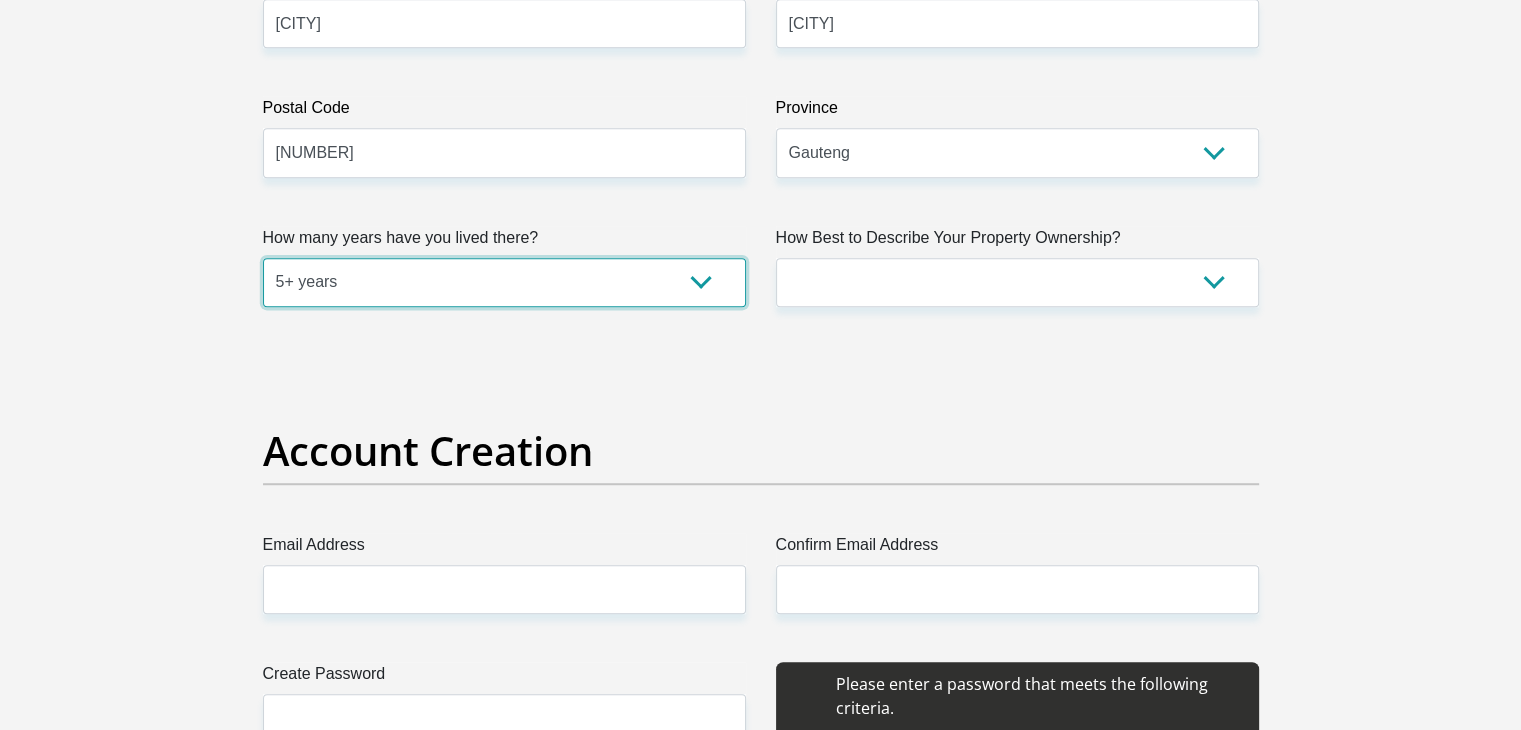 click on "less than 1 year
1-3 years
3-5 years
5+ years" at bounding box center [504, 282] 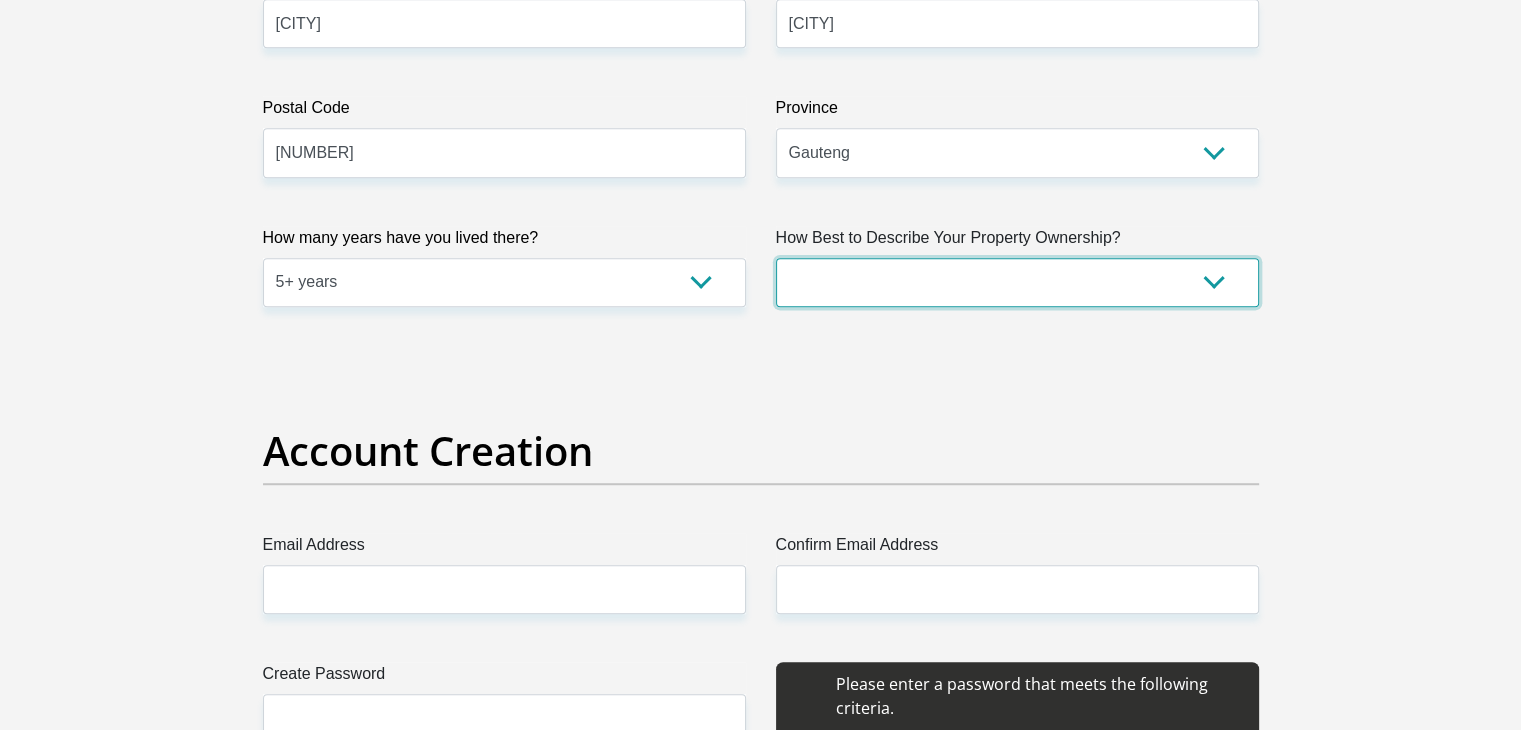 click on "Owned
Rented
Family Owned
Company Dwelling" at bounding box center (1017, 282) 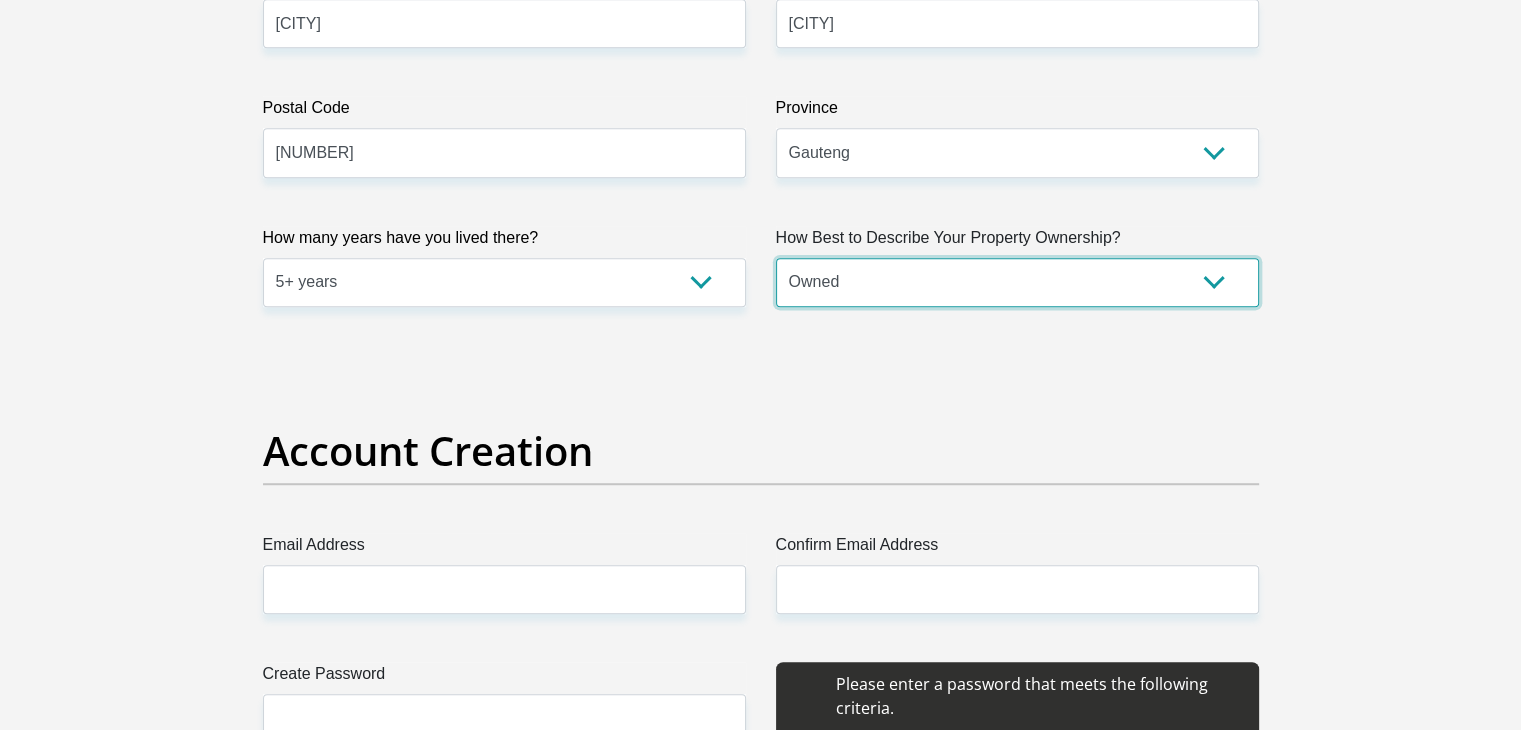 click on "Owned
Rented
Family Owned
Company Dwelling" at bounding box center (1017, 282) 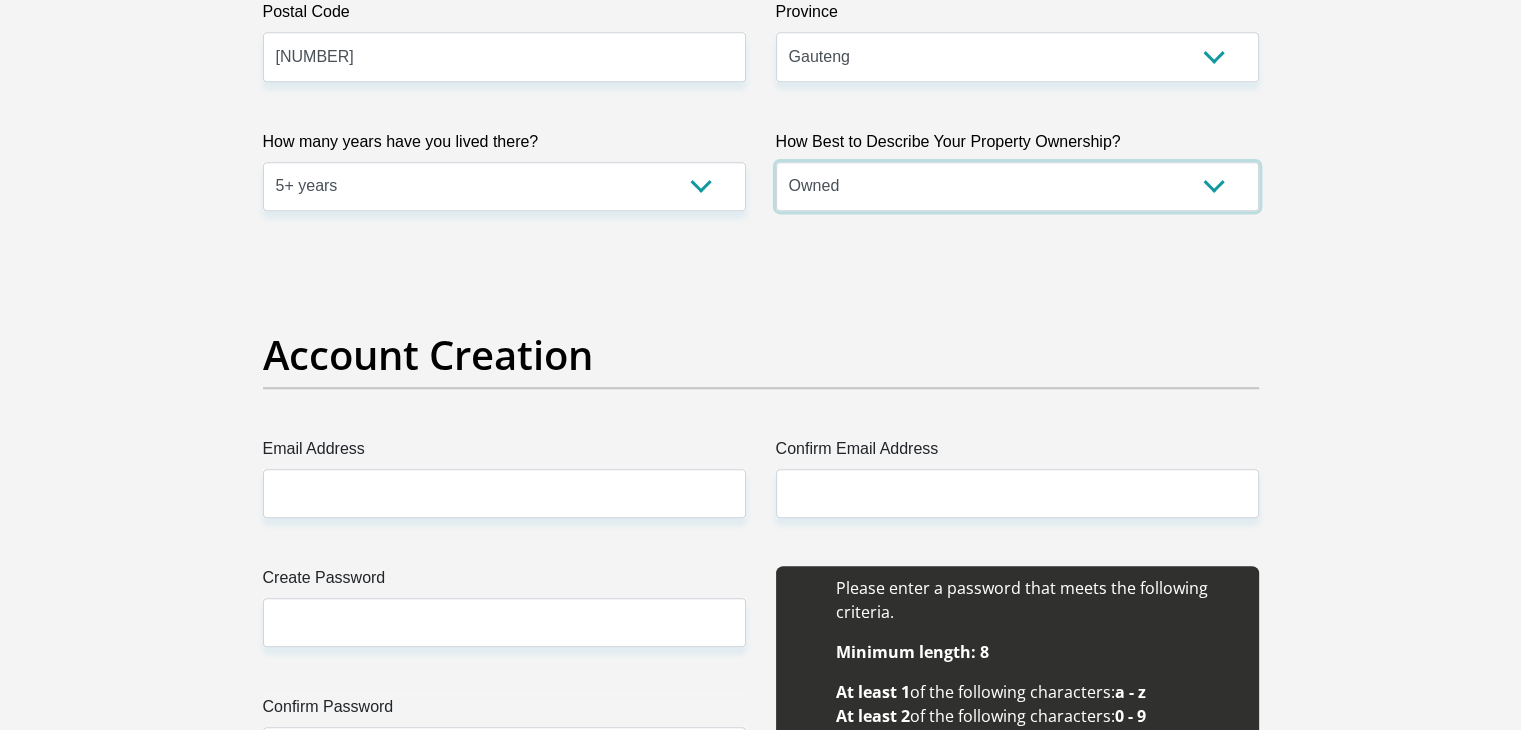 scroll, scrollTop: 1600, scrollLeft: 0, axis: vertical 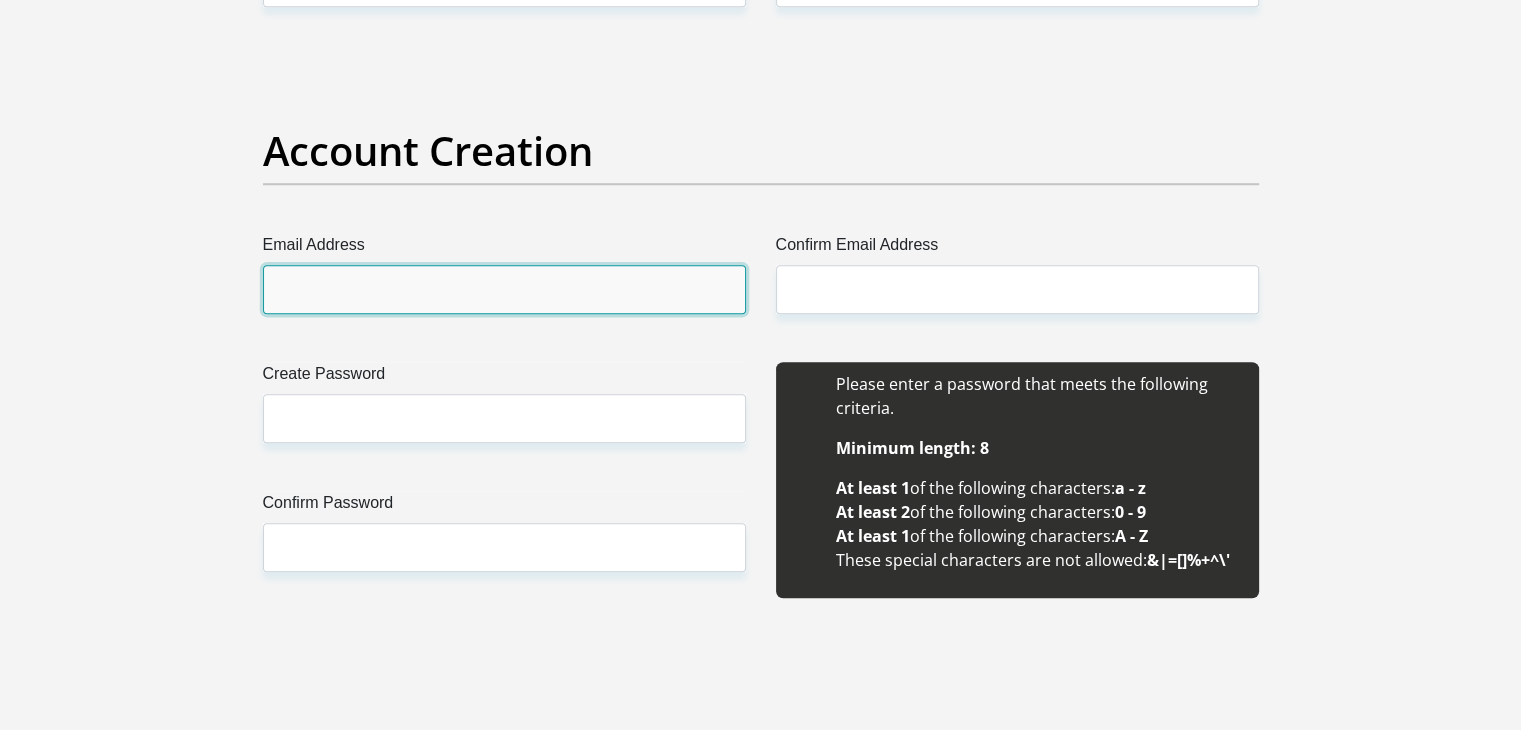 click on "Email Address" at bounding box center [504, 289] 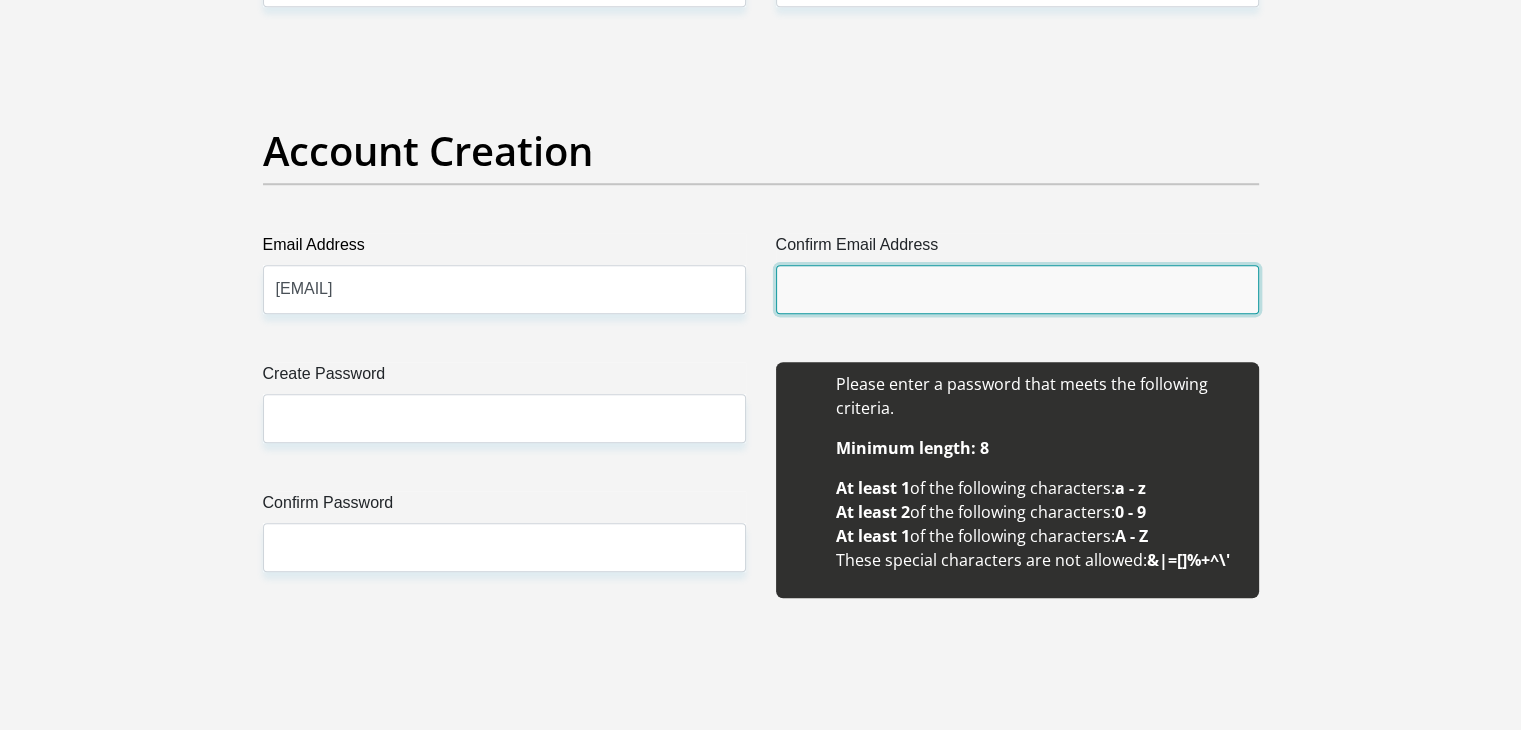drag, startPoint x: 1066, startPoint y: 286, endPoint x: 1046, endPoint y: 293, distance: 21.189621 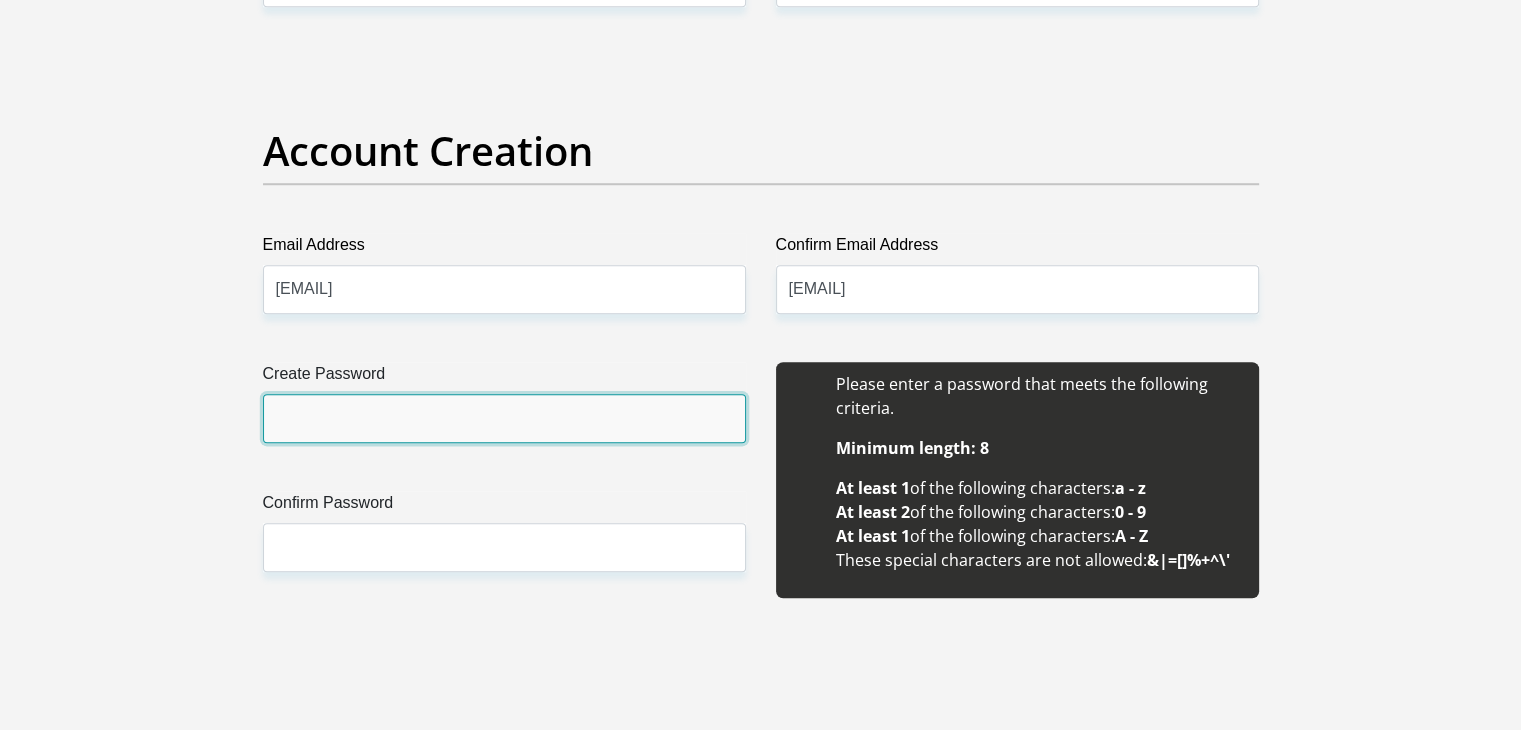 drag, startPoint x: 579, startPoint y: 412, endPoint x: 569, endPoint y: 419, distance: 12.206555 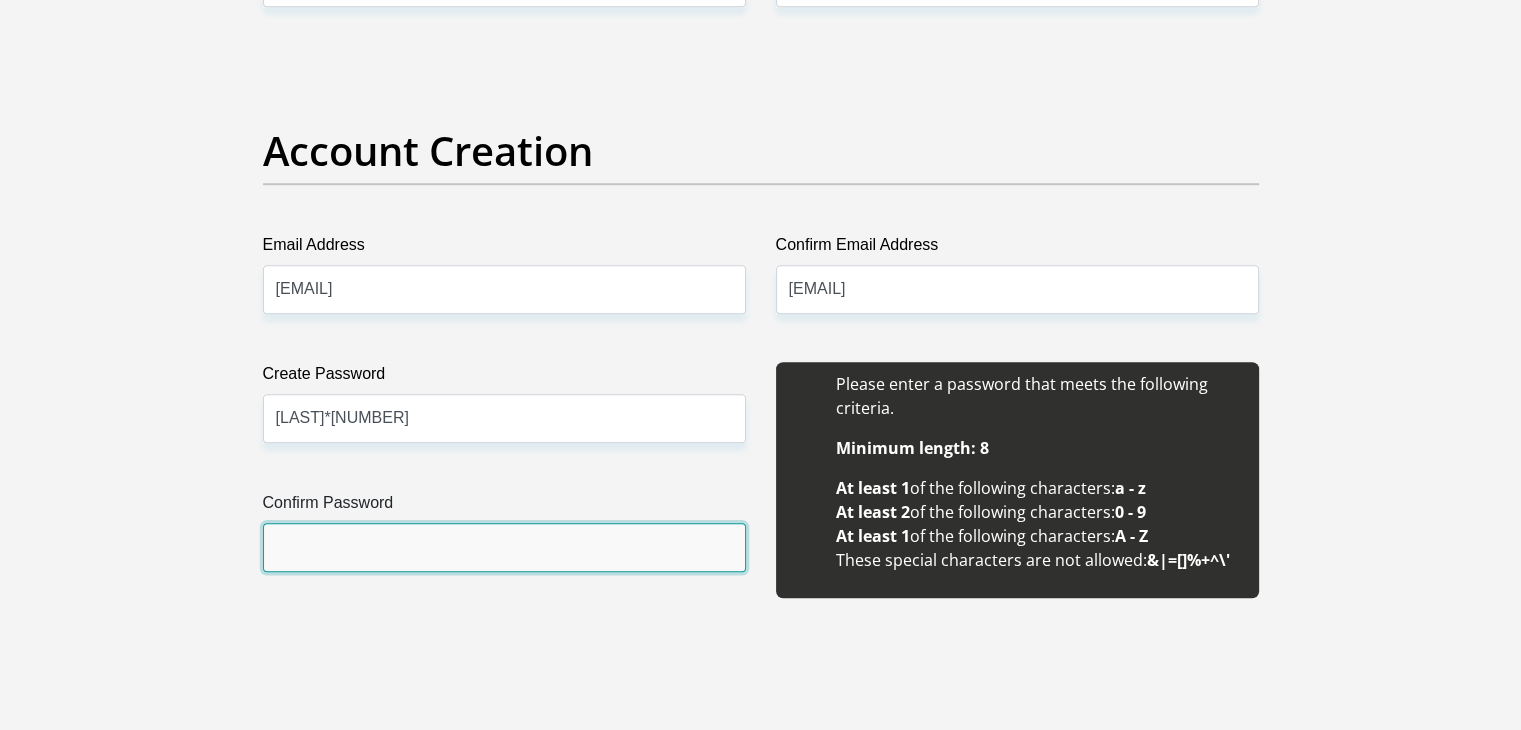 click on "Confirm Password" at bounding box center (504, 547) 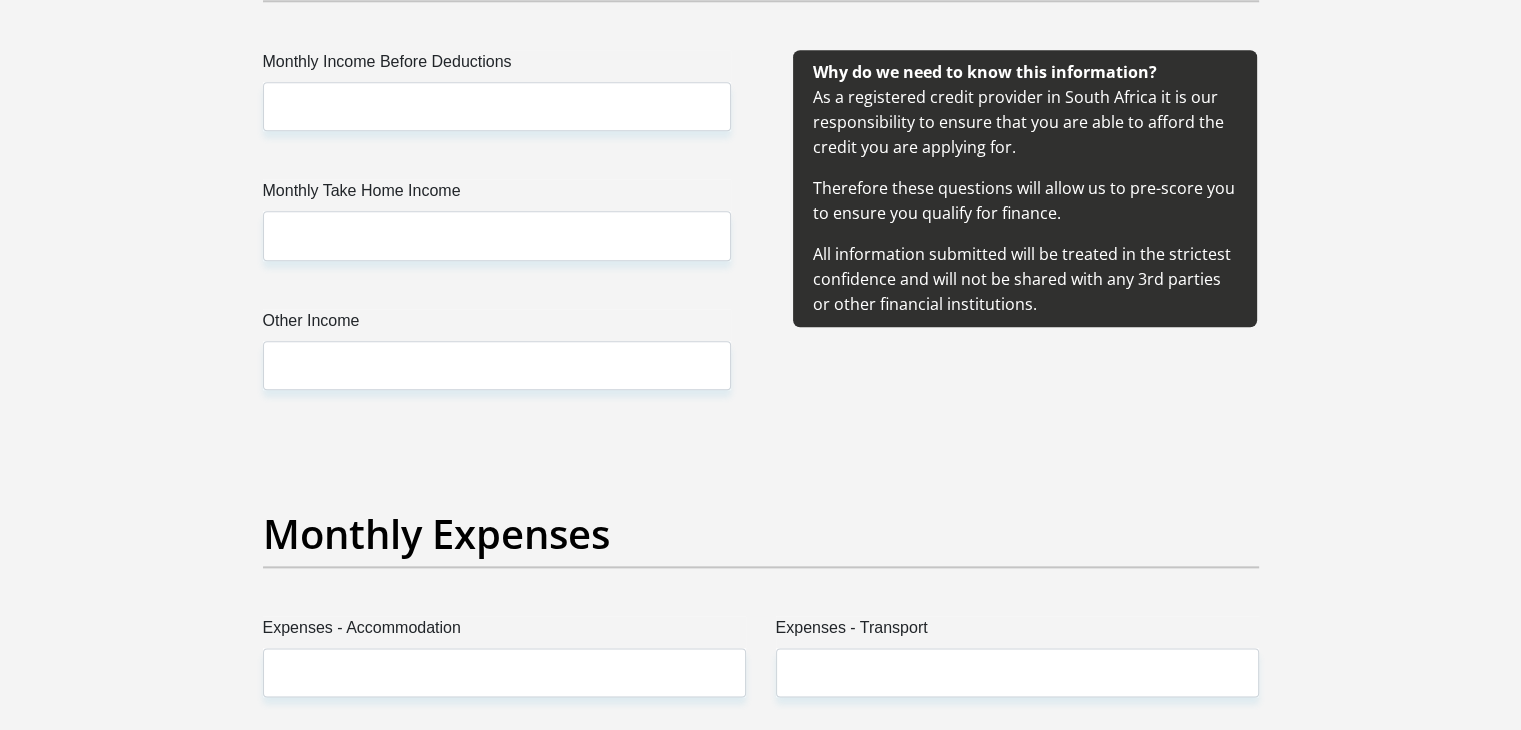 scroll, scrollTop: 2400, scrollLeft: 0, axis: vertical 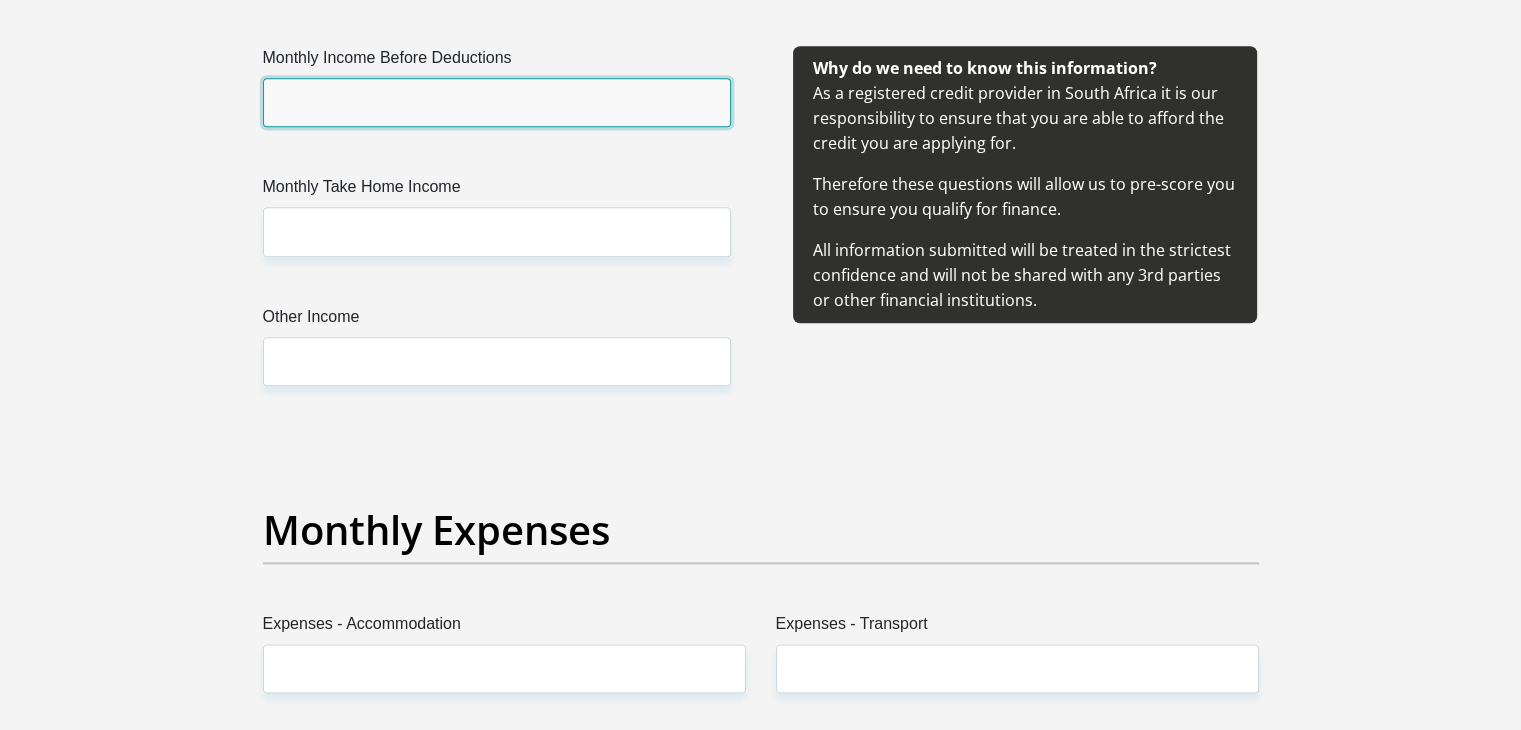 click on "Monthly Income Before Deductions" at bounding box center [497, 102] 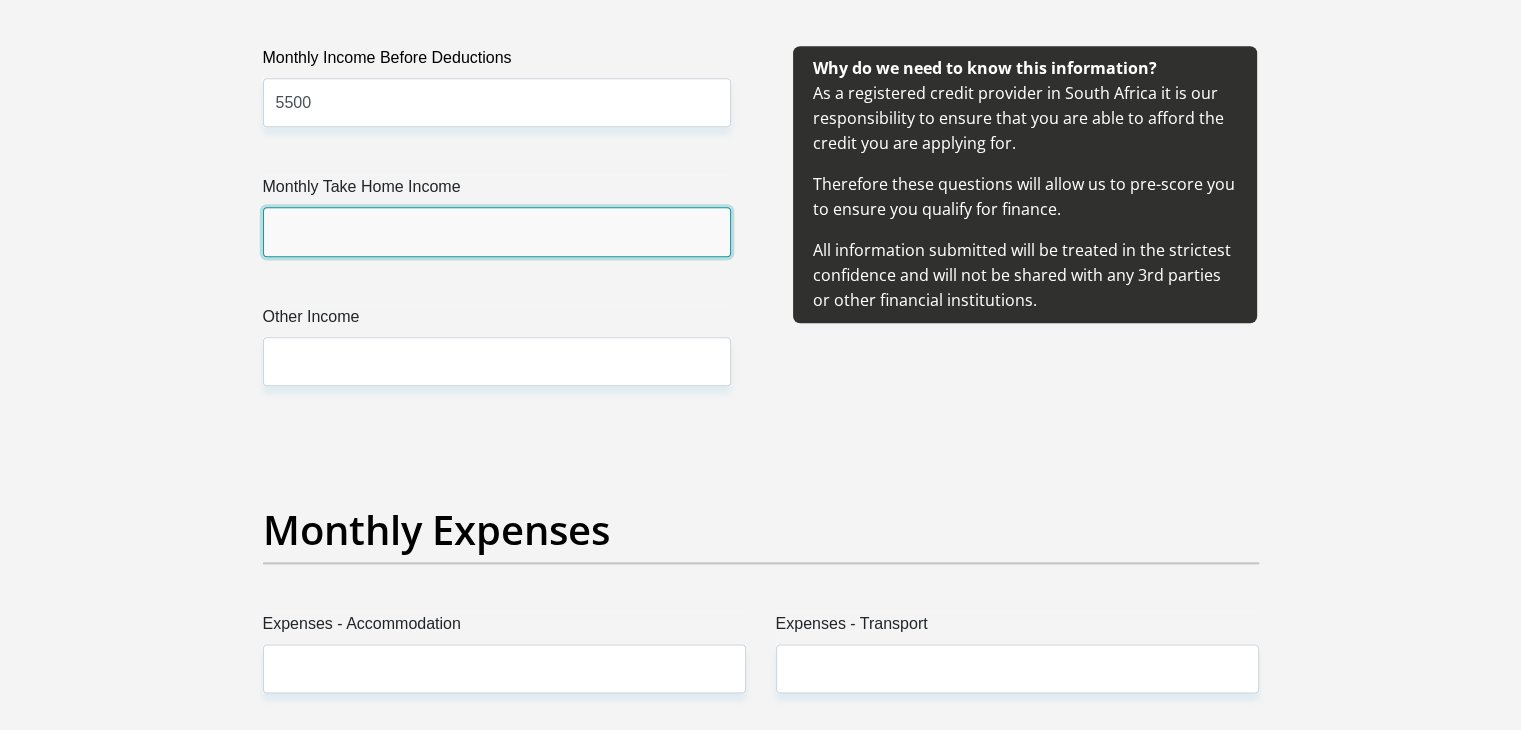 click on "Monthly Take Home Income" at bounding box center (497, 231) 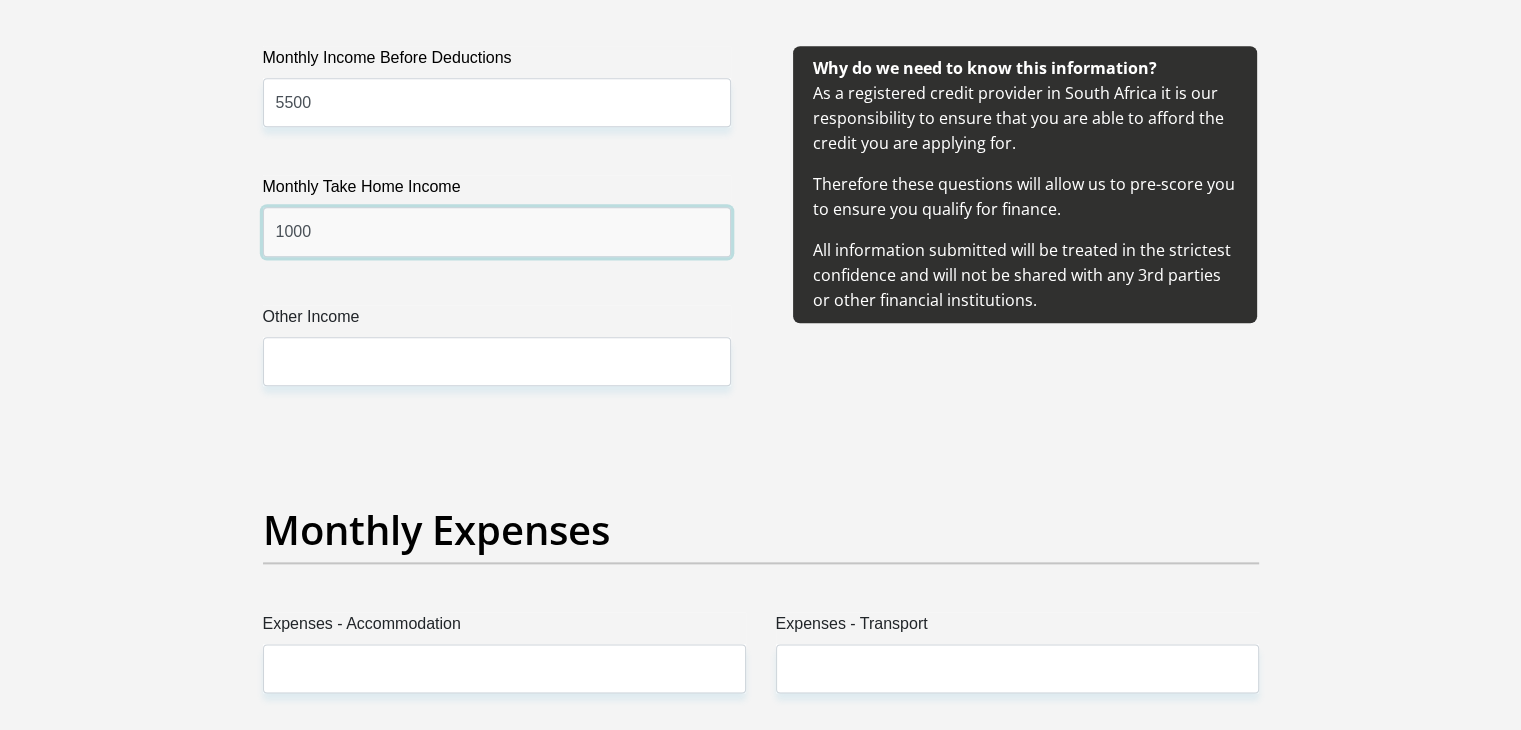 click on "1000" at bounding box center (497, 231) 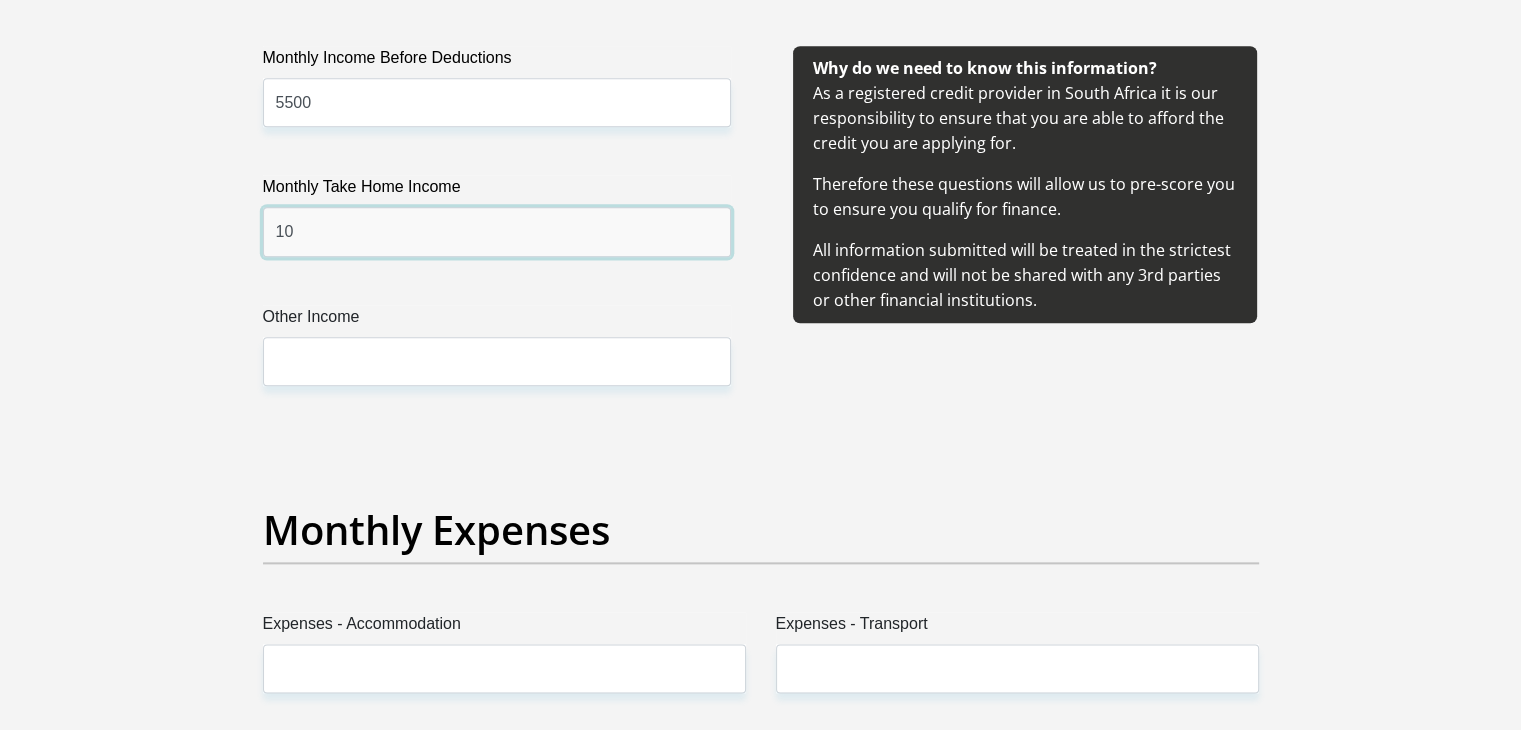 type on "1" 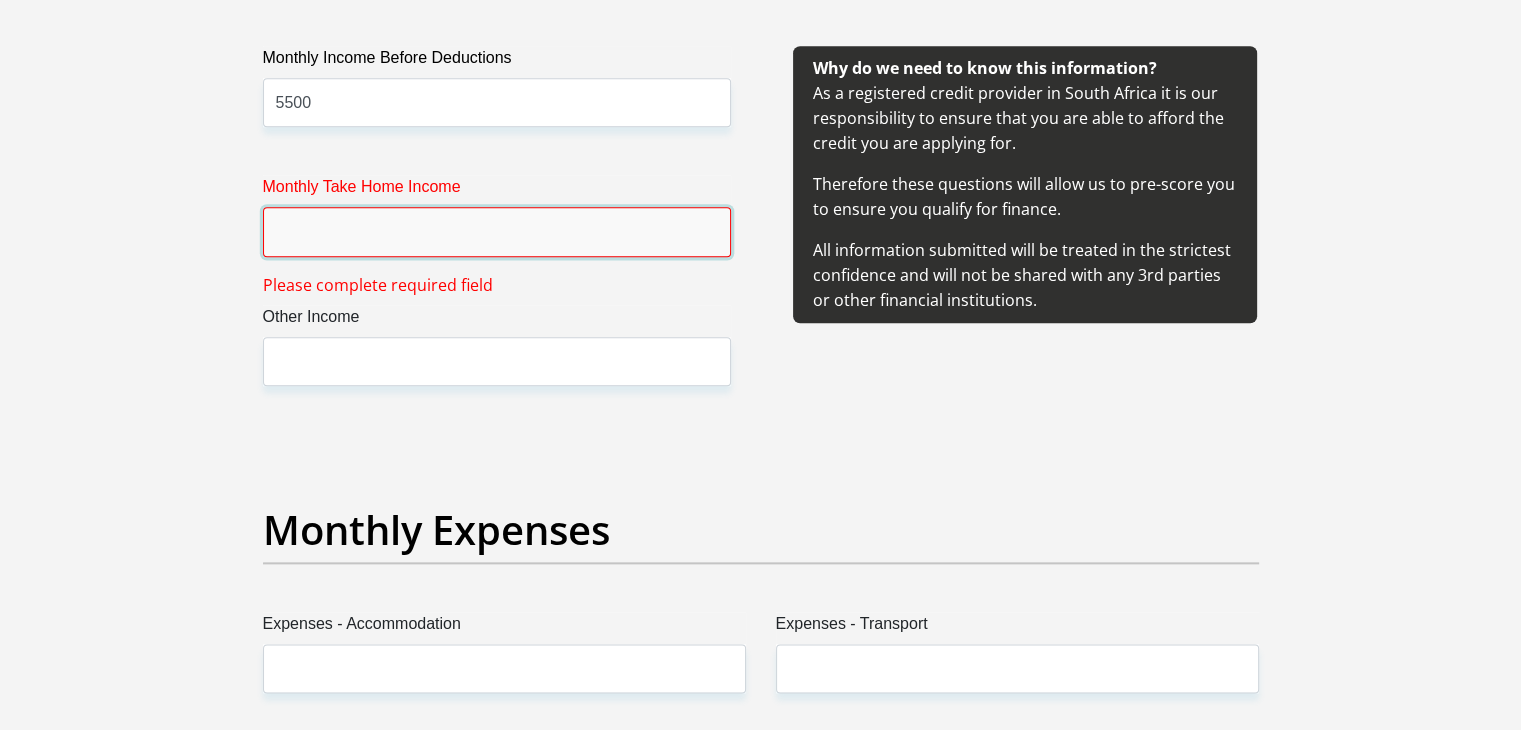 click on "Monthly Take Home Income" at bounding box center (497, 231) 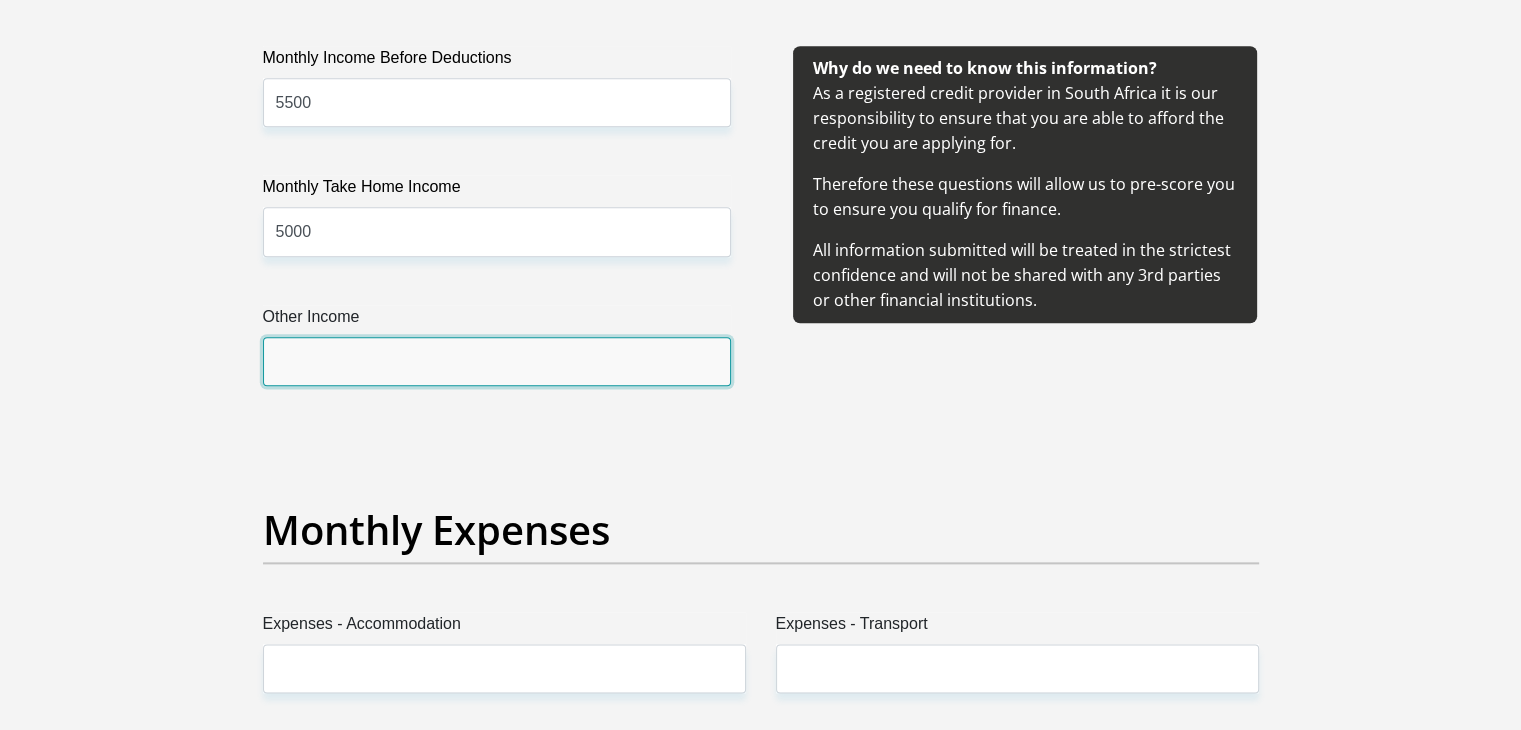 click on "Other Income" at bounding box center (497, 361) 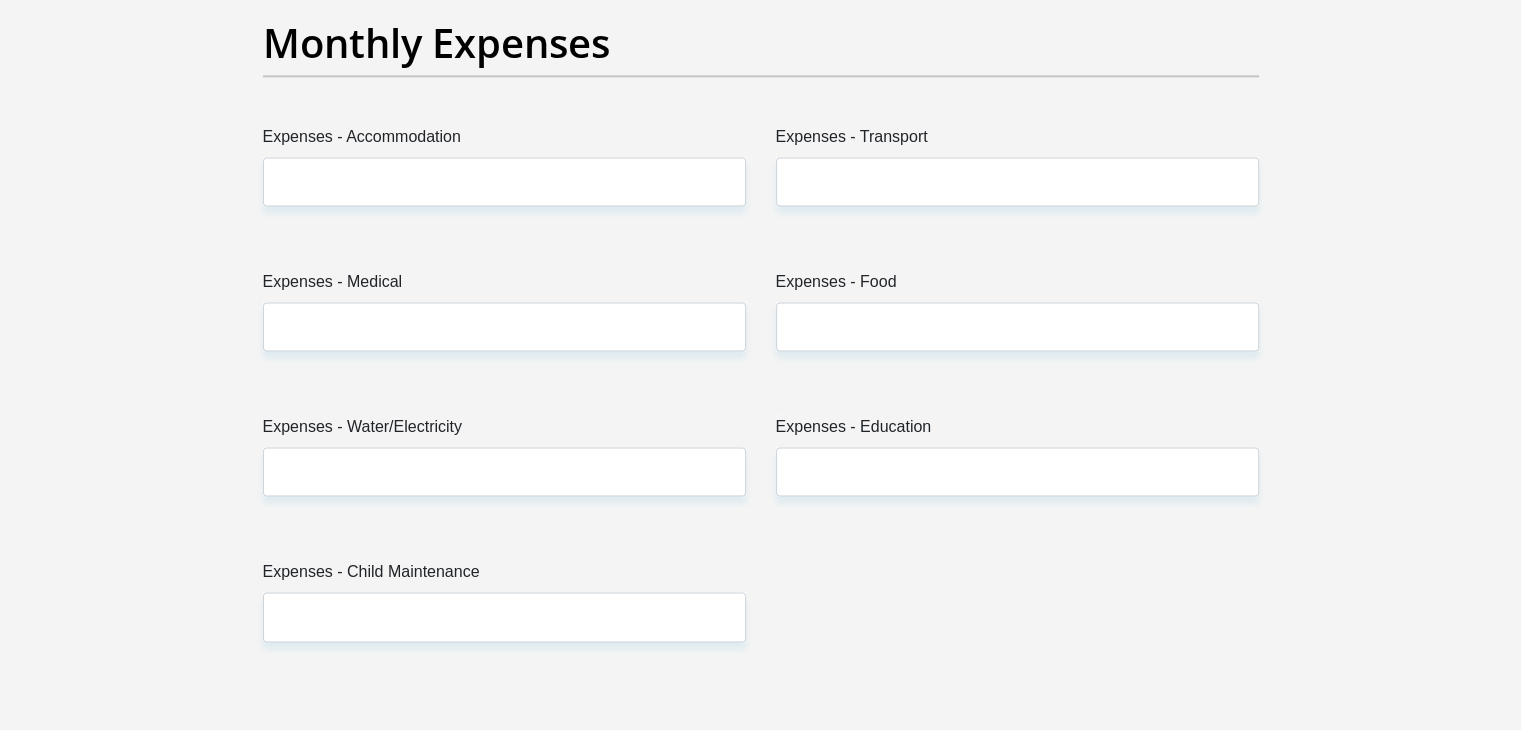 scroll, scrollTop: 2900, scrollLeft: 0, axis: vertical 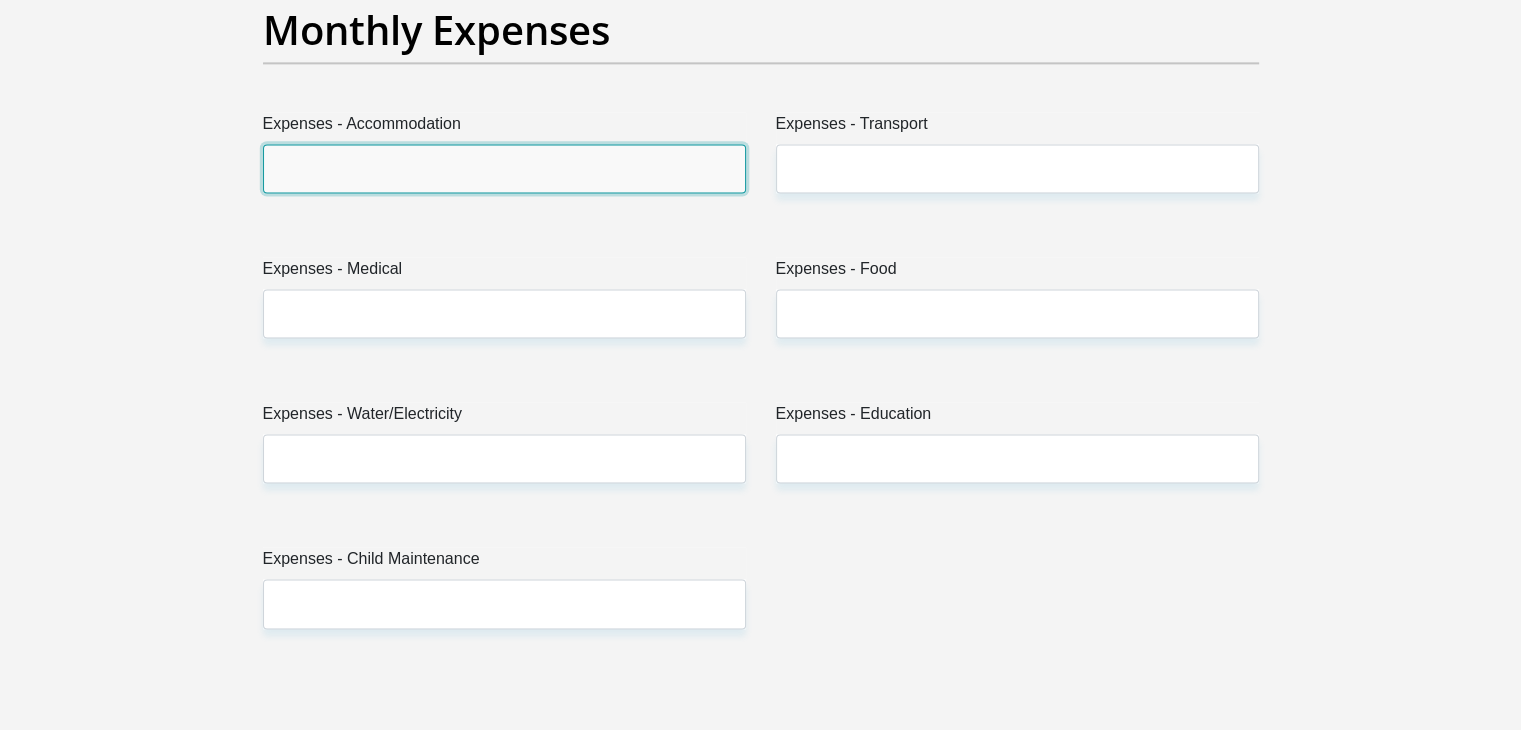 click on "Expenses - Accommodation" at bounding box center (504, 168) 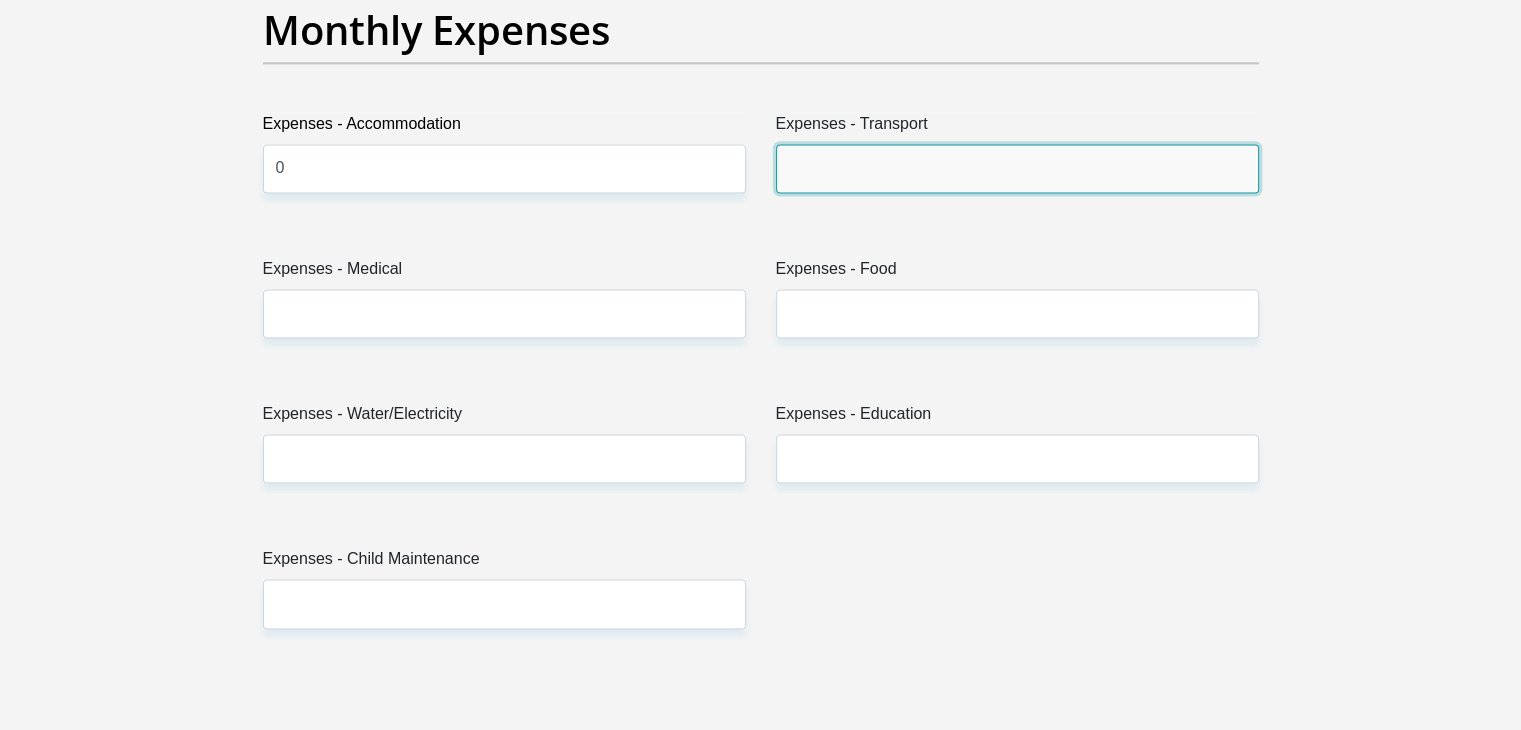 drag, startPoint x: 907, startPoint y: 173, endPoint x: 890, endPoint y: 183, distance: 19.723083 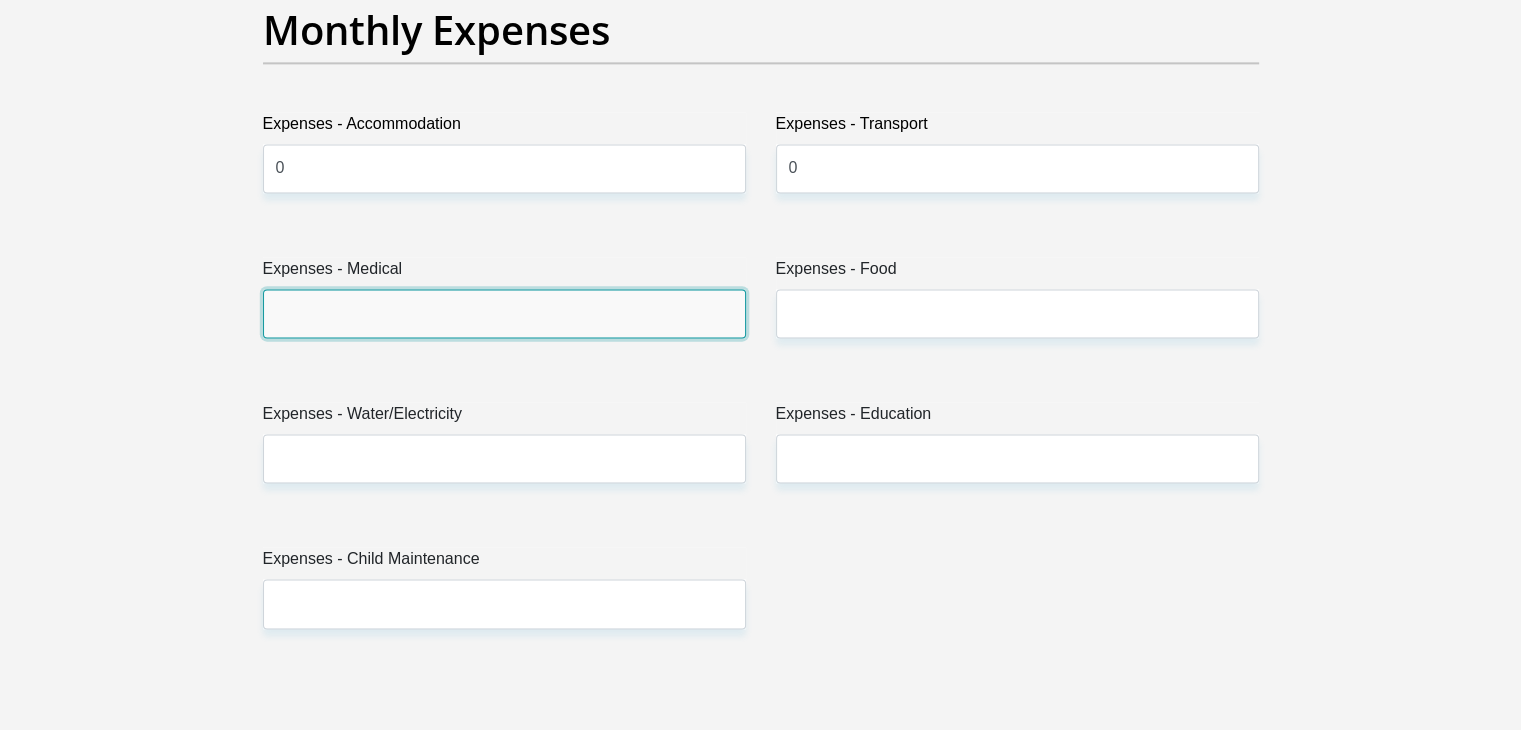 click on "Expenses - Medical" at bounding box center [504, 313] 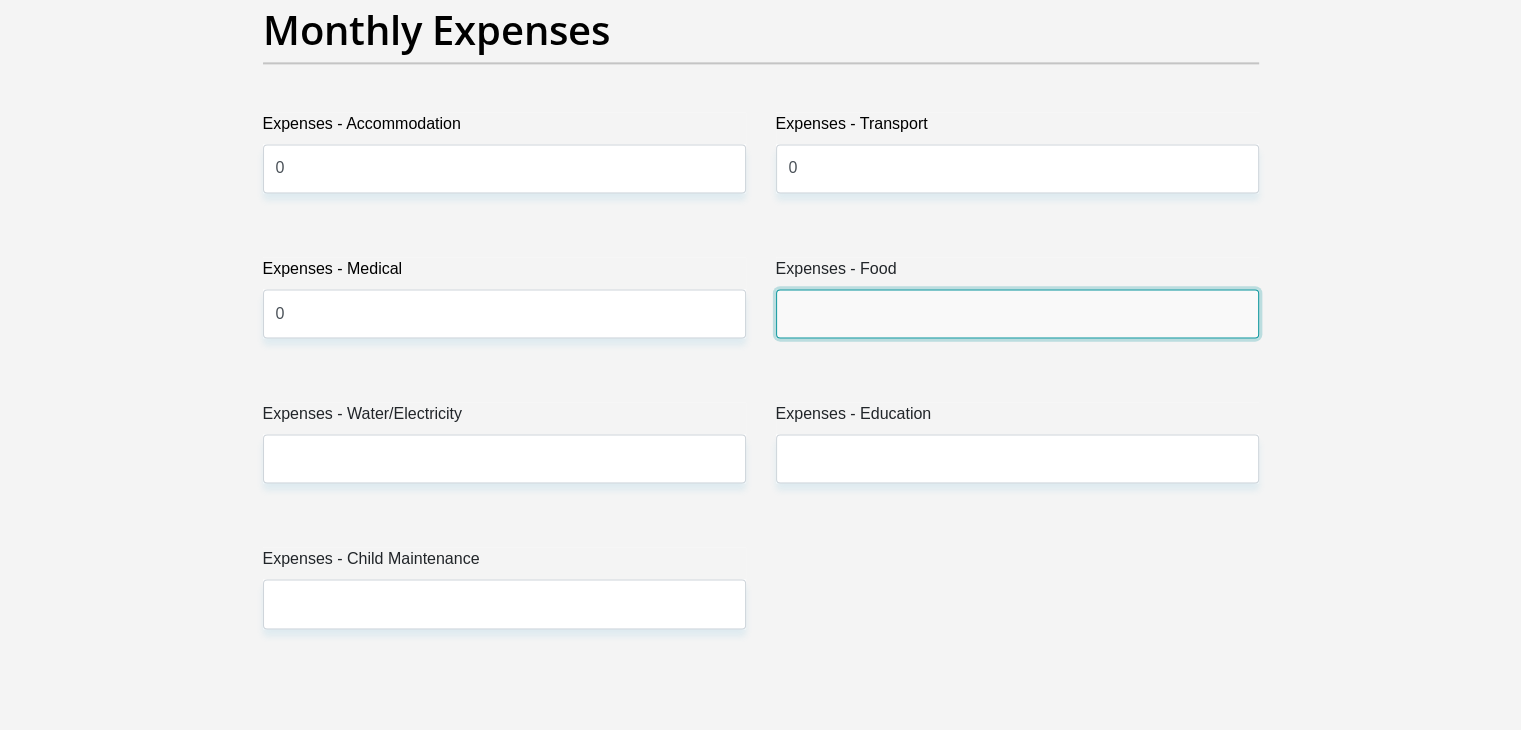 click on "Expenses - Food" at bounding box center (1017, 313) 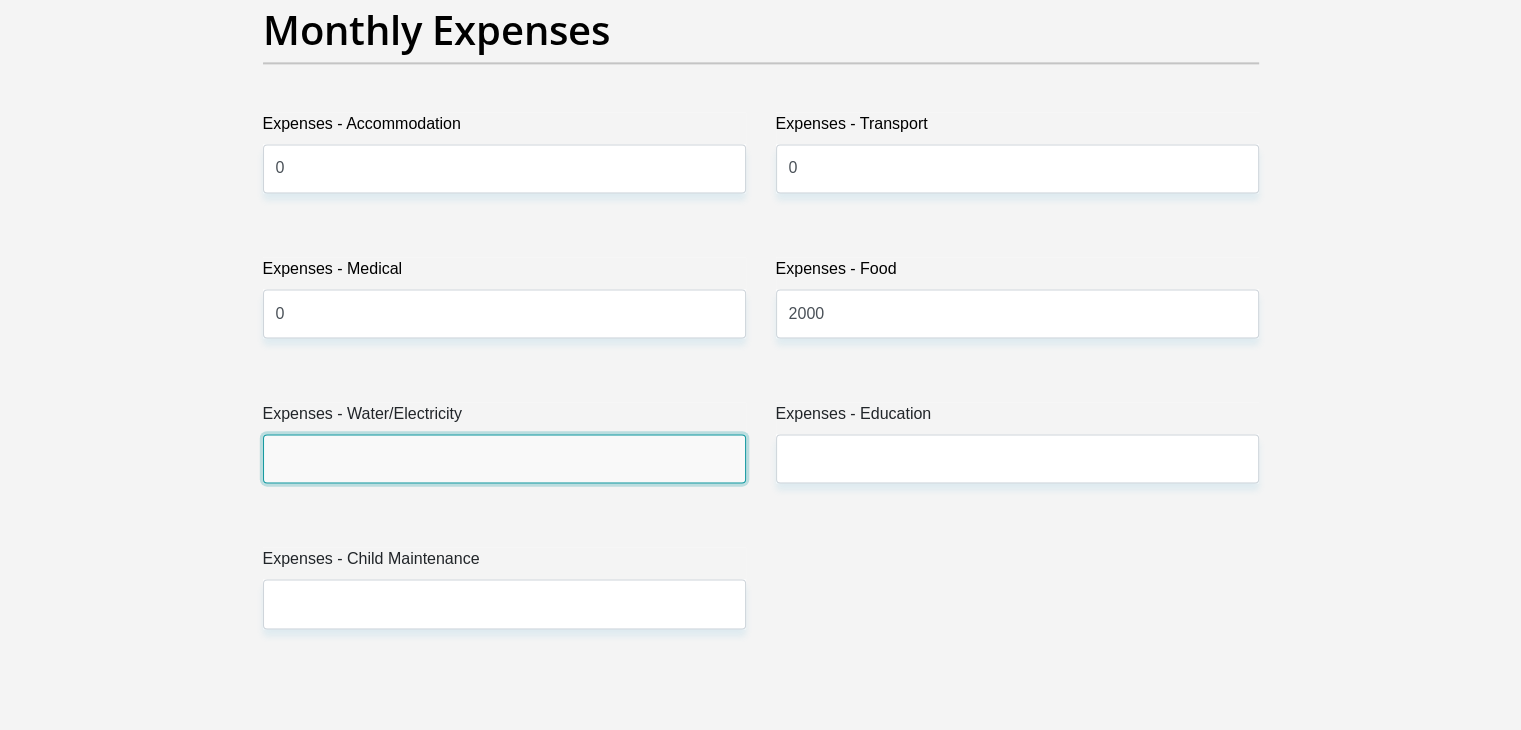 click on "Expenses - Water/Electricity" at bounding box center [504, 458] 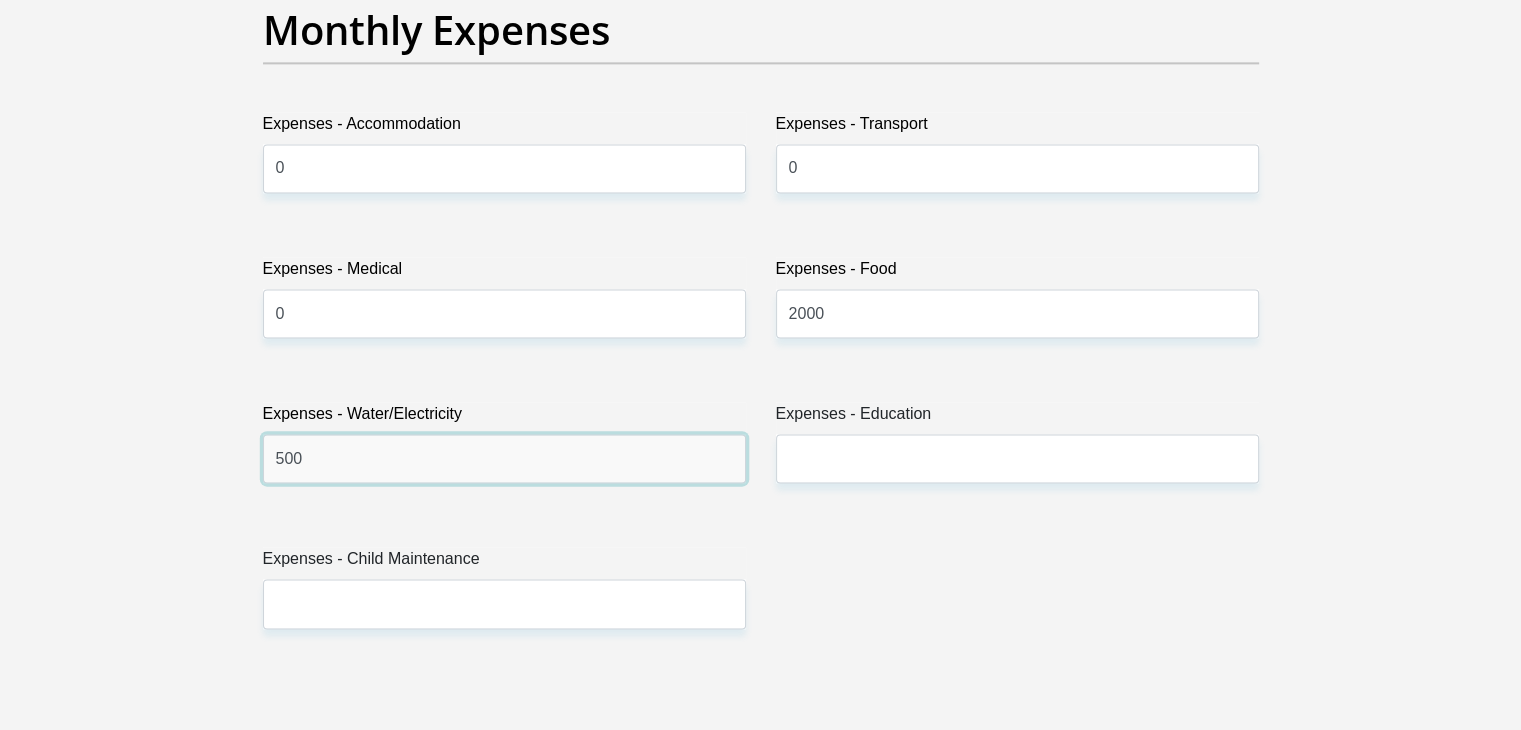 type on "500" 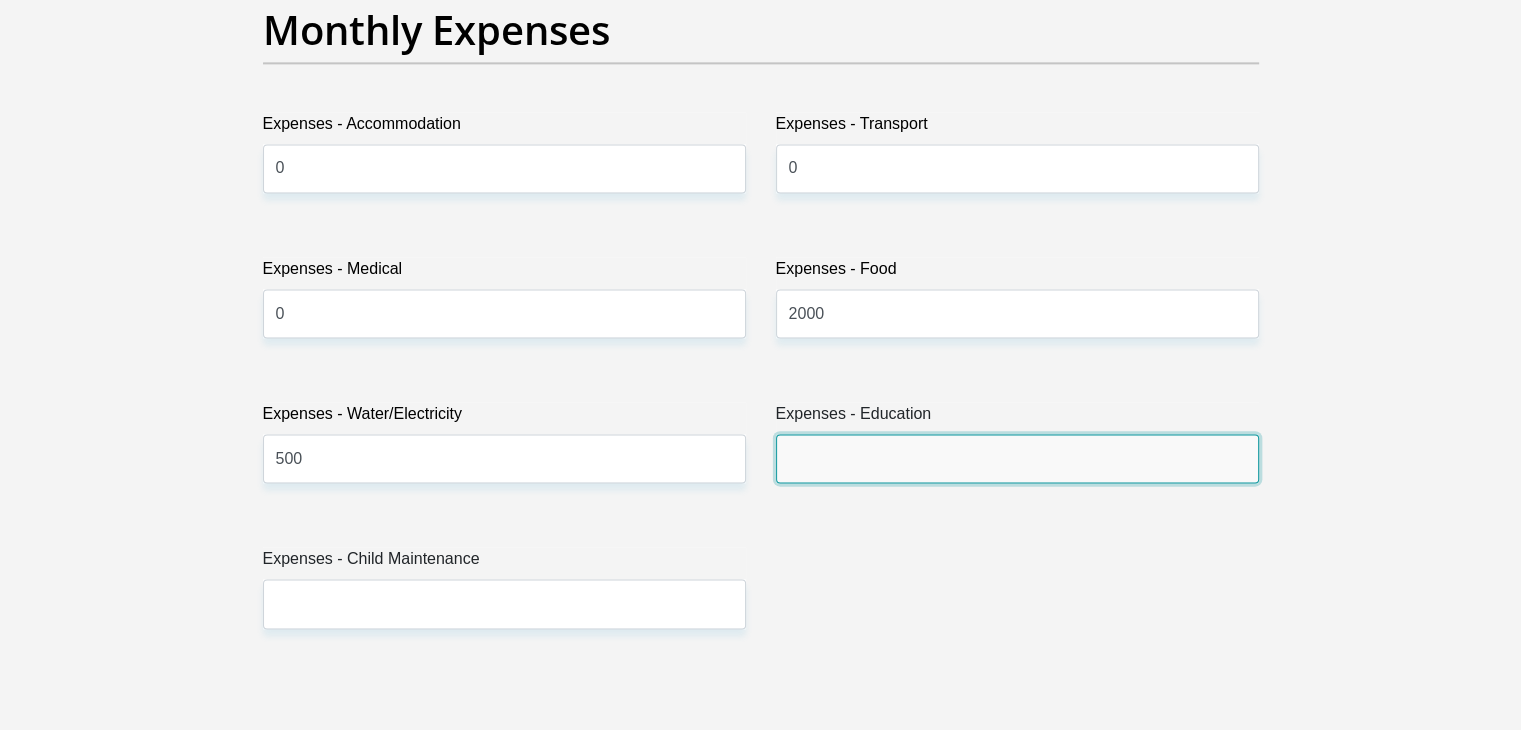 click on "Expenses - Education" at bounding box center [1017, 458] 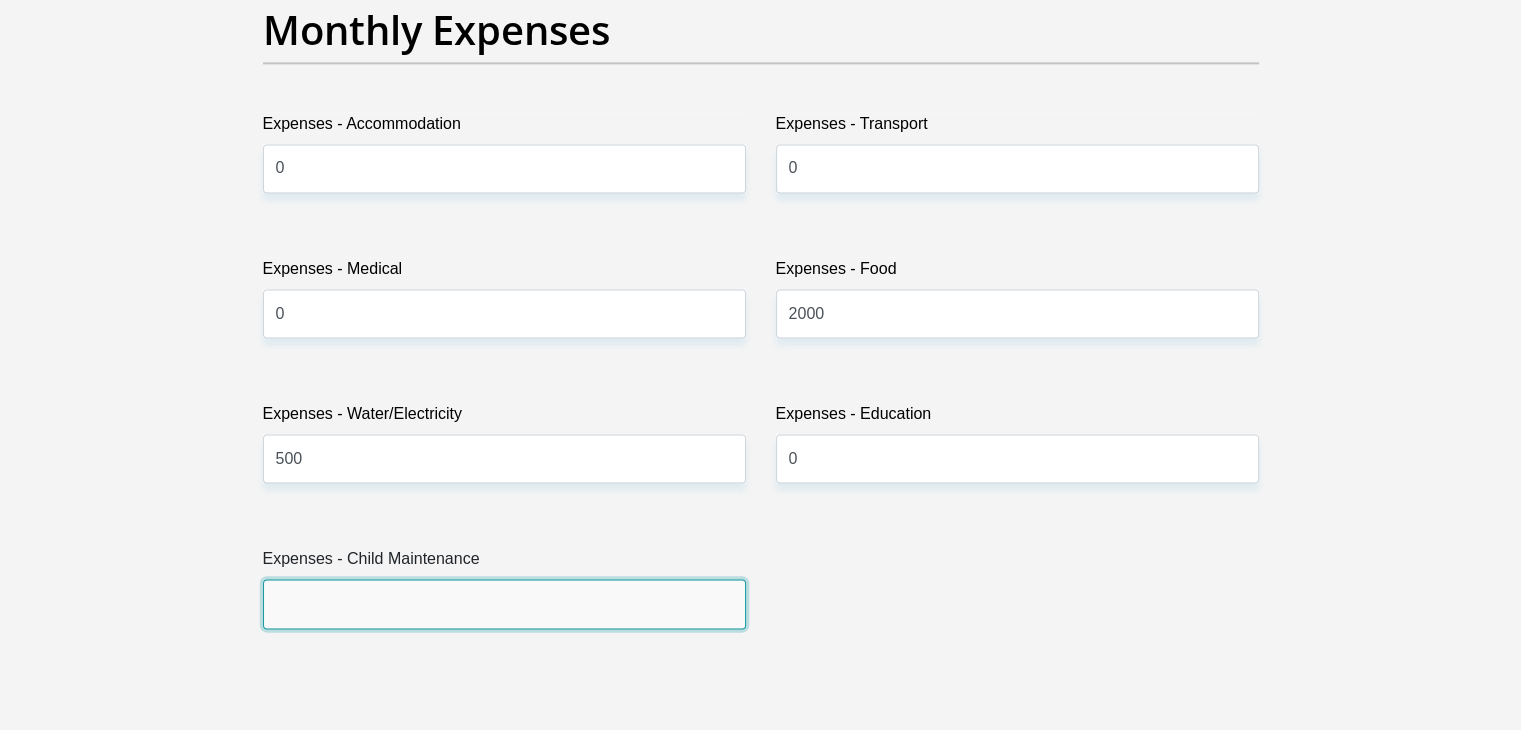 click on "Expenses - Child Maintenance" at bounding box center (504, 603) 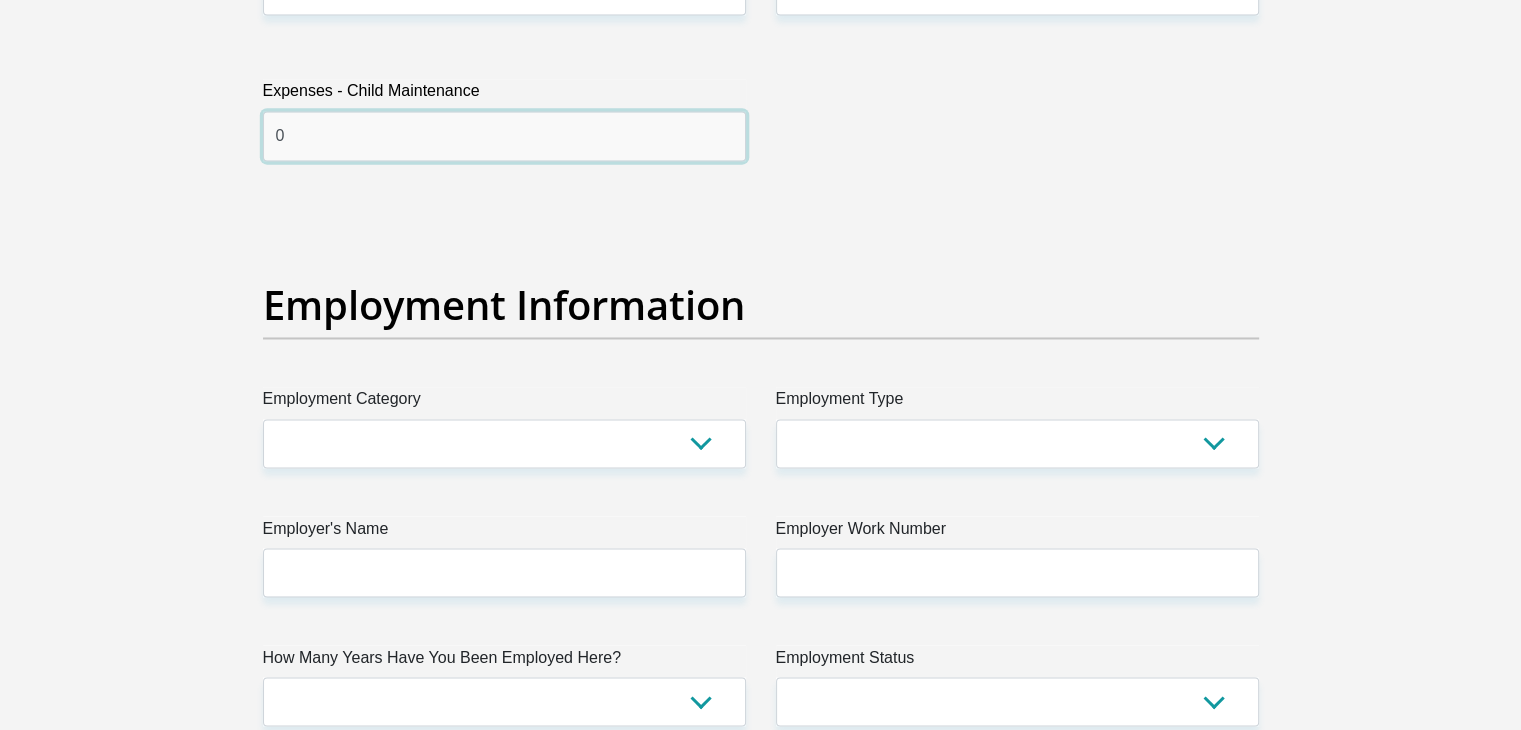 scroll, scrollTop: 3400, scrollLeft: 0, axis: vertical 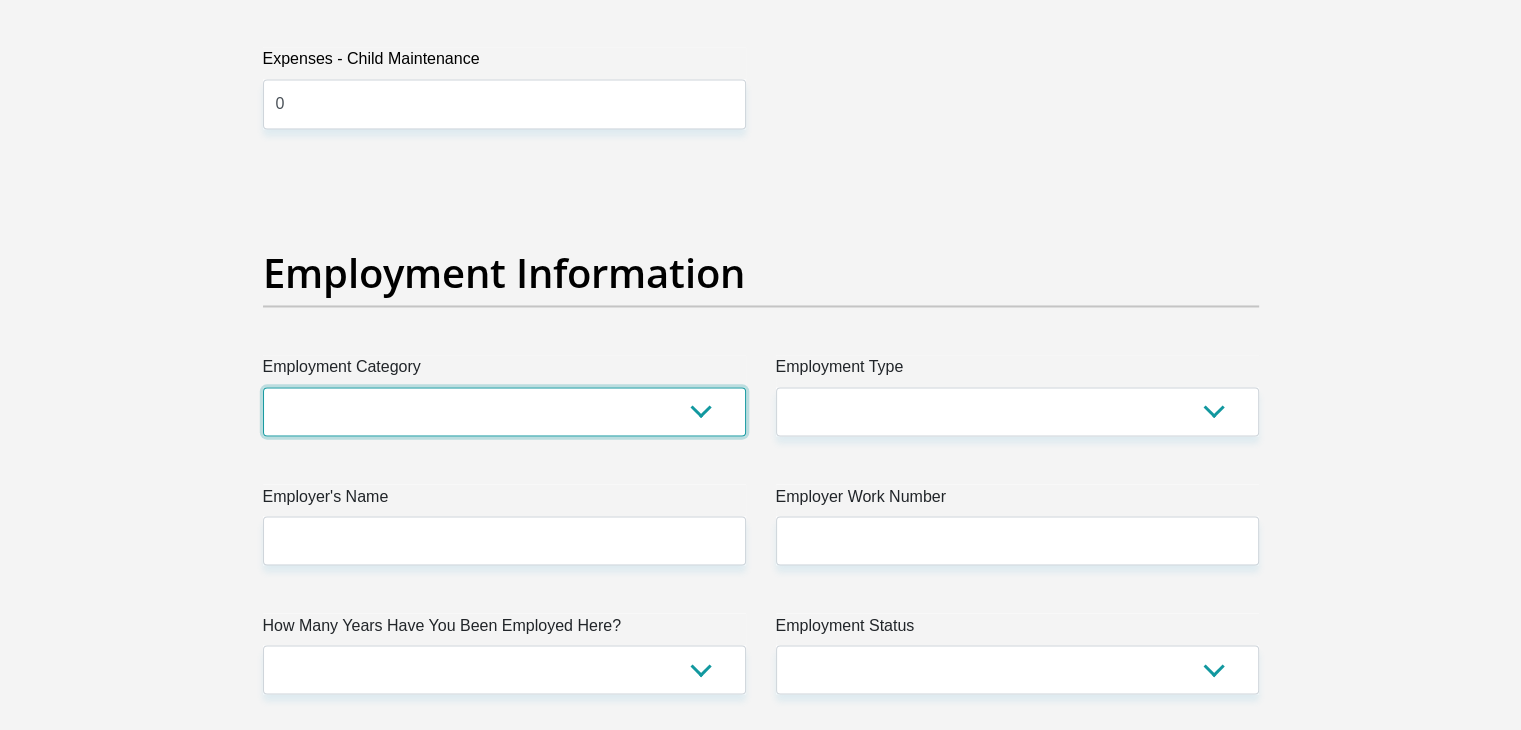 click on "AGRICULTURE
ALCOHOL & TOBACCO
CONSTRUCTION MATERIALS
METALLURGY
EQUIPMENT FOR RENEWABLE ENERGY
SPECIALIZED CONTRACTORS
CAR
GAMING (INCL. INTERNET
OTHER WHOLESALE
UNLICENSED PHARMACEUTICALS
CURRENCY EXCHANGE HOUSES
OTHER FINANCIAL INSTITUTIONS & INSURANCE
REAL ESTATE AGENTS
OIL & GAS
OTHER MATERIALS (E.G. IRON ORE)
PRECIOUS STONES & PRECIOUS METALS
POLITICAL ORGANIZATIONS
RELIGIOUS ORGANIZATIONS(NOT SECTS)
ACTI. HAVING BUSINESS DEAL WITH PUBLIC ADMINISTRATION
LAUNDROMATS" at bounding box center (504, 411) 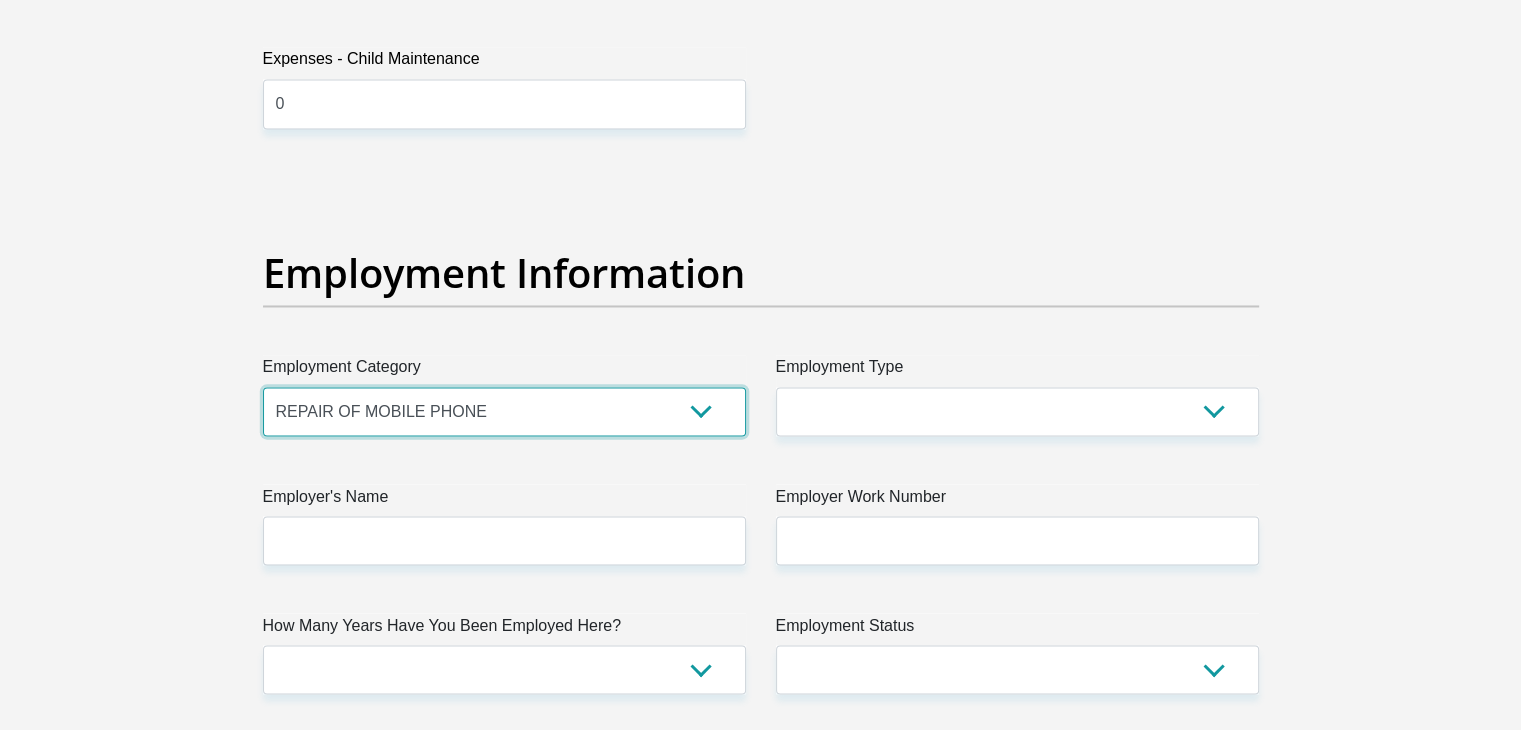 click on "AGRICULTURE
ALCOHOL & TOBACCO
CONSTRUCTION MATERIALS
METALLURGY
EQUIPMENT FOR RENEWABLE ENERGY
SPECIALIZED CONTRACTORS
CAR
GAMING (INCL. INTERNET
OTHER WHOLESALE
UNLICENSED PHARMACEUTICALS
CURRENCY EXCHANGE HOUSES
OTHER FINANCIAL INSTITUTIONS & INSURANCE
REAL ESTATE AGENTS
OIL & GAS
OTHER MATERIALS (E.G. IRON ORE)
PRECIOUS STONES & PRECIOUS METALS
POLITICAL ORGANIZATIONS
RELIGIOUS ORGANIZATIONS(NOT SECTS)
ACTI. HAVING BUSINESS DEAL WITH PUBLIC ADMINISTRATION
LAUNDROMATS" at bounding box center (504, 411) 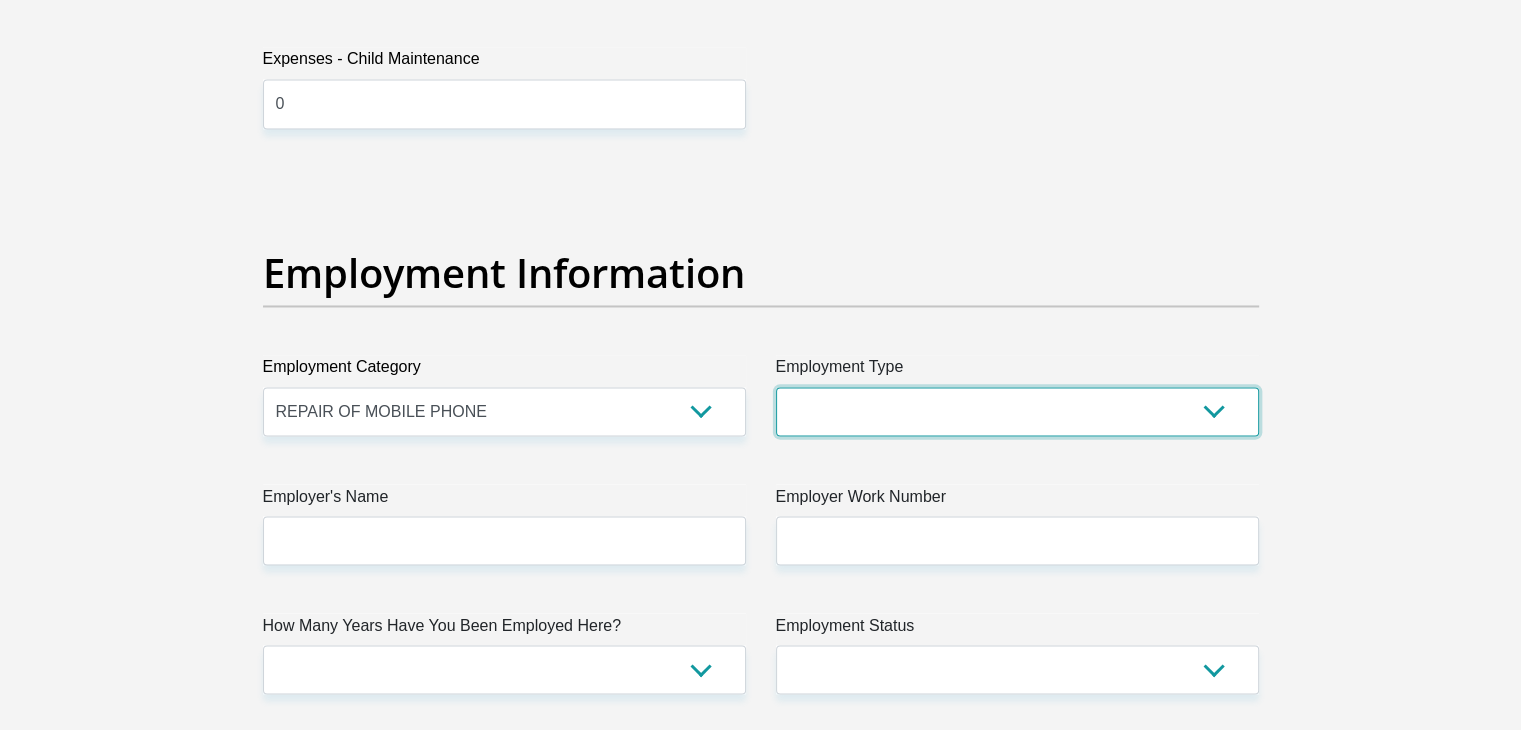 click on "College/Lecturer
Craft Seller
Creative
Driver
Executive
Farmer
Forces - Non Commissioned
Forces - Officer
Hawker
Housewife
Labourer
Licenced Professional
Manager
Miner
Non Licenced Professional
Office Staff/Clerk
Outside Worker
Pensioner
Permanent Teacher
Production/Manufacturing
Sales
Self-Employed
Semi-Professional Worker
Service Industry  Social Worker  Student" at bounding box center [1017, 411] 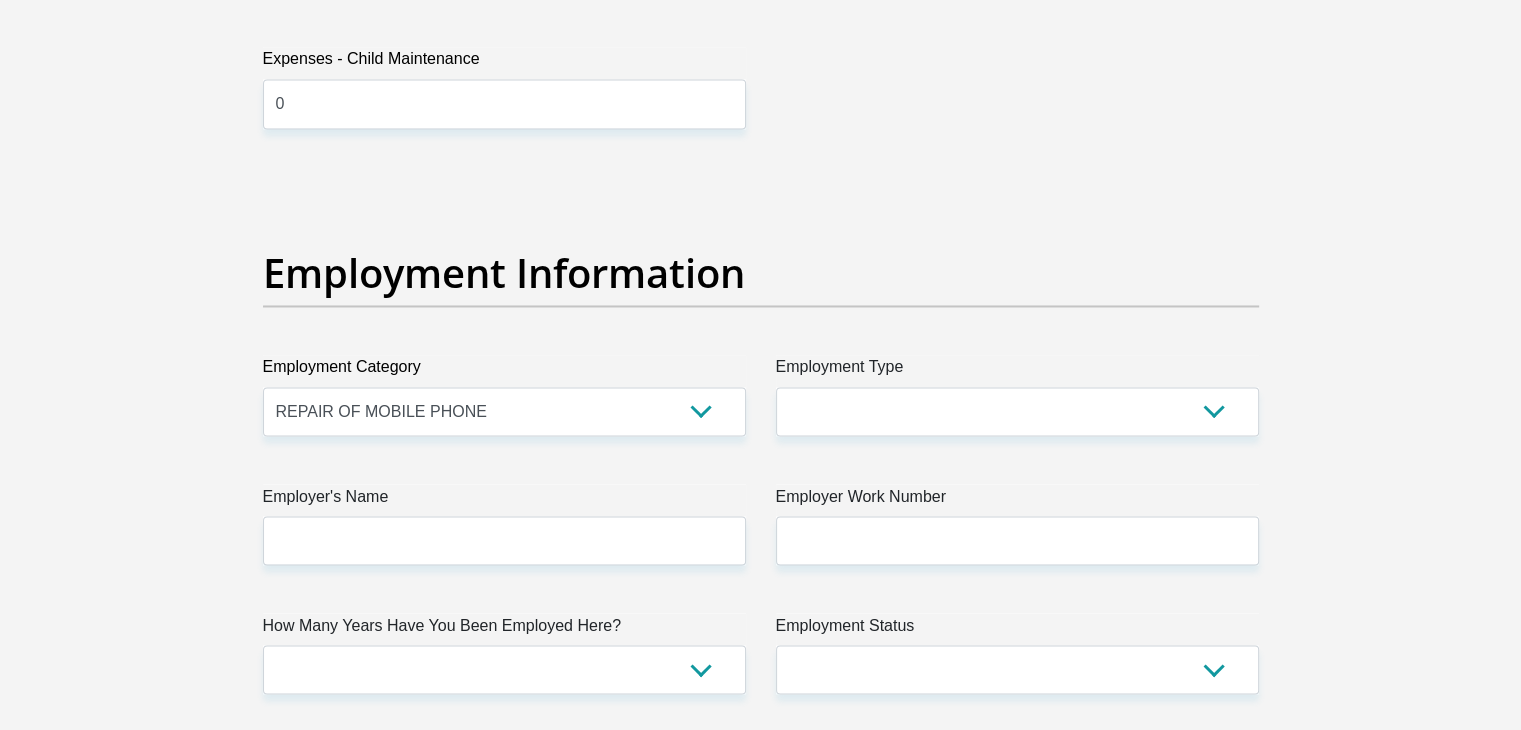 click on "Personal Details
Title
Mr
Ms
Mrs
Dr
Other
First Name
Yandiswa
Surname
Mqondeki
ID Number
7701200360085
Please input valid ID number
Race
Black
Coloured
Indian
White
Other
Contact Number
0836861697
Please input valid contact number" at bounding box center [761, 173] 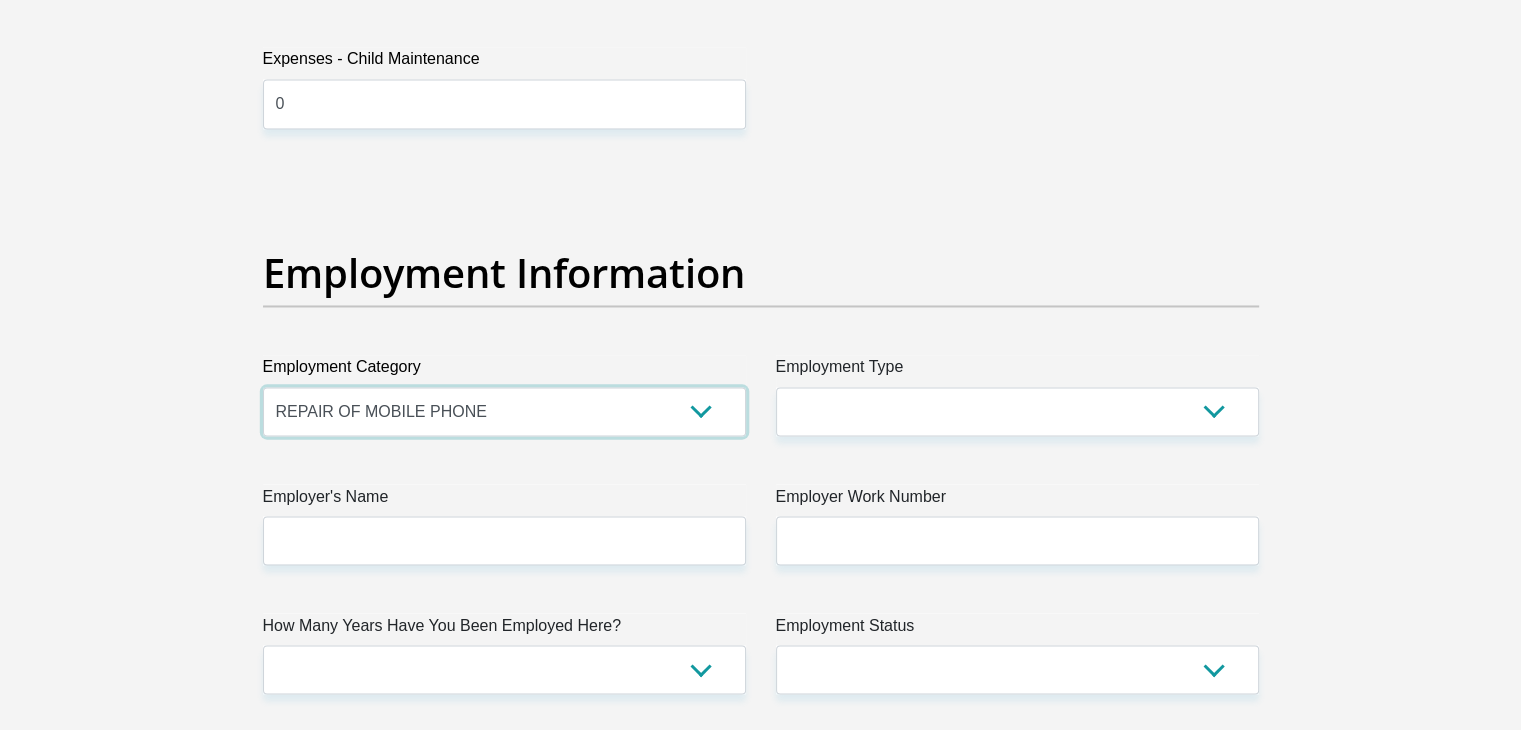 click on "AGRICULTURE
ALCOHOL & TOBACCO
CONSTRUCTION MATERIALS
METALLURGY
EQUIPMENT FOR RENEWABLE ENERGY
SPECIALIZED CONTRACTORS
CAR
GAMING (INCL. INTERNET
OTHER WHOLESALE
UNLICENSED PHARMACEUTICALS
CURRENCY EXCHANGE HOUSES
OTHER FINANCIAL INSTITUTIONS & INSURANCE
REAL ESTATE AGENTS
OIL & GAS
OTHER MATERIALS (E.G. IRON ORE)
PRECIOUS STONES & PRECIOUS METALS
POLITICAL ORGANIZATIONS
RELIGIOUS ORGANIZATIONS(NOT SECTS)
ACTI. HAVING BUSINESS DEAL WITH PUBLIC ADMINISTRATION
LAUNDROMATS" at bounding box center (504, 411) 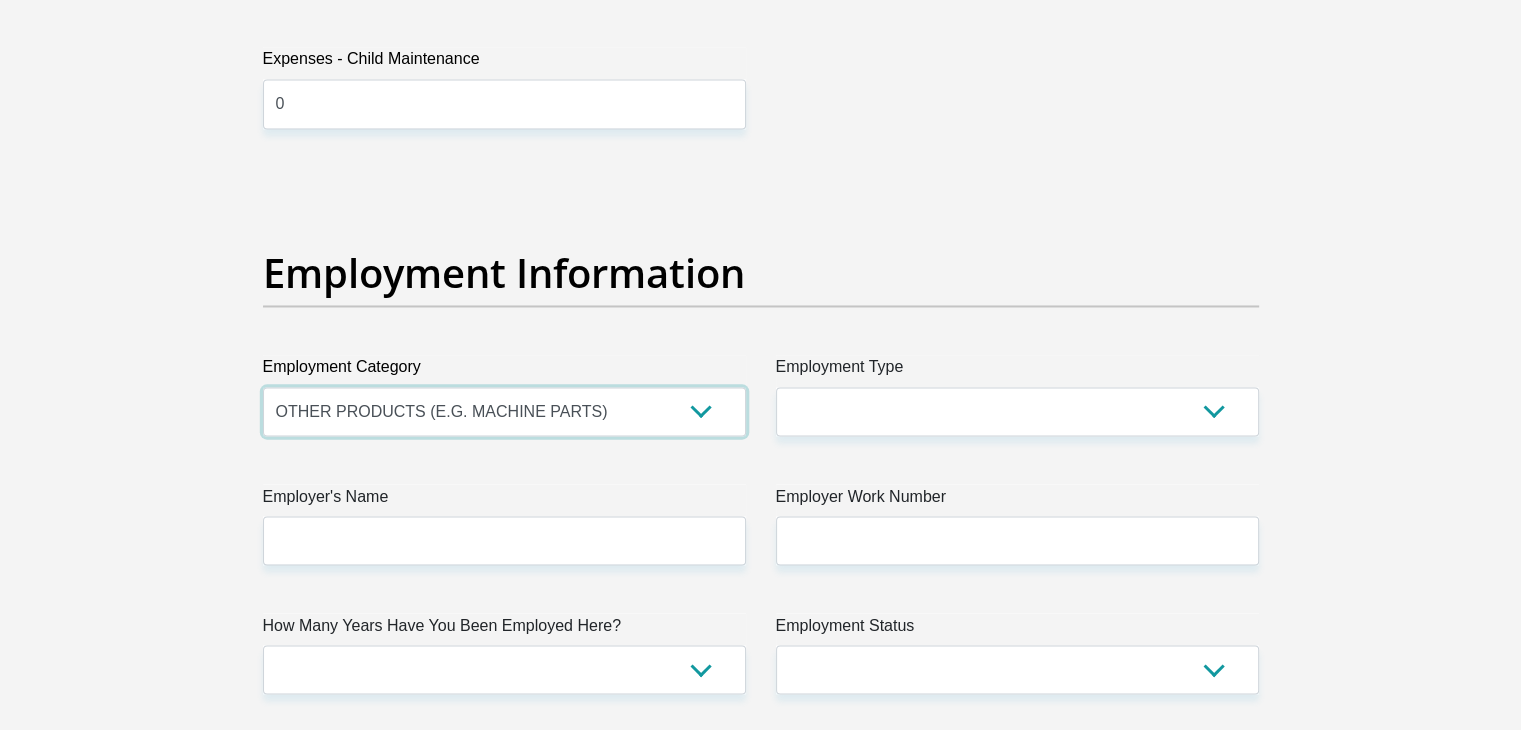 click on "AGRICULTURE
ALCOHOL & TOBACCO
CONSTRUCTION MATERIALS
METALLURGY
EQUIPMENT FOR RENEWABLE ENERGY
SPECIALIZED CONTRACTORS
CAR
GAMING (INCL. INTERNET
OTHER WHOLESALE
UNLICENSED PHARMACEUTICALS
CURRENCY EXCHANGE HOUSES
OTHER FINANCIAL INSTITUTIONS & INSURANCE
REAL ESTATE AGENTS
OIL & GAS
OTHER MATERIALS (E.G. IRON ORE)
PRECIOUS STONES & PRECIOUS METALS
POLITICAL ORGANIZATIONS
RELIGIOUS ORGANIZATIONS(NOT SECTS)
ACTI. HAVING BUSINESS DEAL WITH PUBLIC ADMINISTRATION
LAUNDROMATS" at bounding box center [504, 411] 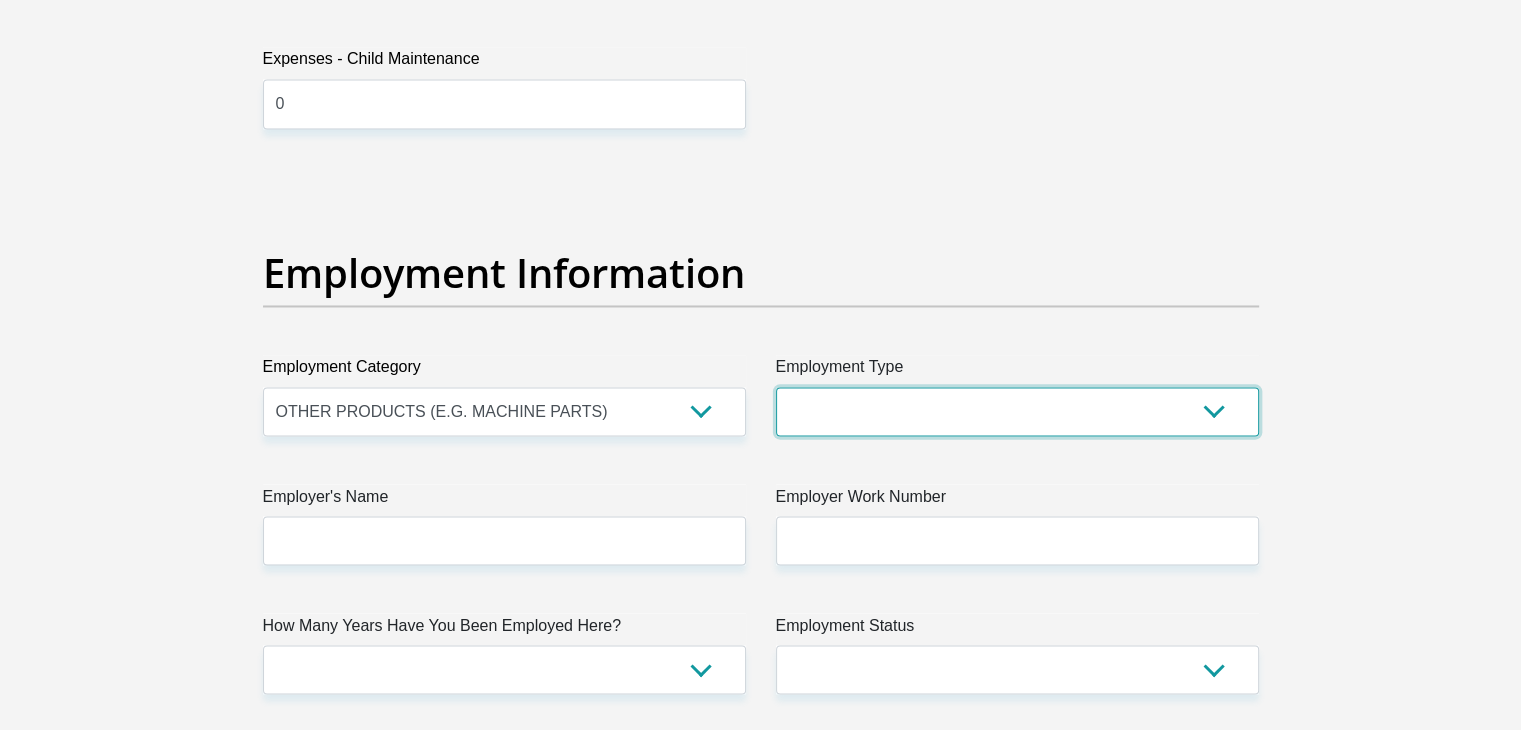 click on "College/Lecturer
Craft Seller
Creative
Driver
Executive
Farmer
Forces - Non Commissioned
Forces - Officer
Hawker
Housewife
Labourer
Licenced Professional
Manager
Miner
Non Licenced Professional
Office Staff/Clerk
Outside Worker
Pensioner
Permanent Teacher
Production/Manufacturing
Sales
Self-Employed
Semi-Professional Worker
Service Industry  Social Worker  Student" at bounding box center [1017, 411] 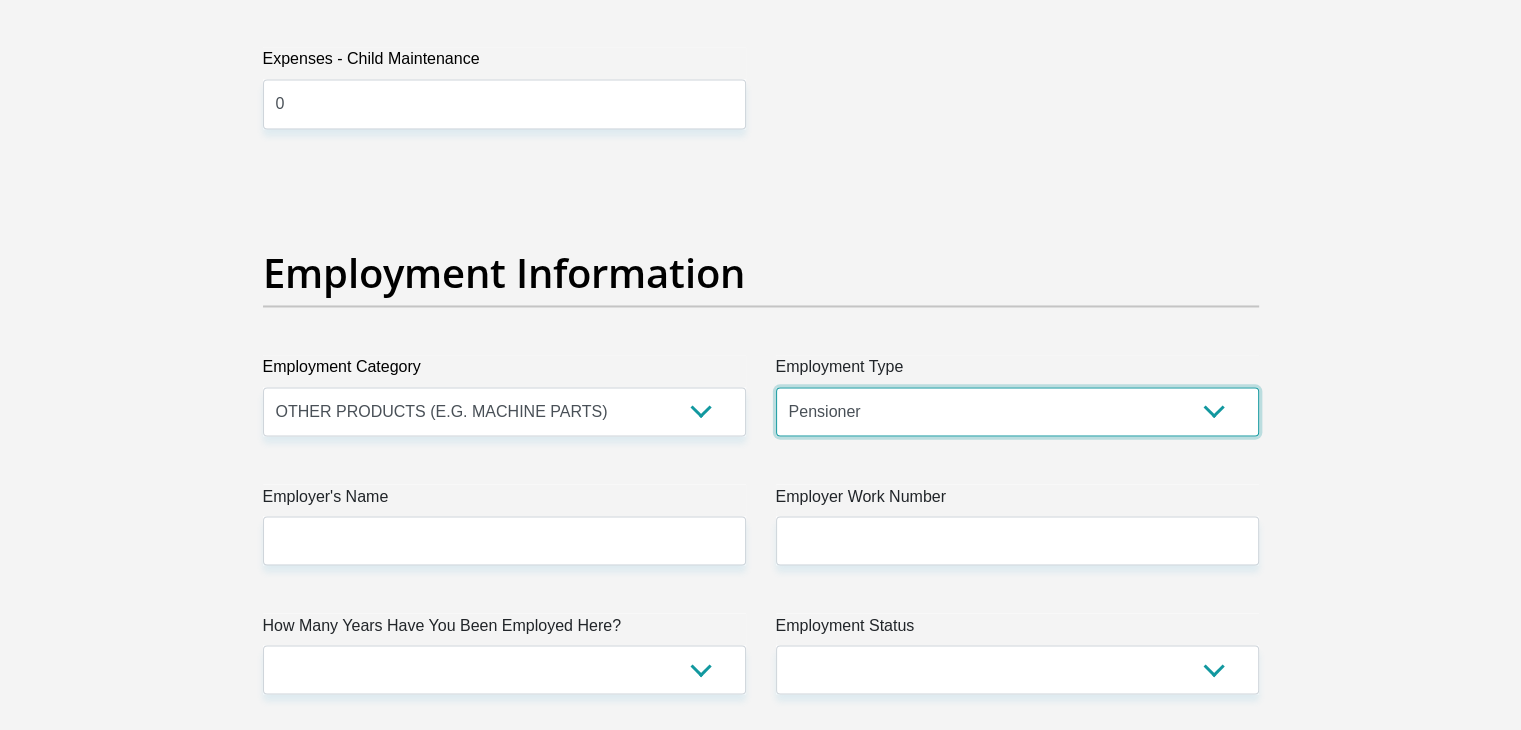 click on "College/Lecturer
Craft Seller
Creative
Driver
Executive
Farmer
Forces - Non Commissioned
Forces - Officer
Hawker
Housewife
Labourer
Licenced Professional
Manager
Miner
Non Licenced Professional
Office Staff/Clerk
Outside Worker
Pensioner
Permanent Teacher
Production/Manufacturing
Sales
Self-Employed
Semi-Professional Worker
Service Industry  Social Worker  Student" at bounding box center (1017, 411) 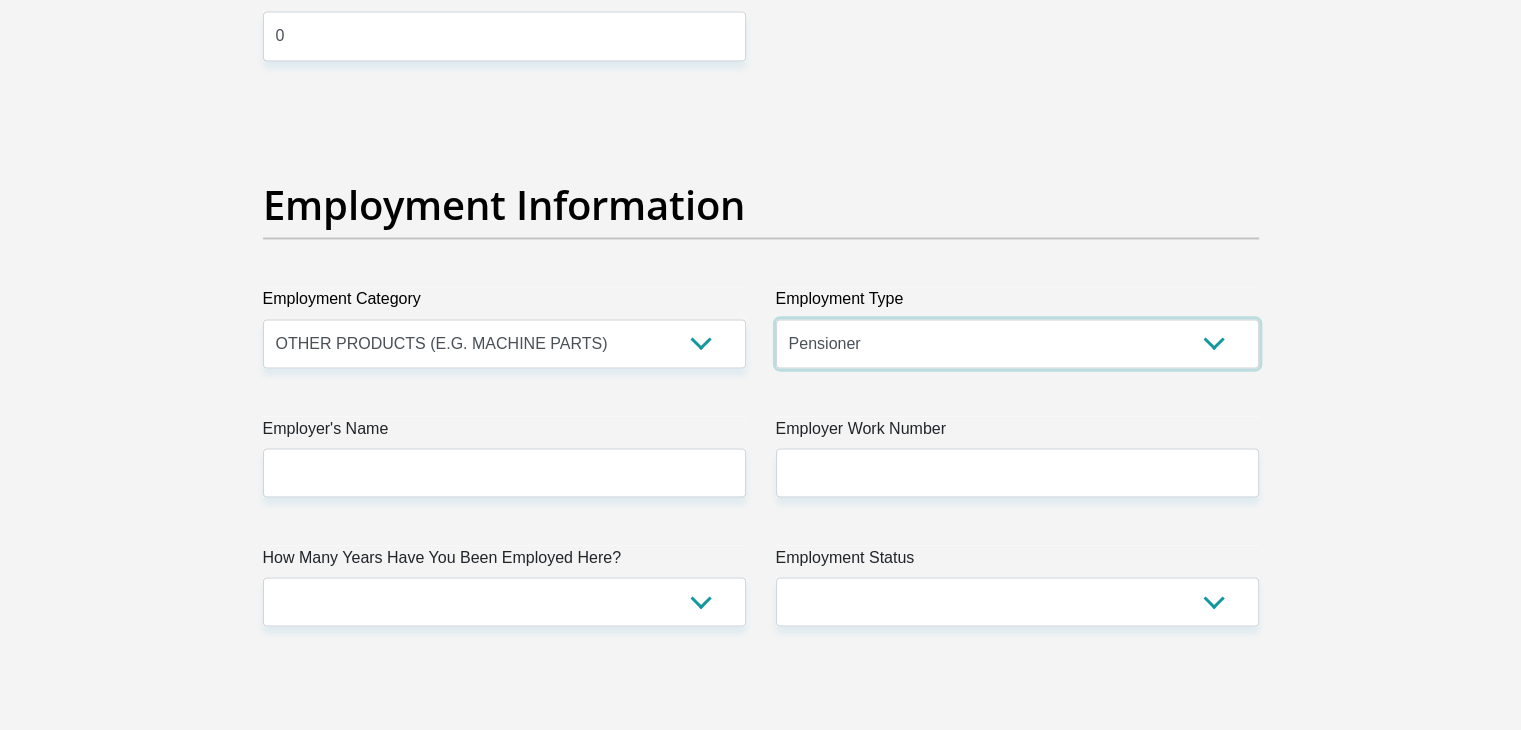 scroll, scrollTop: 3500, scrollLeft: 0, axis: vertical 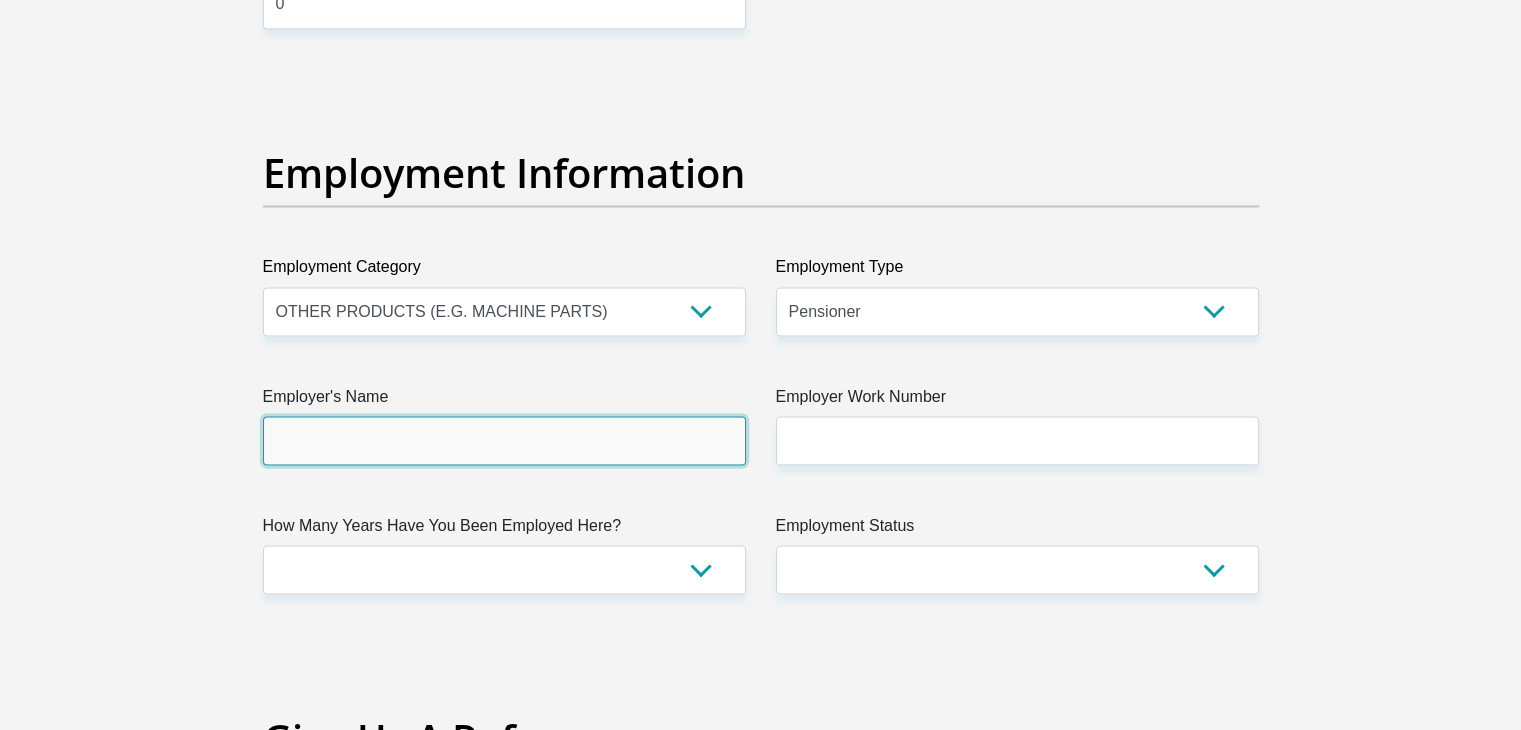 click on "Employer's Name" at bounding box center [504, 440] 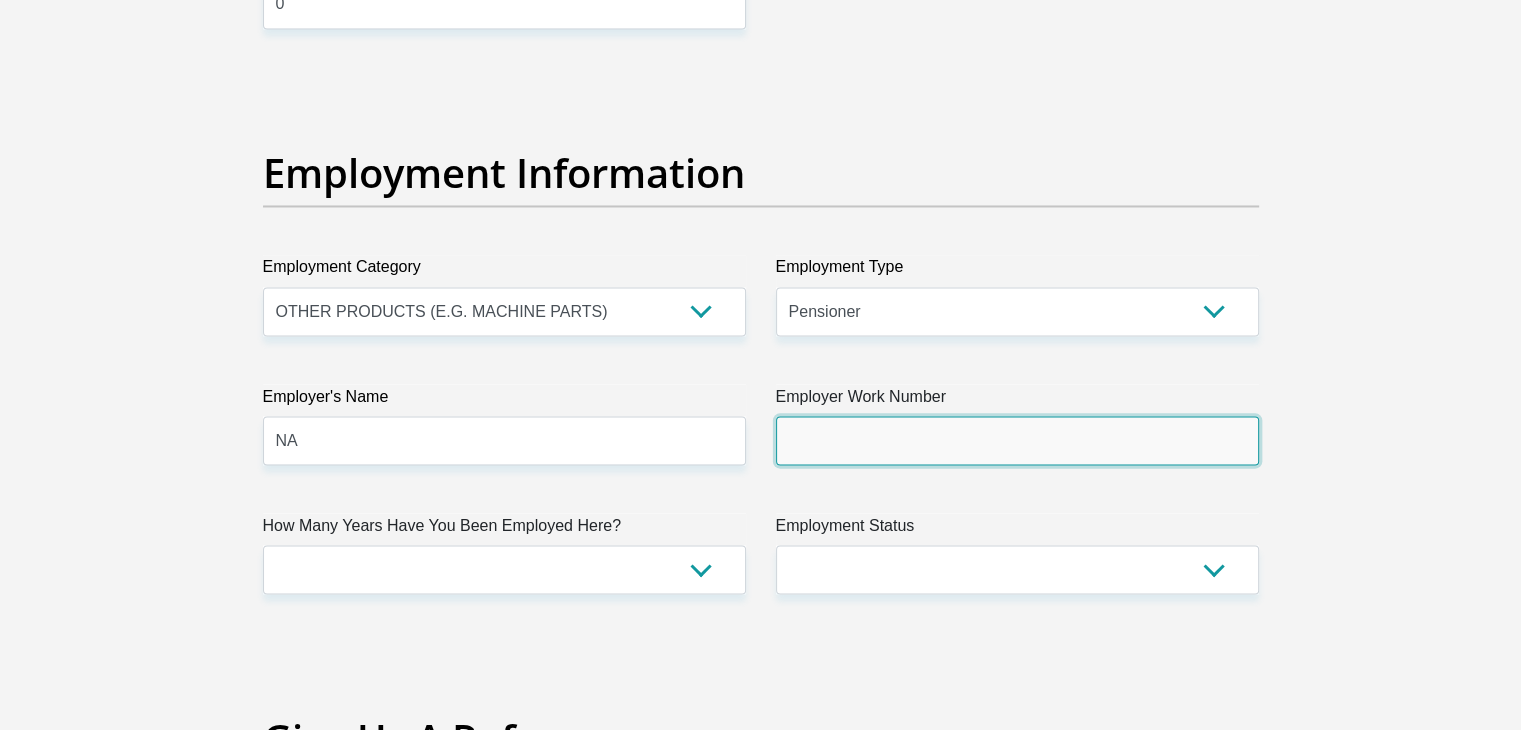 click on "Employer Work Number" at bounding box center [1017, 440] 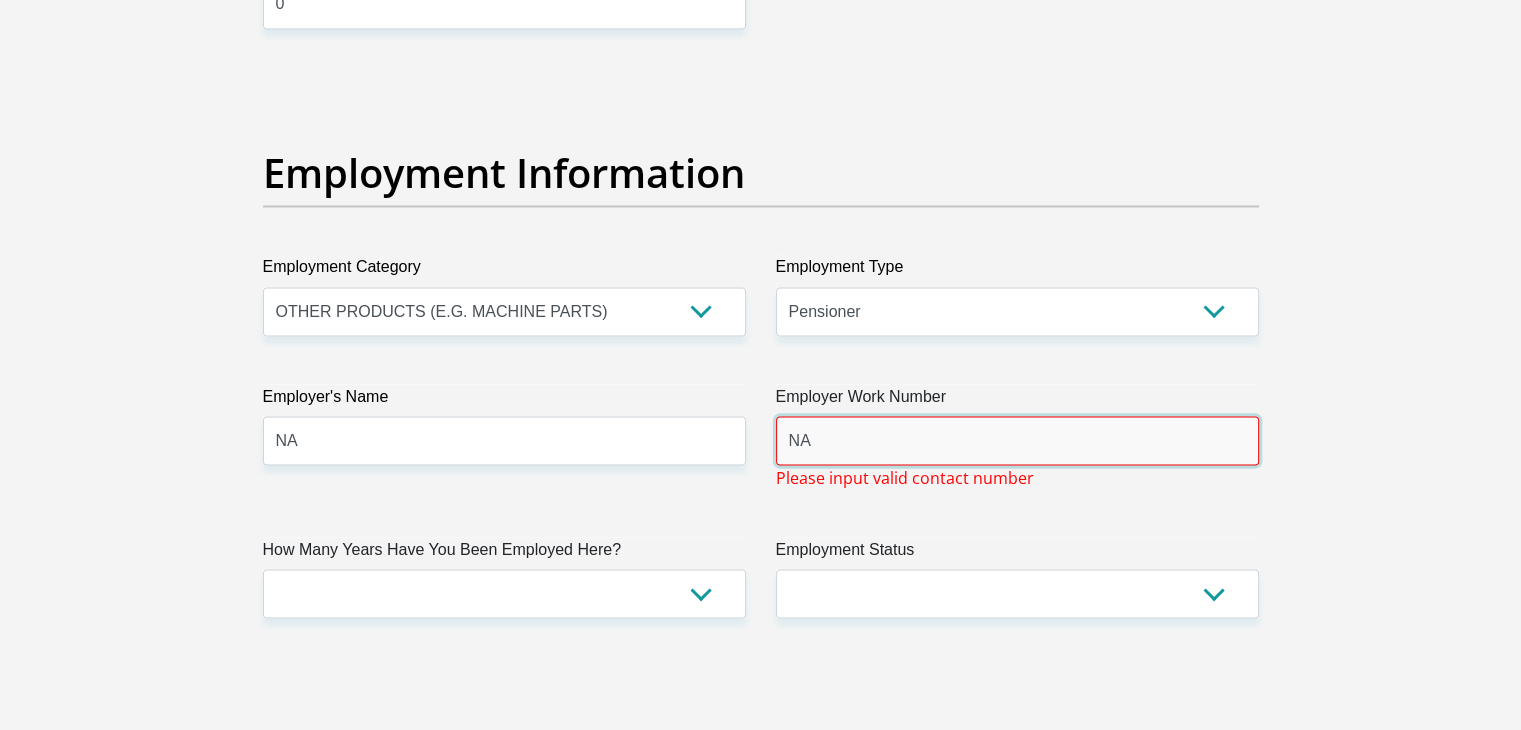 click on "NA" at bounding box center [1017, 440] 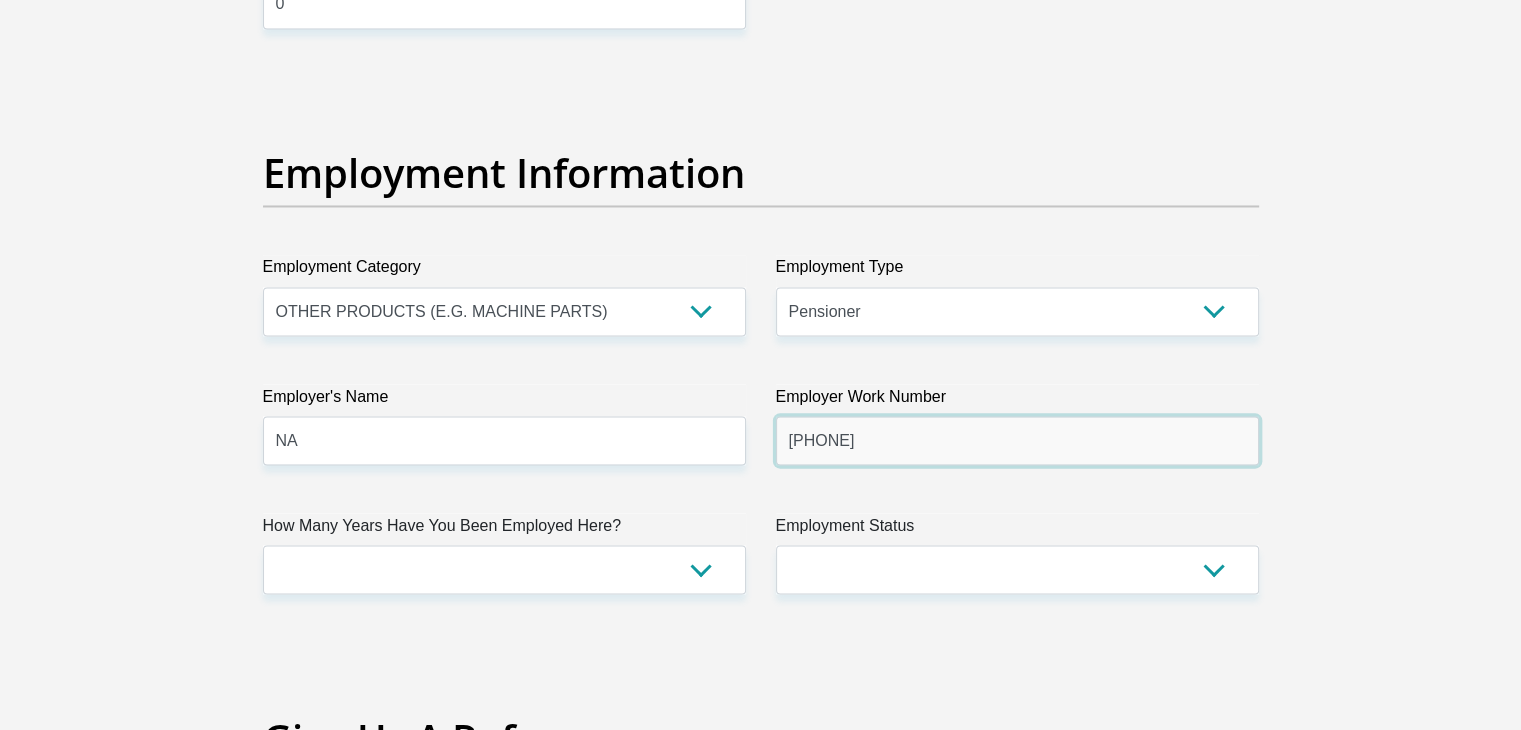 type on "0836861697" 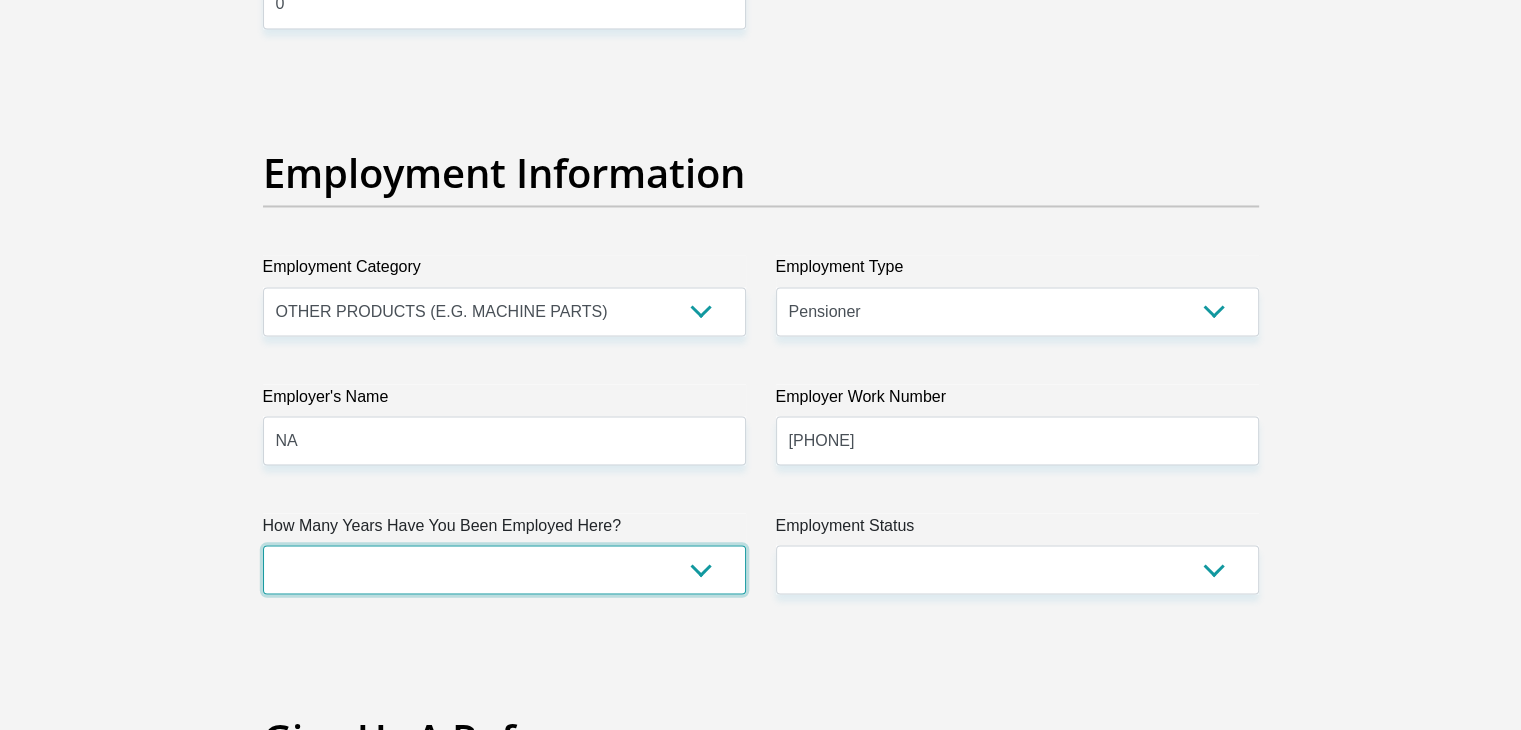 click on "less than 1 year
1-3 years
3-5 years
5+ years" at bounding box center [504, 569] 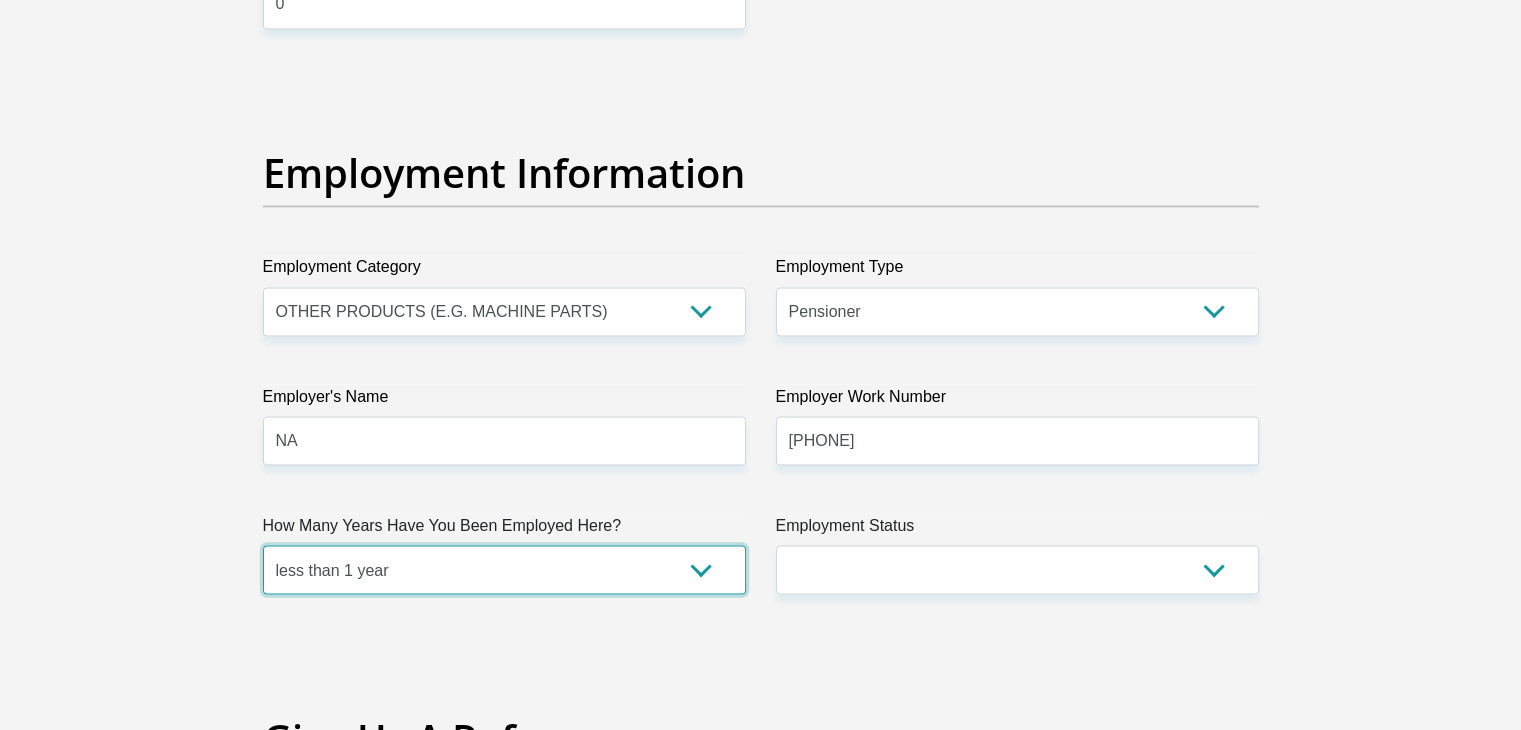 click on "less than 1 year
1-3 years
3-5 years
5+ years" at bounding box center [504, 569] 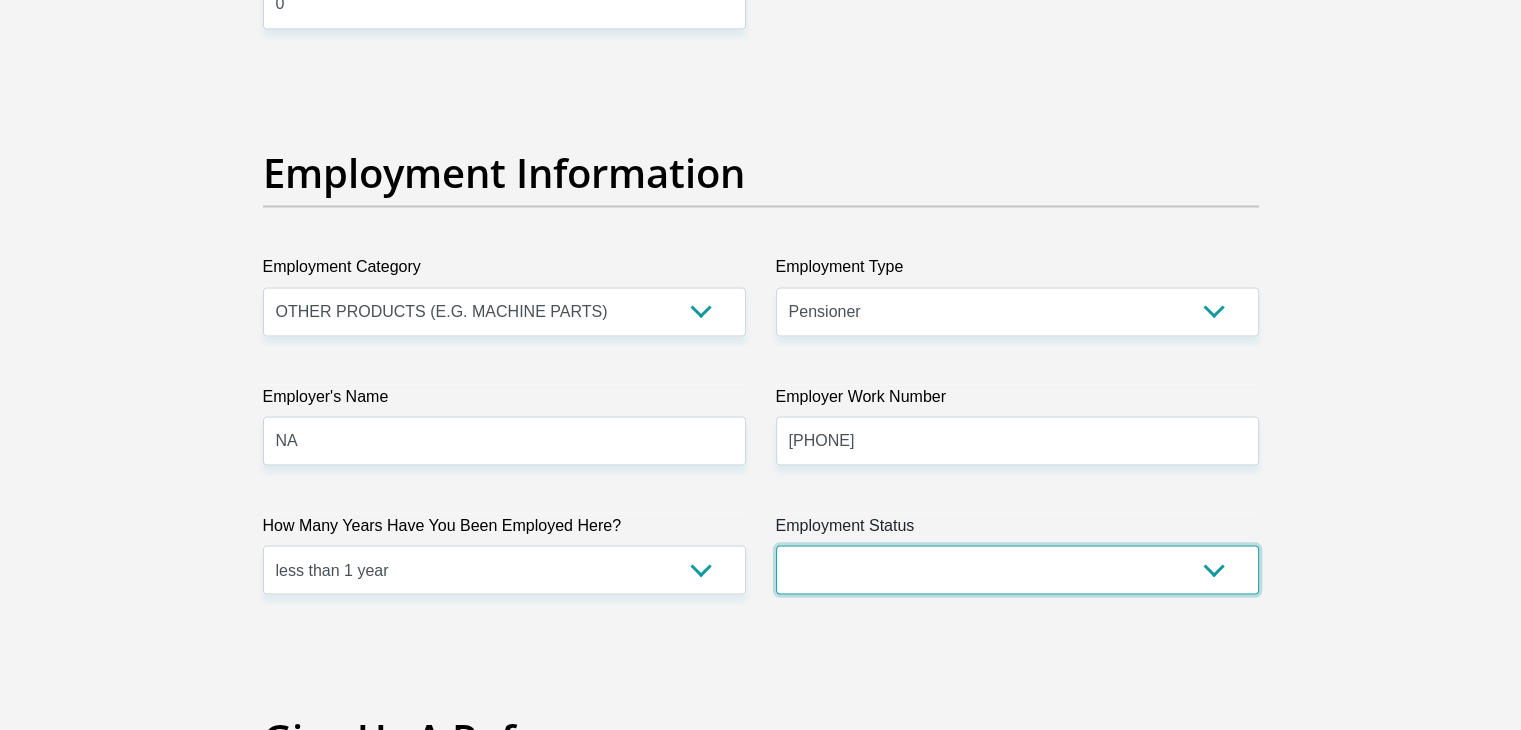 click on "Permanent/Full-time
Part-time/Casual
Contract Worker
Self-Employed
Housewife
Retired
Student
Medically Boarded
Disability
Unemployed" at bounding box center [1017, 569] 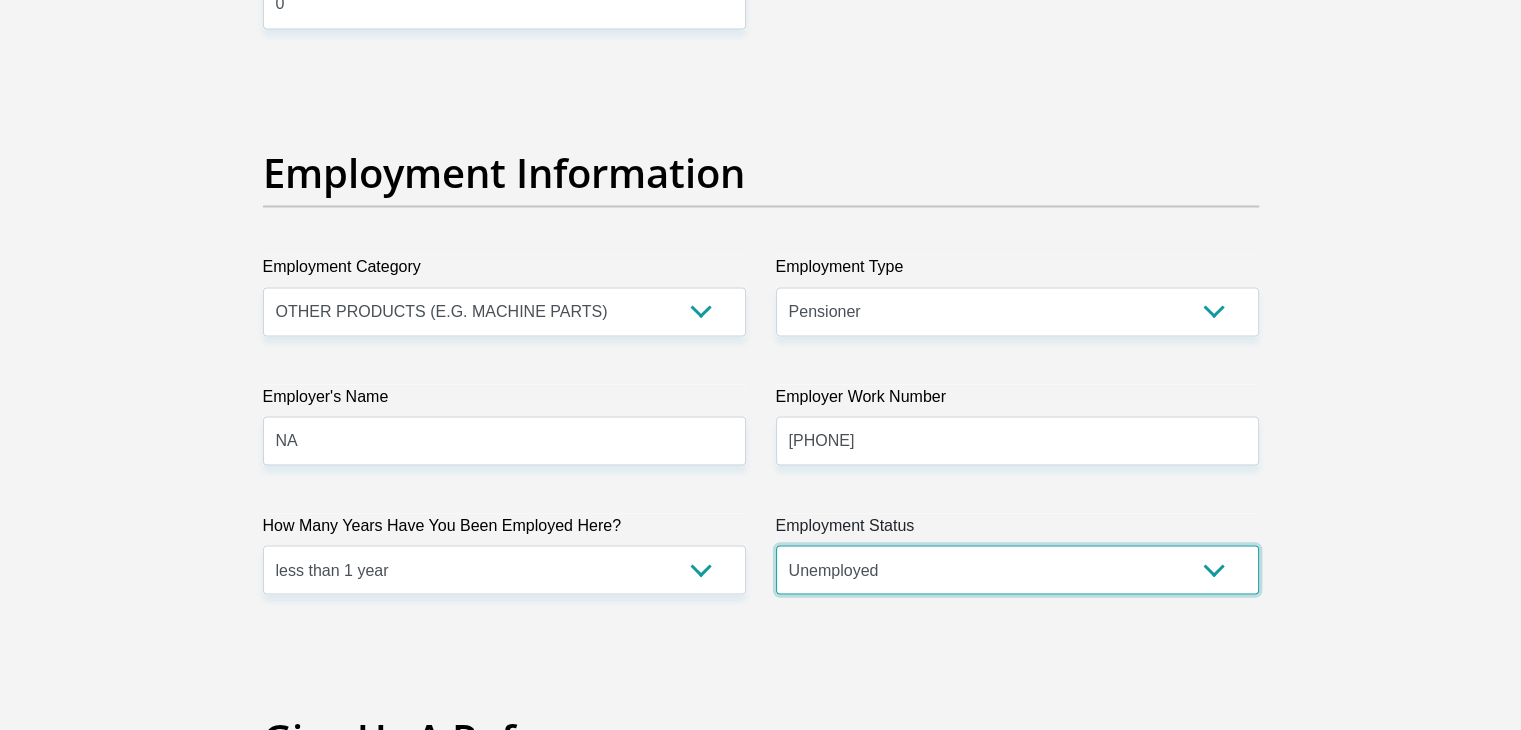 click on "Permanent/Full-time
Part-time/Casual
Contract Worker
Self-Employed
Housewife
Retired
Student
Medically Boarded
Disability
Unemployed" at bounding box center (1017, 569) 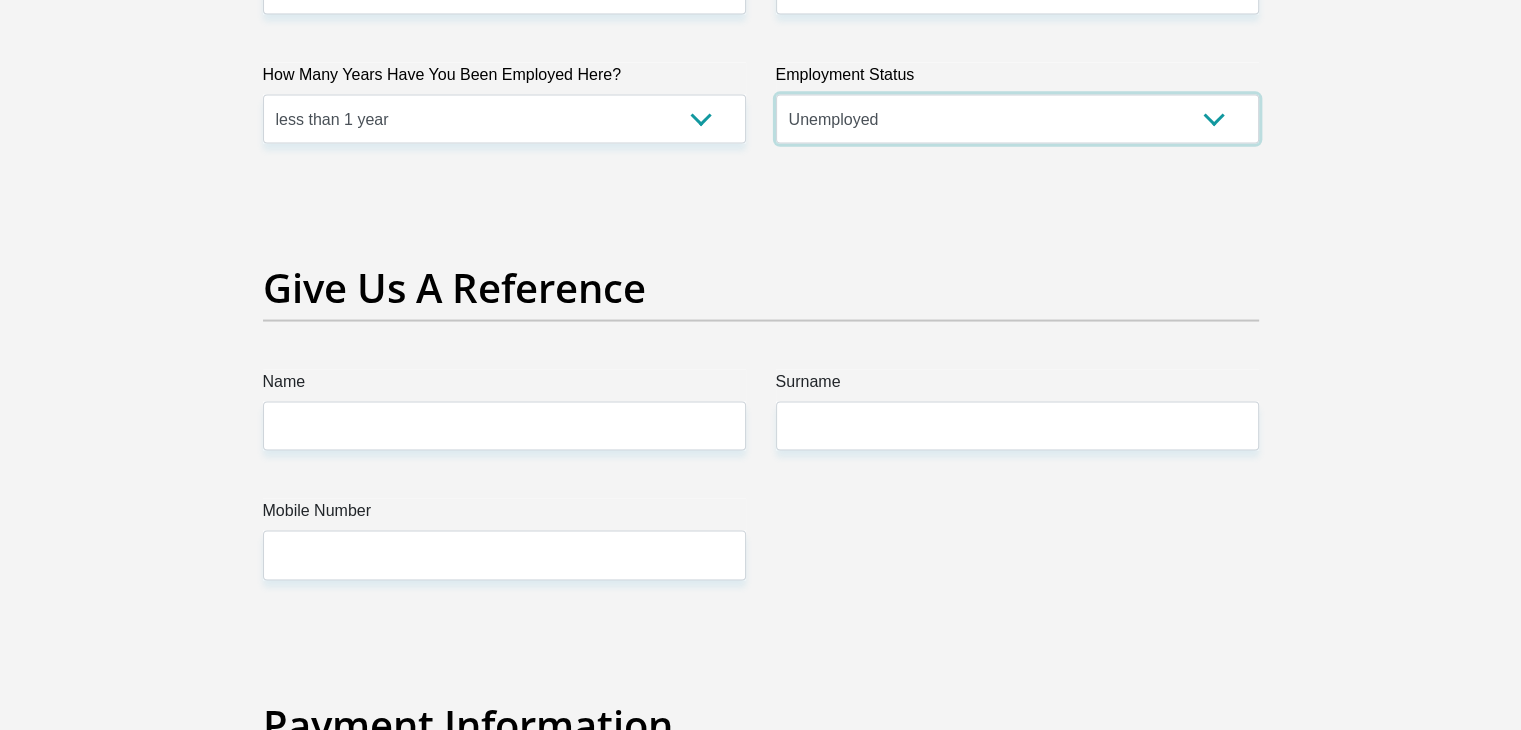 scroll, scrollTop: 4000, scrollLeft: 0, axis: vertical 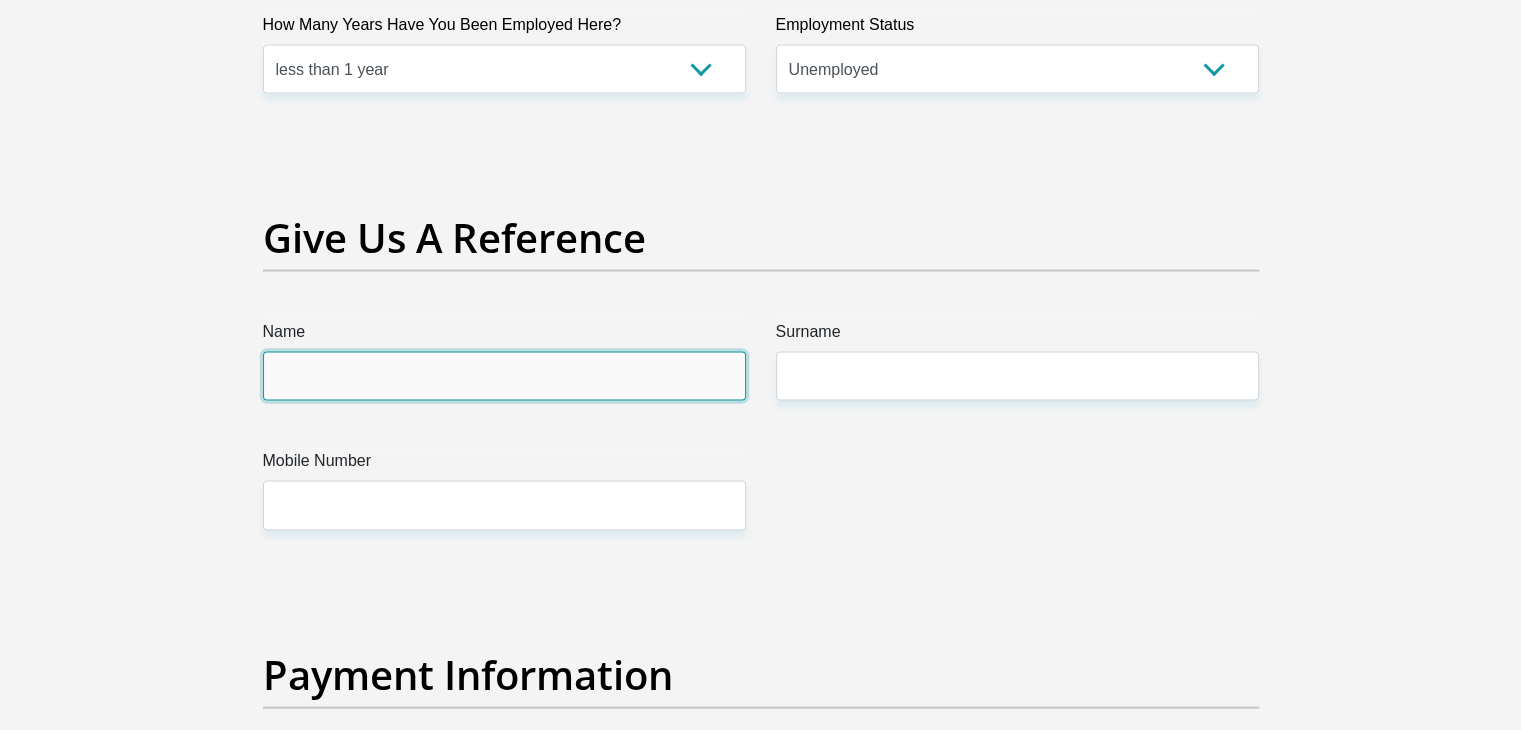 click on "Name" at bounding box center (504, 376) 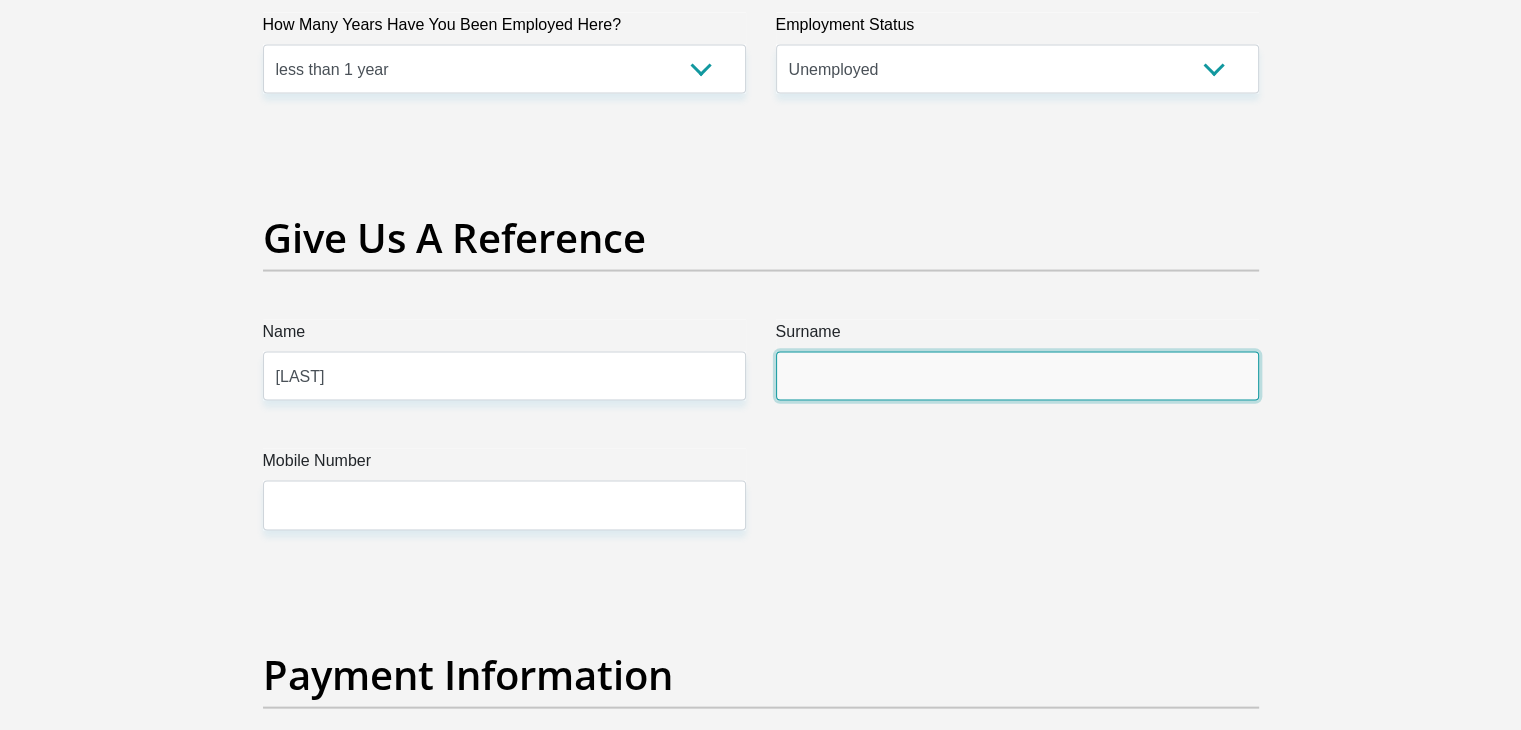 type on "Mqondeki" 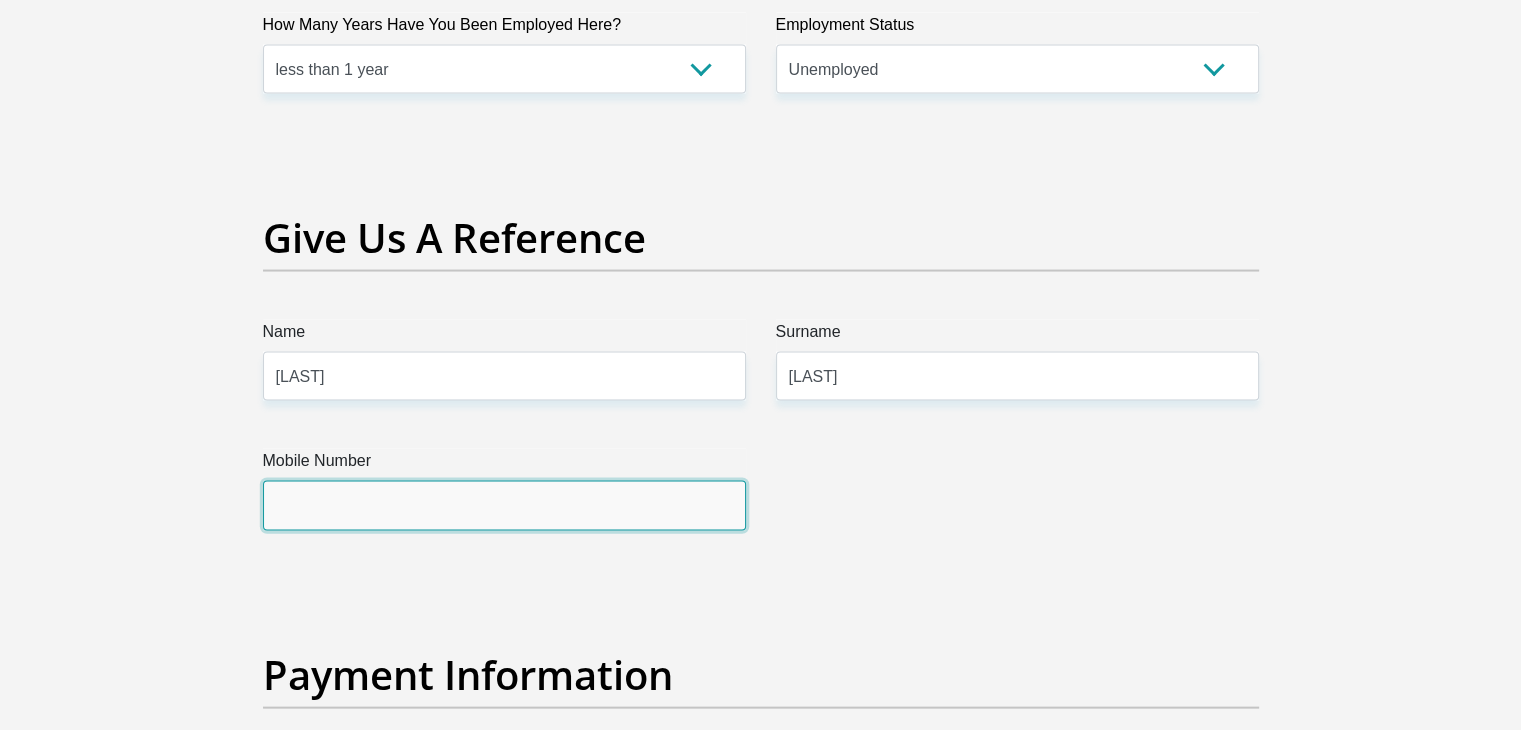 type on "0614333467" 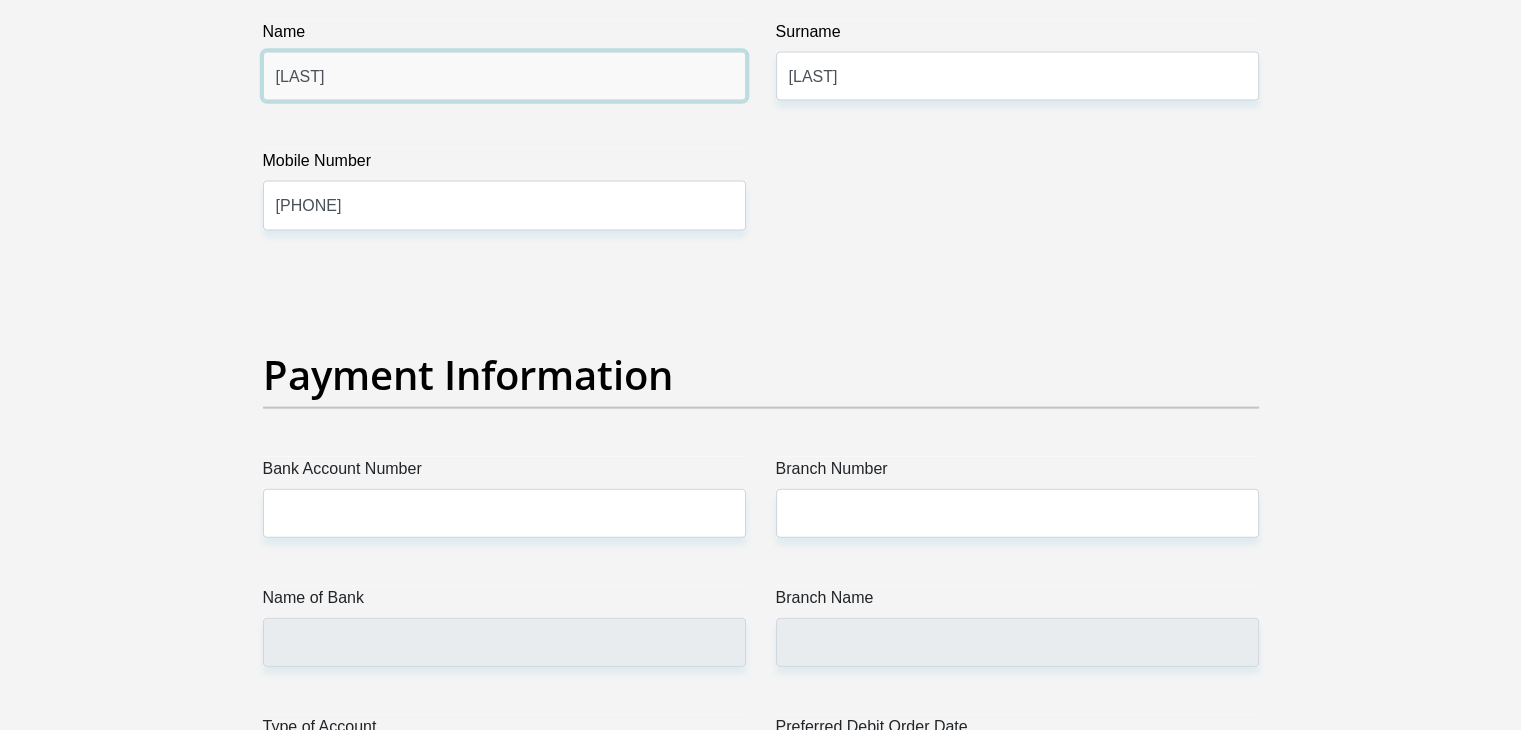 scroll, scrollTop: 4400, scrollLeft: 0, axis: vertical 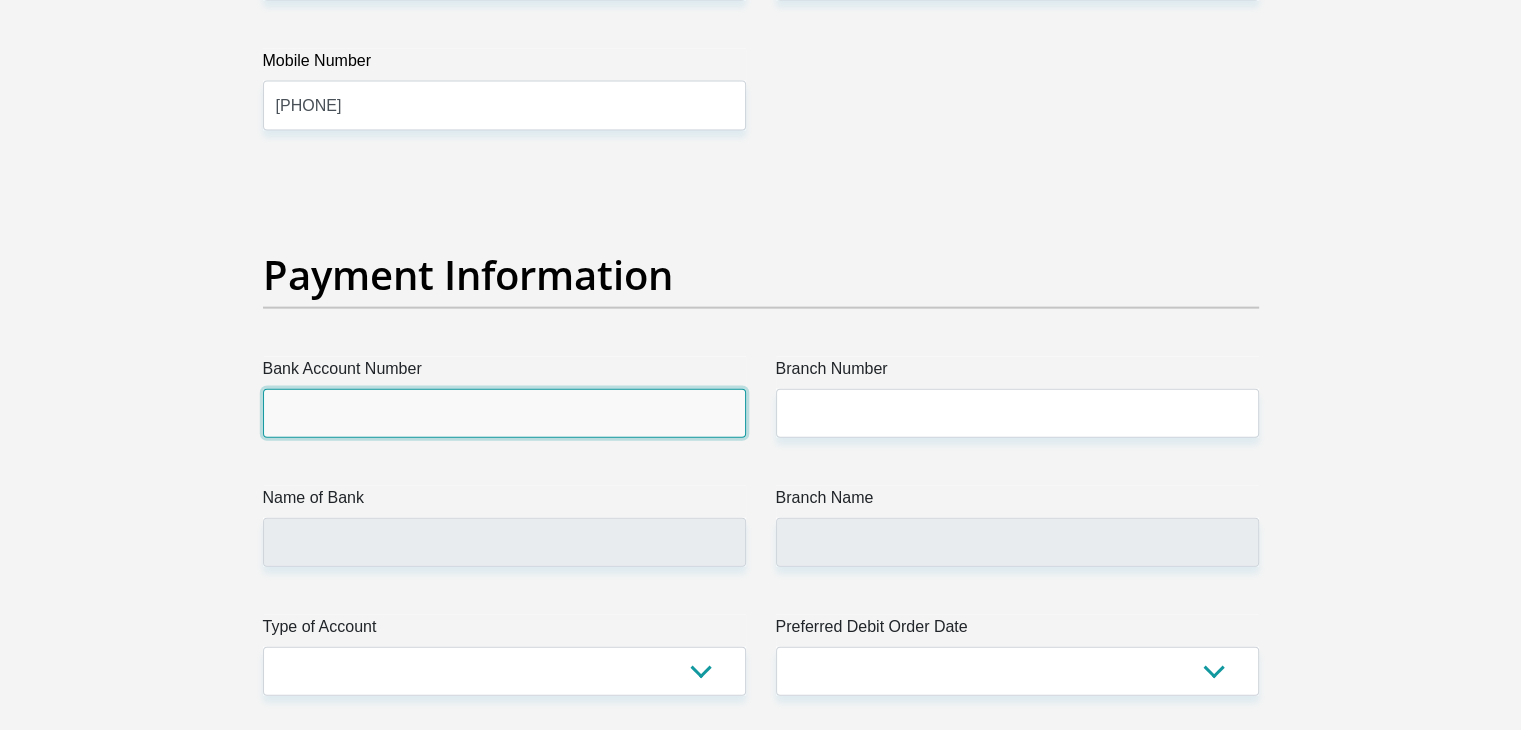 click on "Bank Account Number" at bounding box center [504, 413] 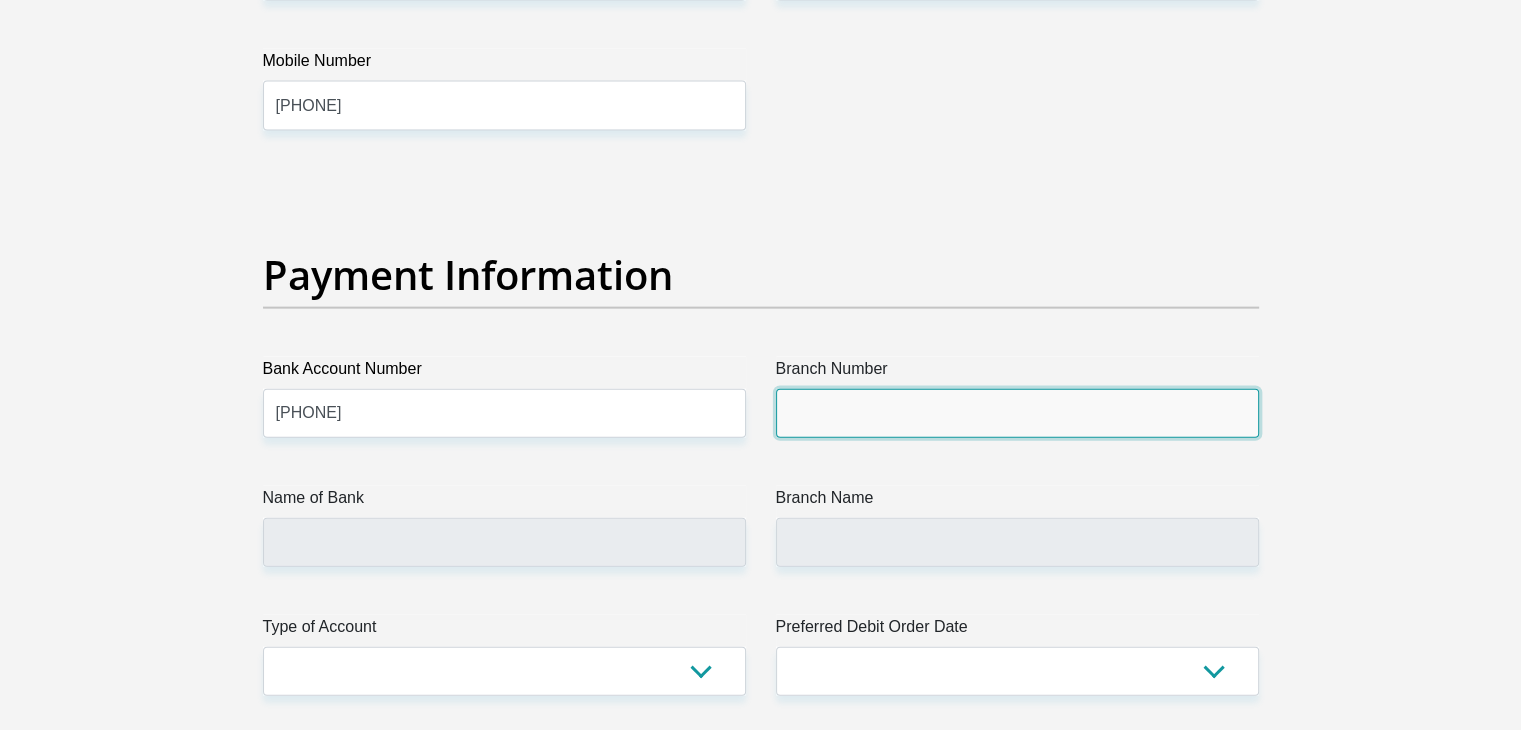 click on "Branch Number" at bounding box center [1017, 413] 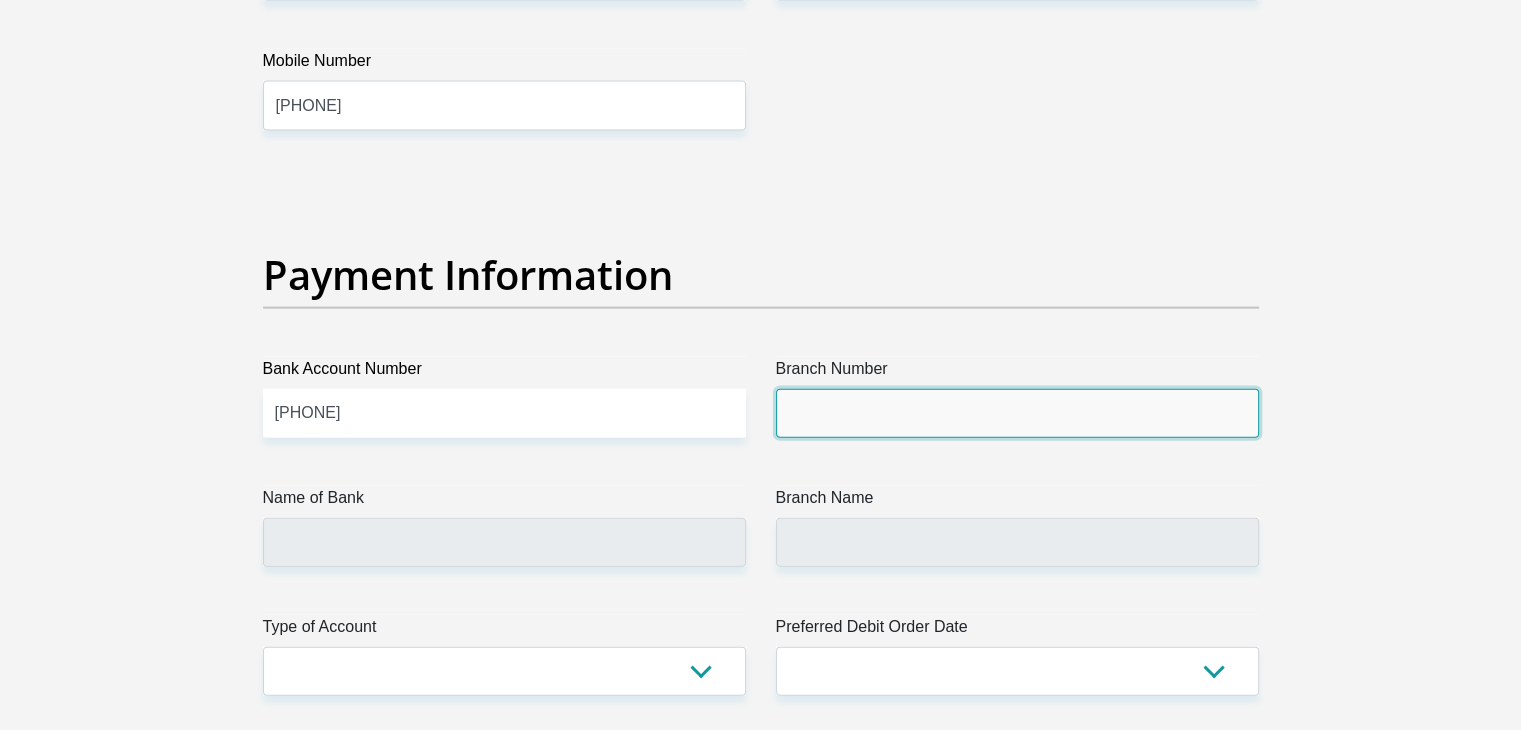 type on "470010" 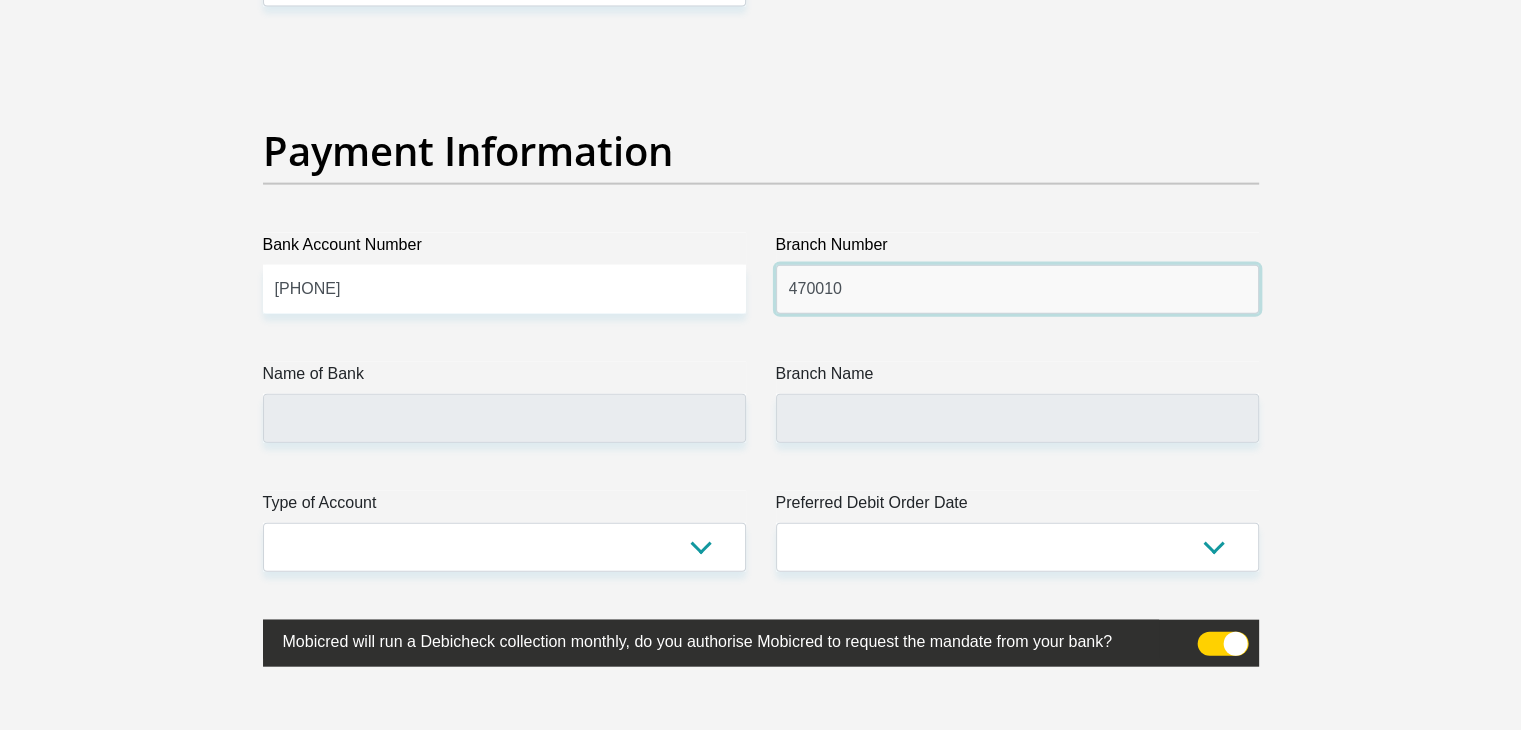 scroll, scrollTop: 4600, scrollLeft: 0, axis: vertical 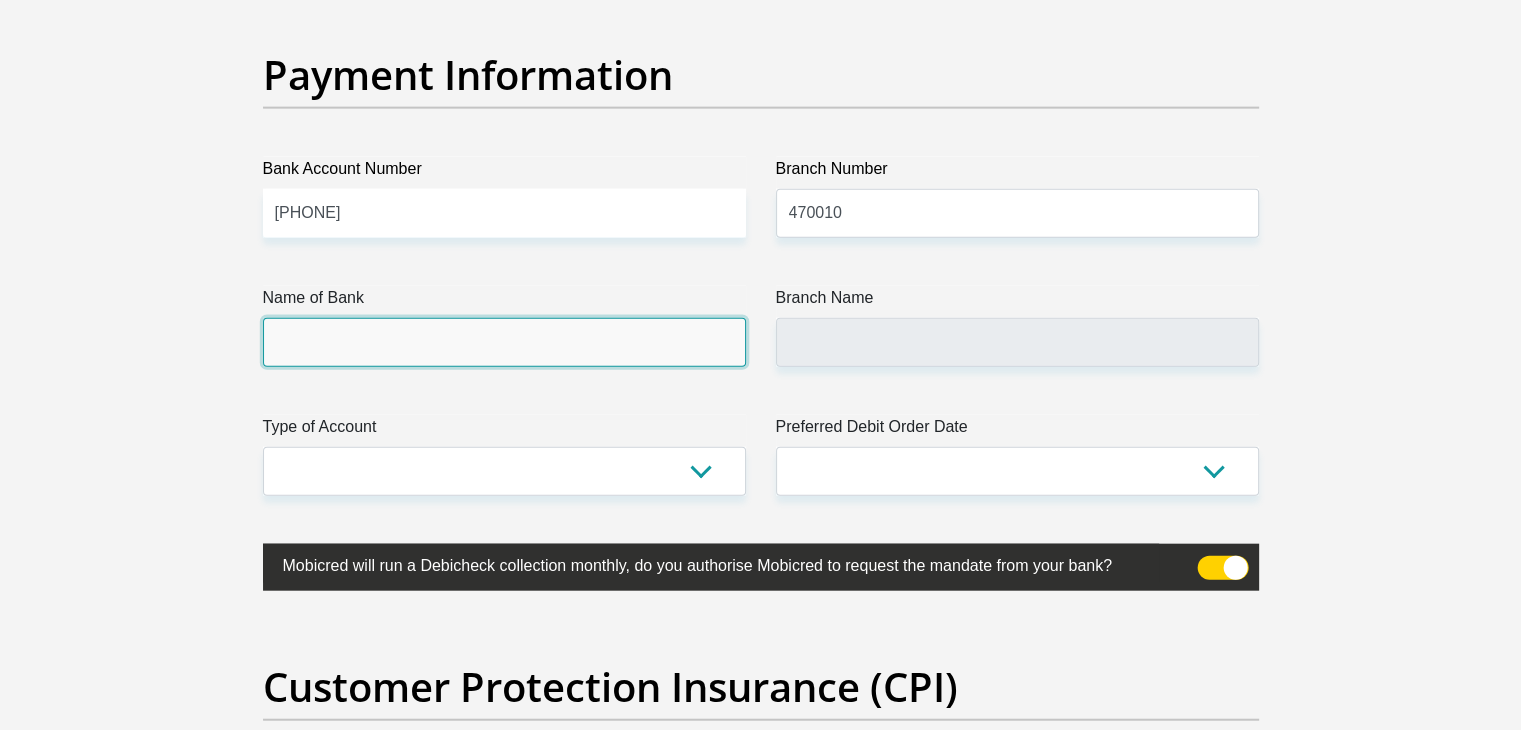 click on "Name of Bank" at bounding box center (504, 342) 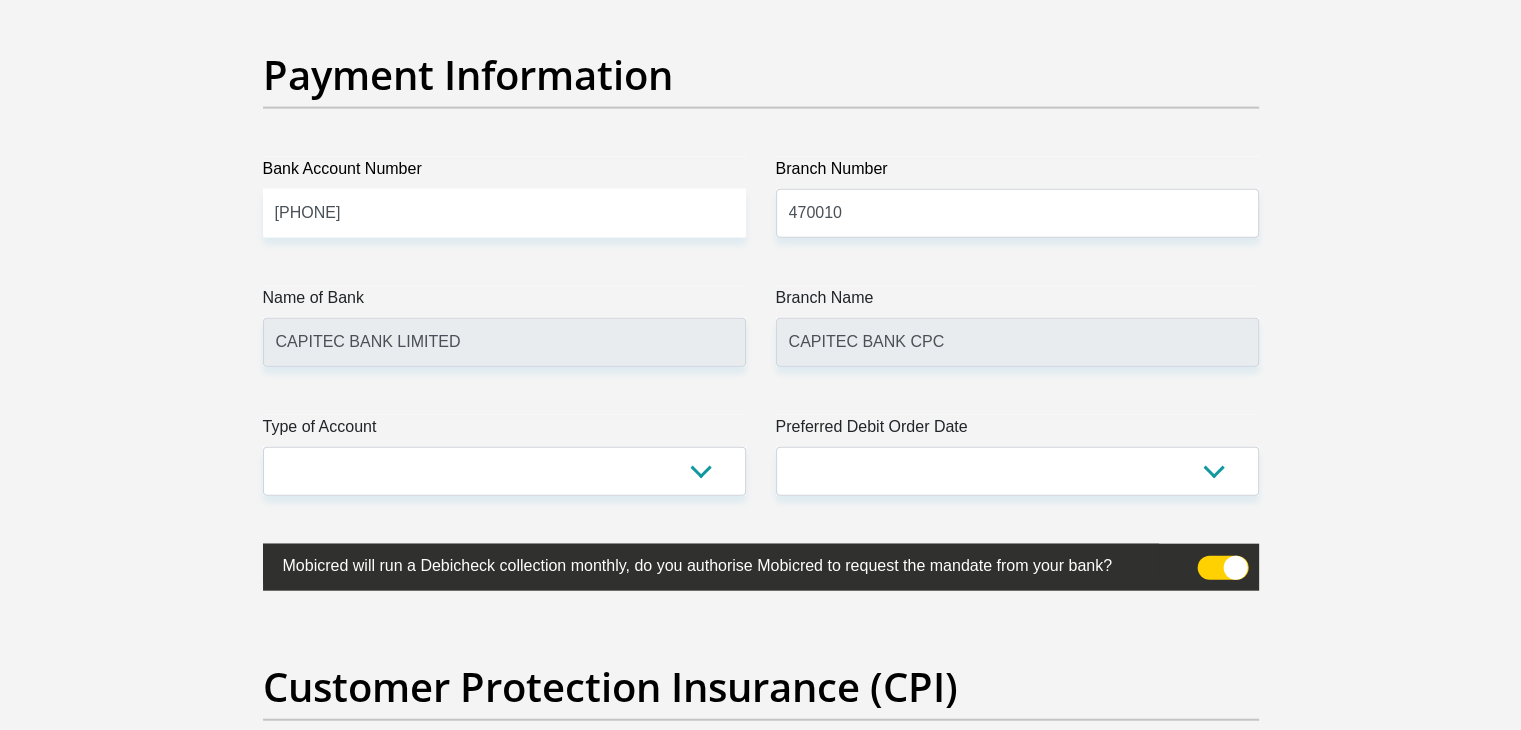 click on "Type of Account" at bounding box center (504, 431) 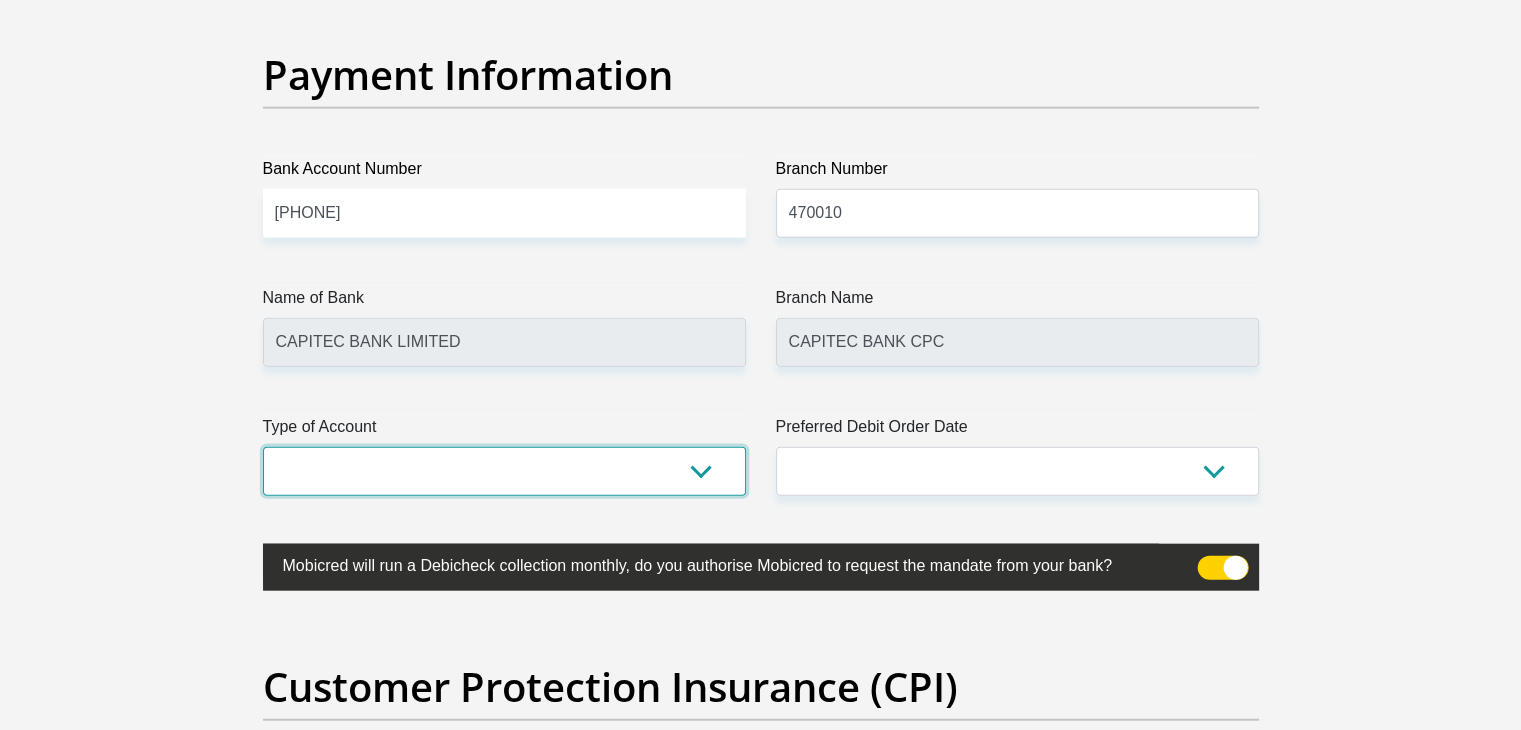 click on "Cheque
Savings" at bounding box center [504, 471] 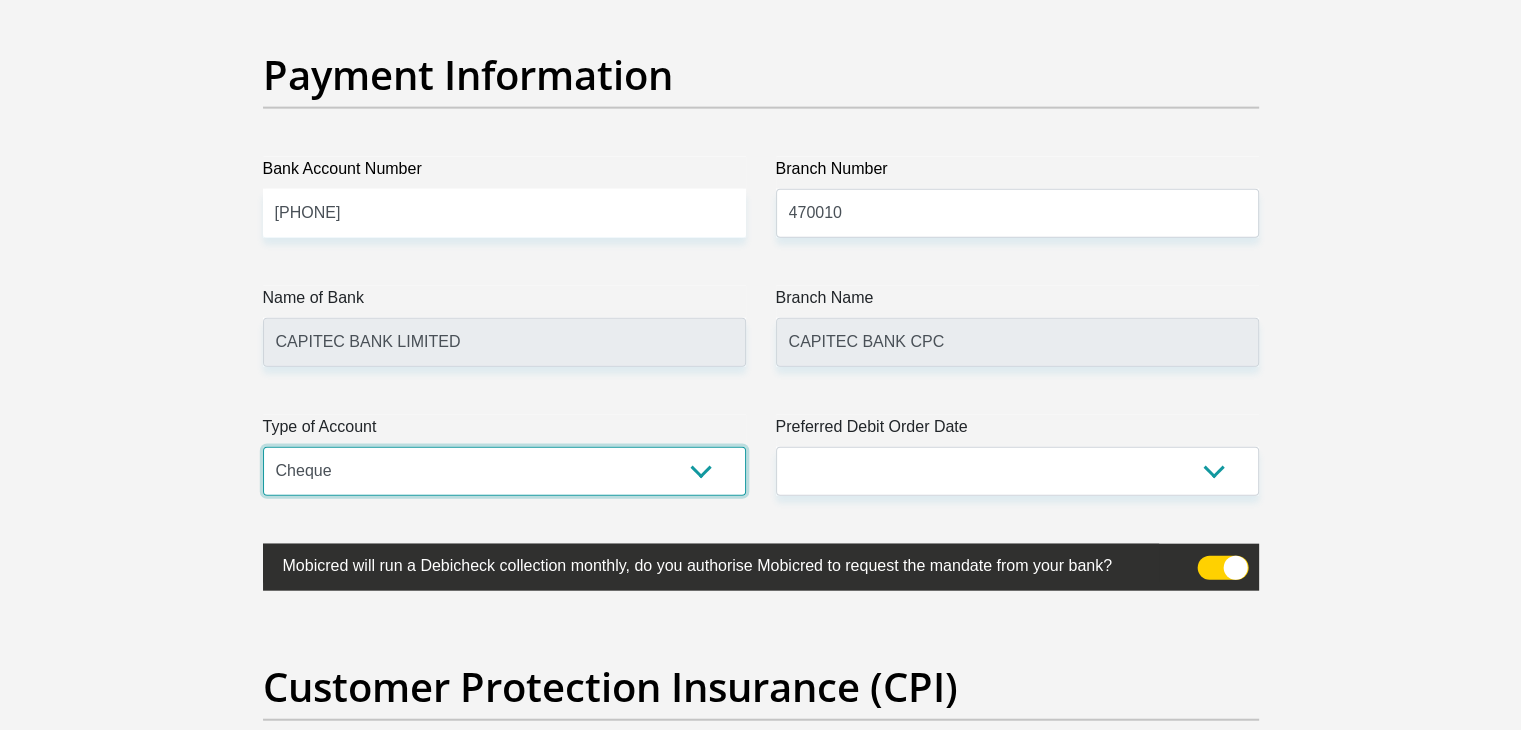 click on "Cheque
Savings" at bounding box center [504, 471] 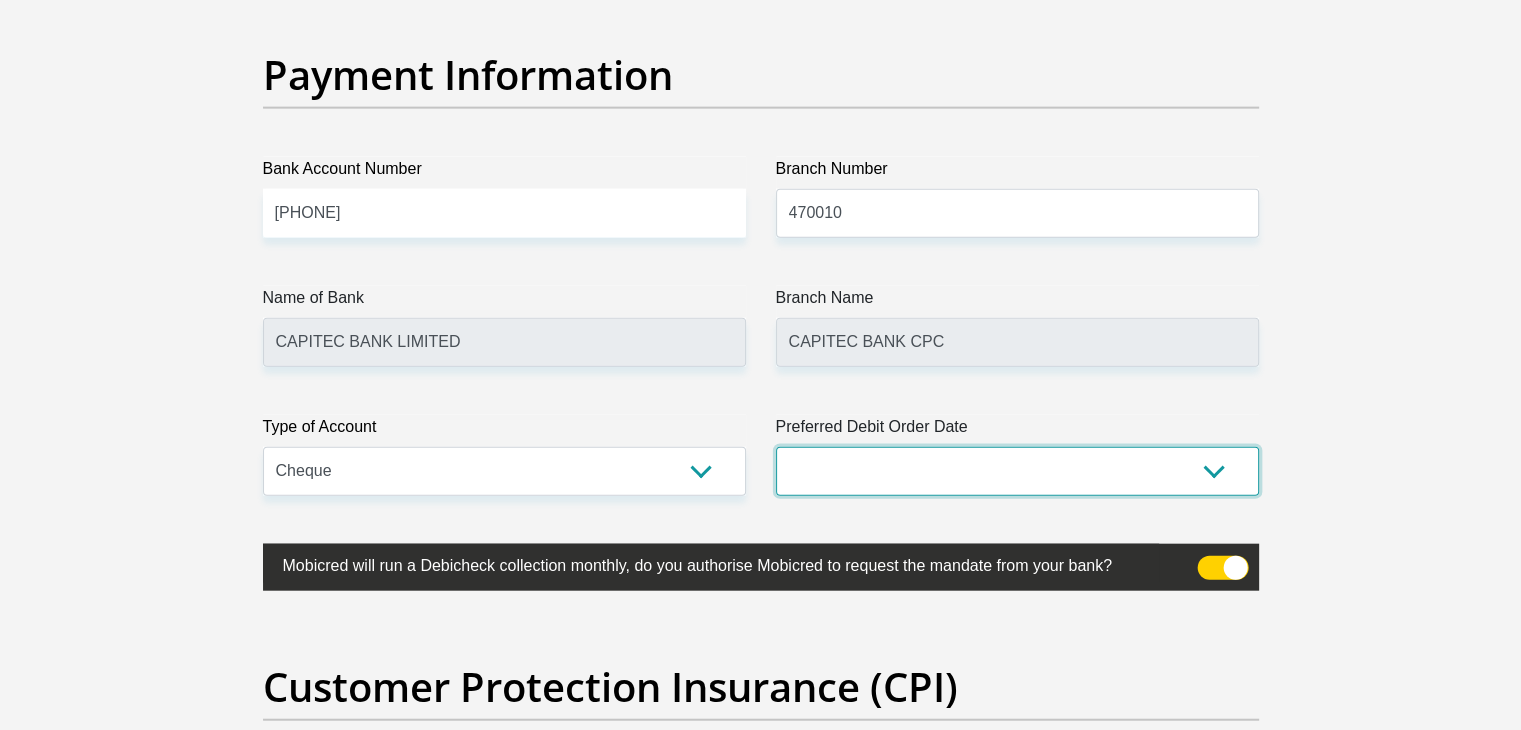 click on "1st
2nd
3rd
4th
5th
7th
18th
19th
20th
21st
22nd
23rd
24th
25th
26th
27th
28th
29th
30th" at bounding box center [1017, 471] 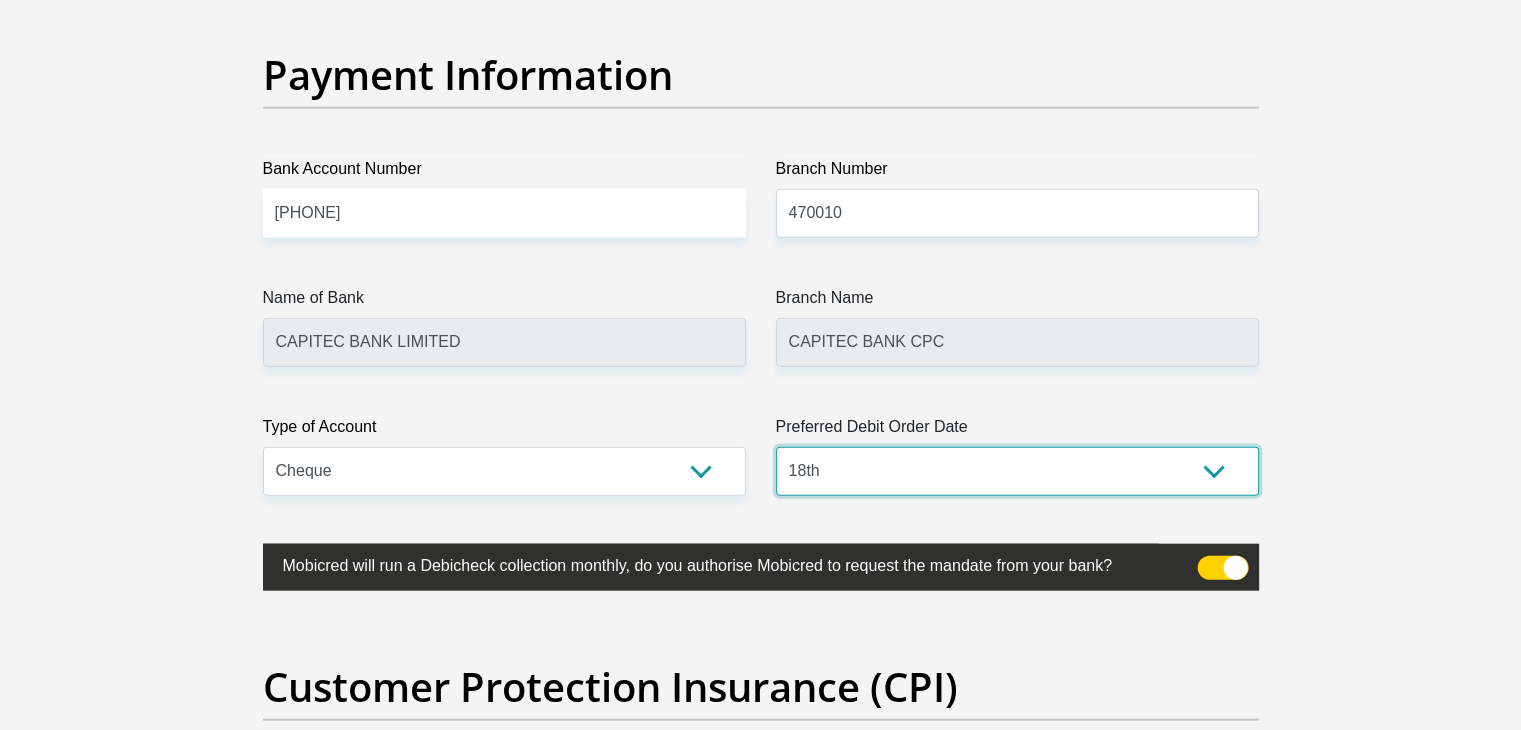 click on "1st
2nd
3rd
4th
5th
7th
18th
19th
20th
21st
22nd
23rd
24th
25th
26th
27th
28th
29th
30th" at bounding box center (1017, 471) 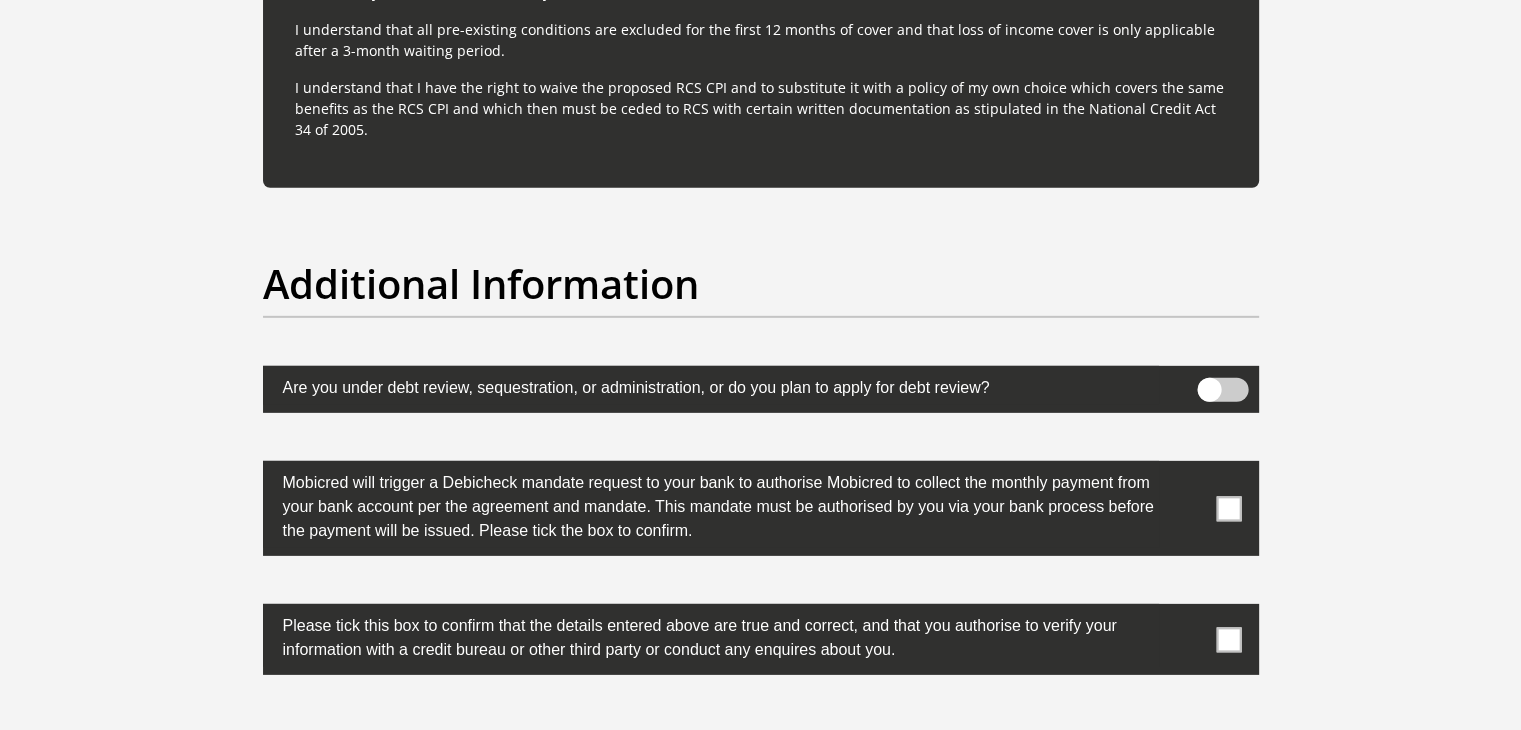 scroll, scrollTop: 6000, scrollLeft: 0, axis: vertical 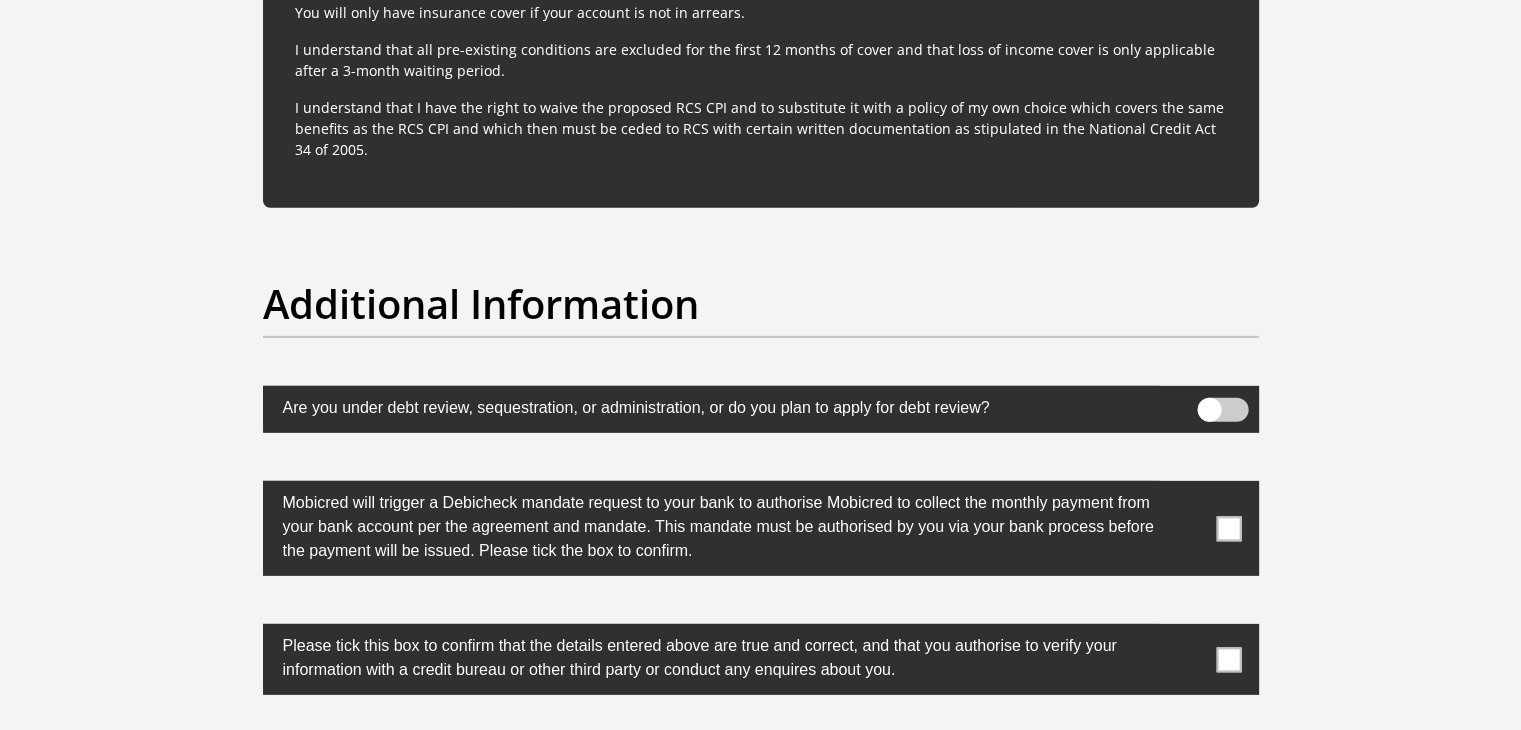 click at bounding box center (1228, 528) 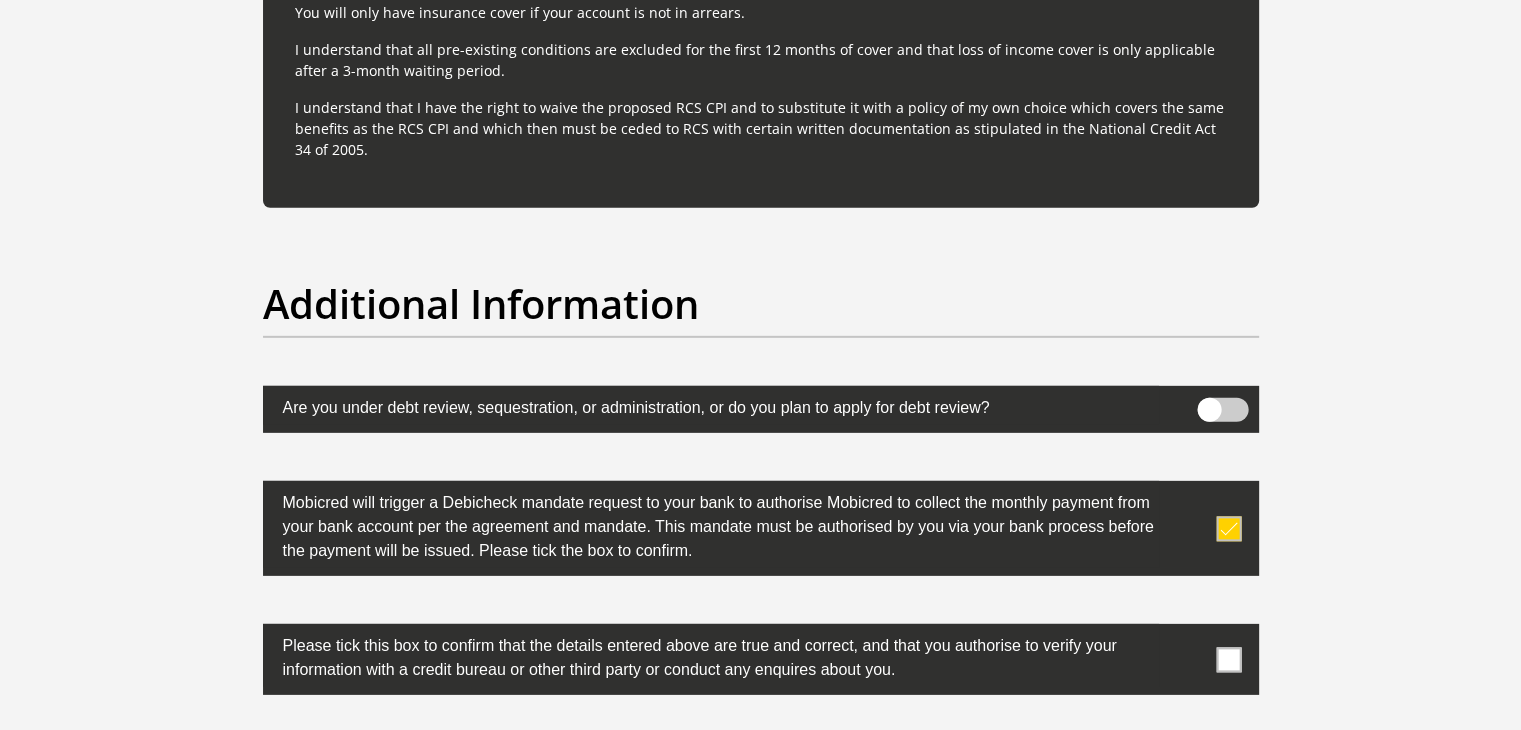 click at bounding box center [1228, 659] 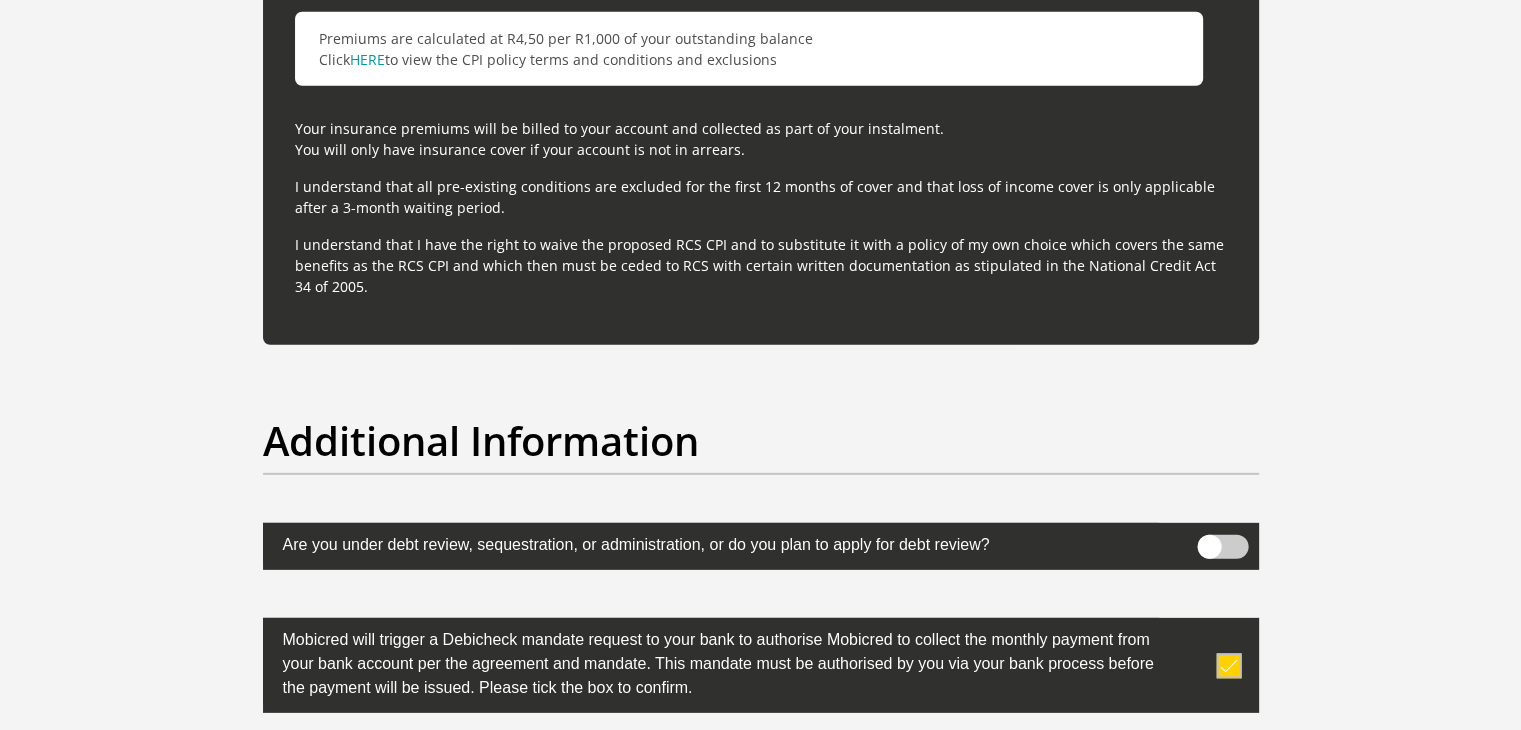 scroll, scrollTop: 6300, scrollLeft: 0, axis: vertical 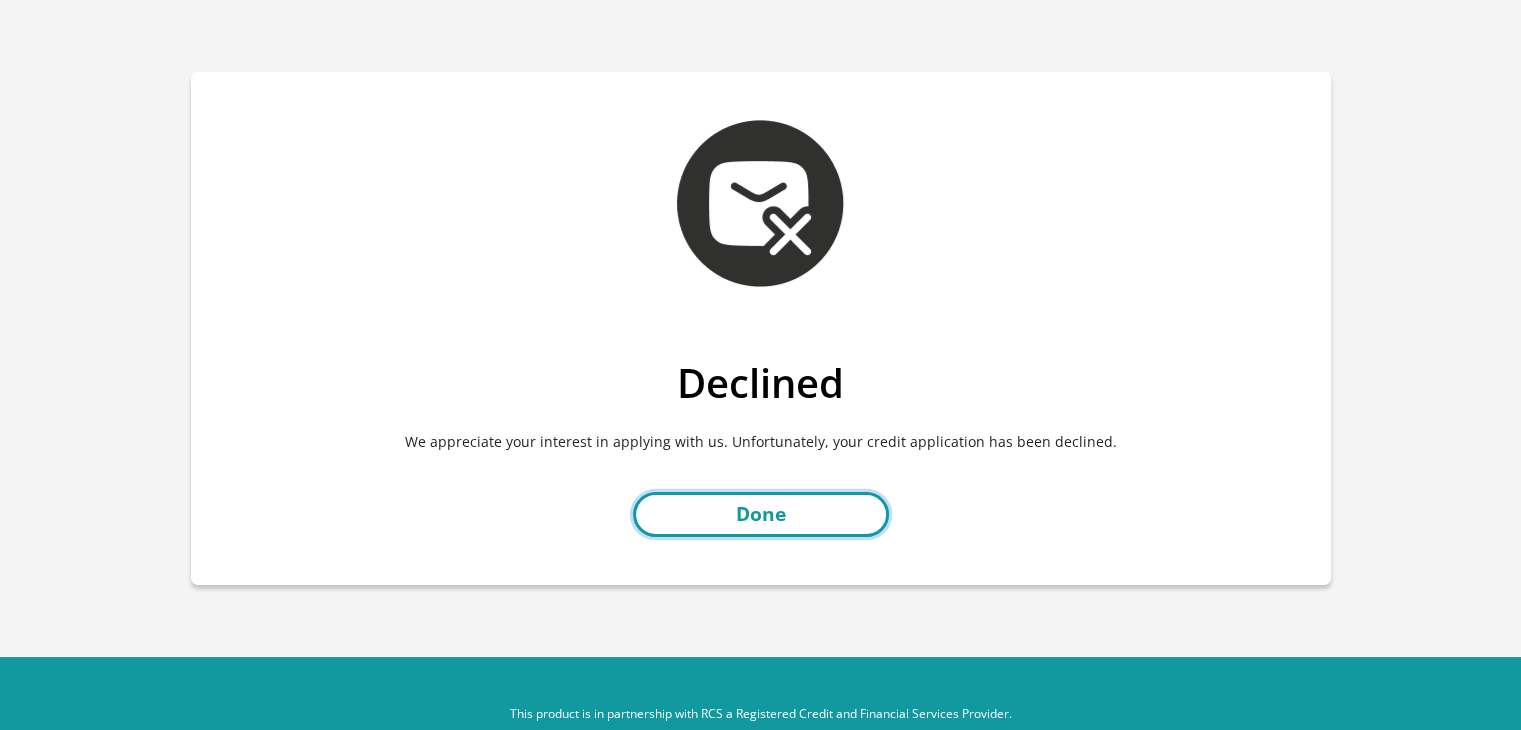 click on "Done" at bounding box center (761, 514) 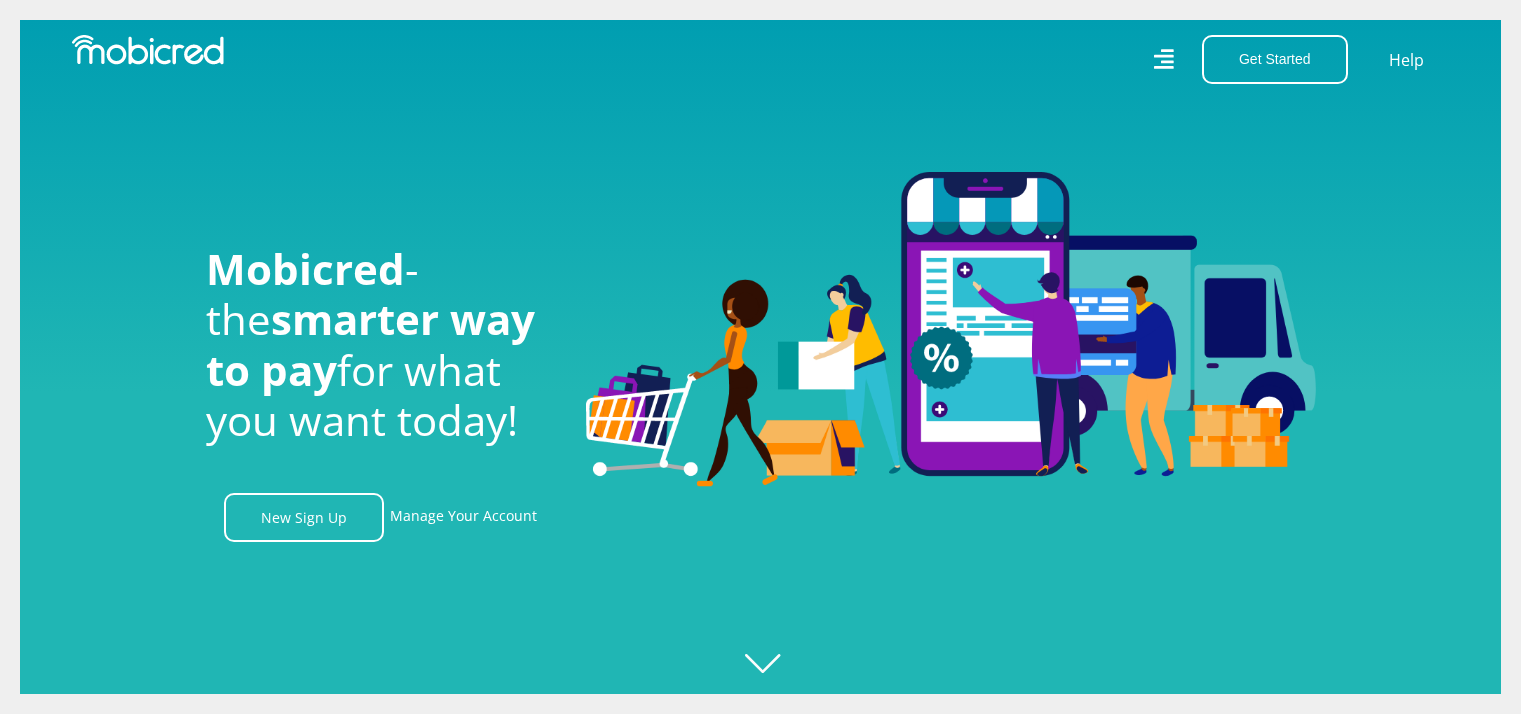 scroll, scrollTop: 0, scrollLeft: 0, axis: both 